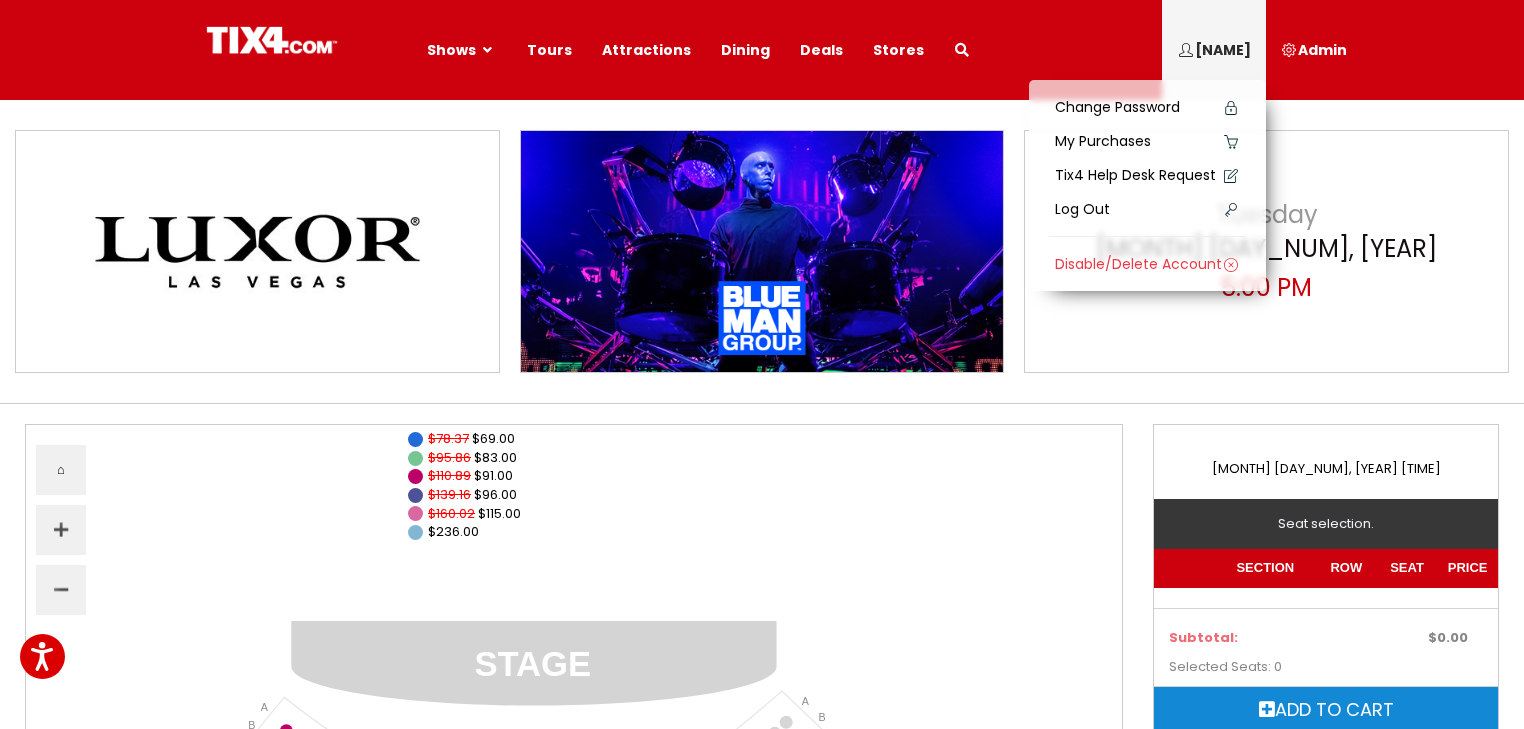 scroll, scrollTop: 0, scrollLeft: 0, axis: both 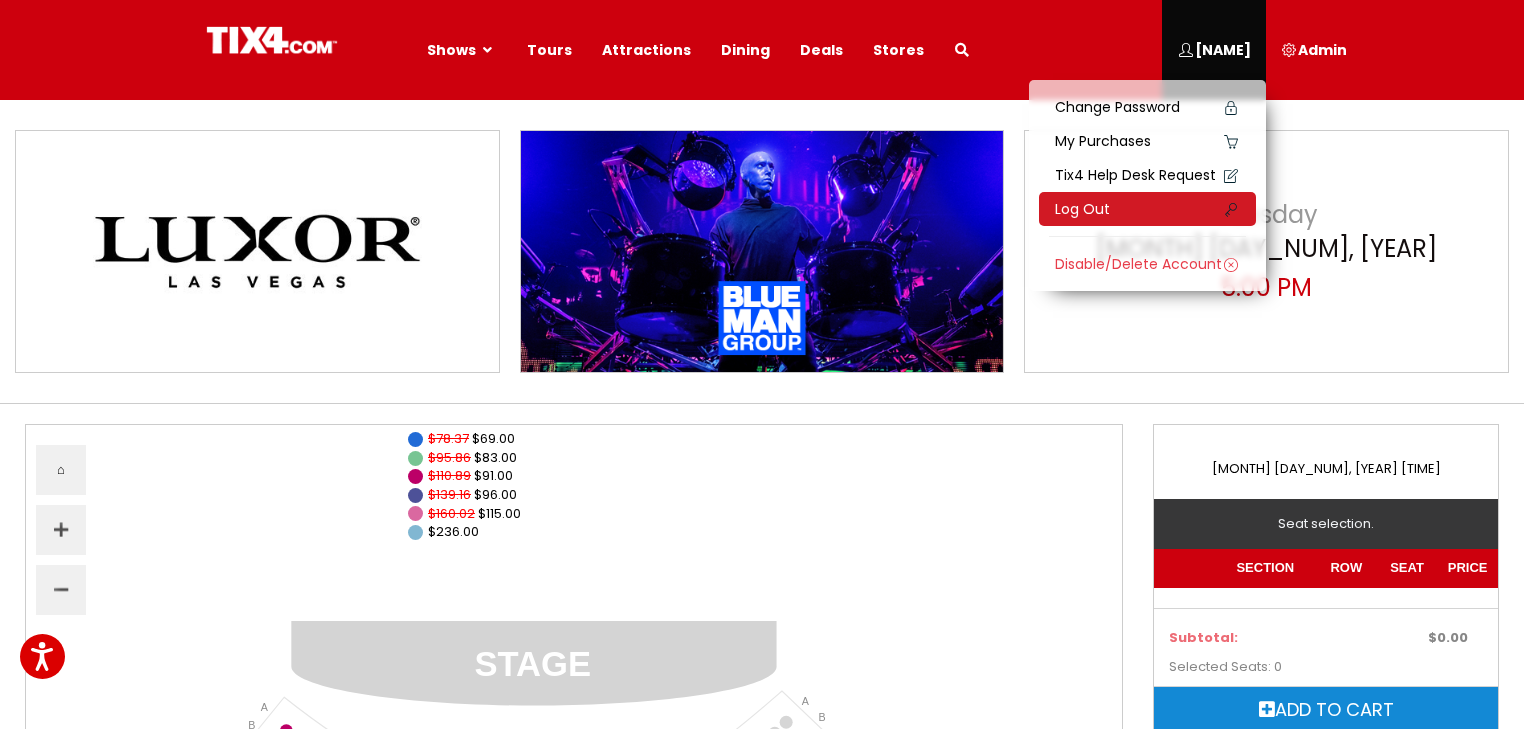 click on "Log Out" at bounding box center (1147, 209) 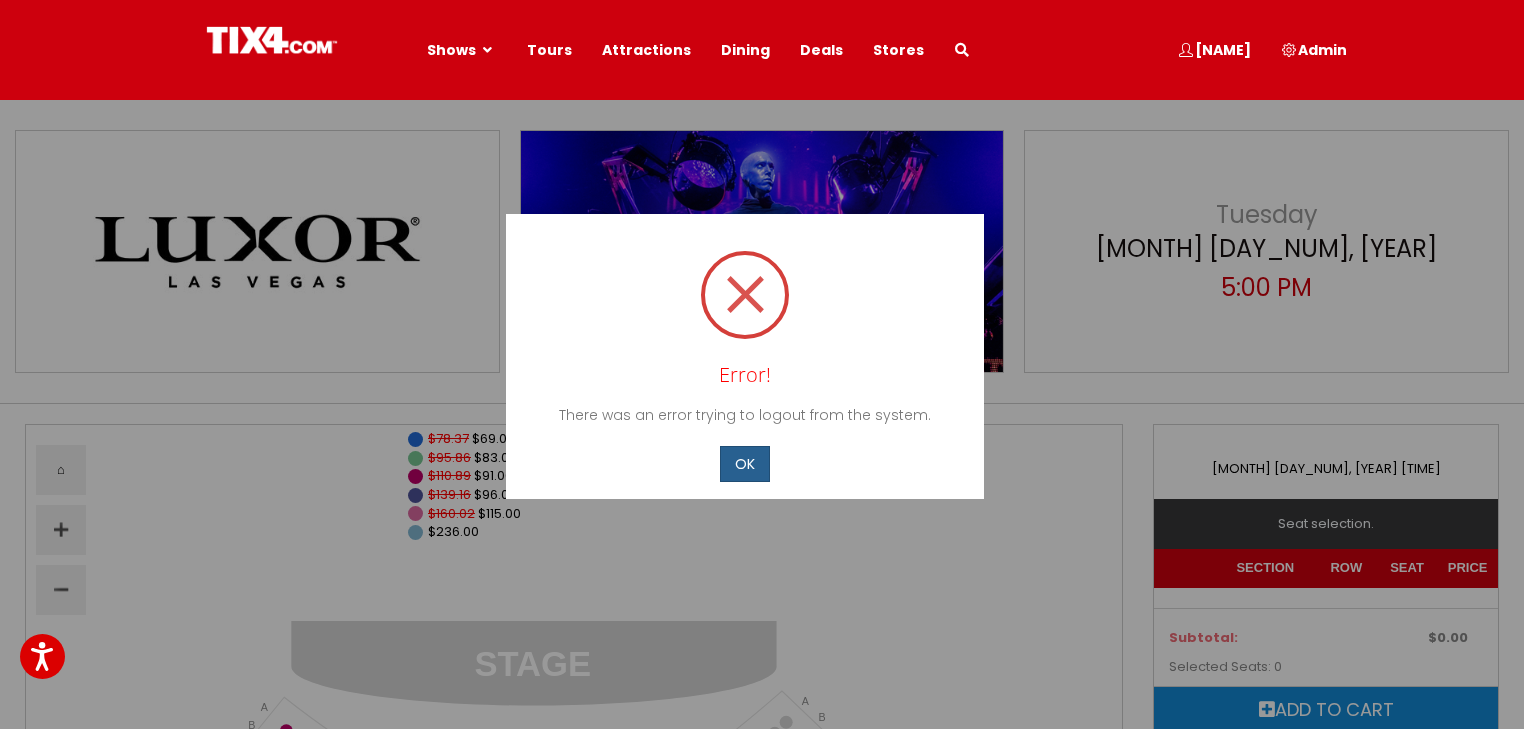 click on "OK" at bounding box center [745, 463] 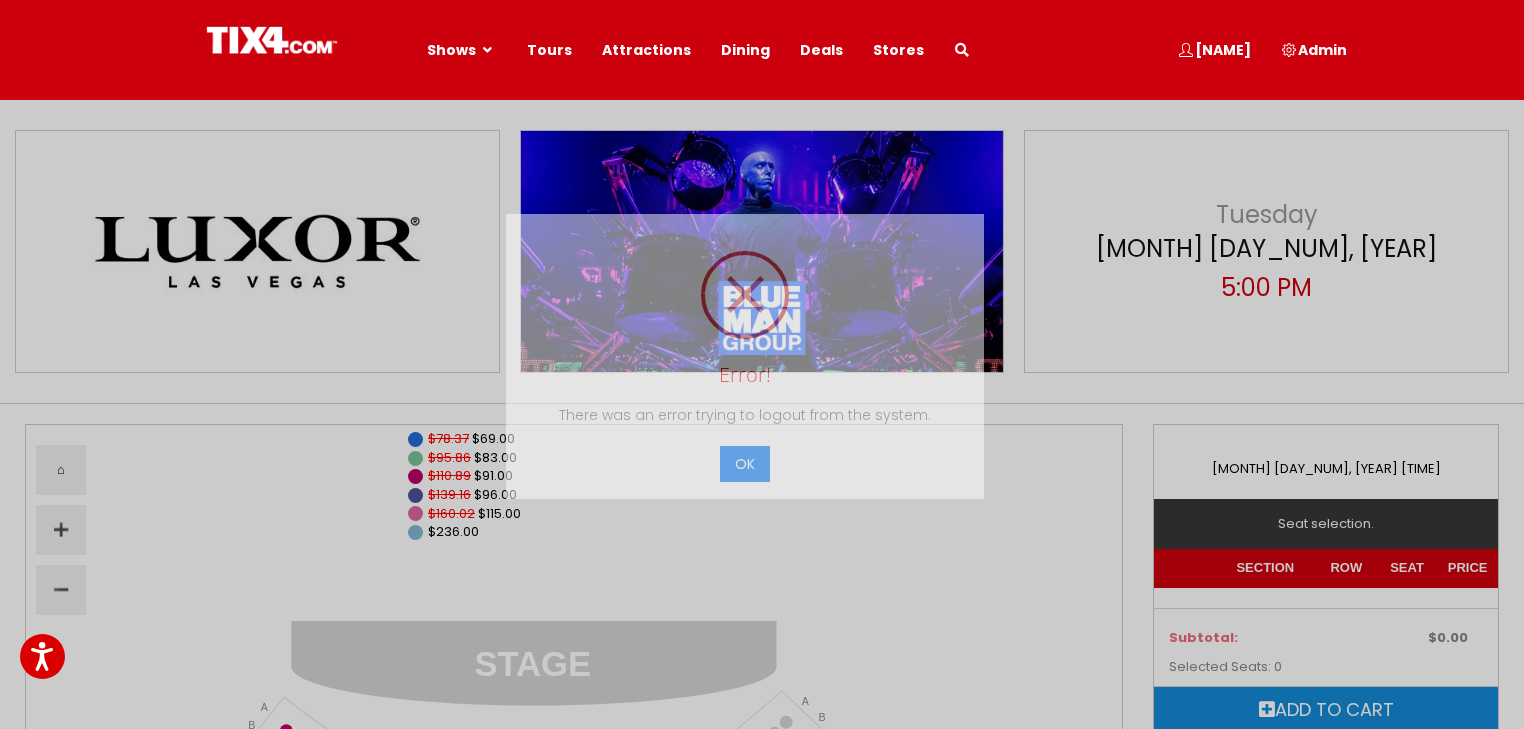 click on "$78.37
$69.00" at bounding box center [574, 485] 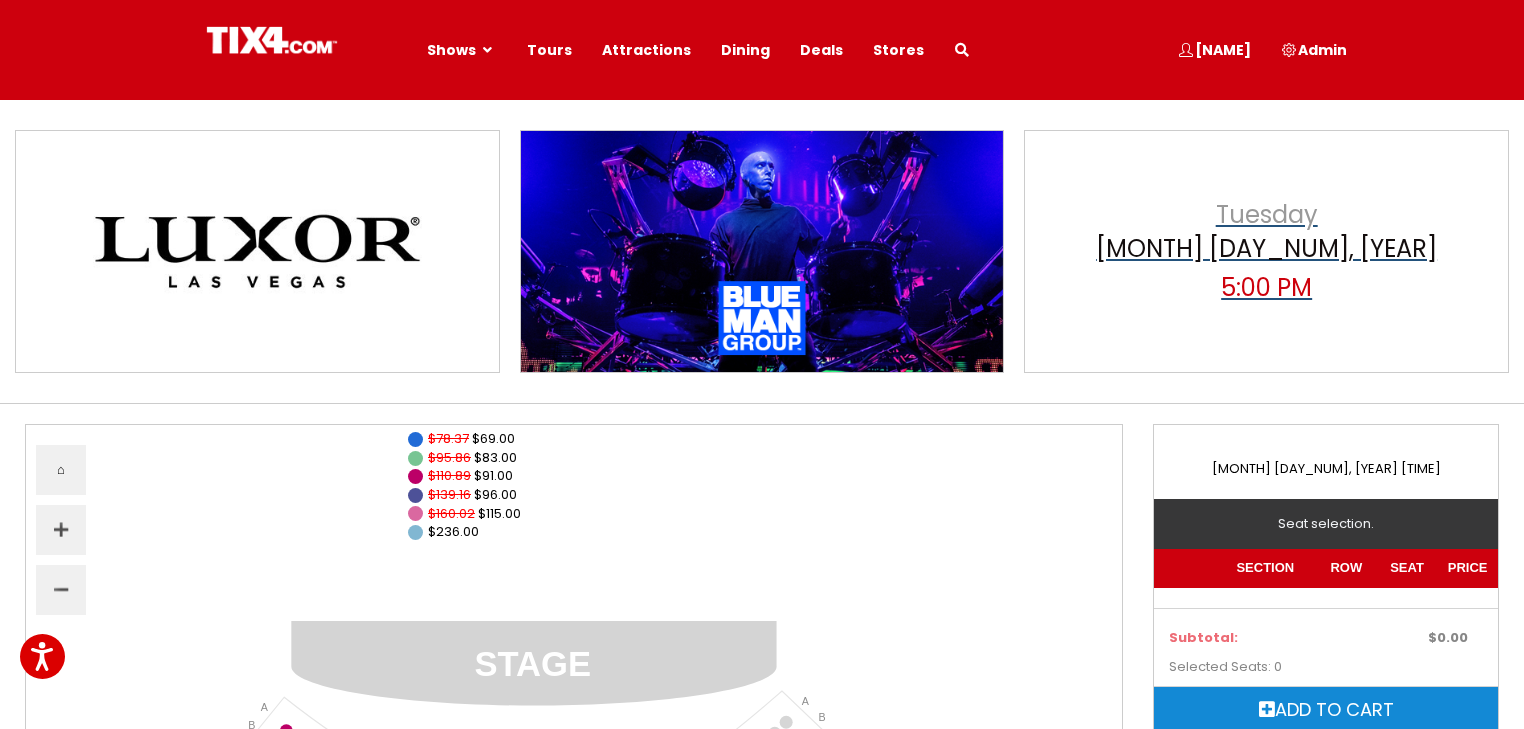 click on "Tuesday
Jul 1, 2025
5:00 PM" at bounding box center [1266, 251] 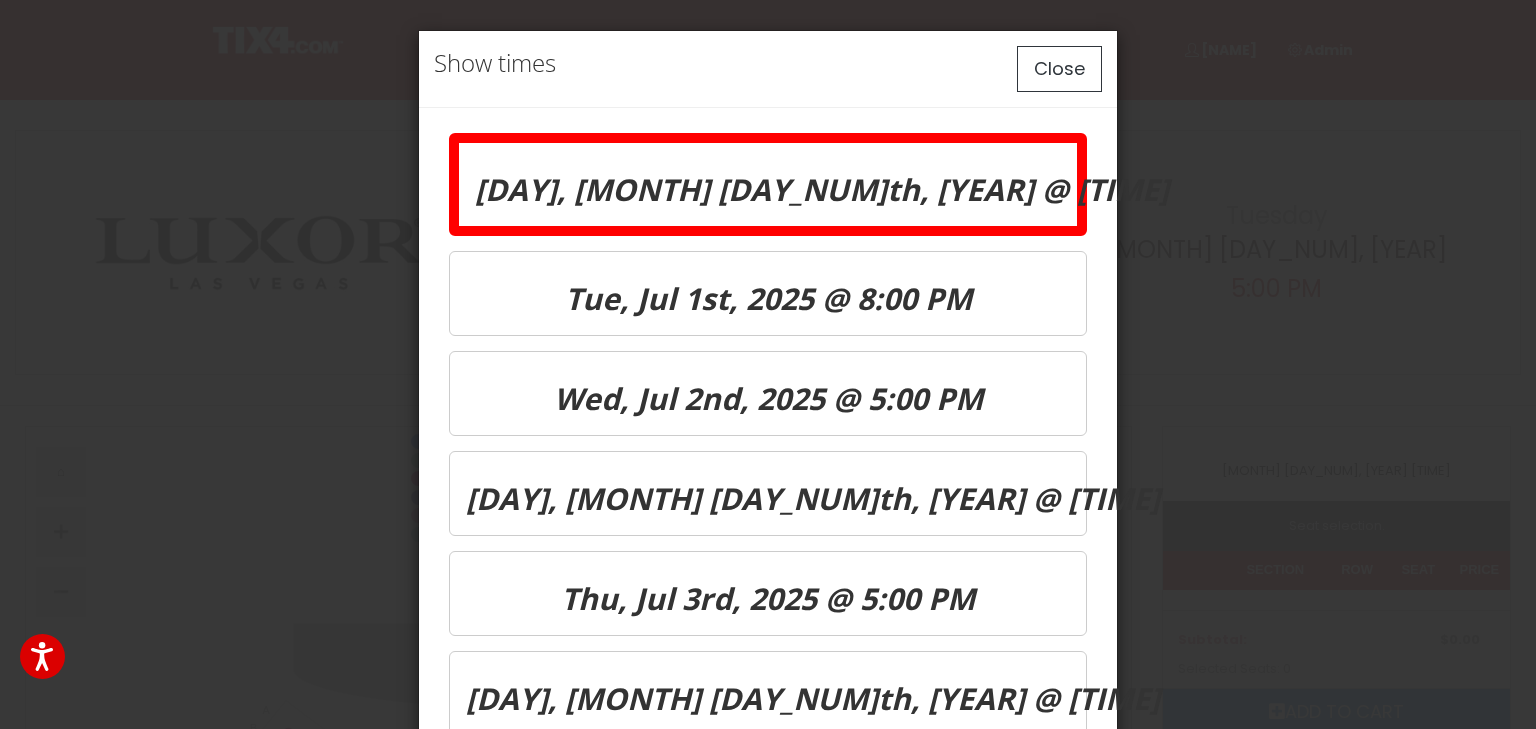 click on "Close
Show times
Tue, Jul 1st, 2025 @ 5:00 PM" at bounding box center (768, 364) 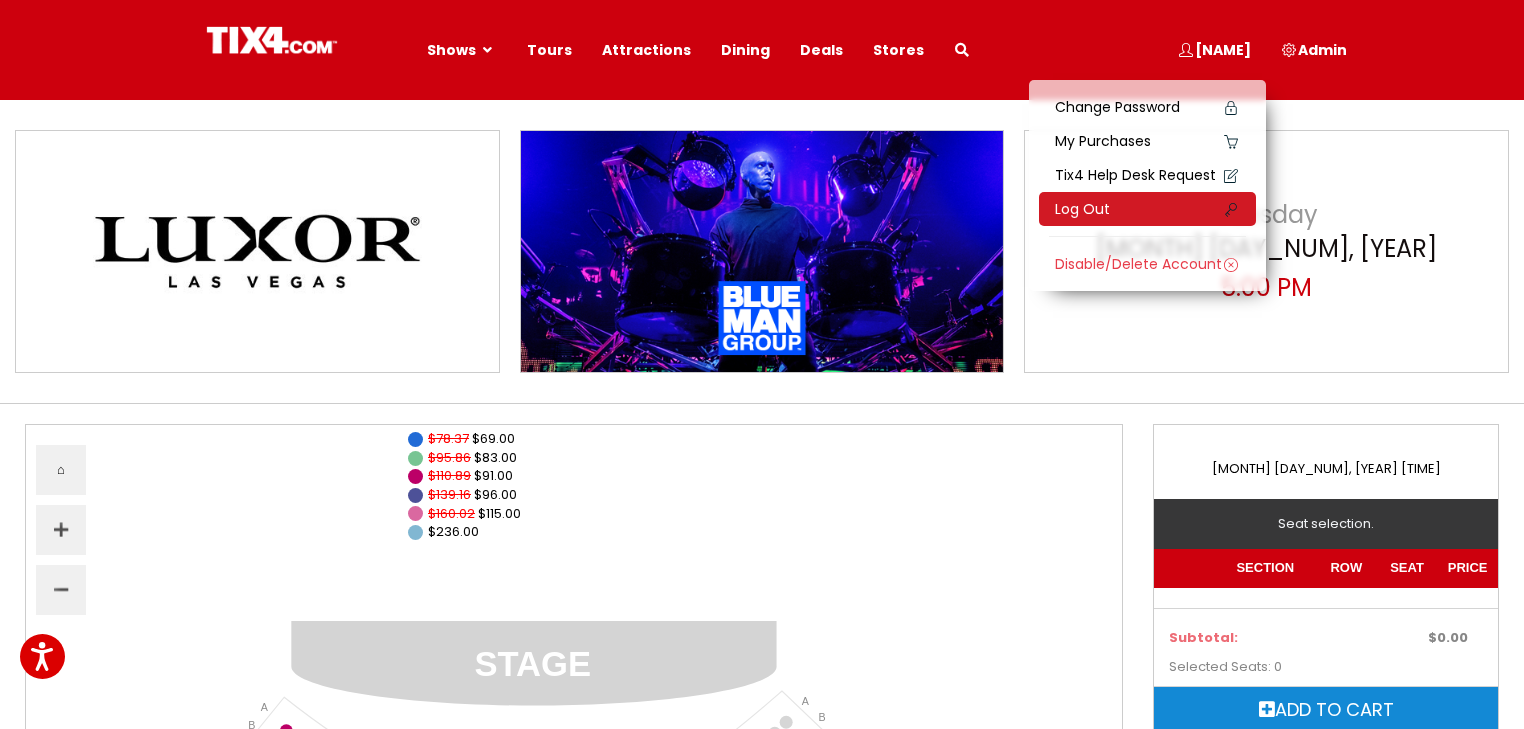 click on "Log Out" at bounding box center [1147, 209] 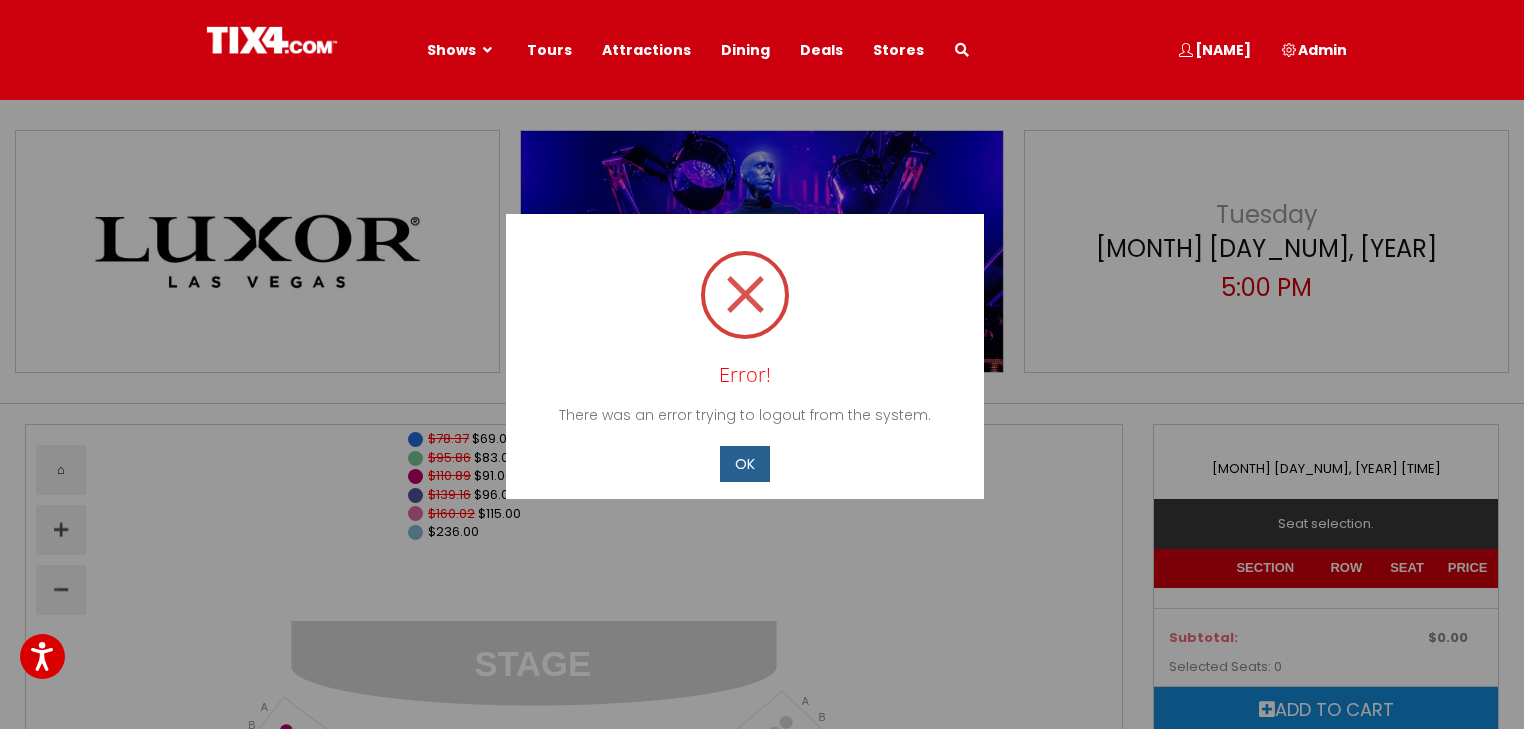 click on "OK" at bounding box center (745, 463) 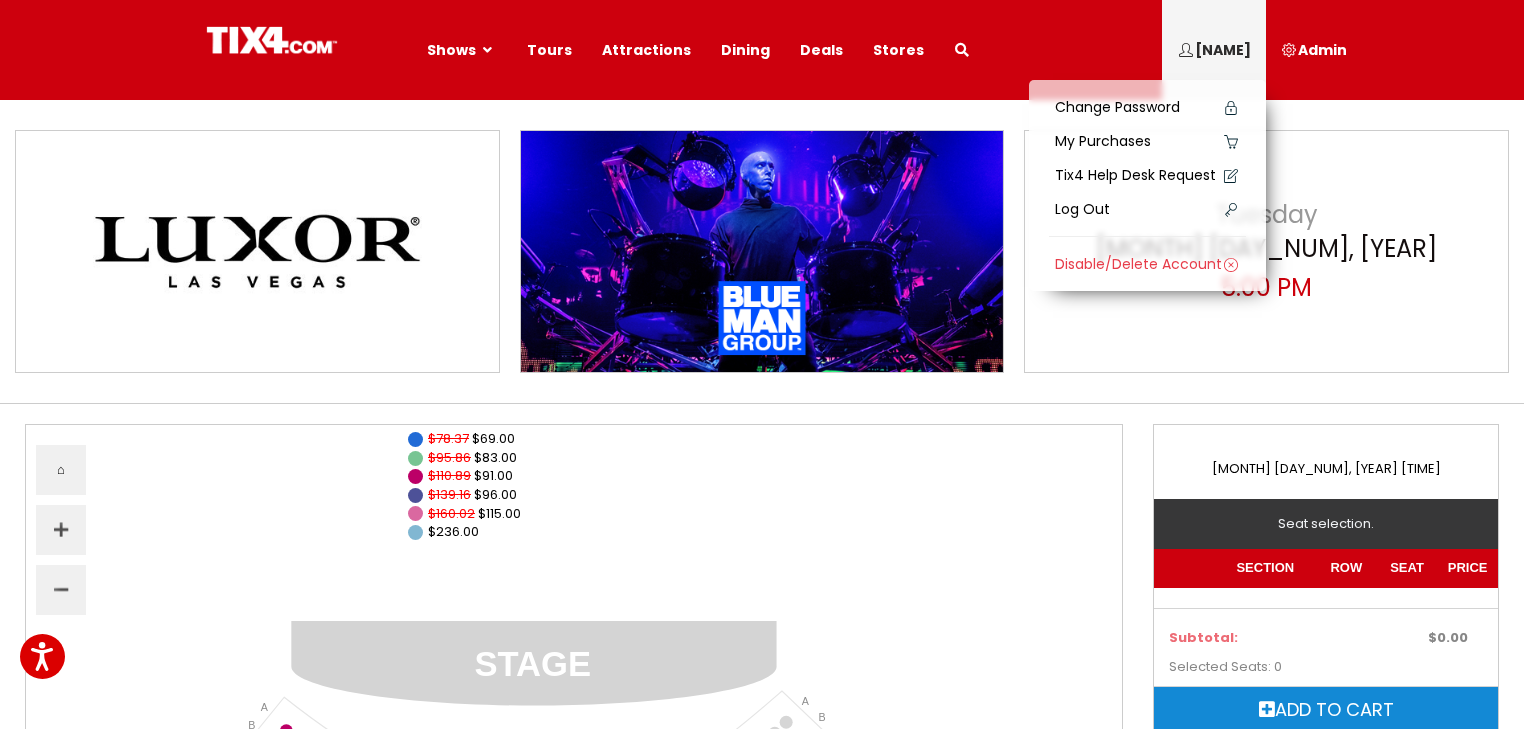 click at bounding box center (1186, 50) 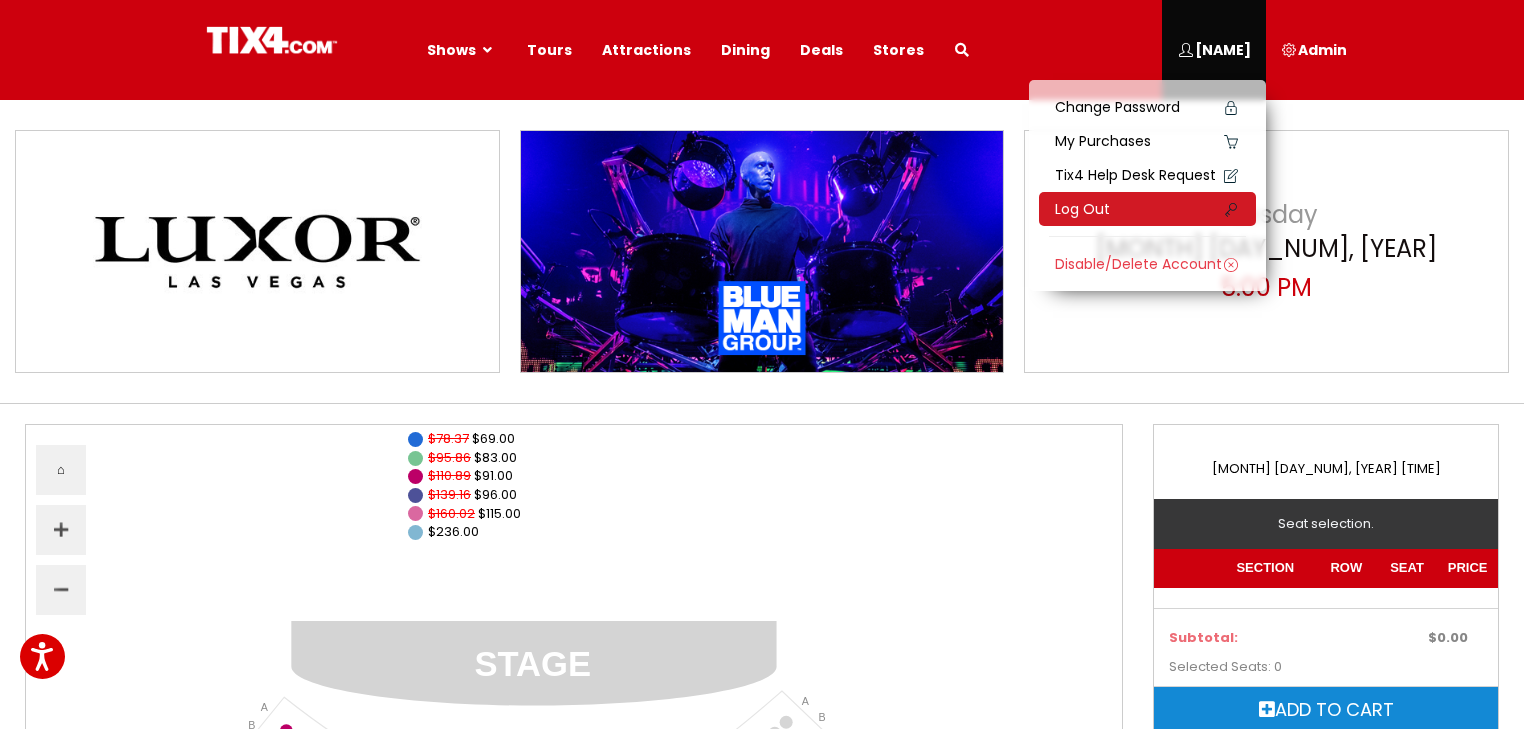 click on "Log Out" at bounding box center [1147, 209] 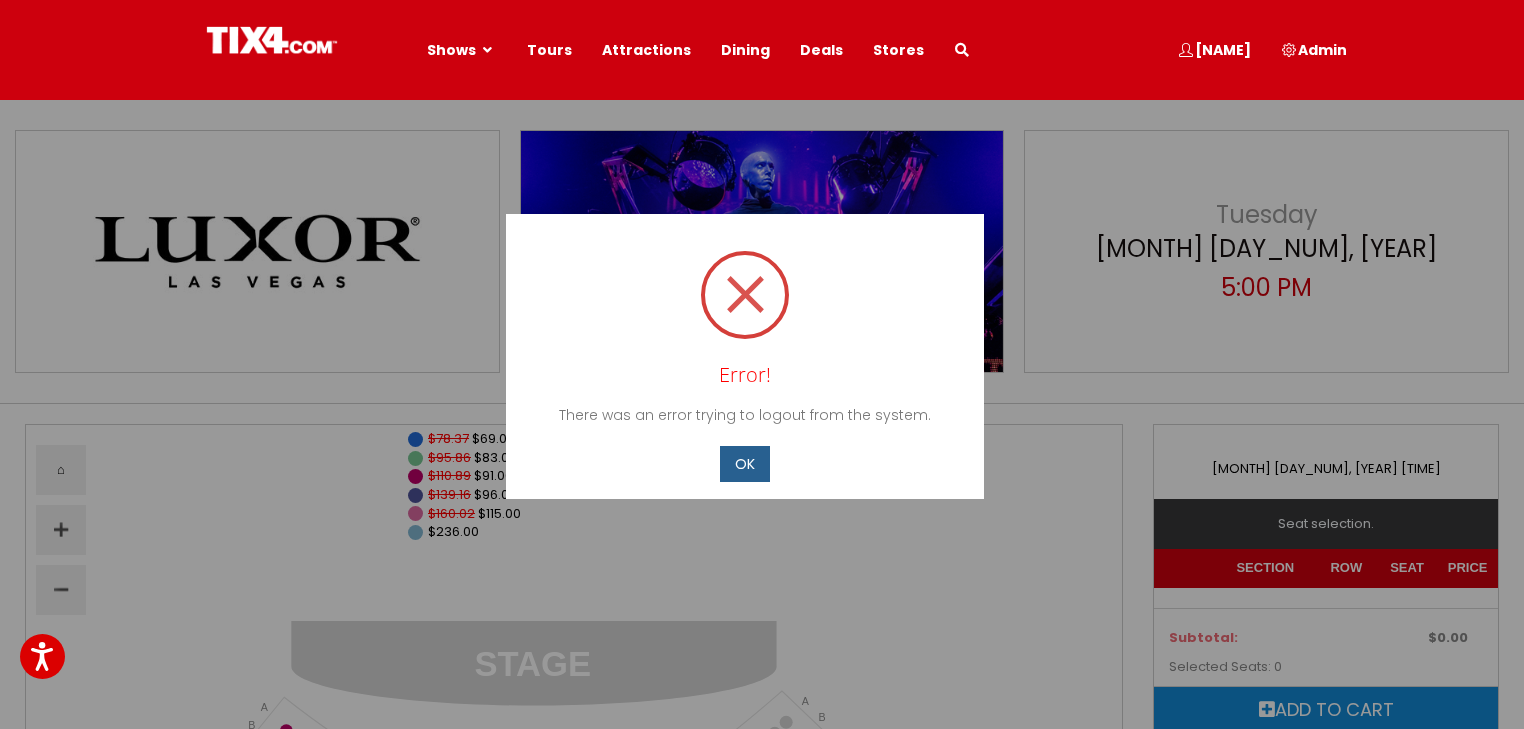 click on "OK" at bounding box center (745, 463) 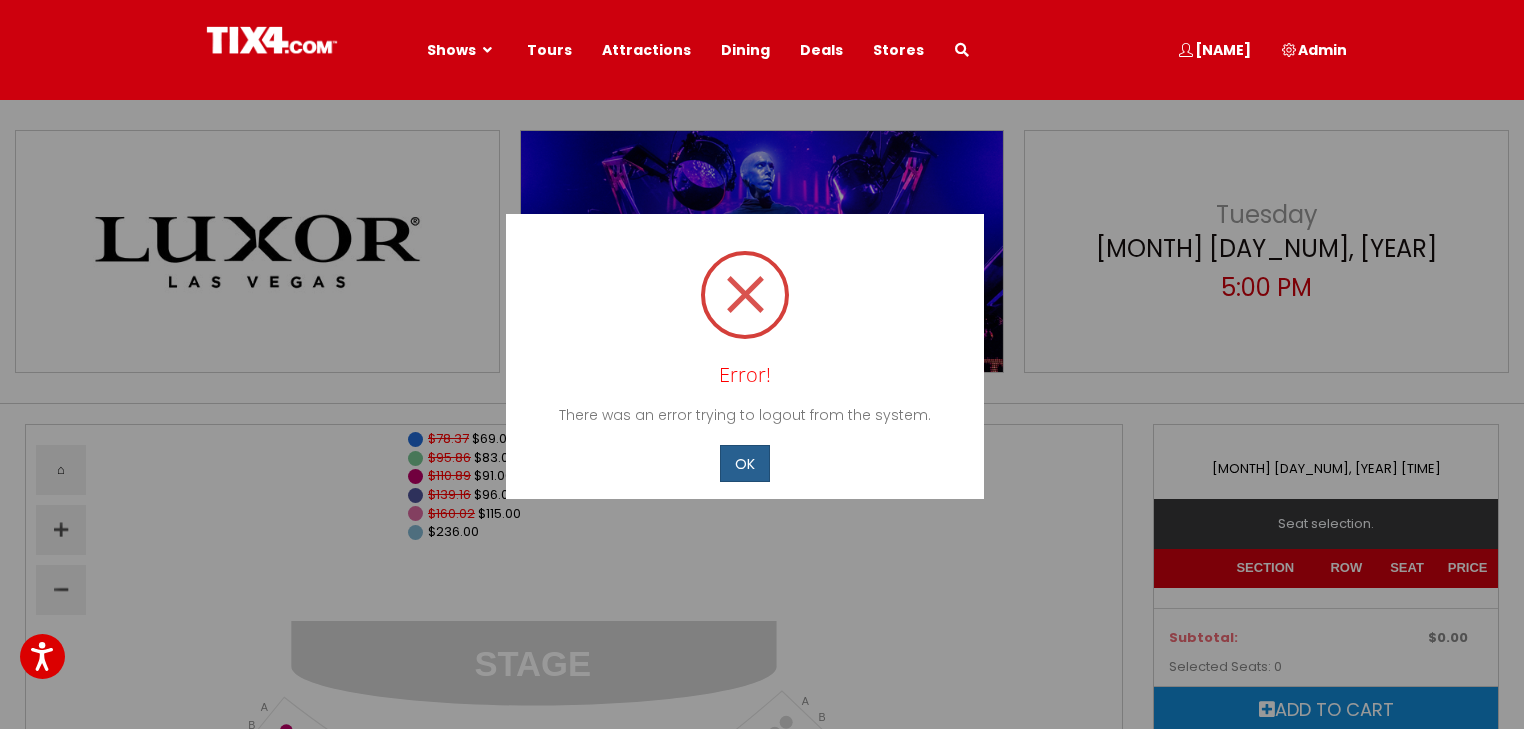 click on "Accessibility Screen-Reader Guide, Feedback, and Issue Reporting | New window
Shows Blog" at bounding box center (762, 1487) 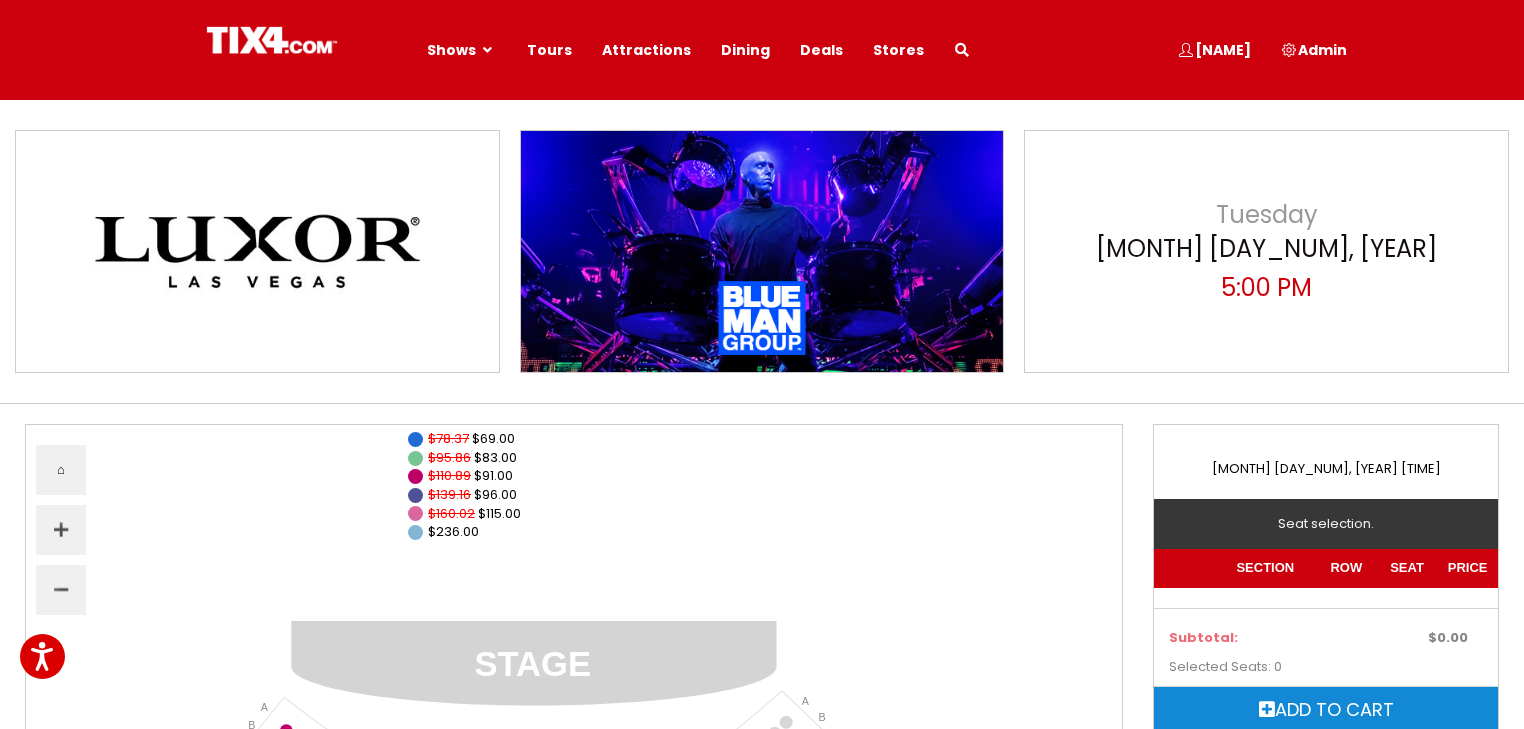 click on "$78.37
$69.00" at bounding box center (574, 485) 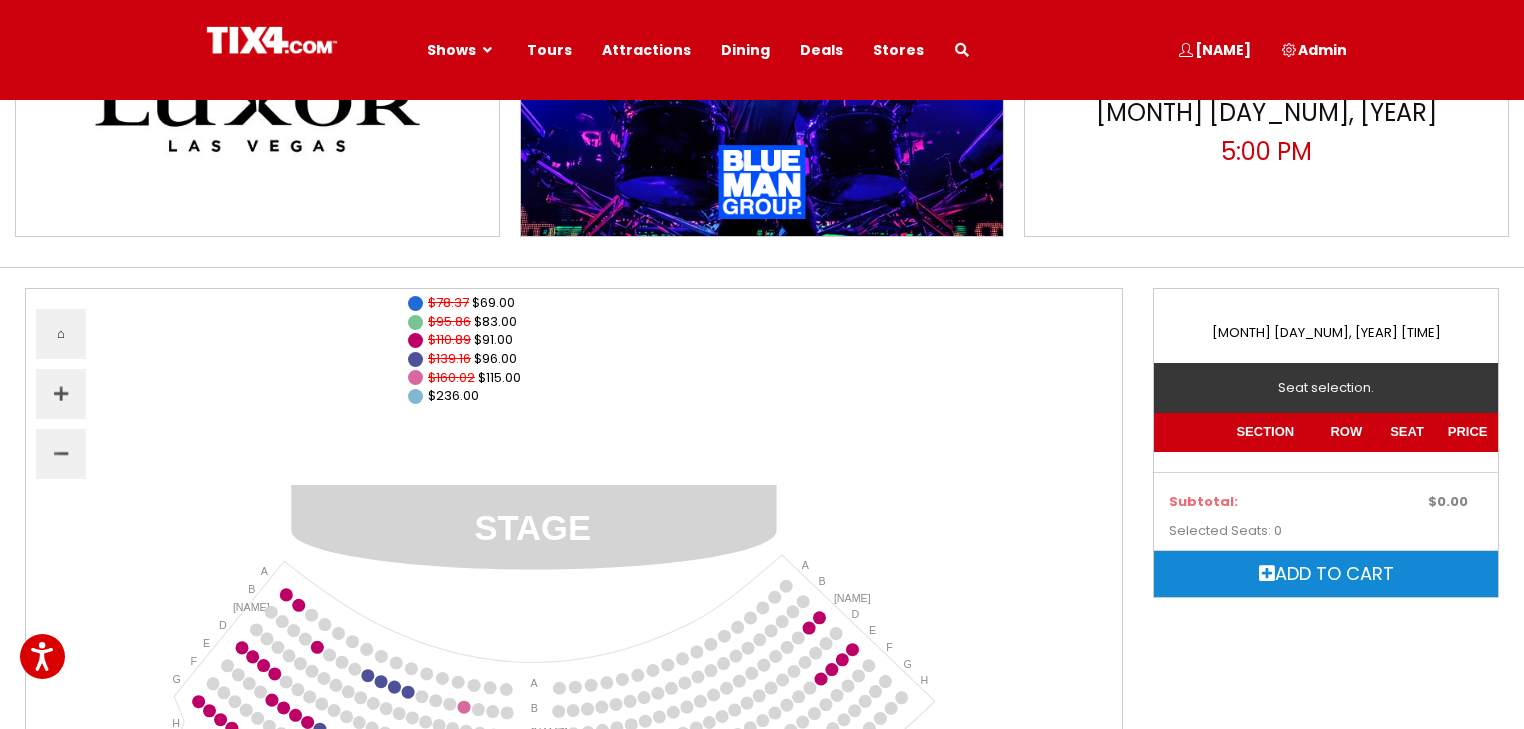 scroll, scrollTop: 0, scrollLeft: 0, axis: both 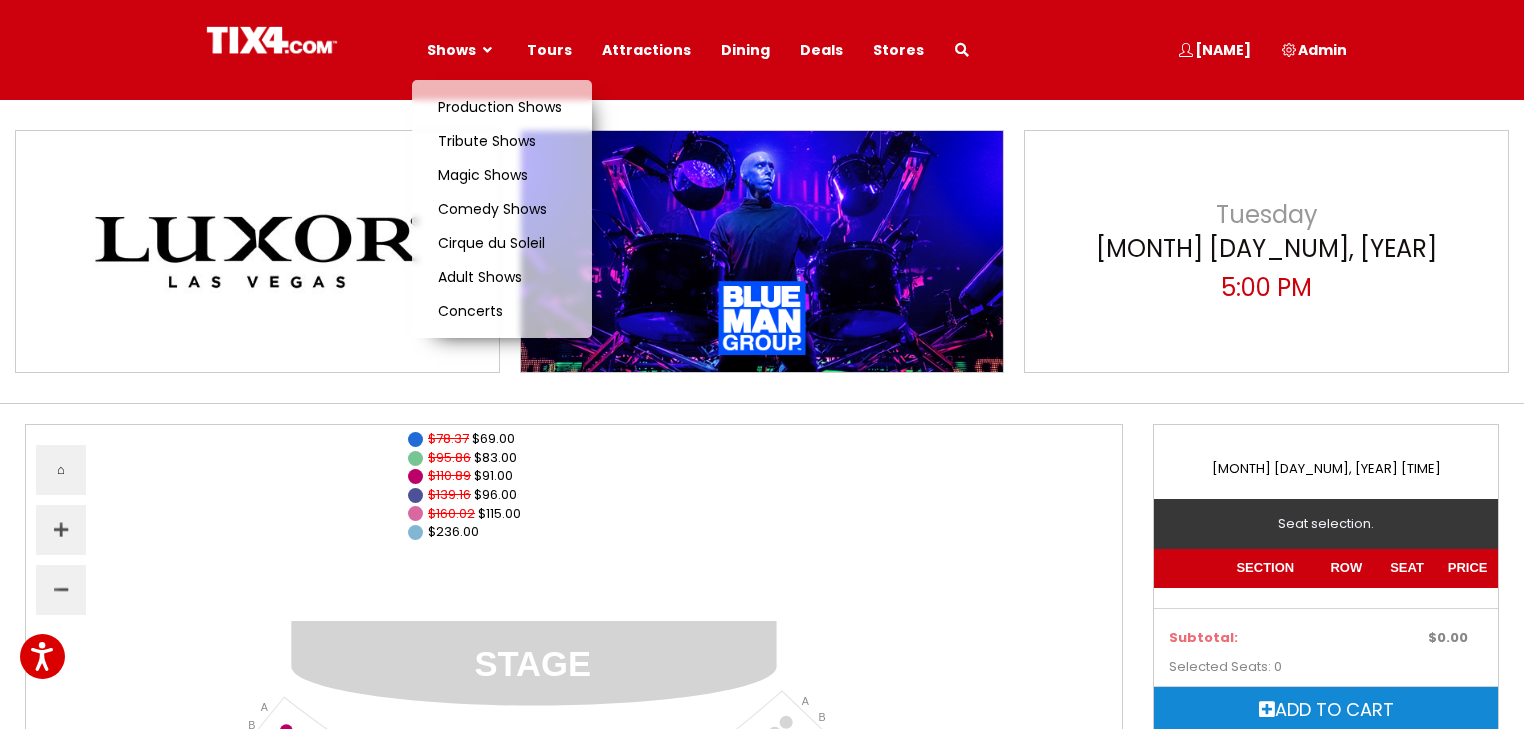 click on "Shows" at bounding box center (451, 50) 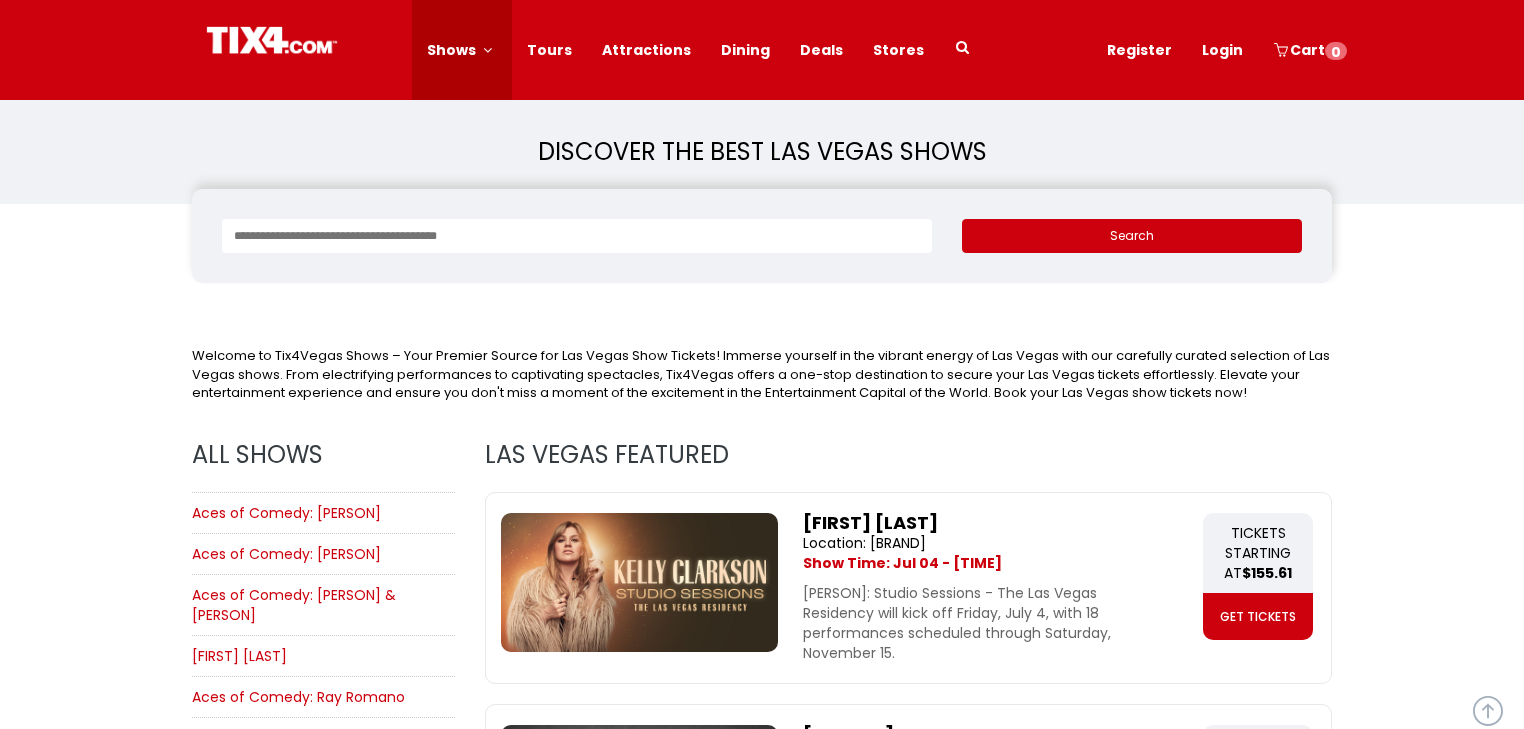 scroll, scrollTop: 1120, scrollLeft: 0, axis: vertical 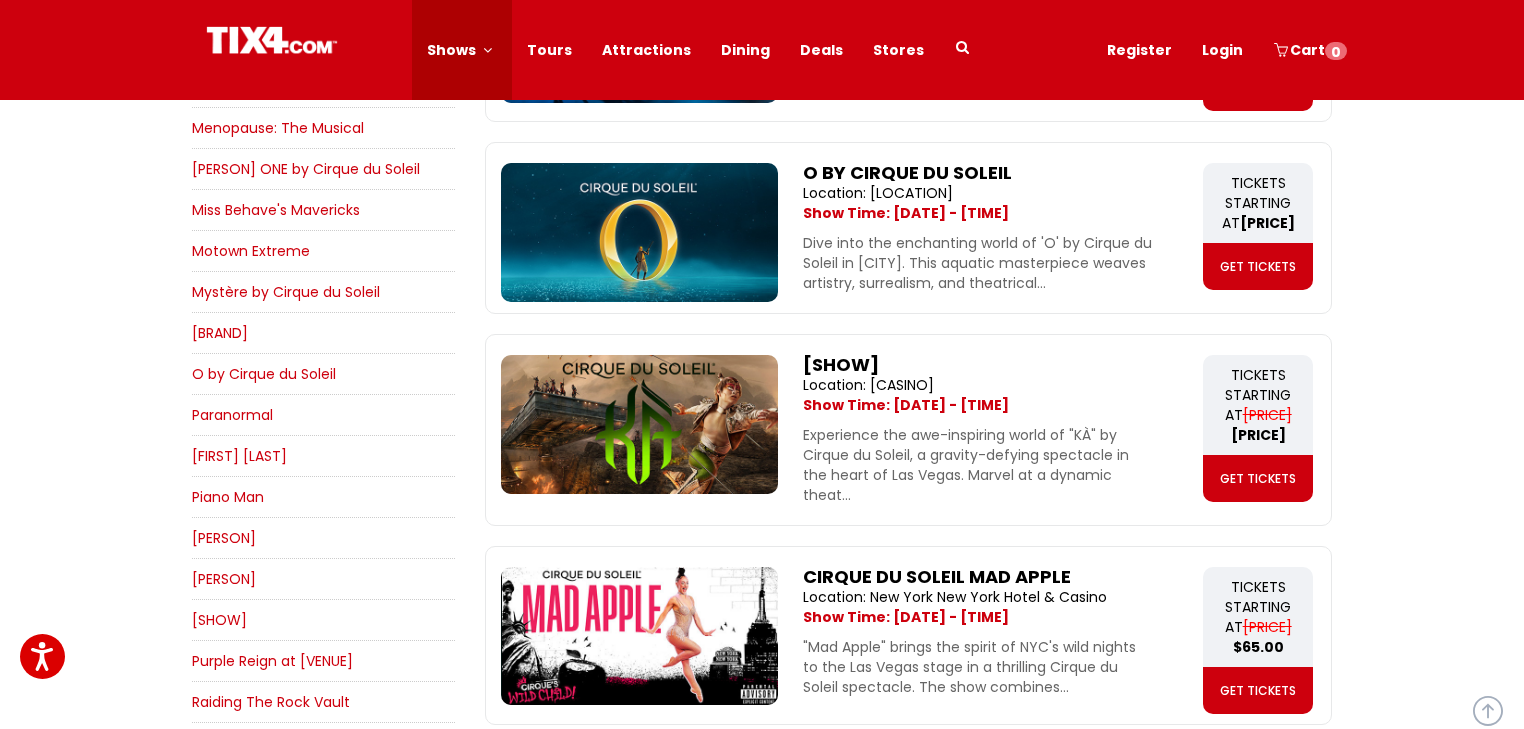 click on "O by Cirque du Soleil" at bounding box center (264, 374) 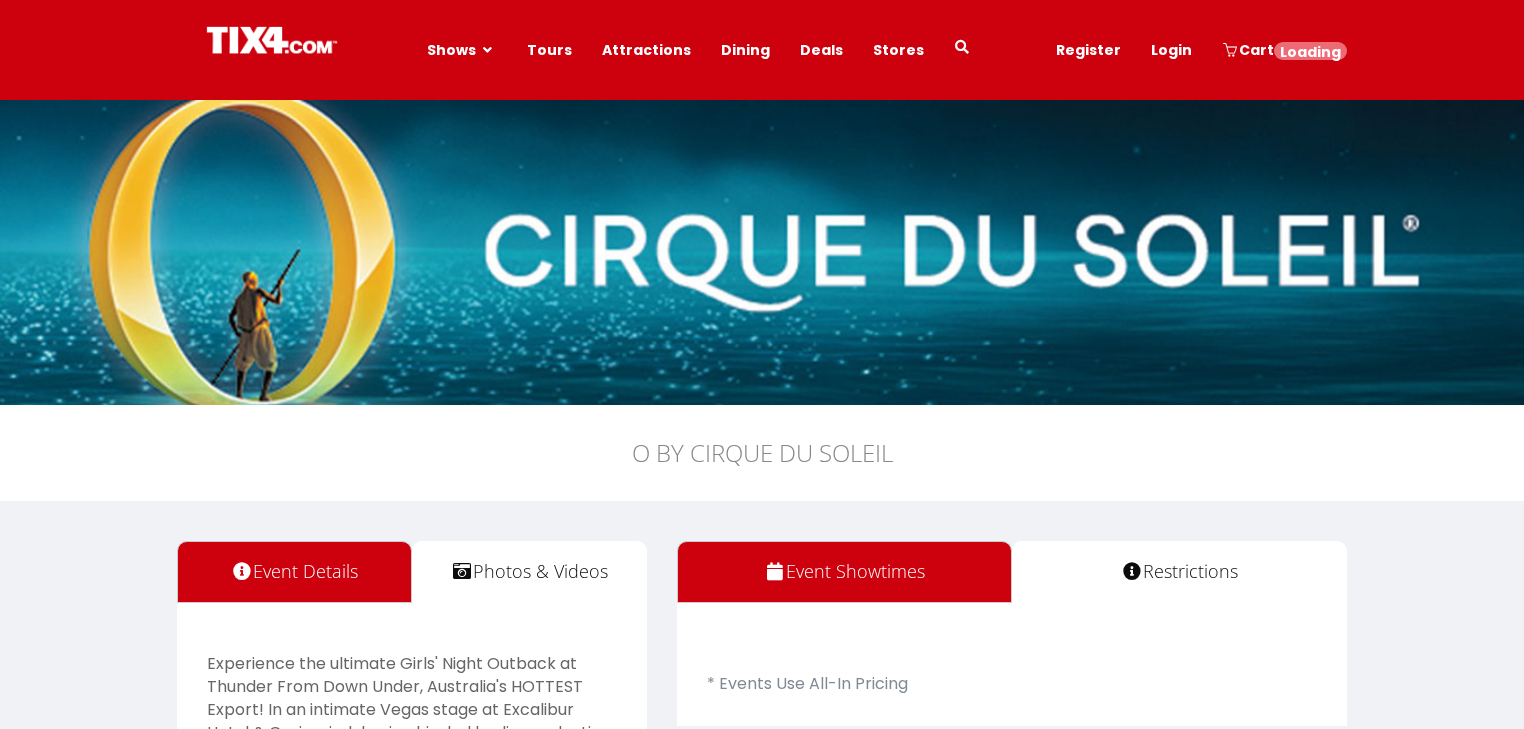 scroll, scrollTop: 0, scrollLeft: 0, axis: both 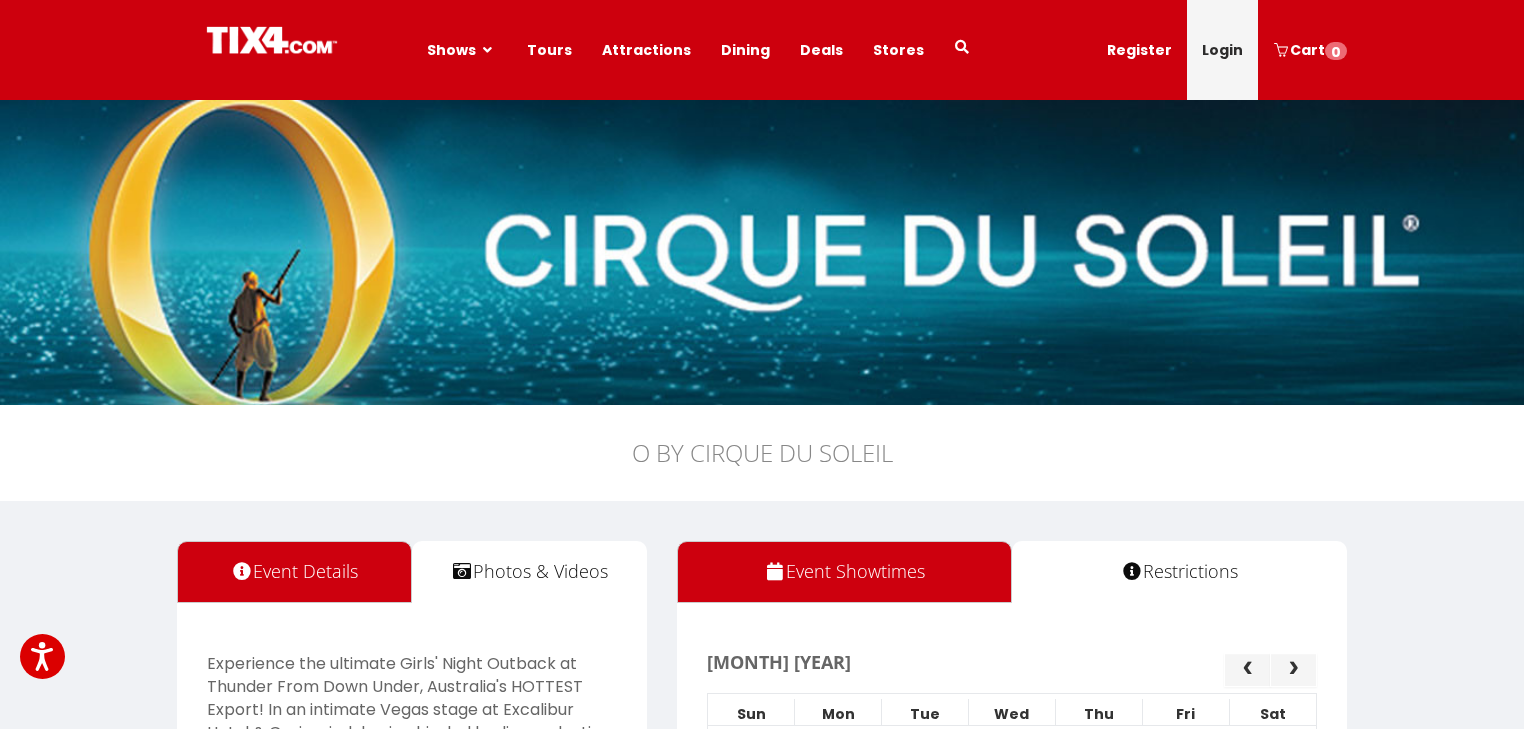 click on "Login" at bounding box center [1222, 50] 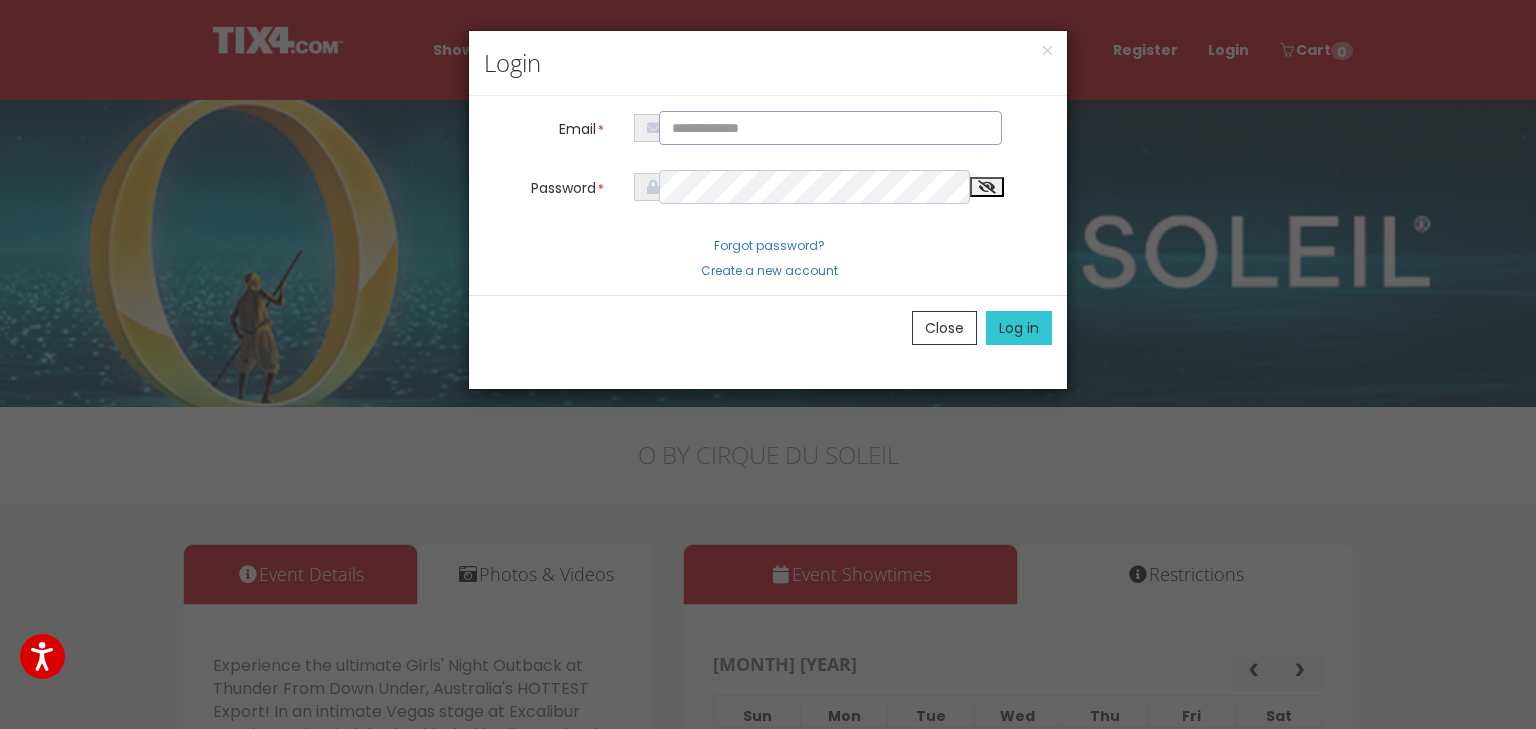 click at bounding box center [831, 128] 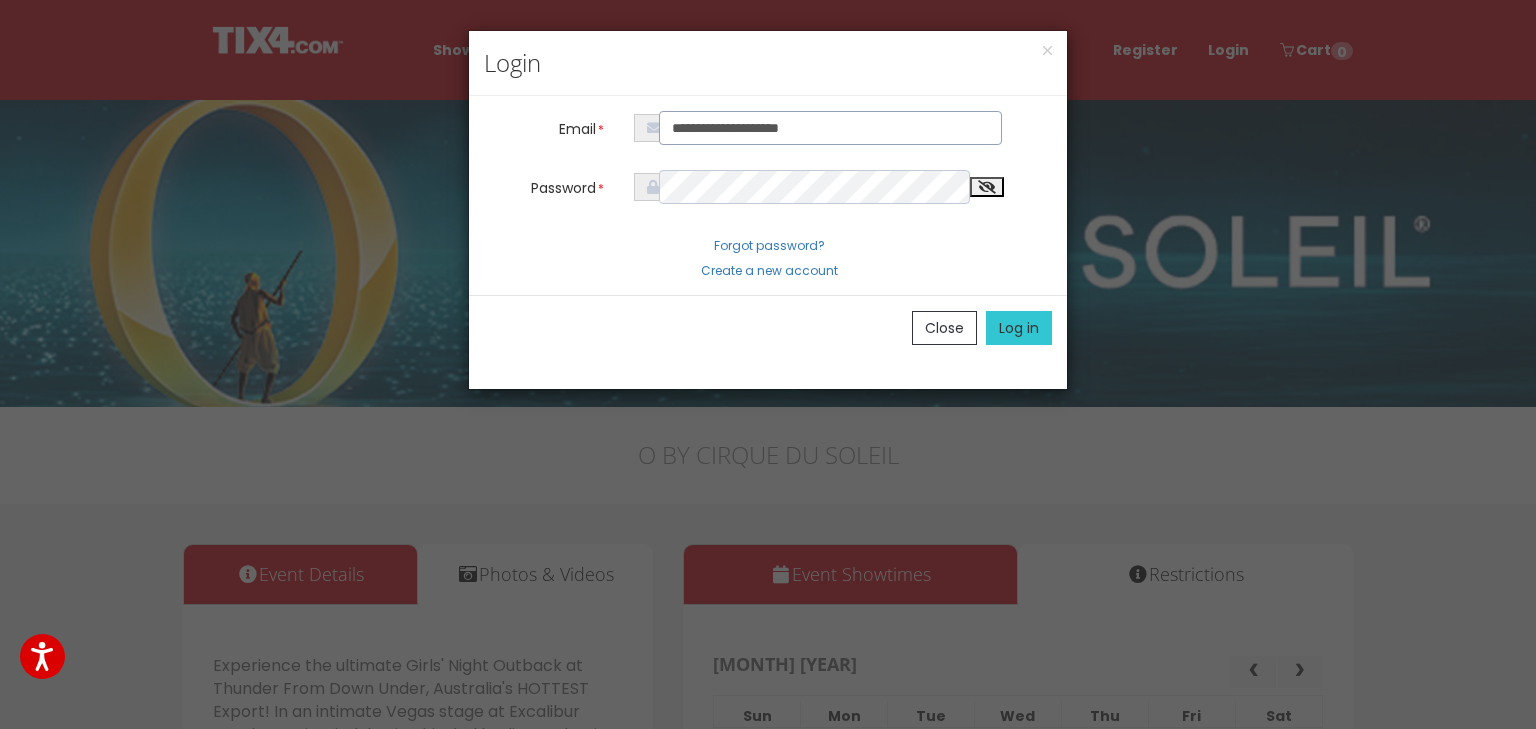 type on "**********" 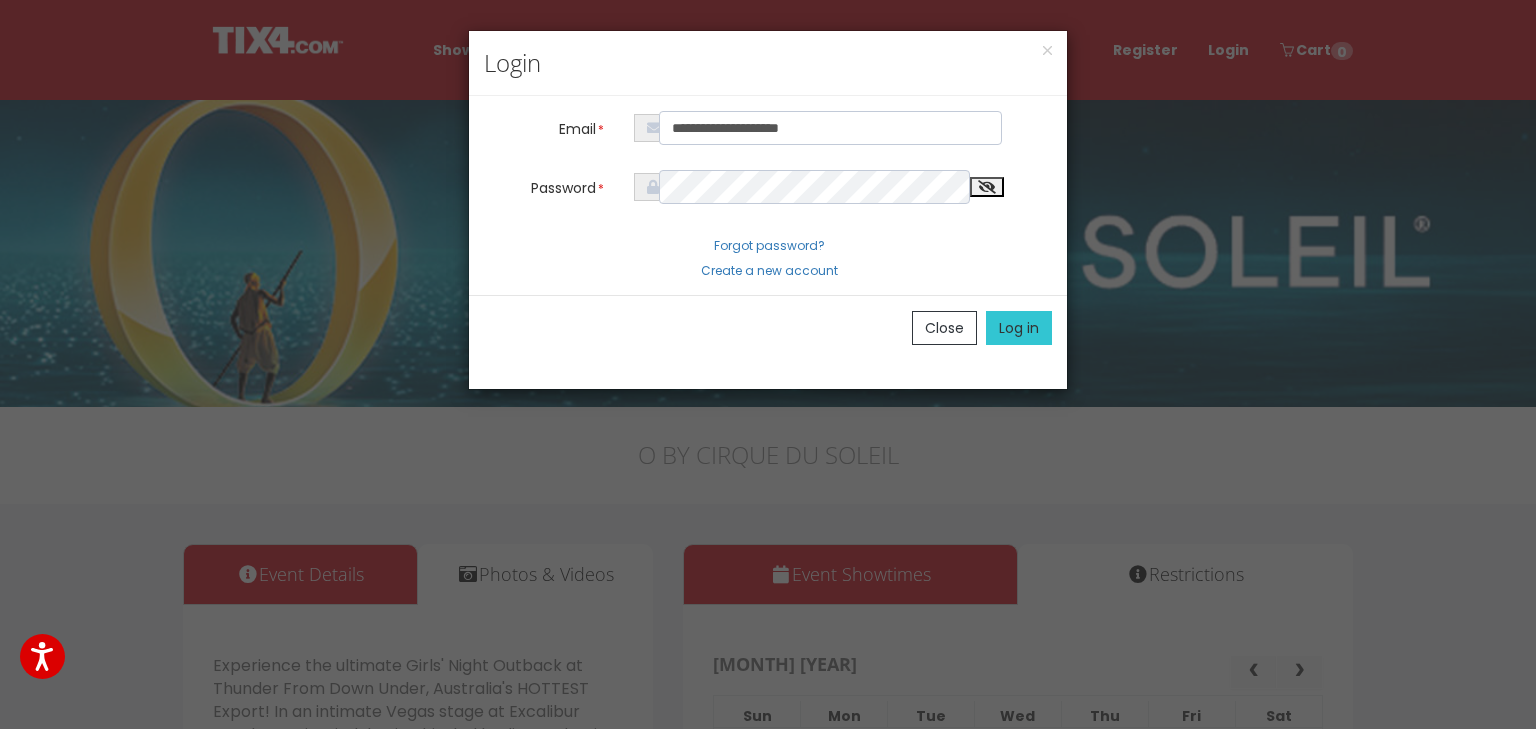click on "Log in" at bounding box center (1019, 328) 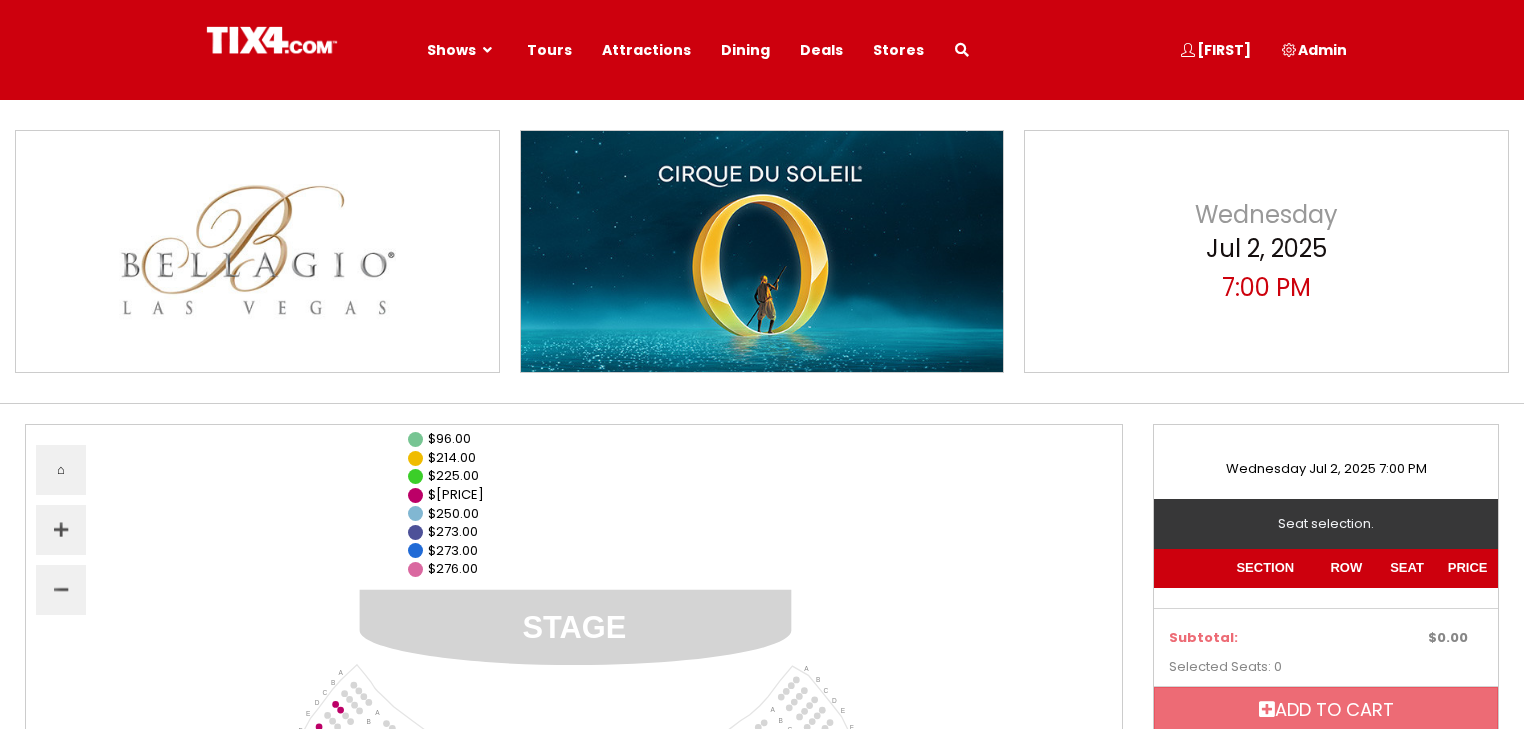 scroll, scrollTop: 0, scrollLeft: 0, axis: both 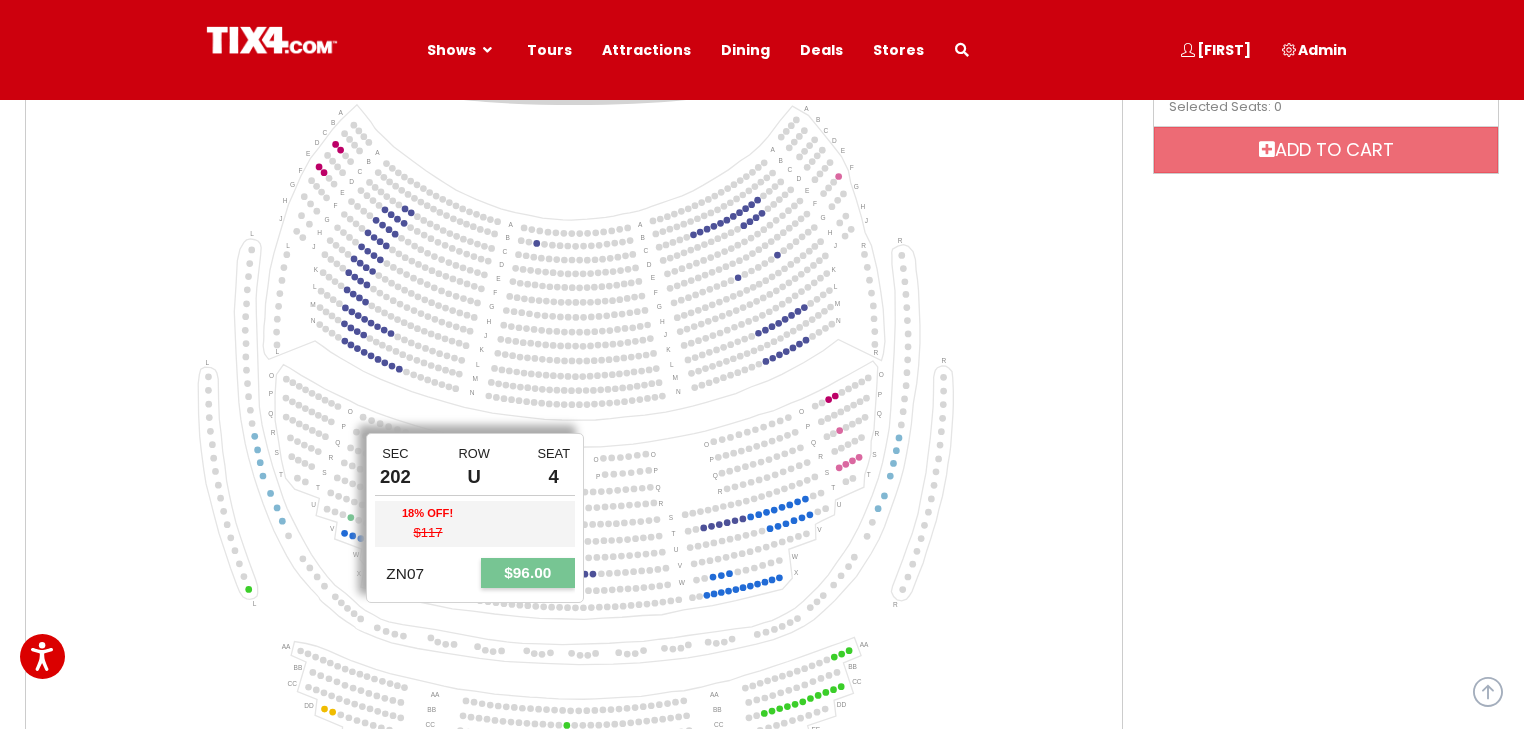 click at bounding box center (351, 517) 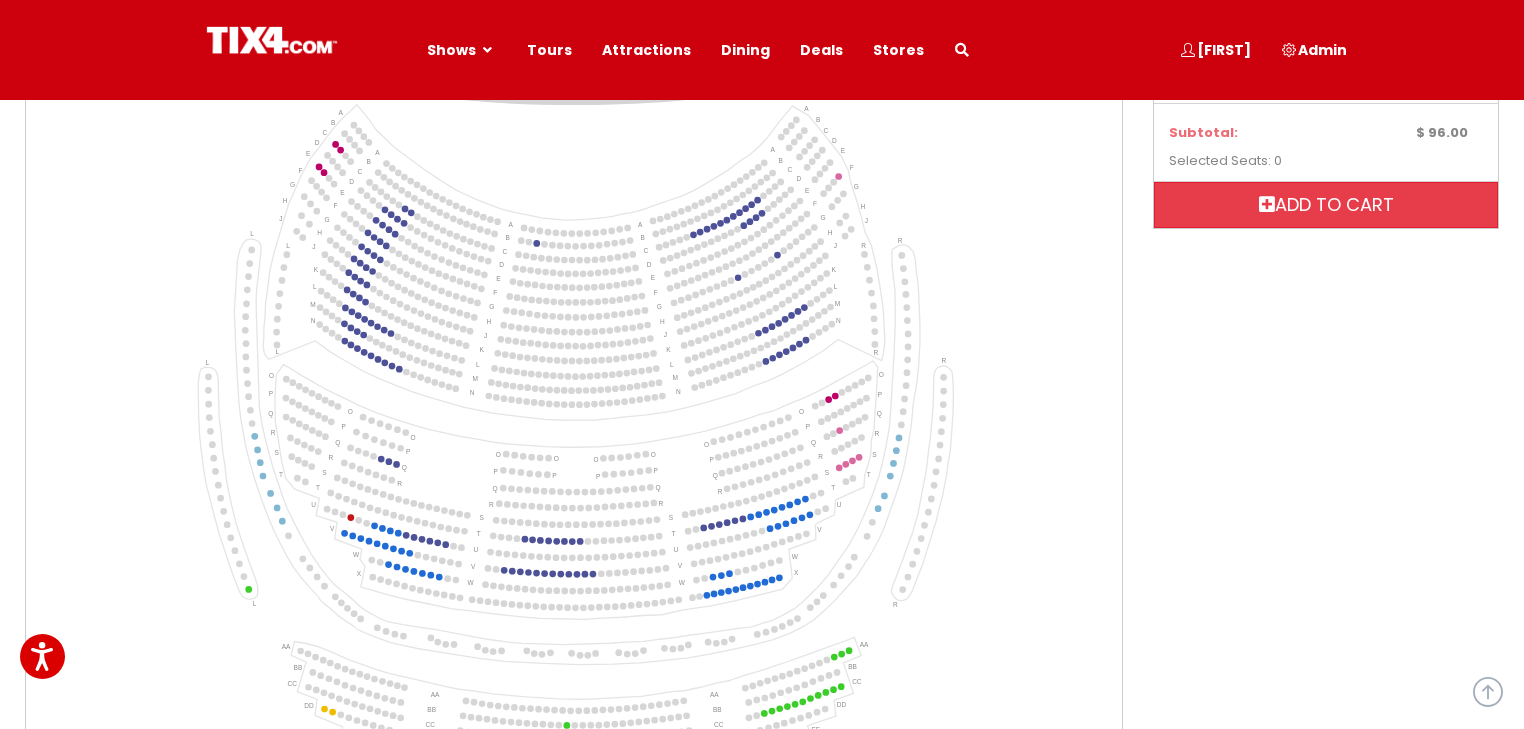 click on "Add to cart" at bounding box center [1326, 205] 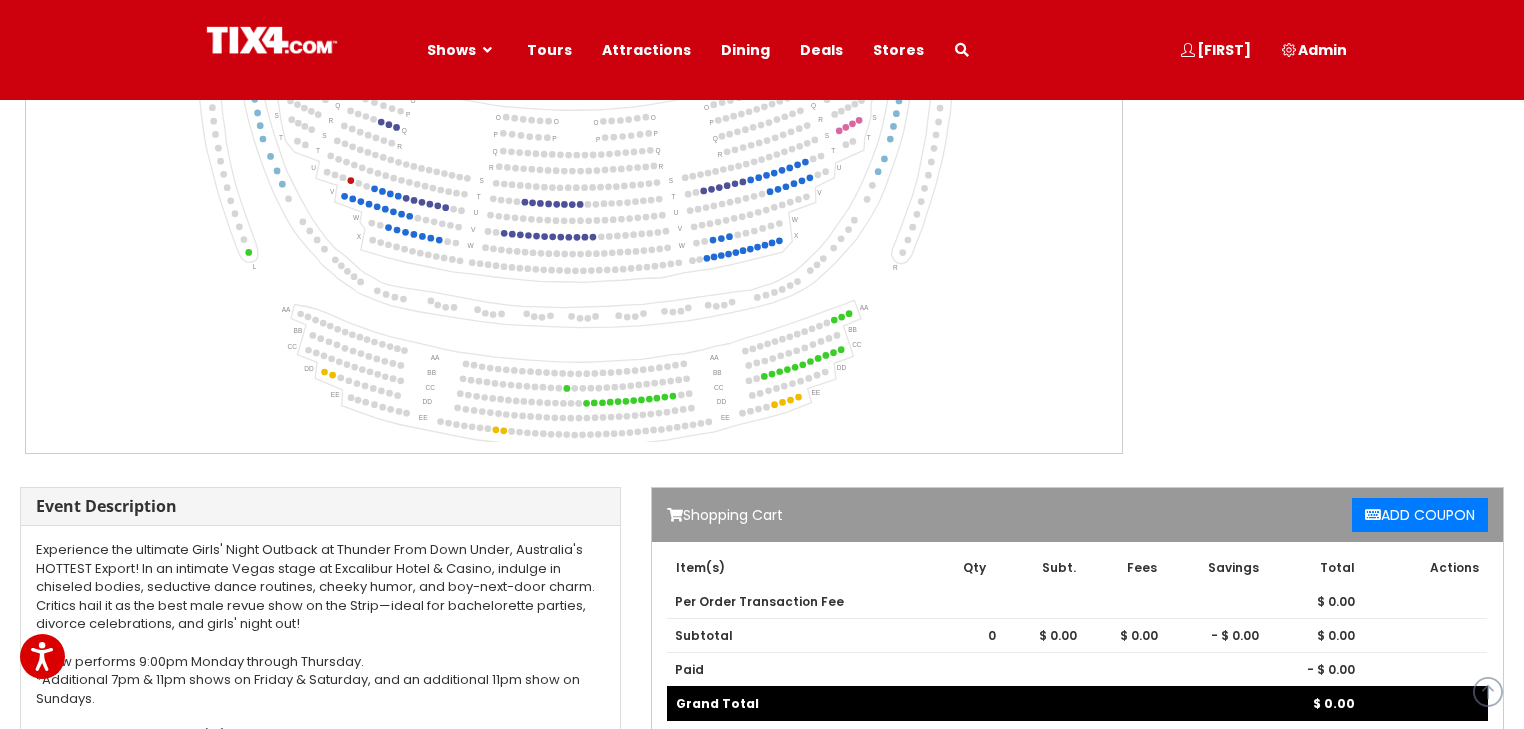 scroll, scrollTop: 640, scrollLeft: 0, axis: vertical 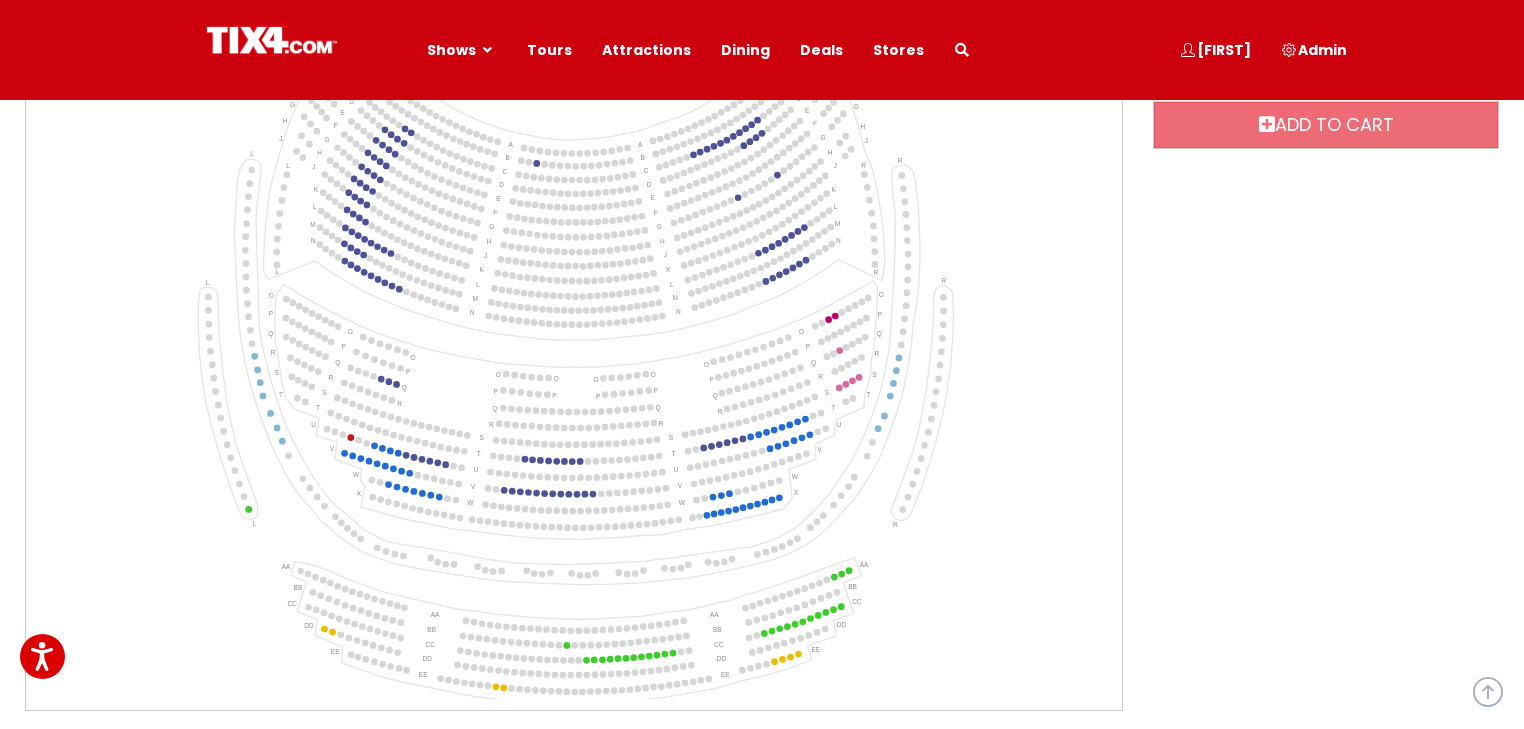 click at bounding box center (576, 410) 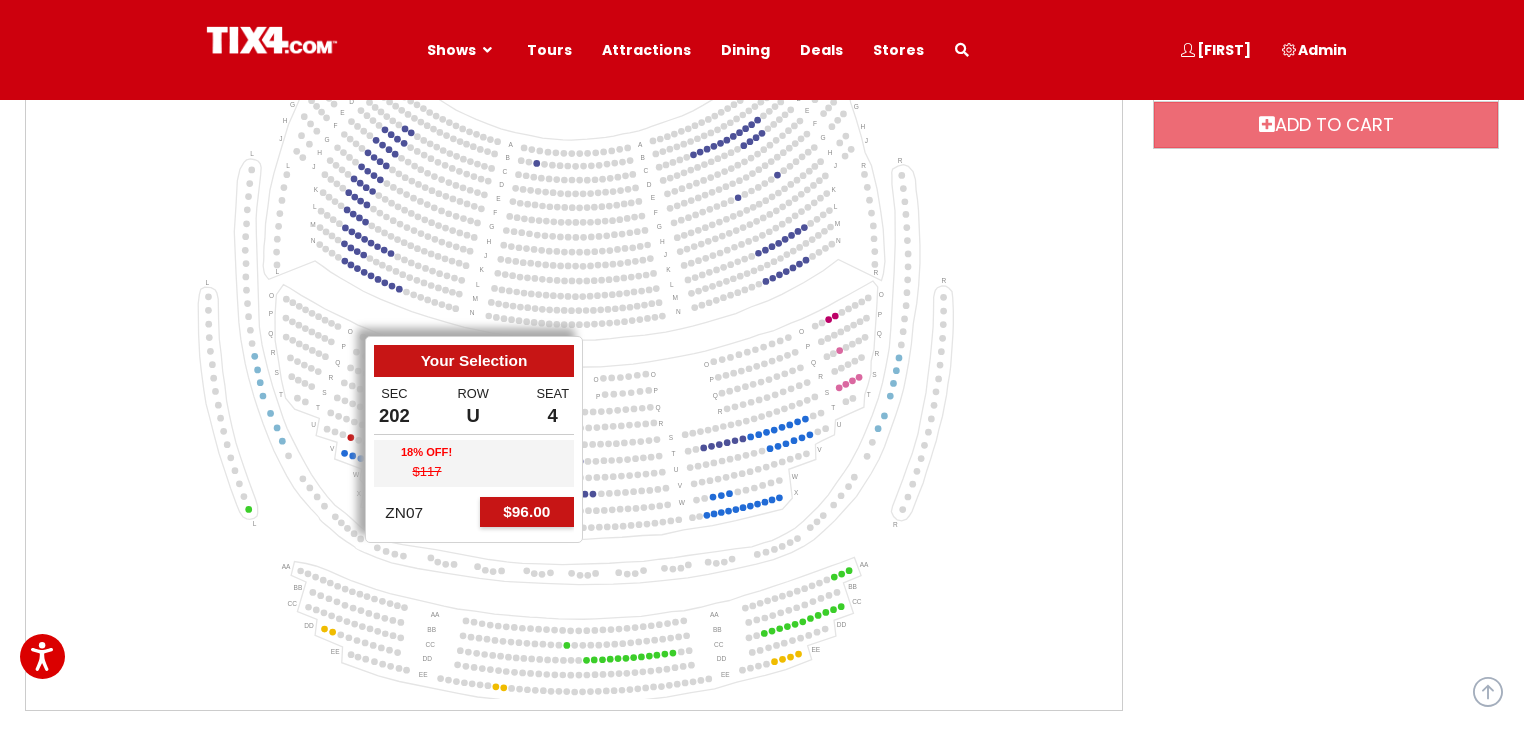 click at bounding box center (351, 437) 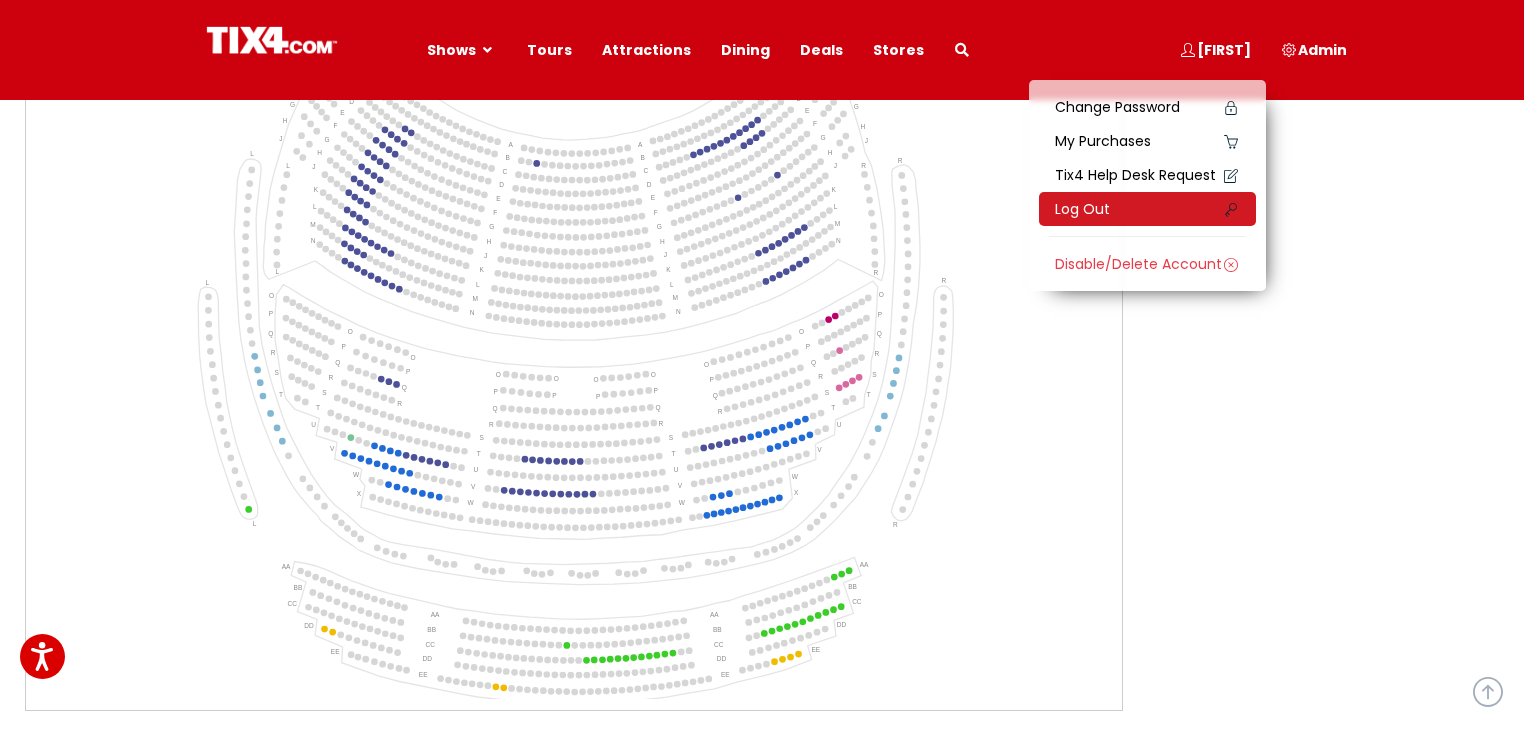 click on "Log Out" at bounding box center [1147, 209] 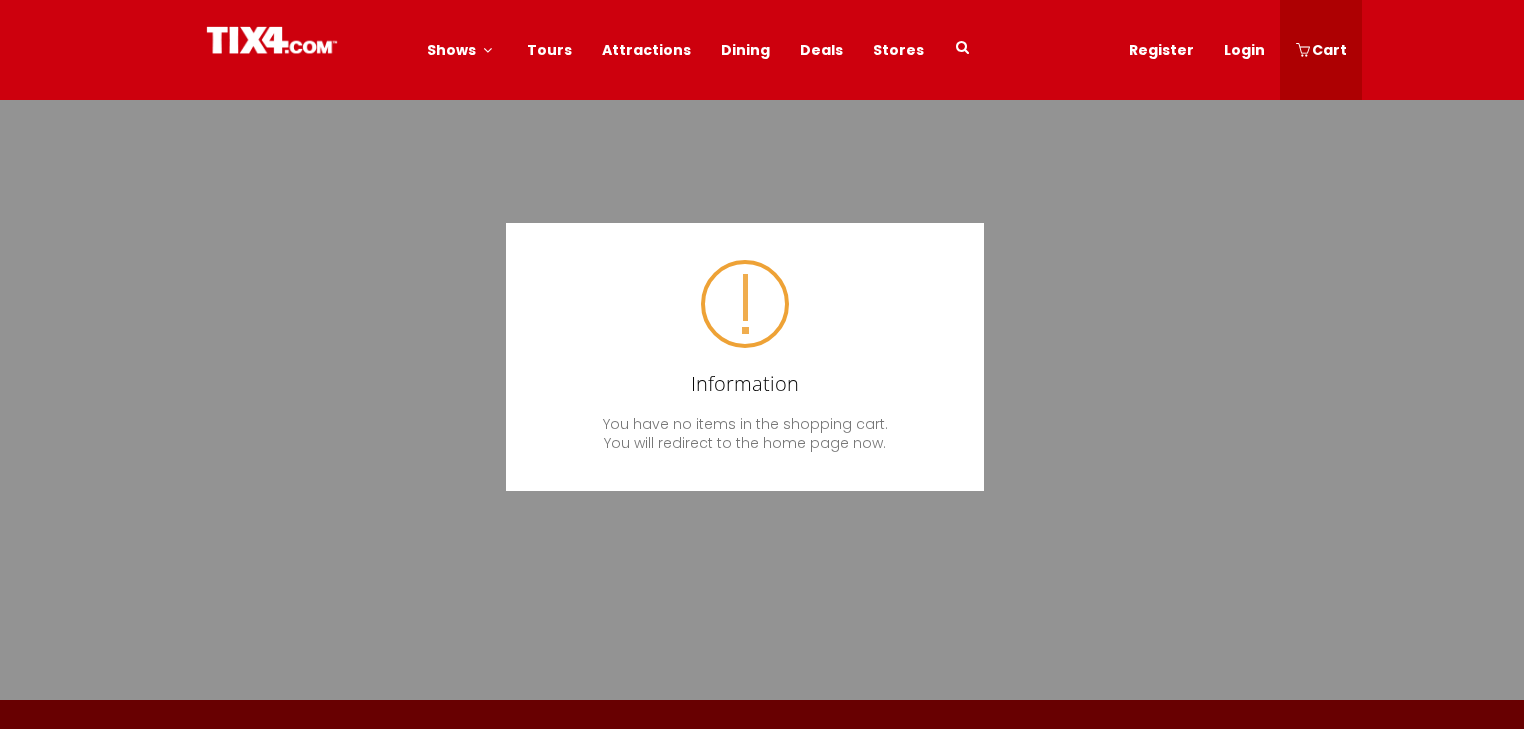 scroll, scrollTop: 0, scrollLeft: 0, axis: both 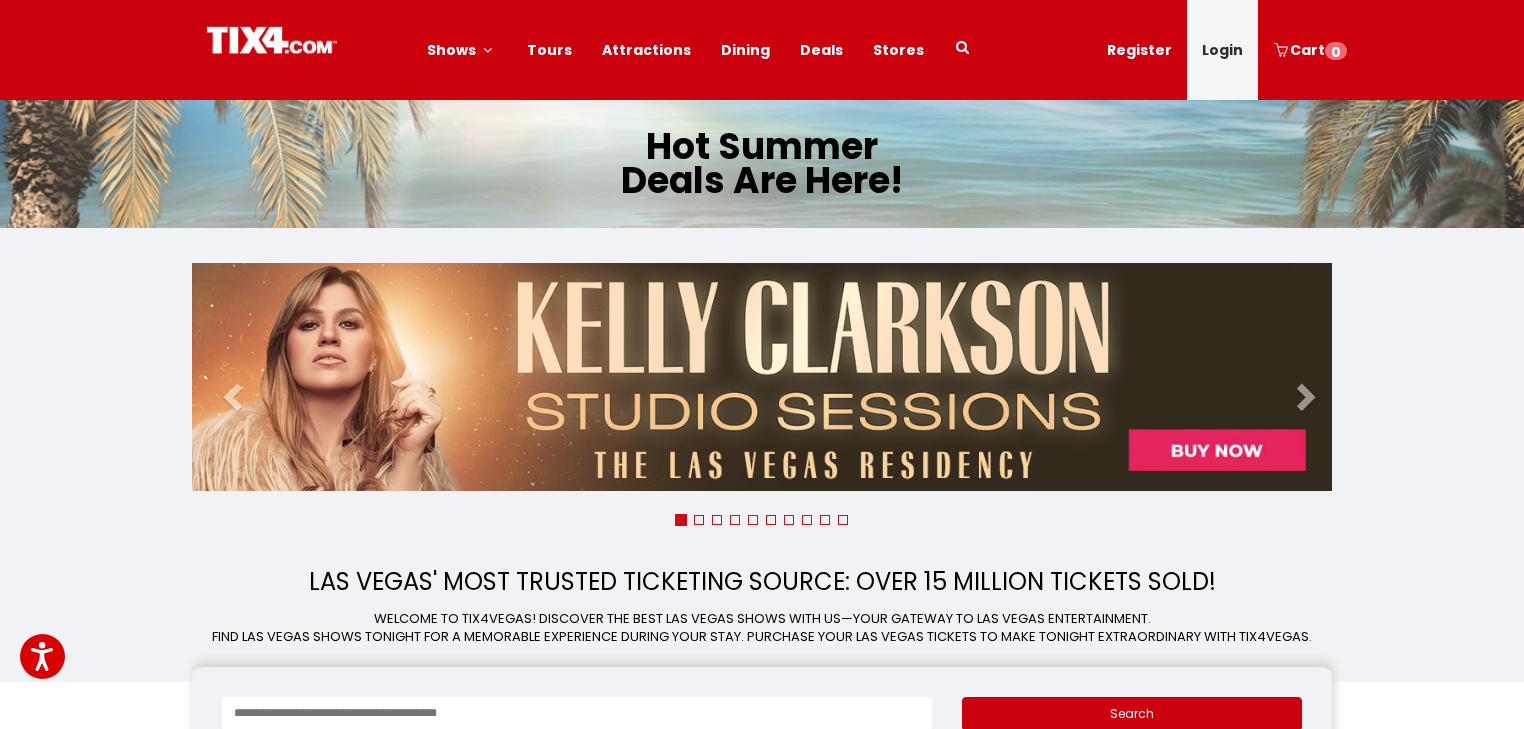 click on "Login" at bounding box center [1222, 50] 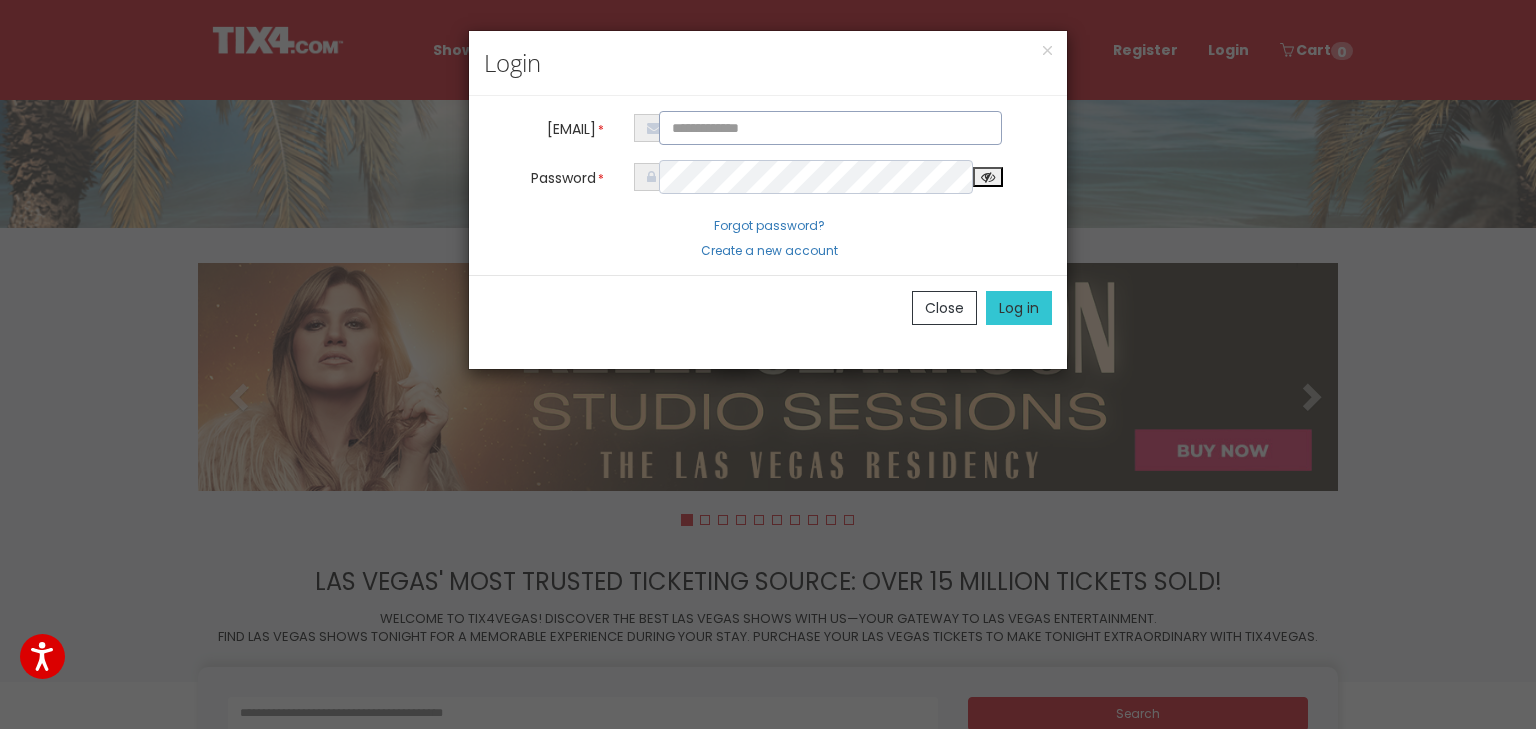 click at bounding box center (831, 128) 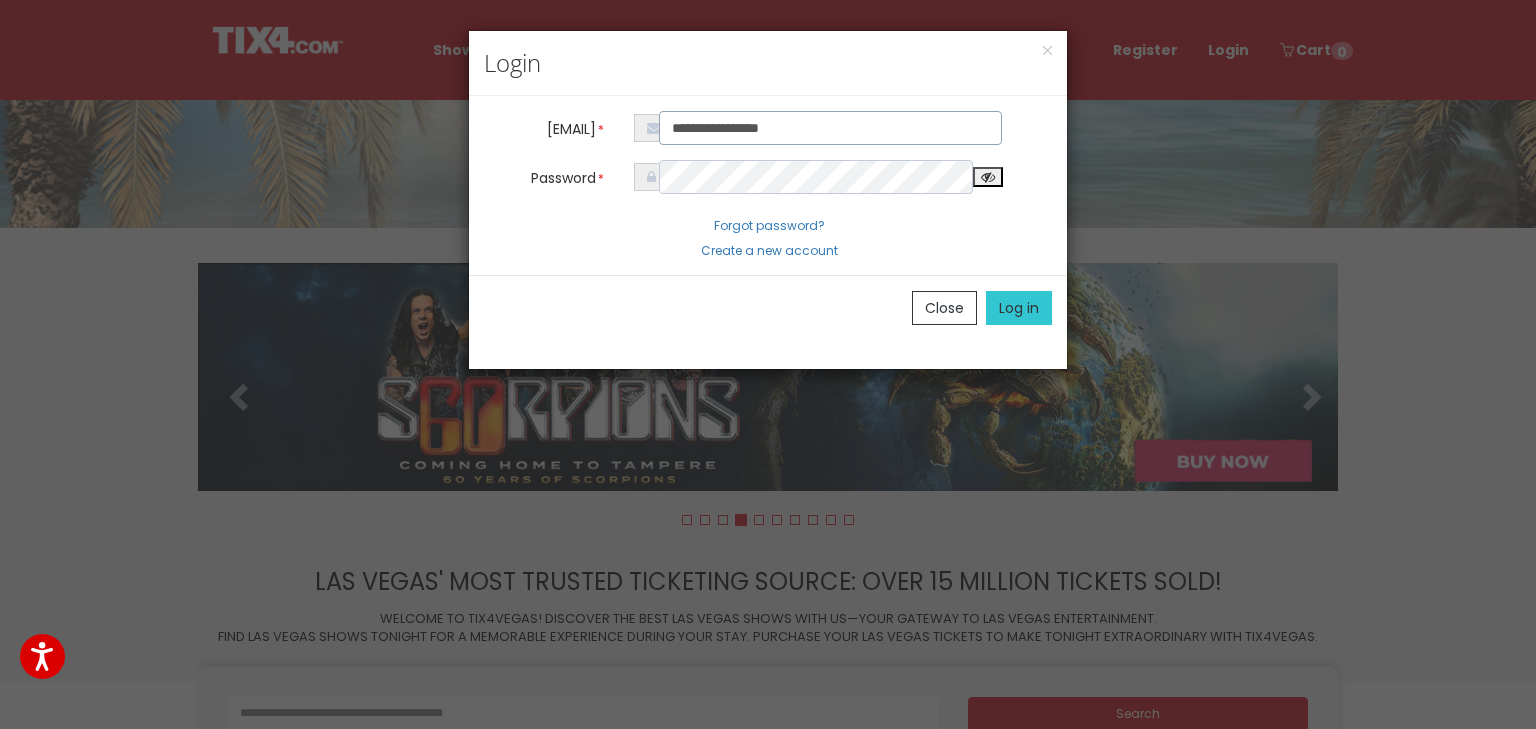 type on "**********" 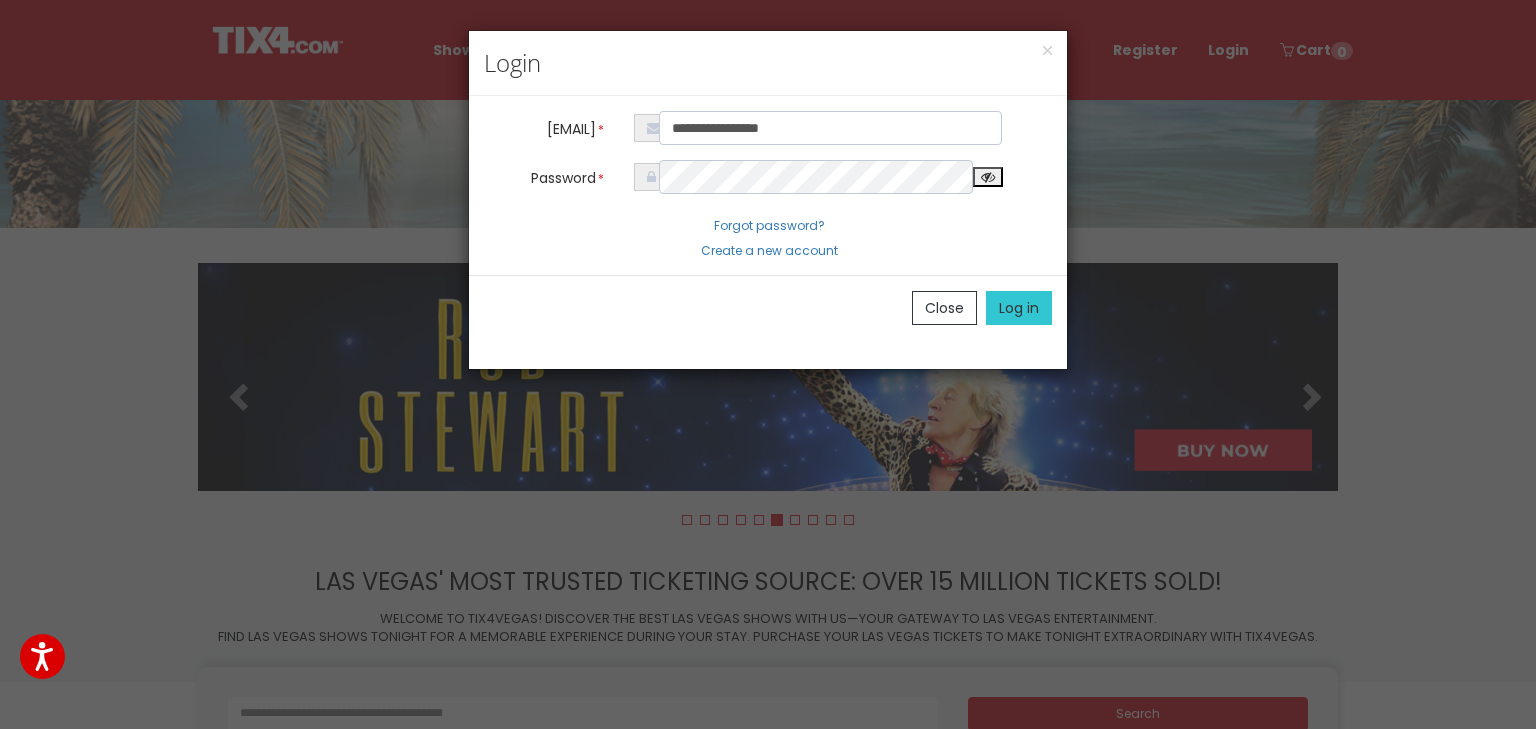 click on "Log in" at bounding box center (1019, 308) 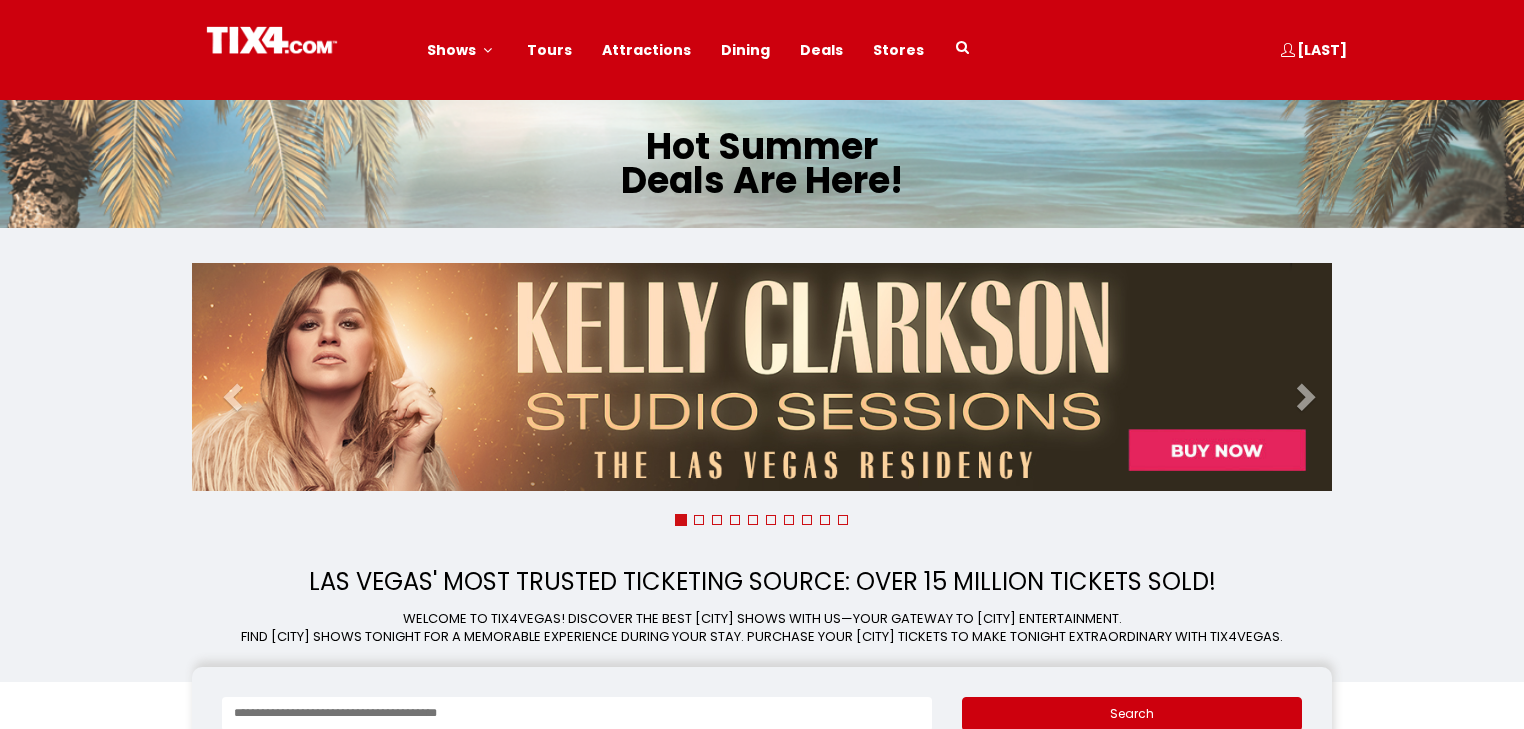 scroll, scrollTop: 0, scrollLeft: 0, axis: both 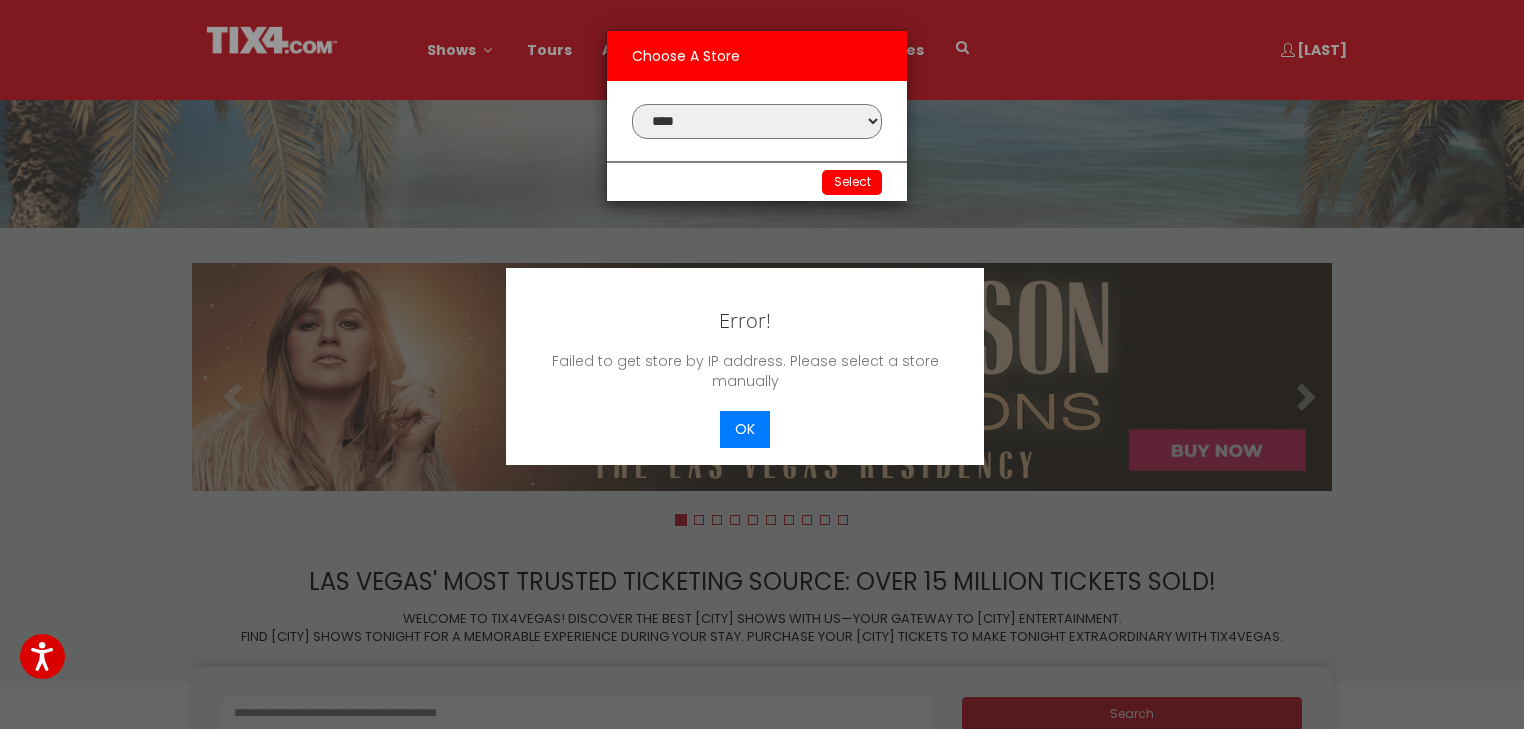 click on "**********" at bounding box center (757, 121) 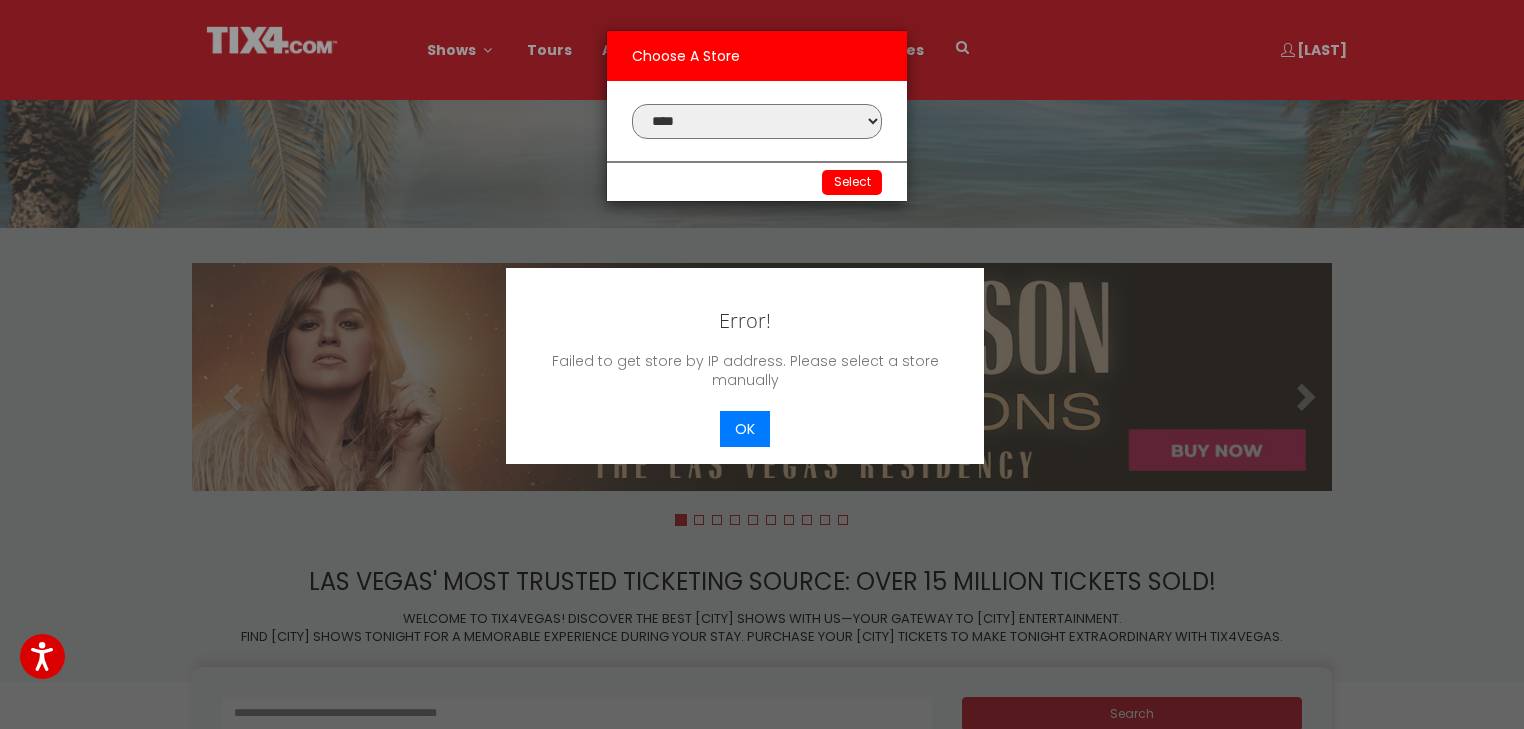 select on "*" 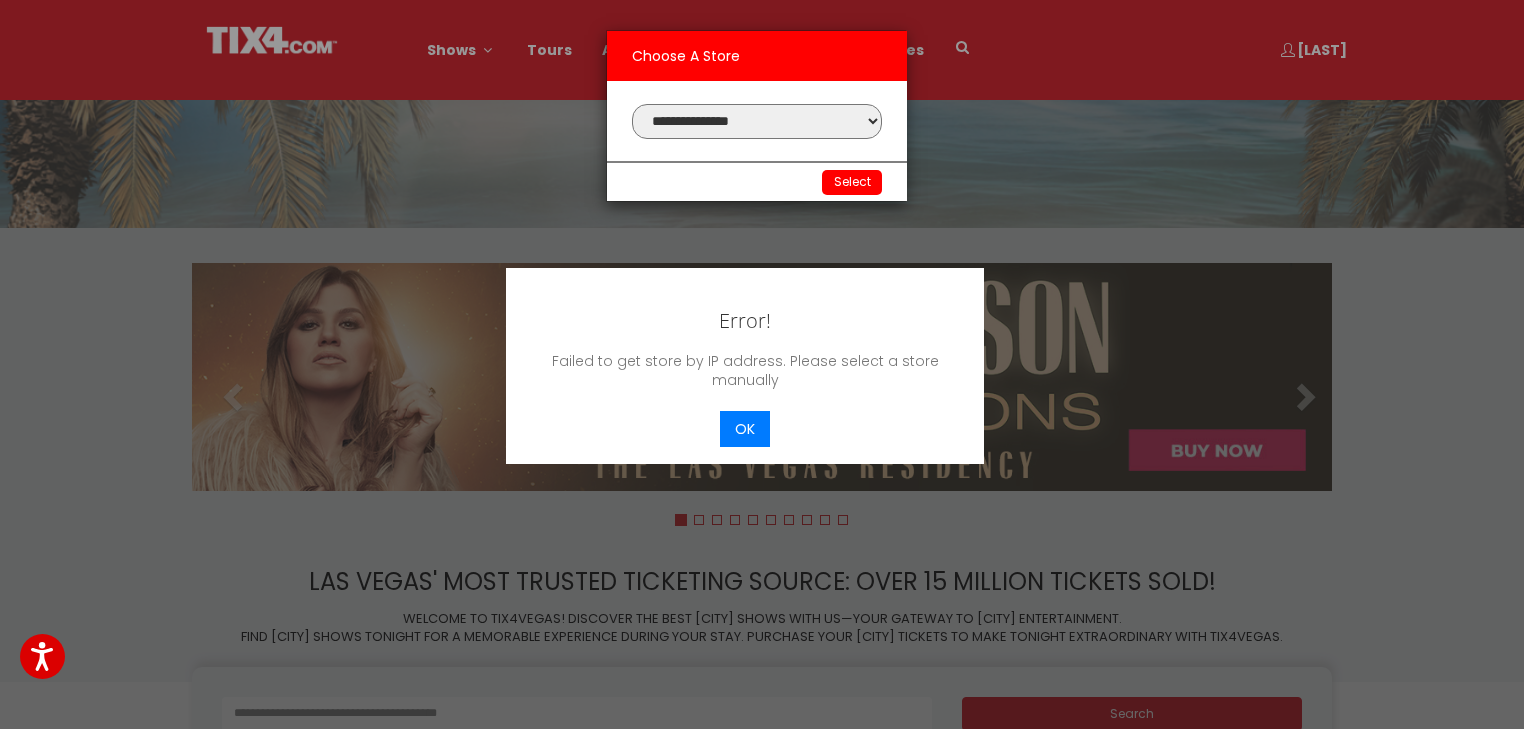 click on "**********" at bounding box center [757, 121] 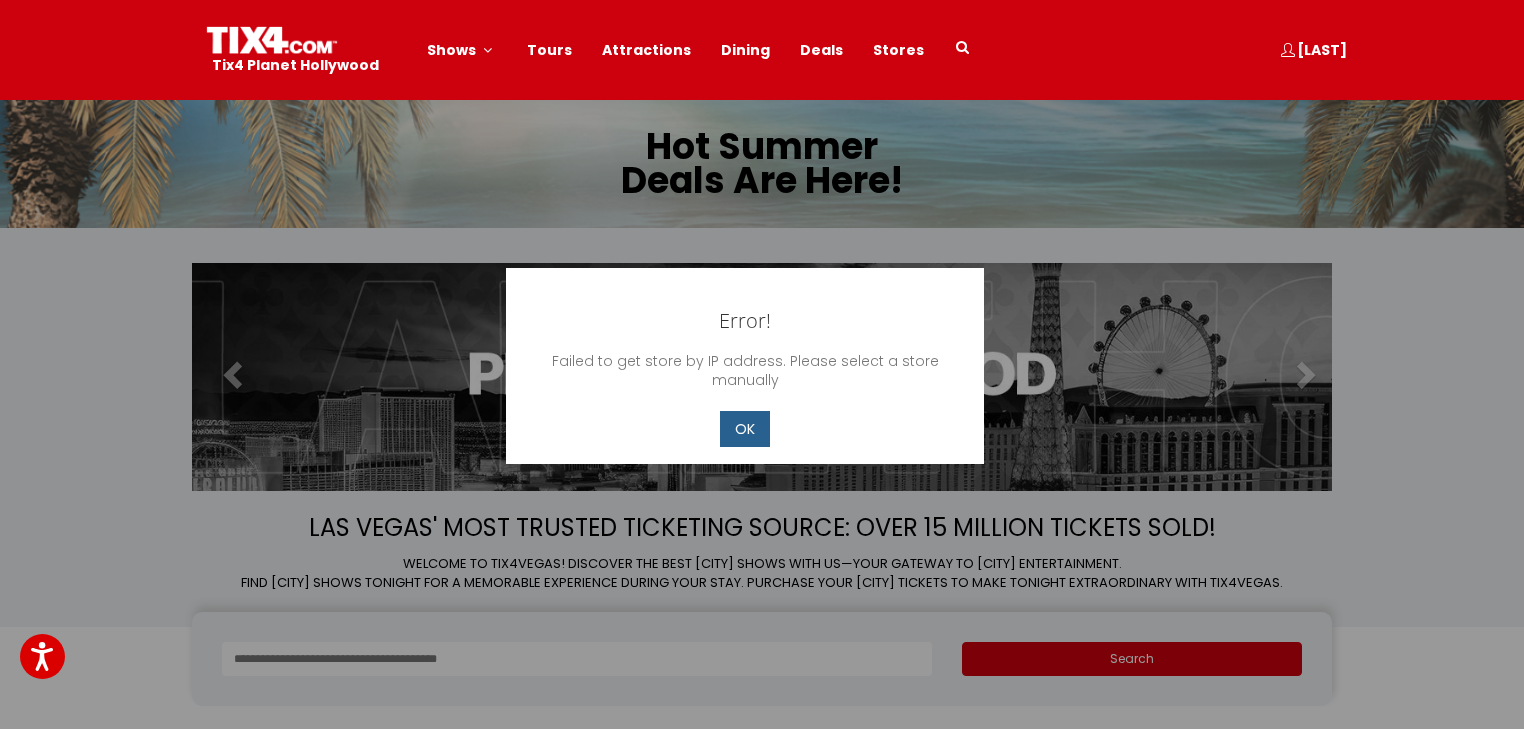 click on "OK" at bounding box center [745, 429] 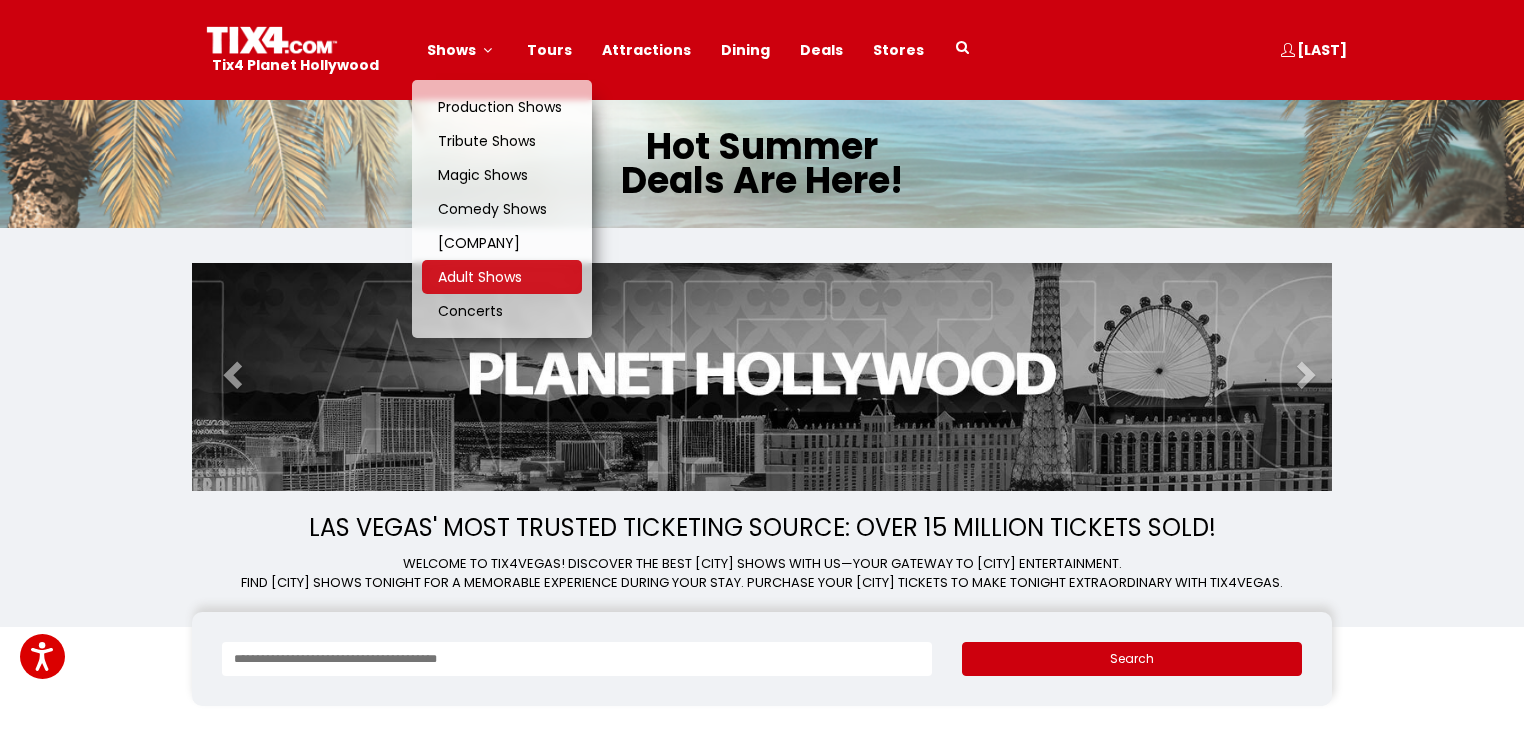 click on "[TYPE] Shows" at bounding box center [480, 277] 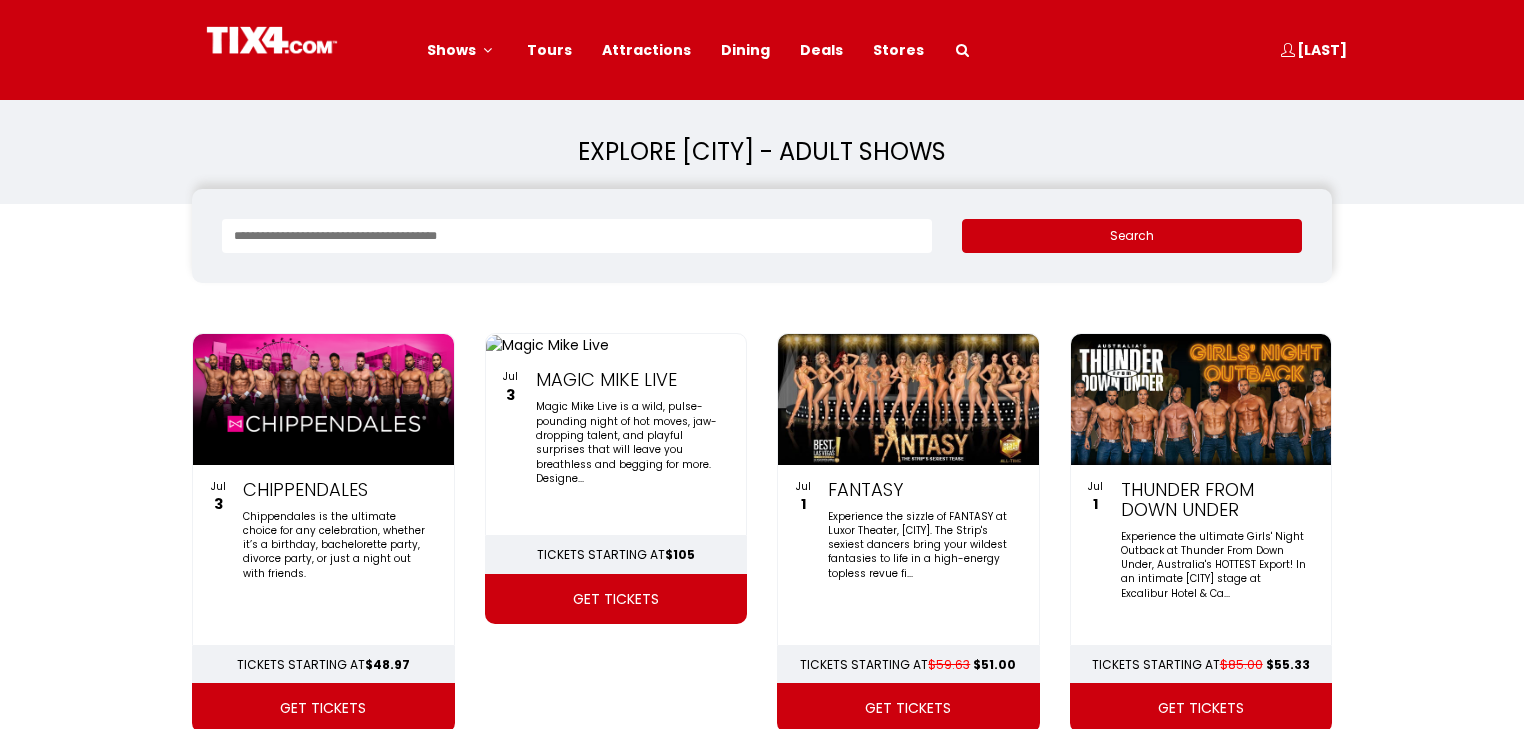 scroll, scrollTop: 0, scrollLeft: 0, axis: both 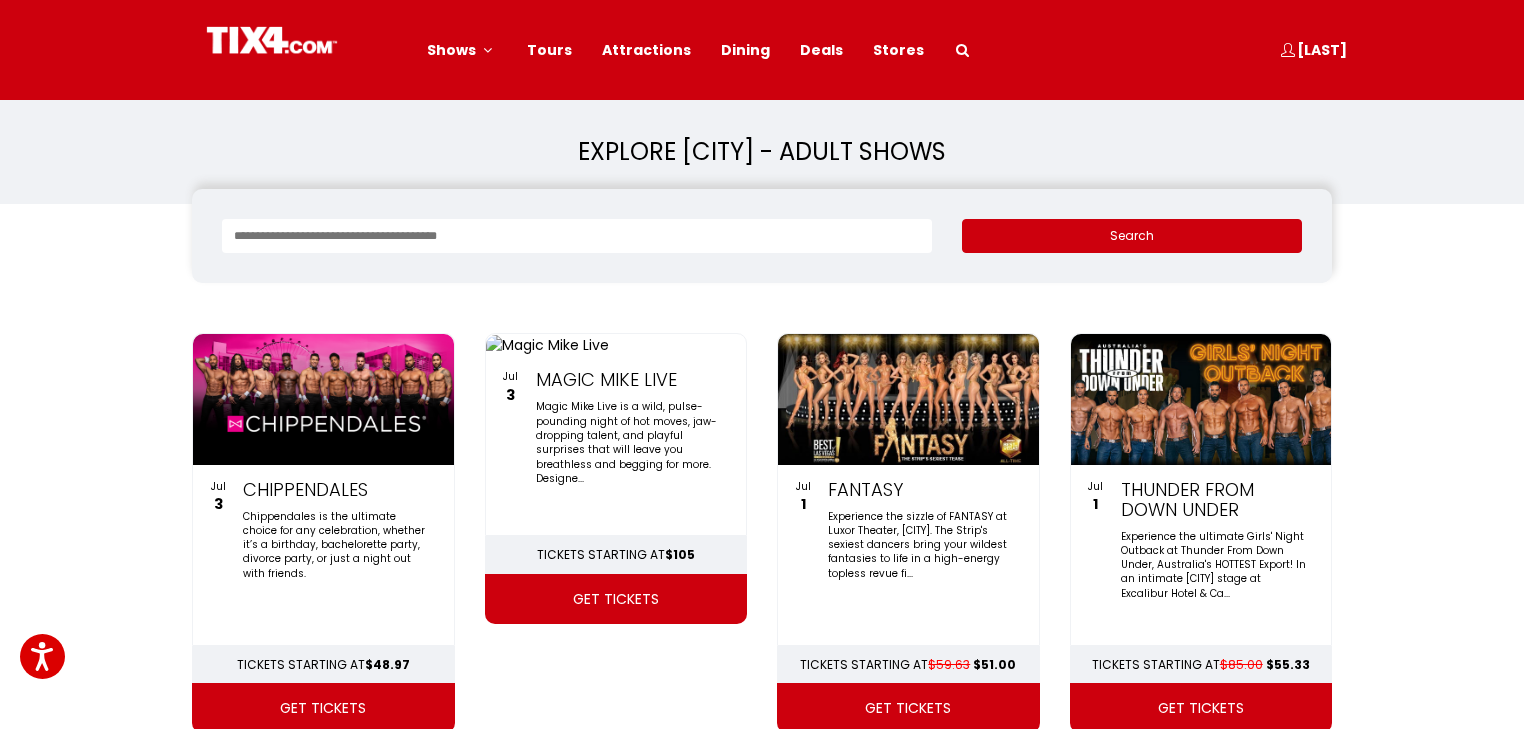 click at bounding box center (908, 399) 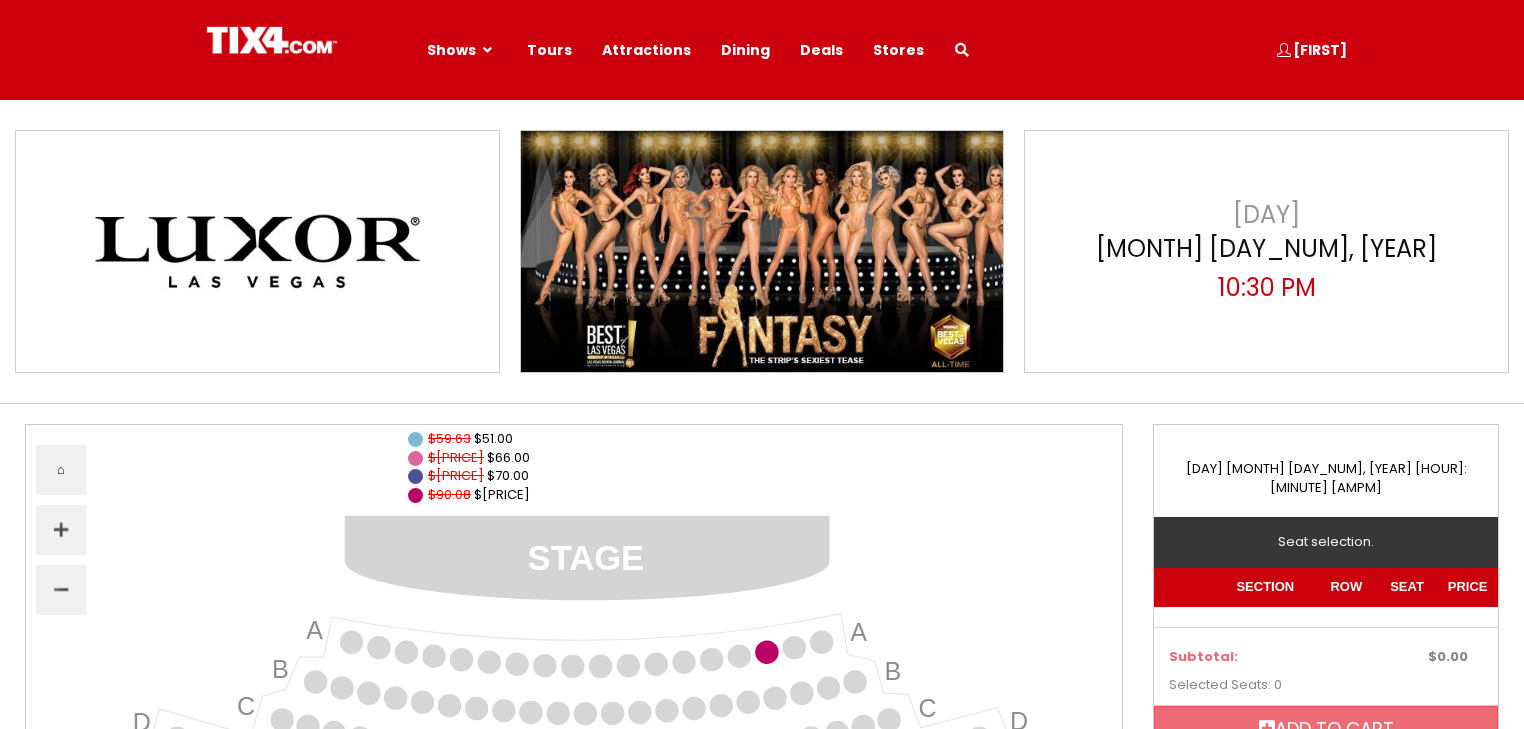scroll, scrollTop: 0, scrollLeft: 0, axis: both 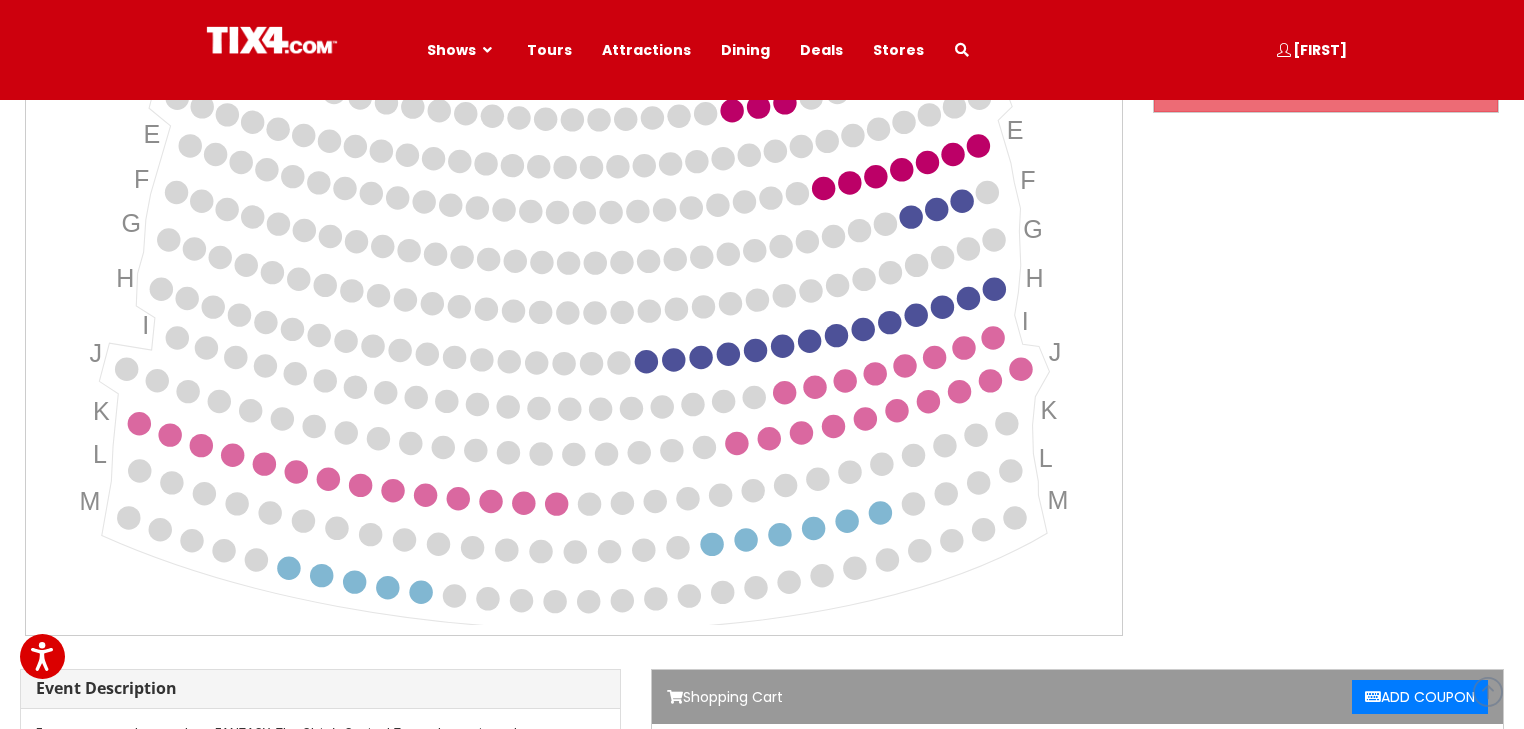 click at bounding box center (574, 301) 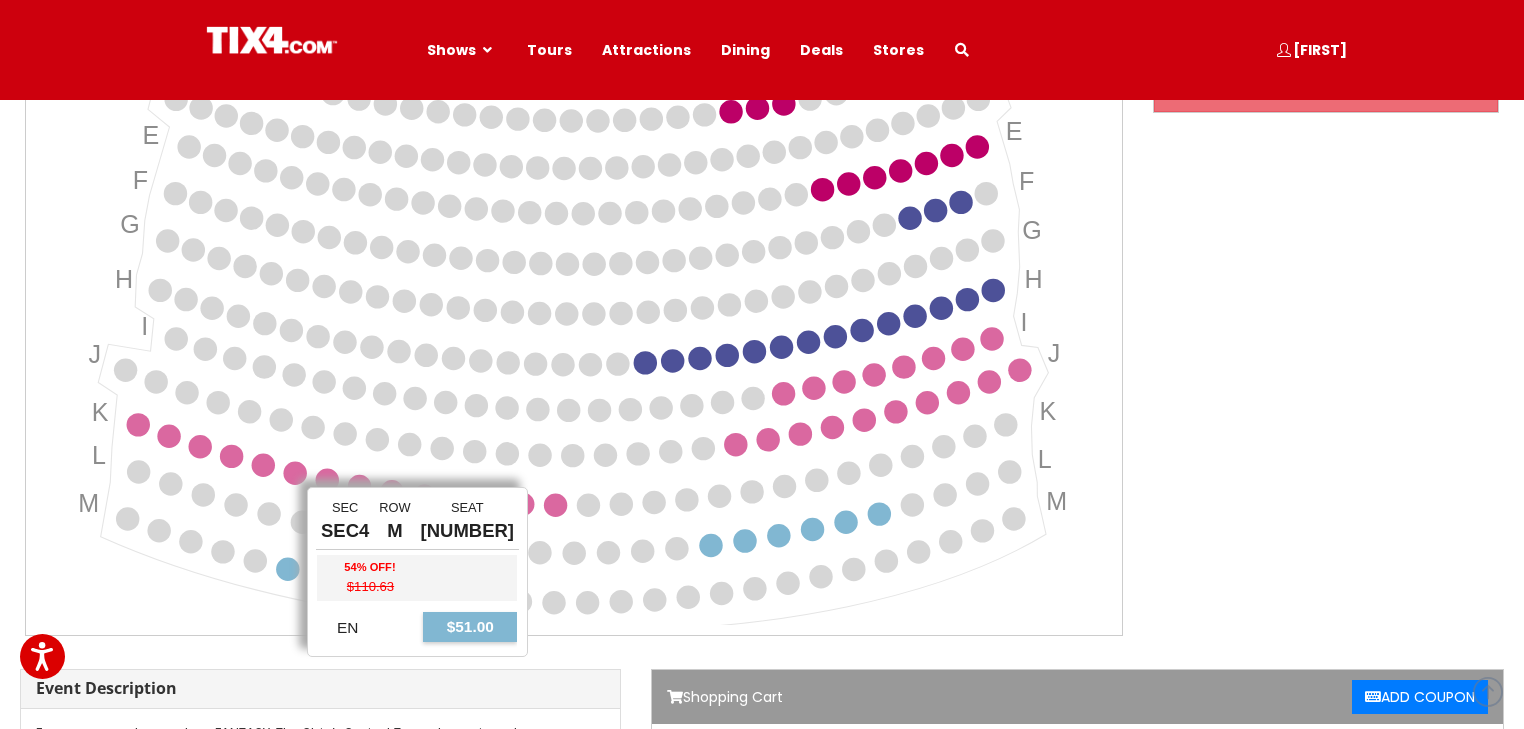 click at bounding box center (287, 568) 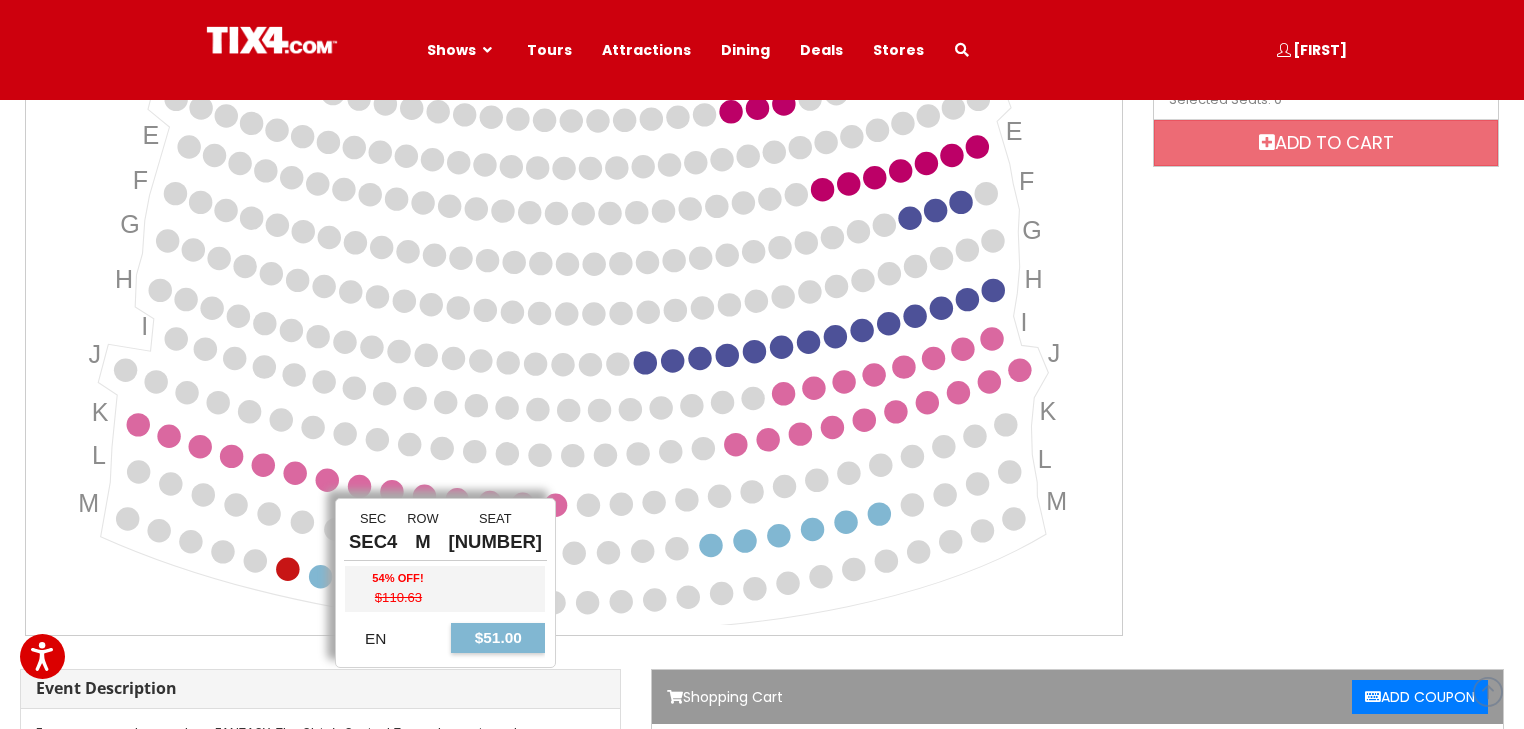 click at bounding box center [320, 576] 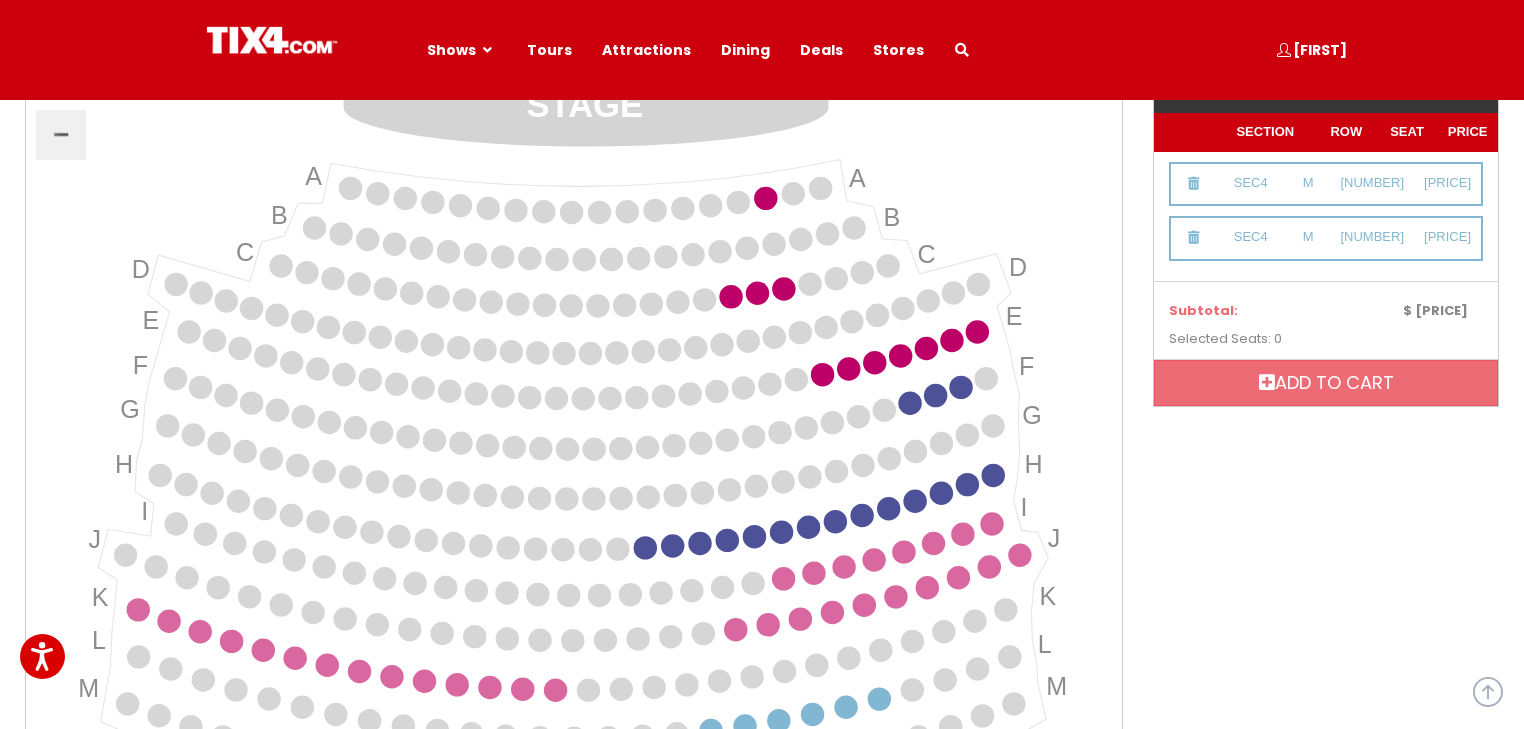 scroll, scrollTop: 400, scrollLeft: 0, axis: vertical 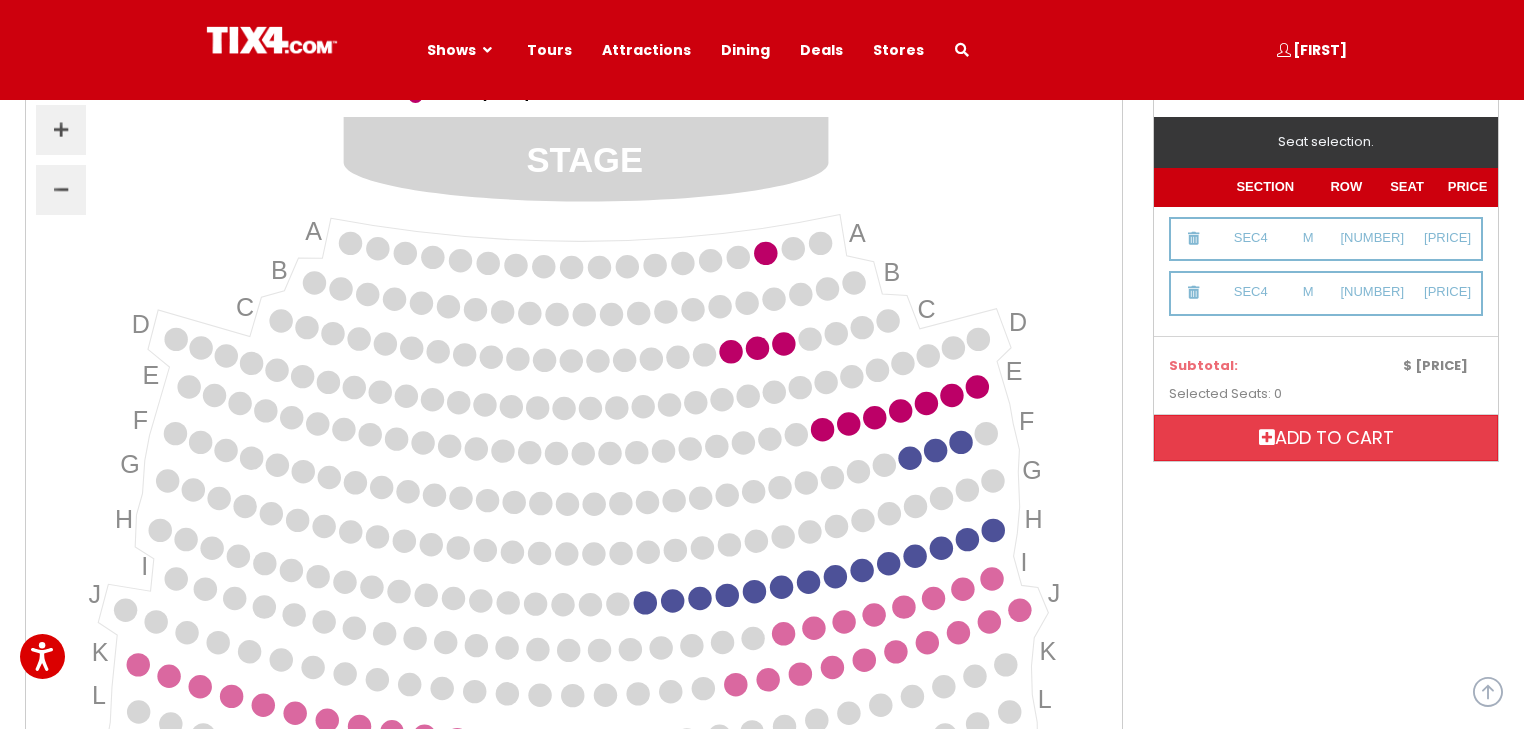 click on "Add to cart" at bounding box center [1326, 438] 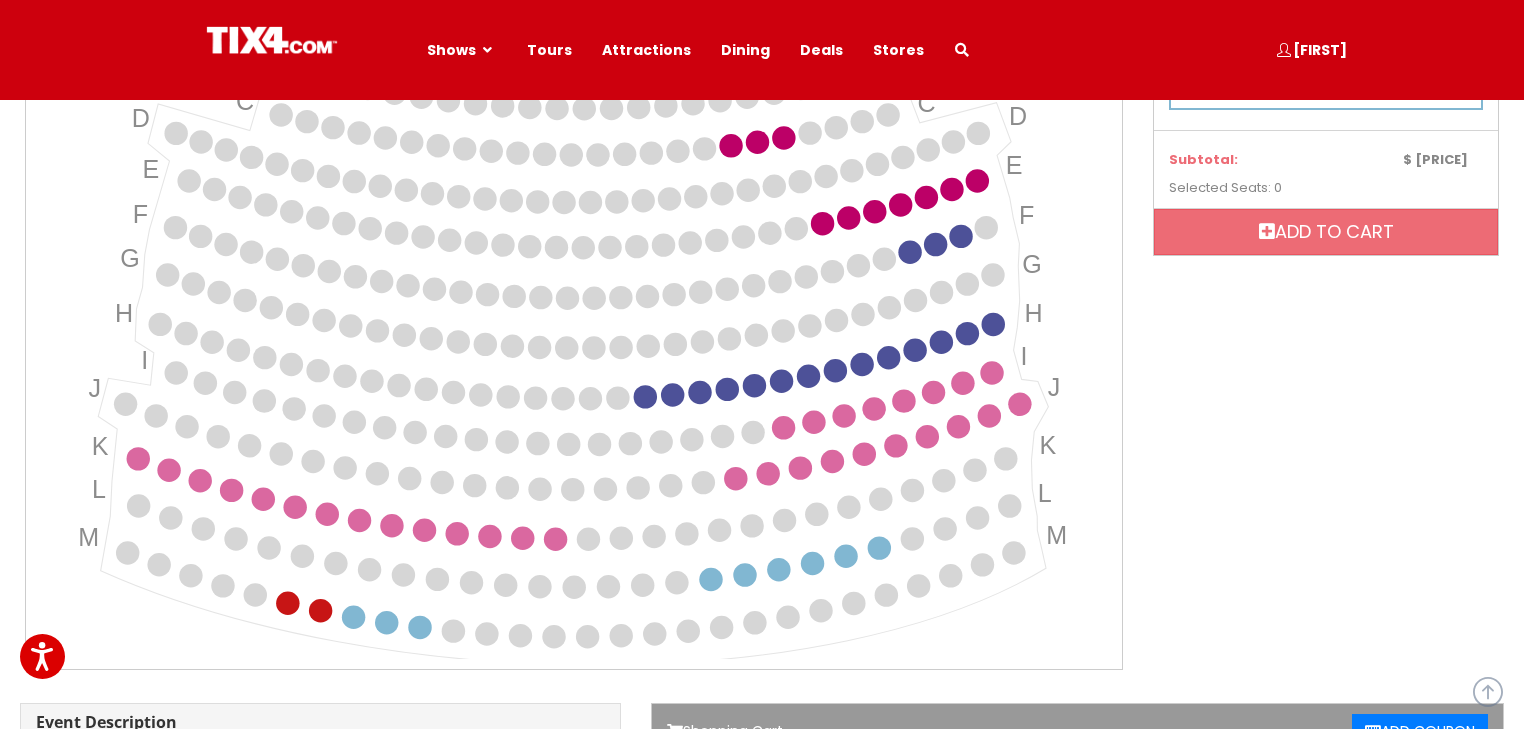 scroll, scrollTop: 560, scrollLeft: 0, axis: vertical 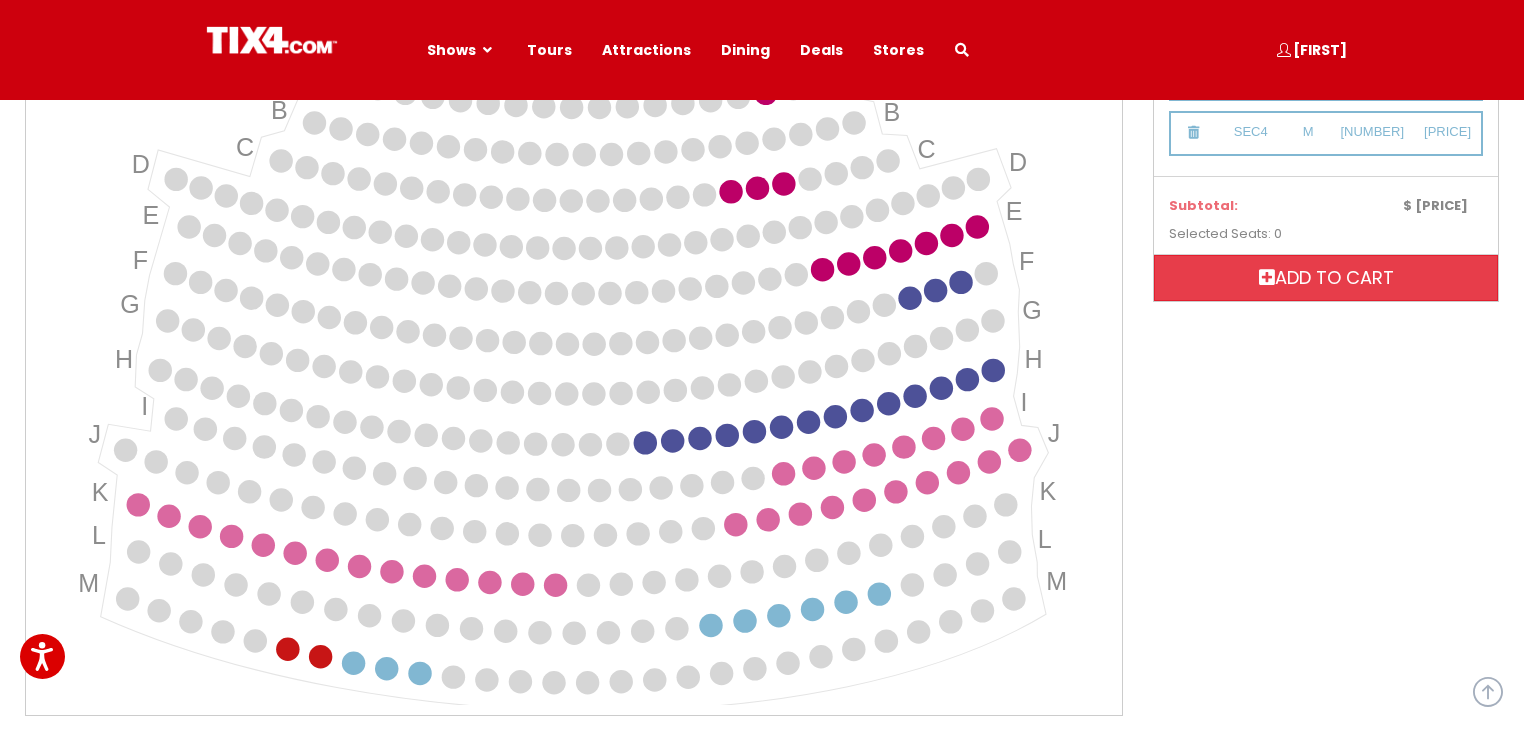 click on "Add to cart" at bounding box center (1326, 278) 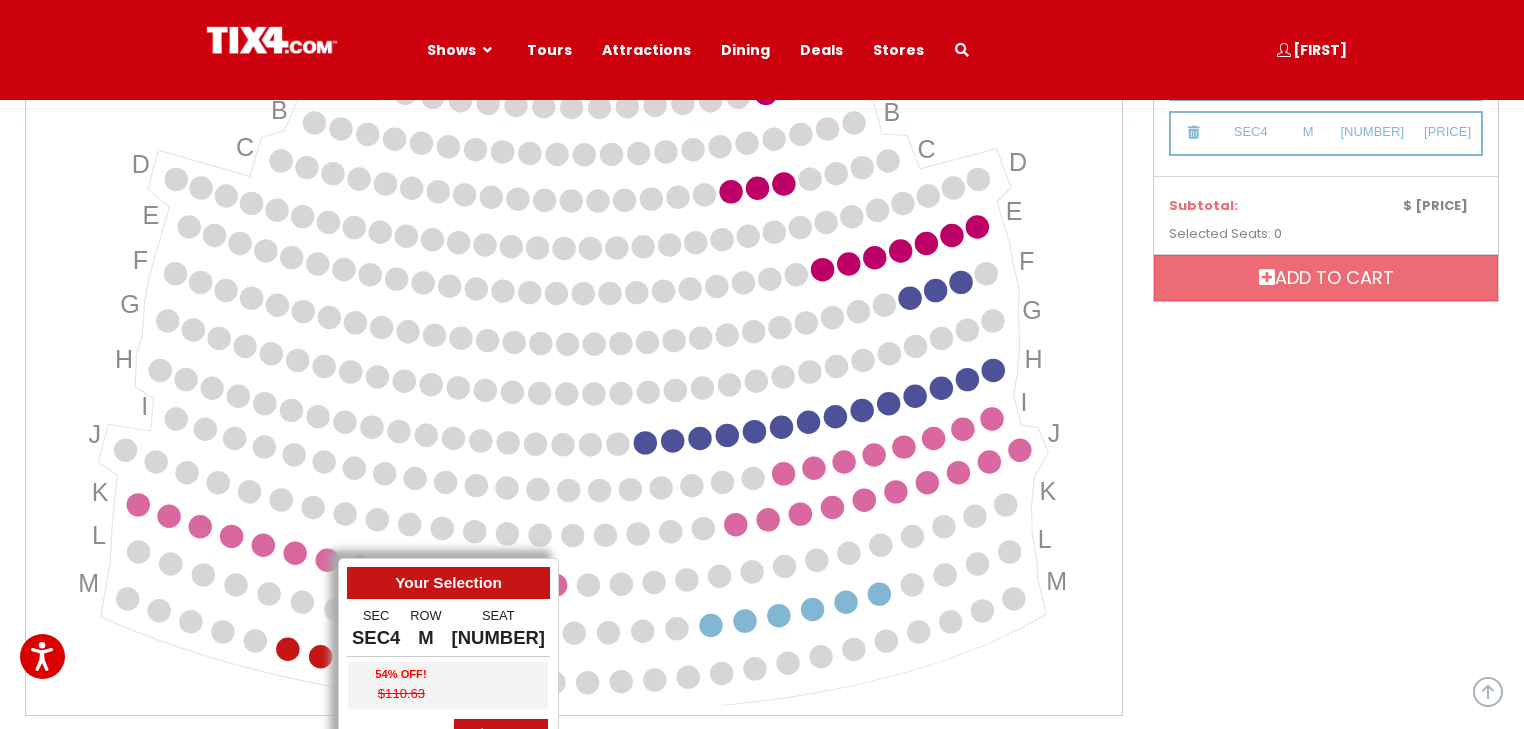 click at bounding box center [320, 656] 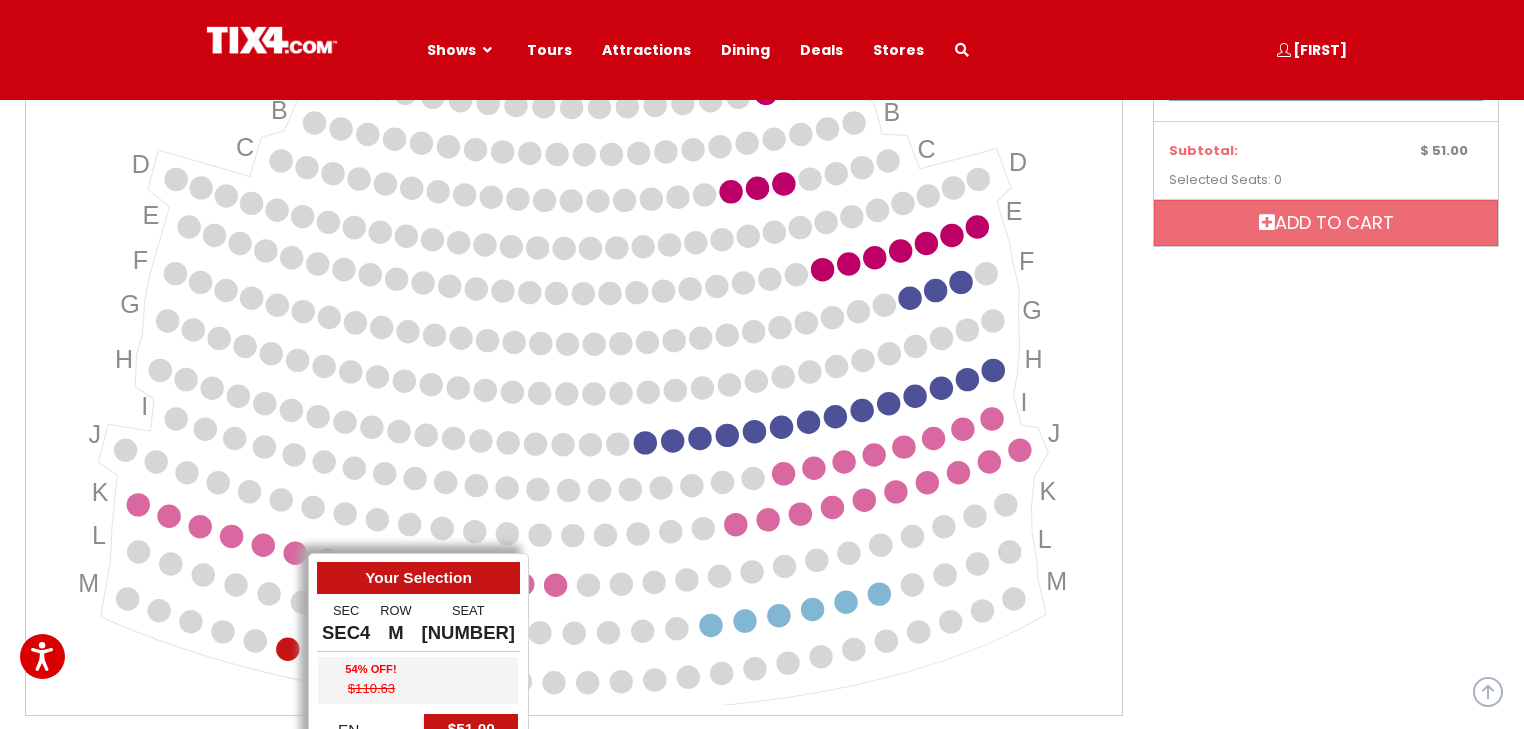 click at bounding box center [287, 648] 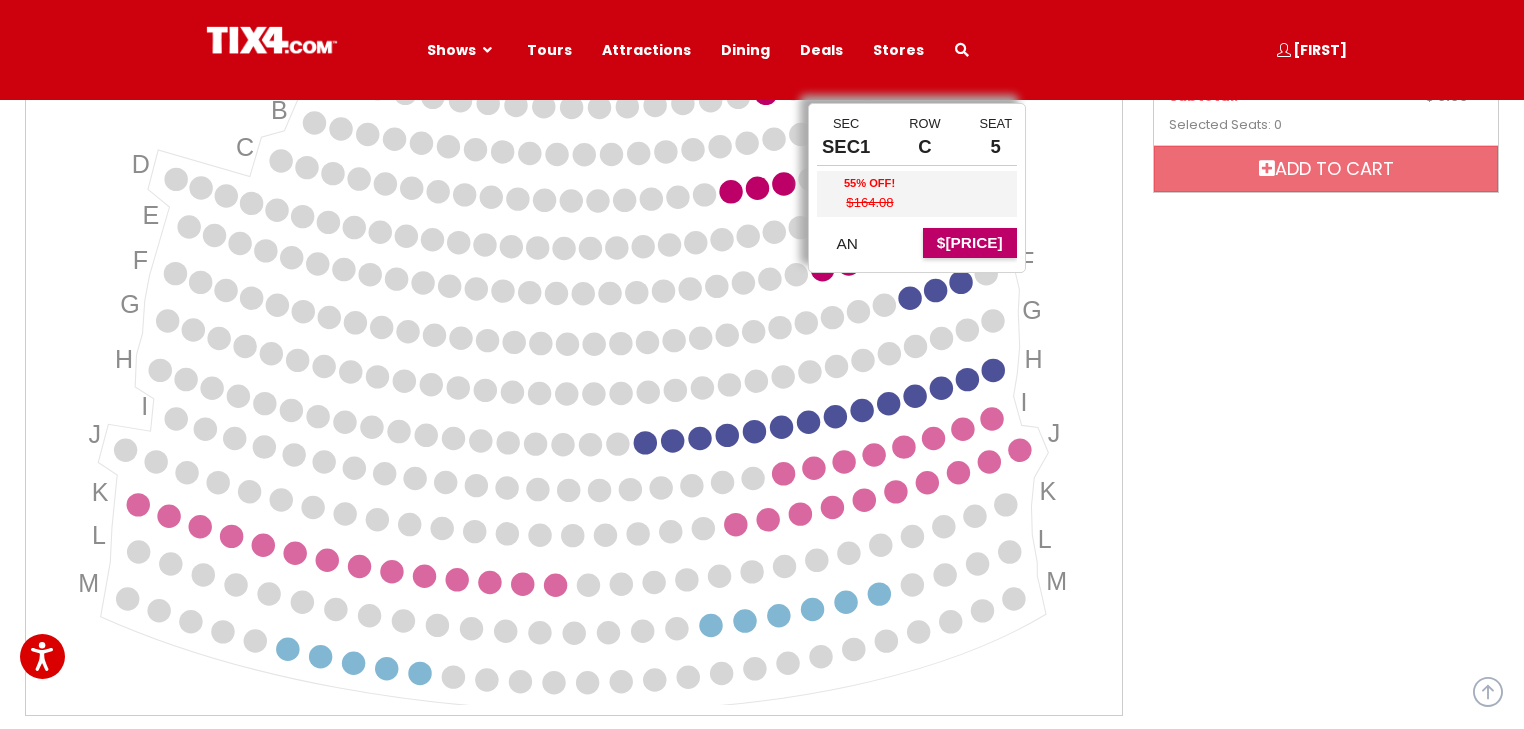click at bounding box center [783, 183] 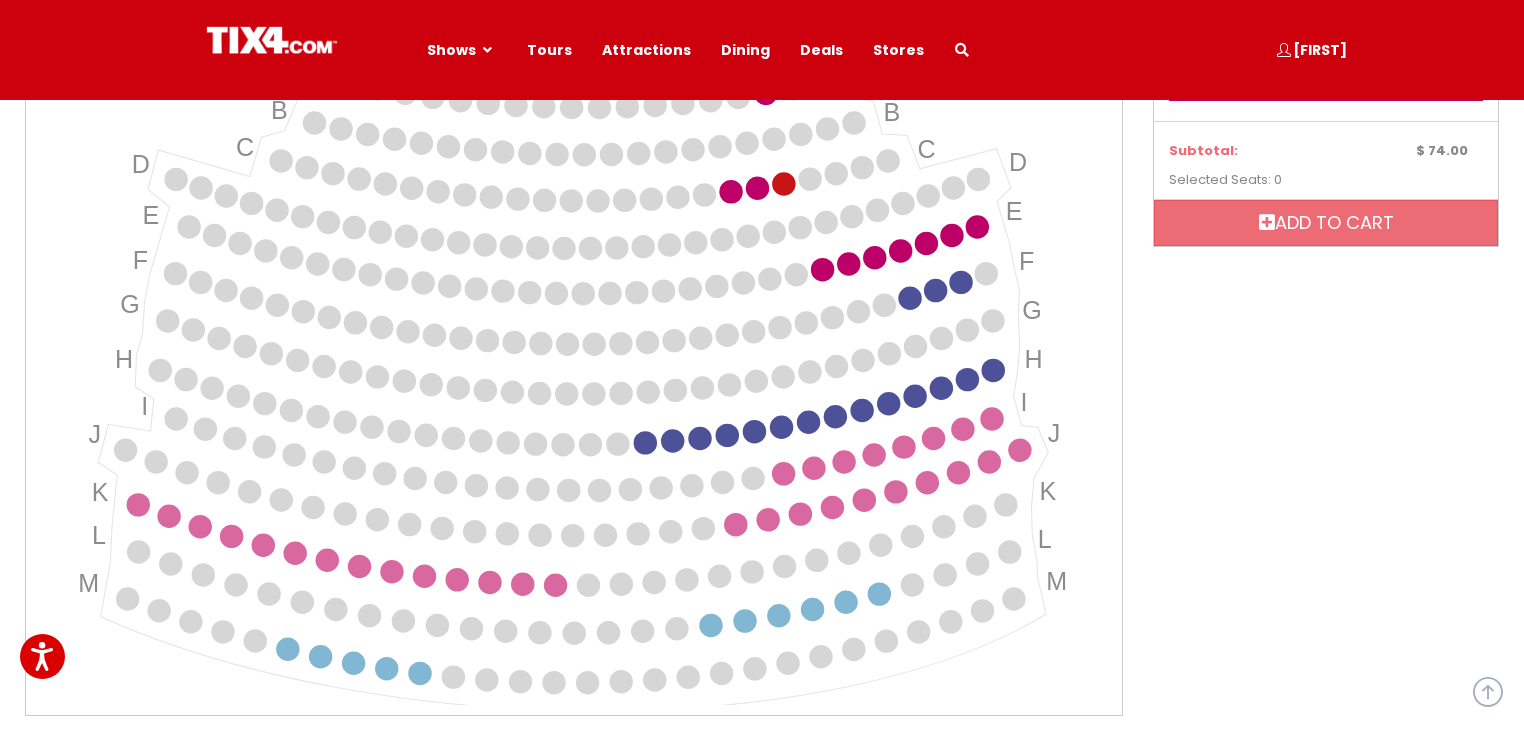 click at bounding box center [573, 382] 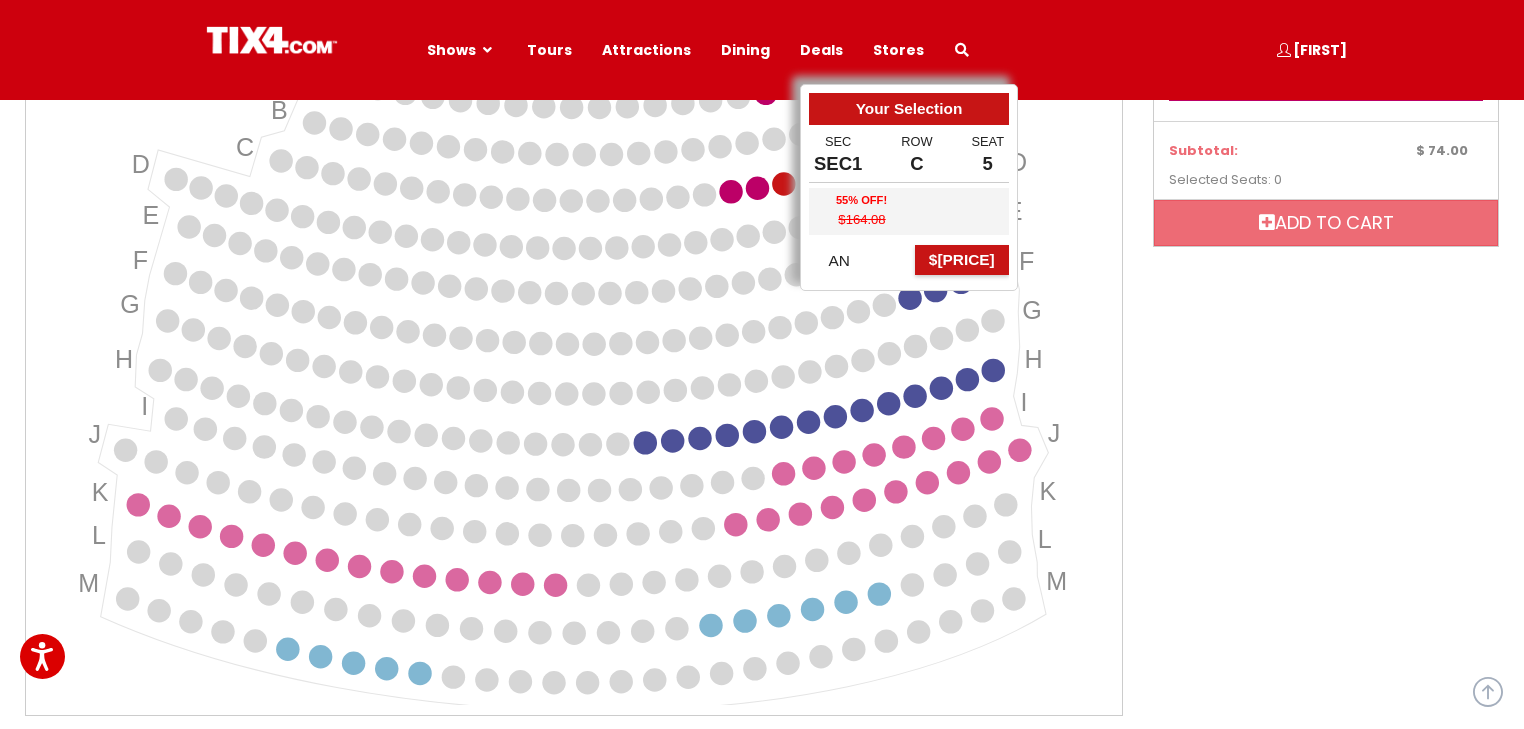 click at bounding box center [783, 183] 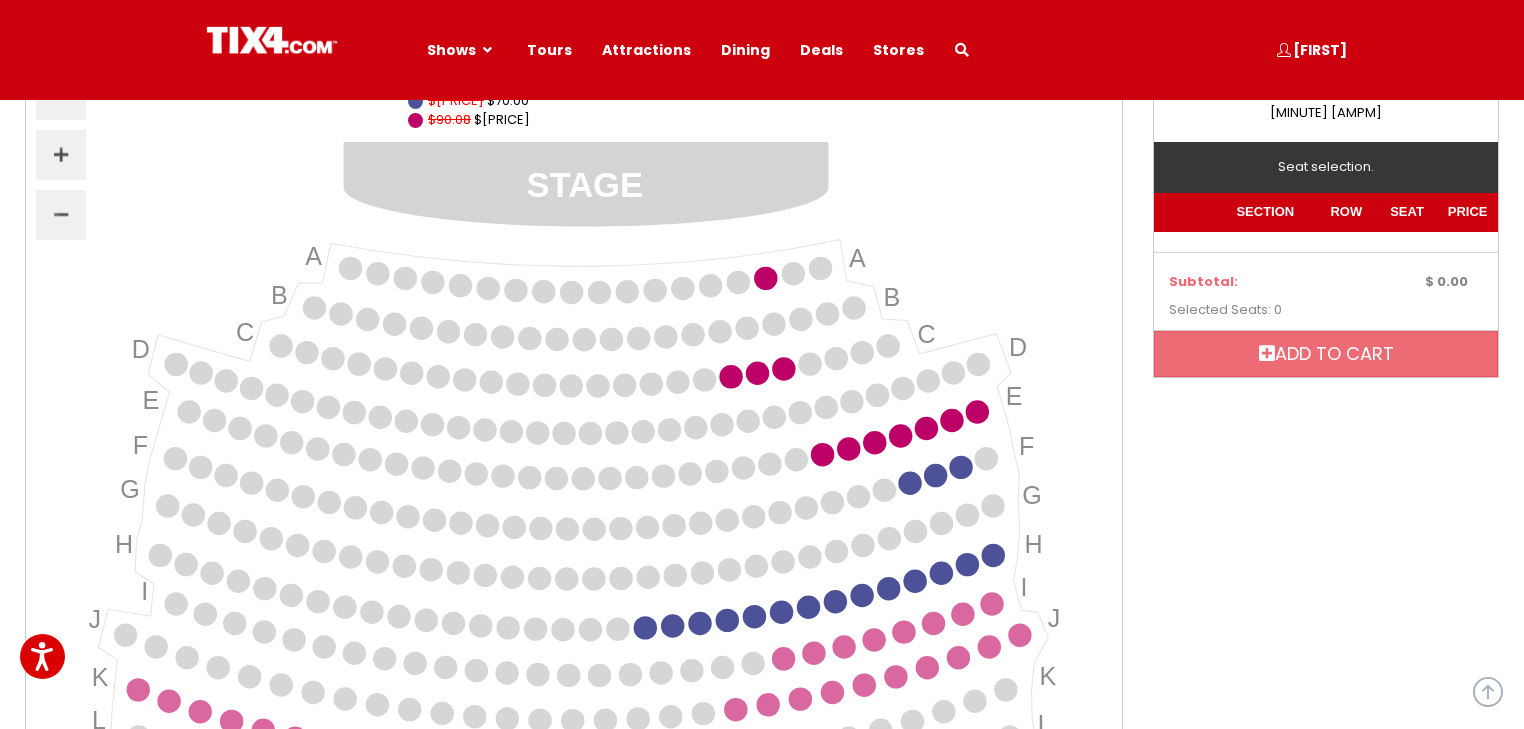 scroll, scrollTop: 240, scrollLeft: 0, axis: vertical 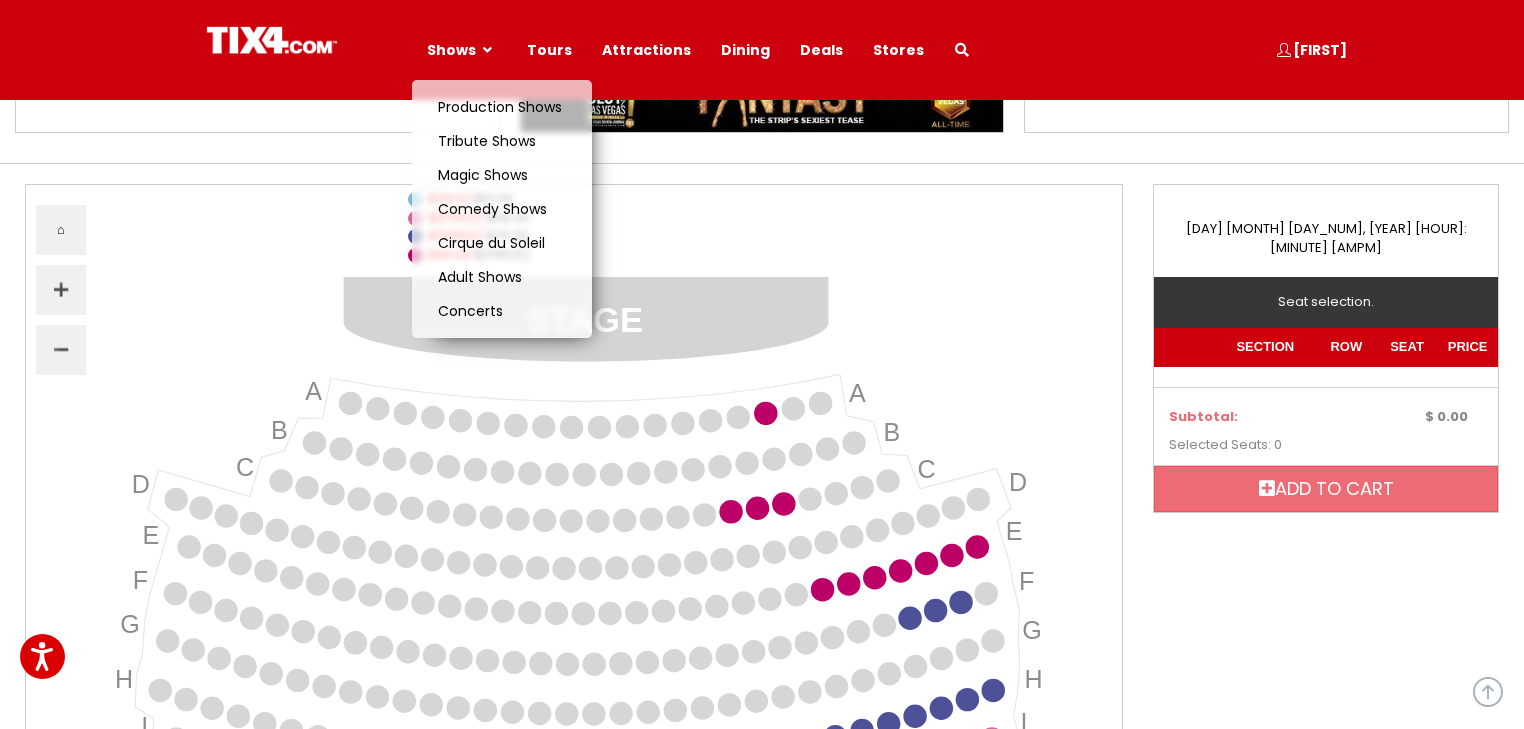 click on "Shows" at bounding box center (451, 50) 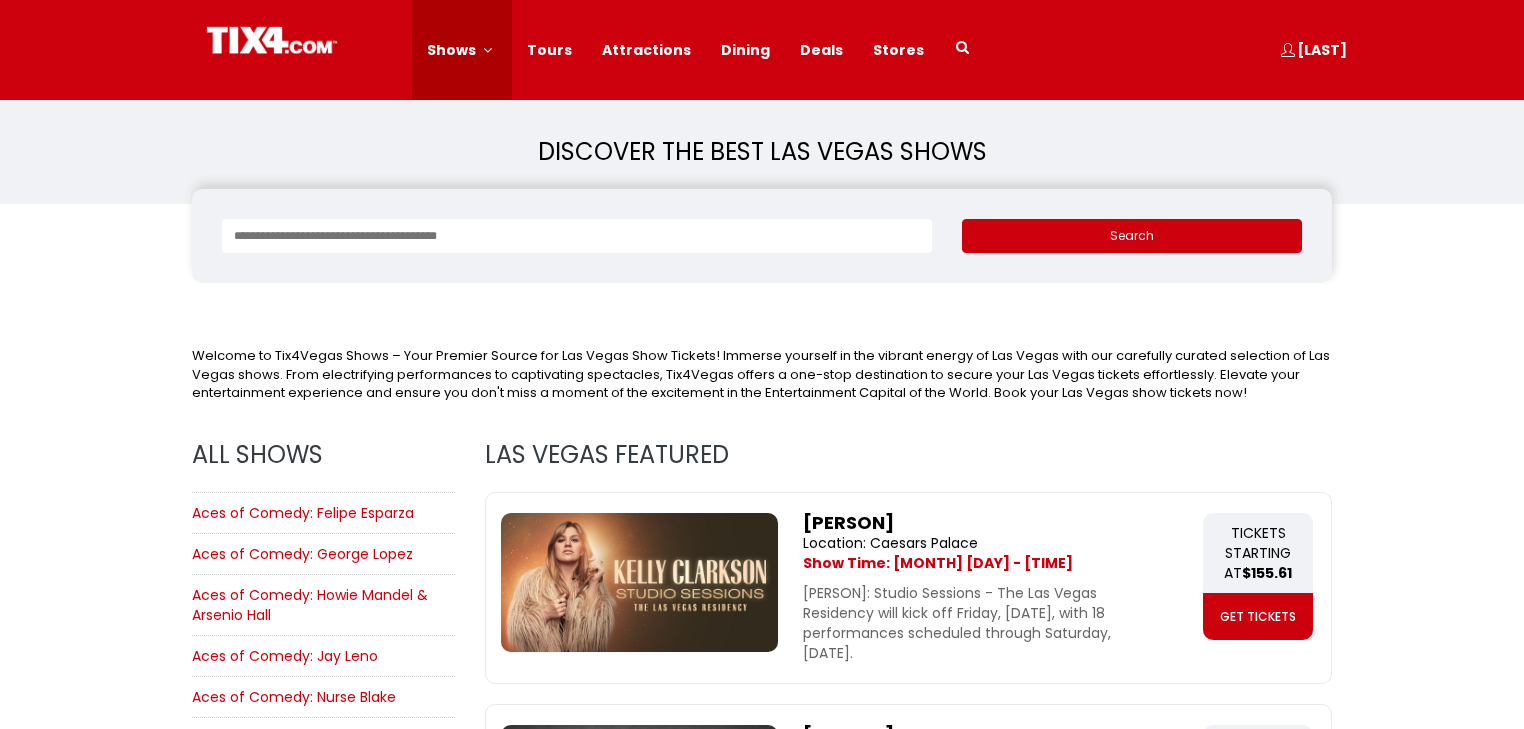 scroll, scrollTop: 0, scrollLeft: 0, axis: both 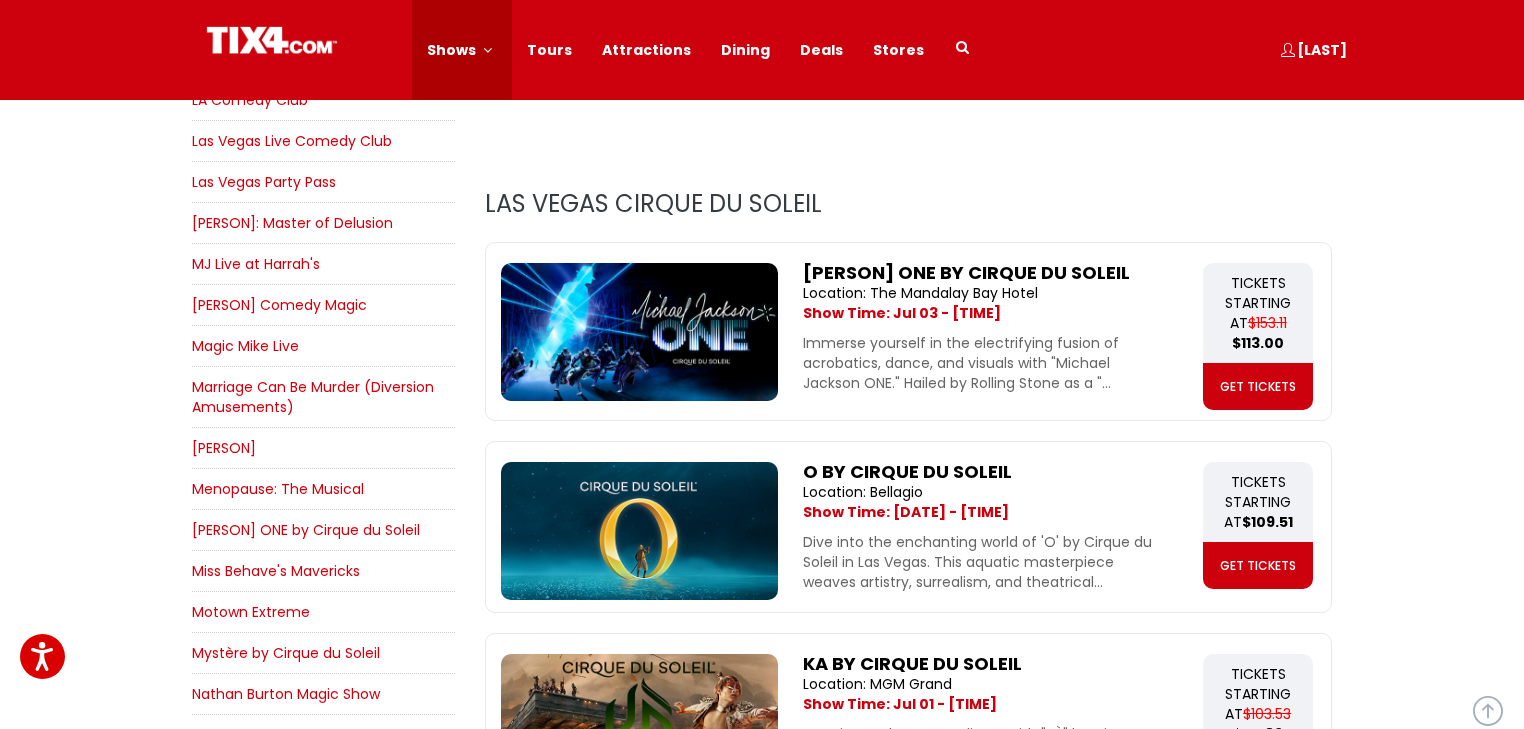 click on "MJ Live at Harrah's" at bounding box center [256, 264] 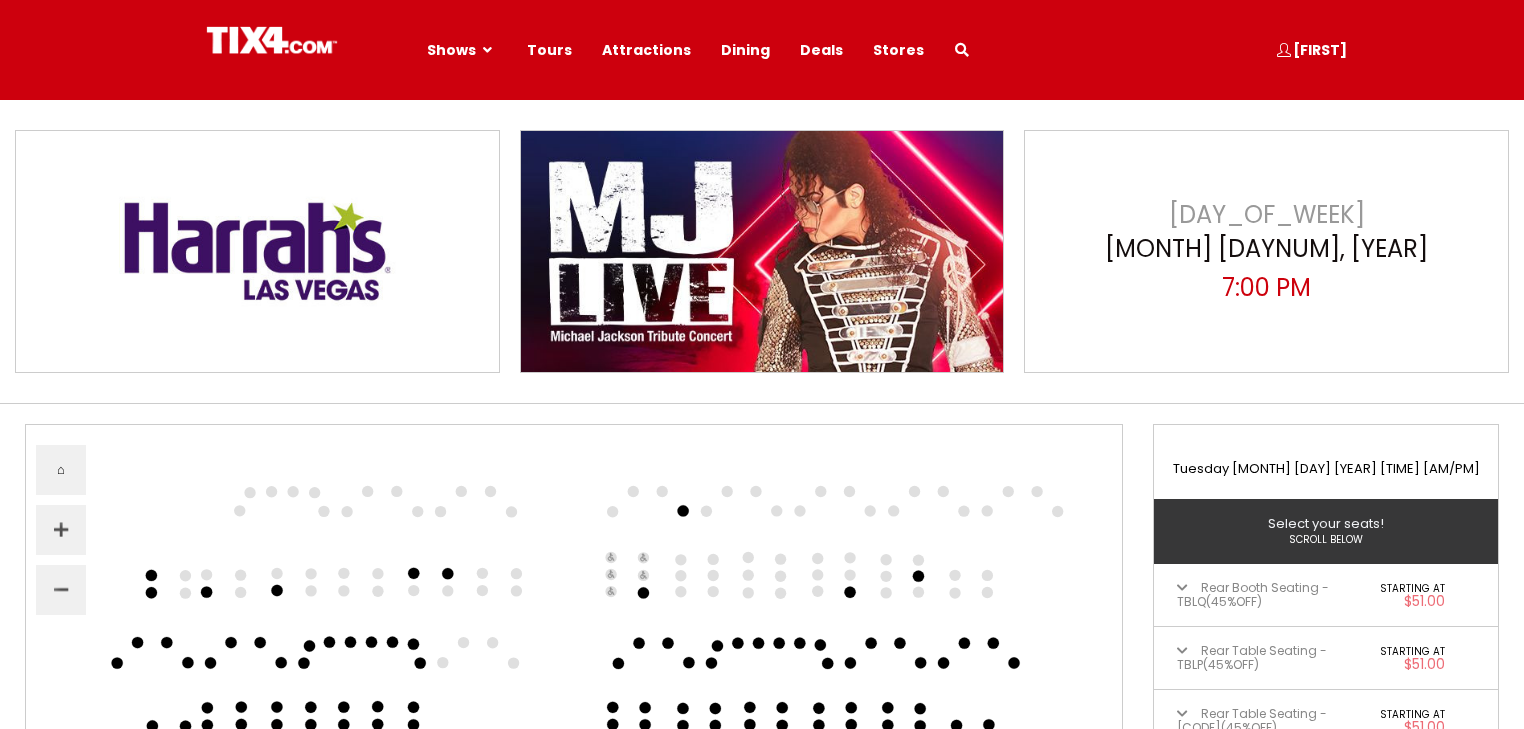 scroll, scrollTop: 0, scrollLeft: 0, axis: both 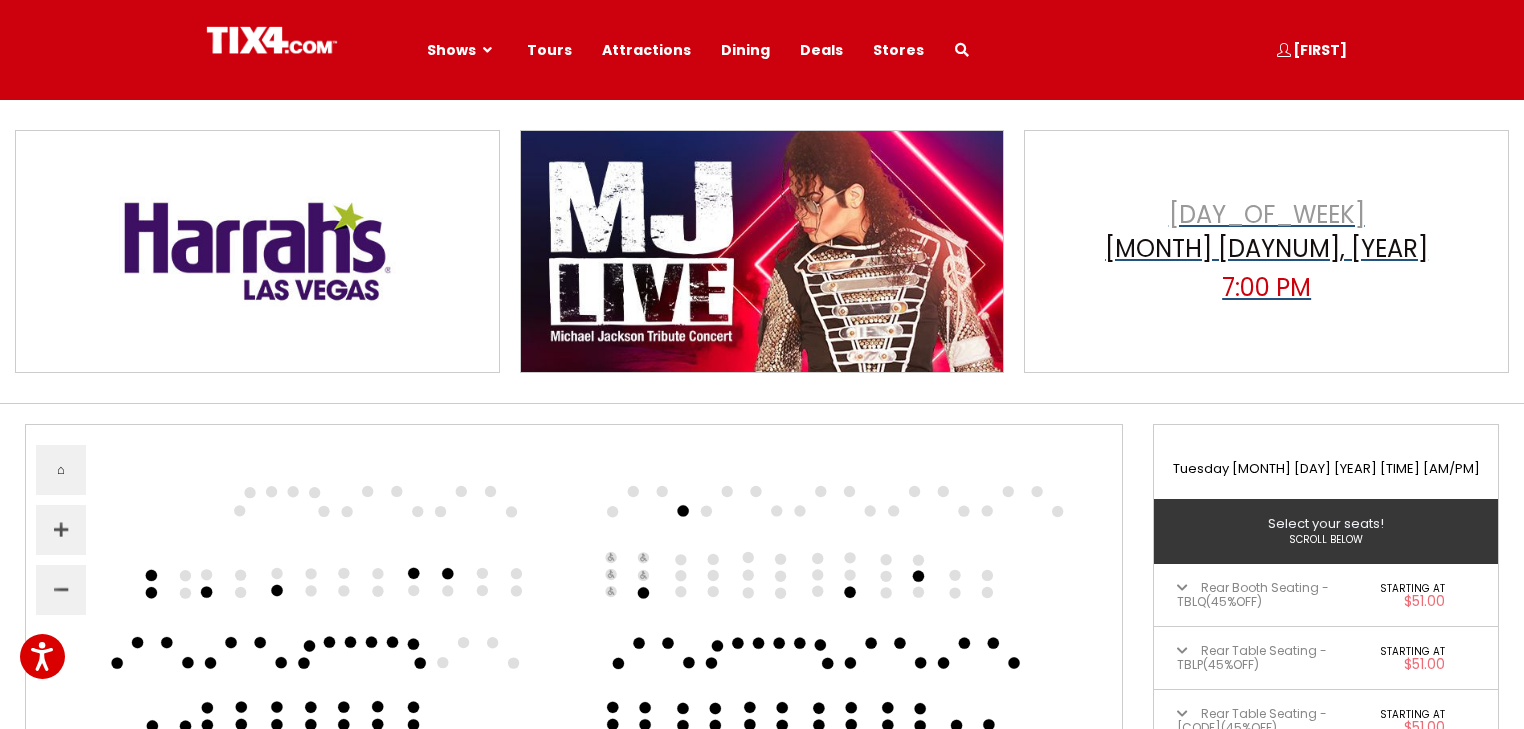 click on "Tuesday" at bounding box center [1267, 215] 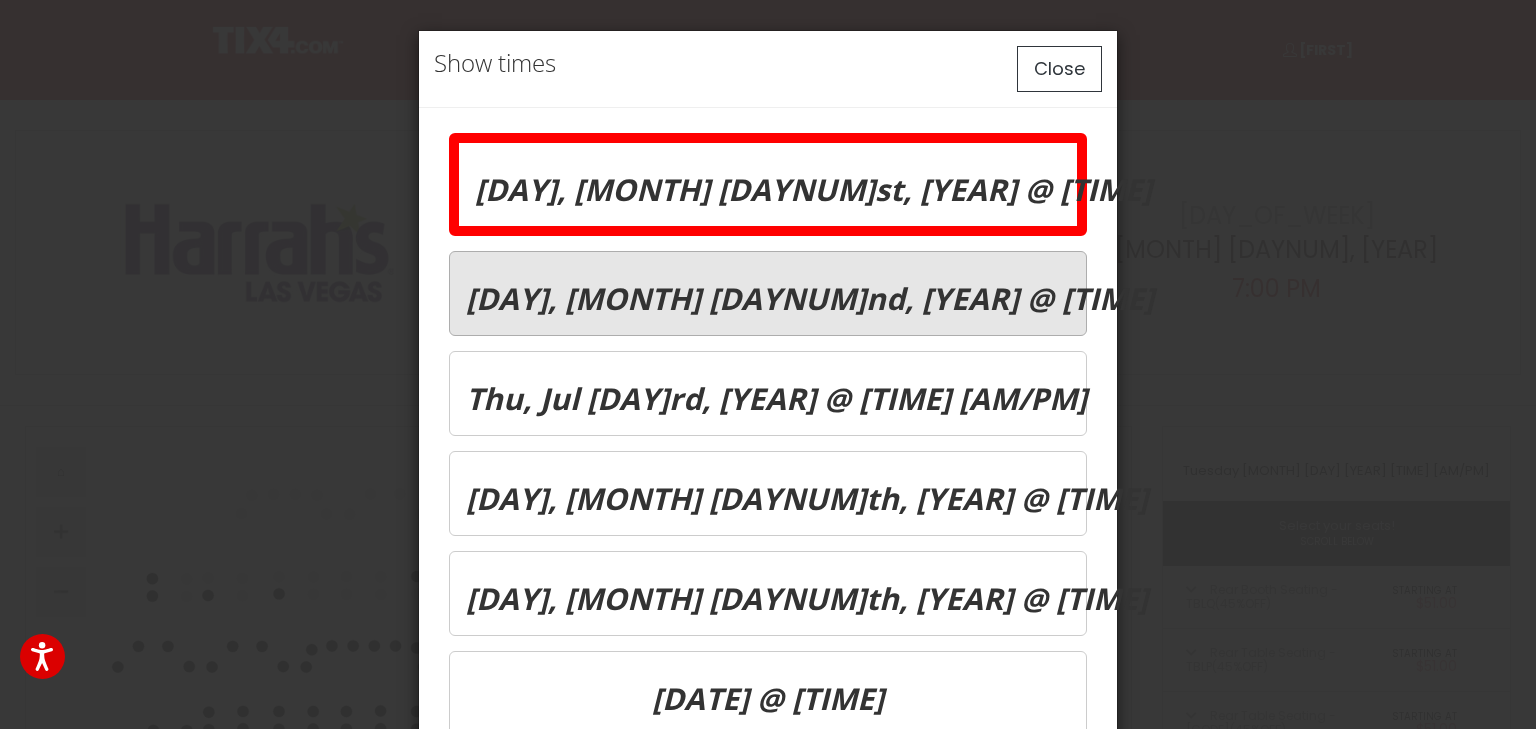 click on "[DAY], [MONTH] [DAY_NUM] [YEAR] @ [TIME]" at bounding box center (813, 189) 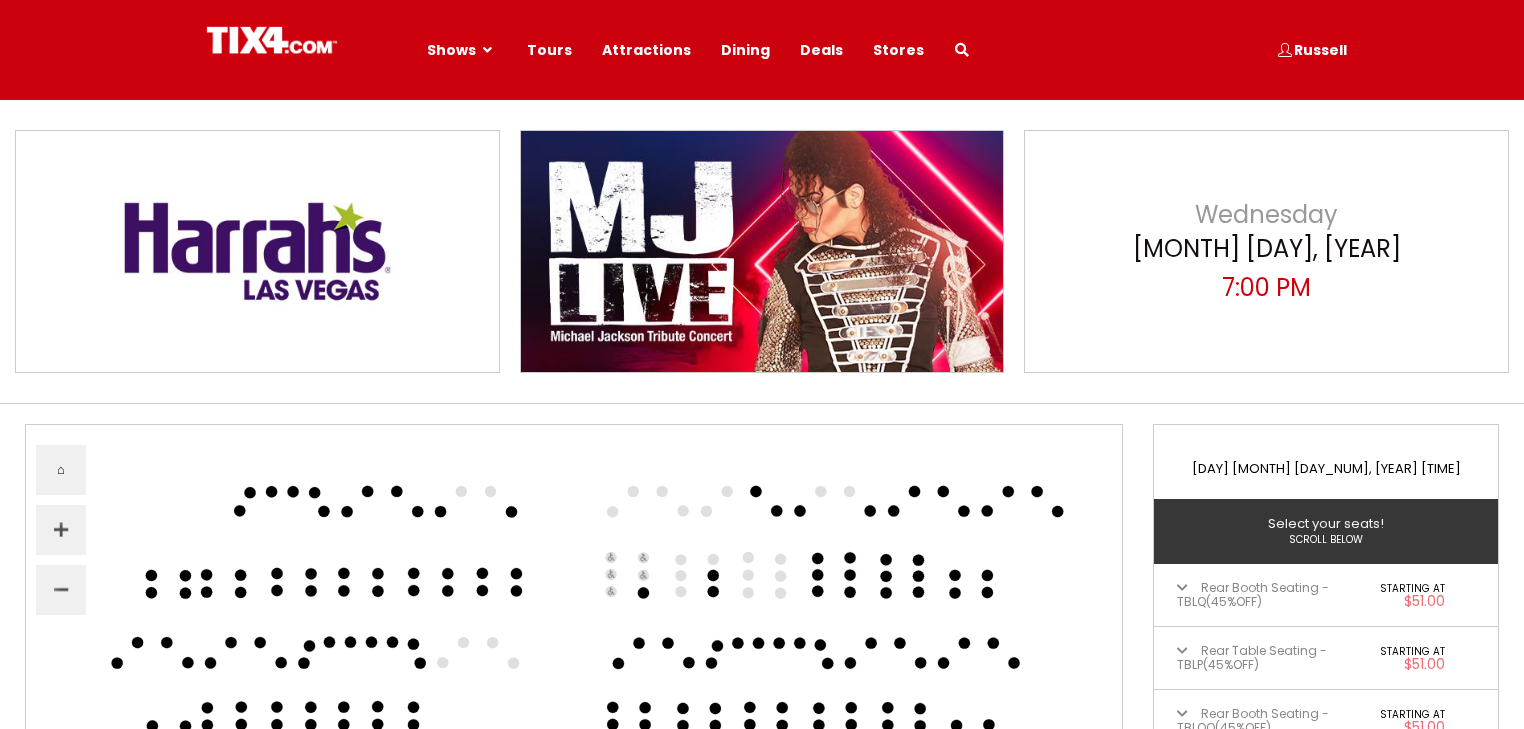 scroll, scrollTop: 0, scrollLeft: 0, axis: both 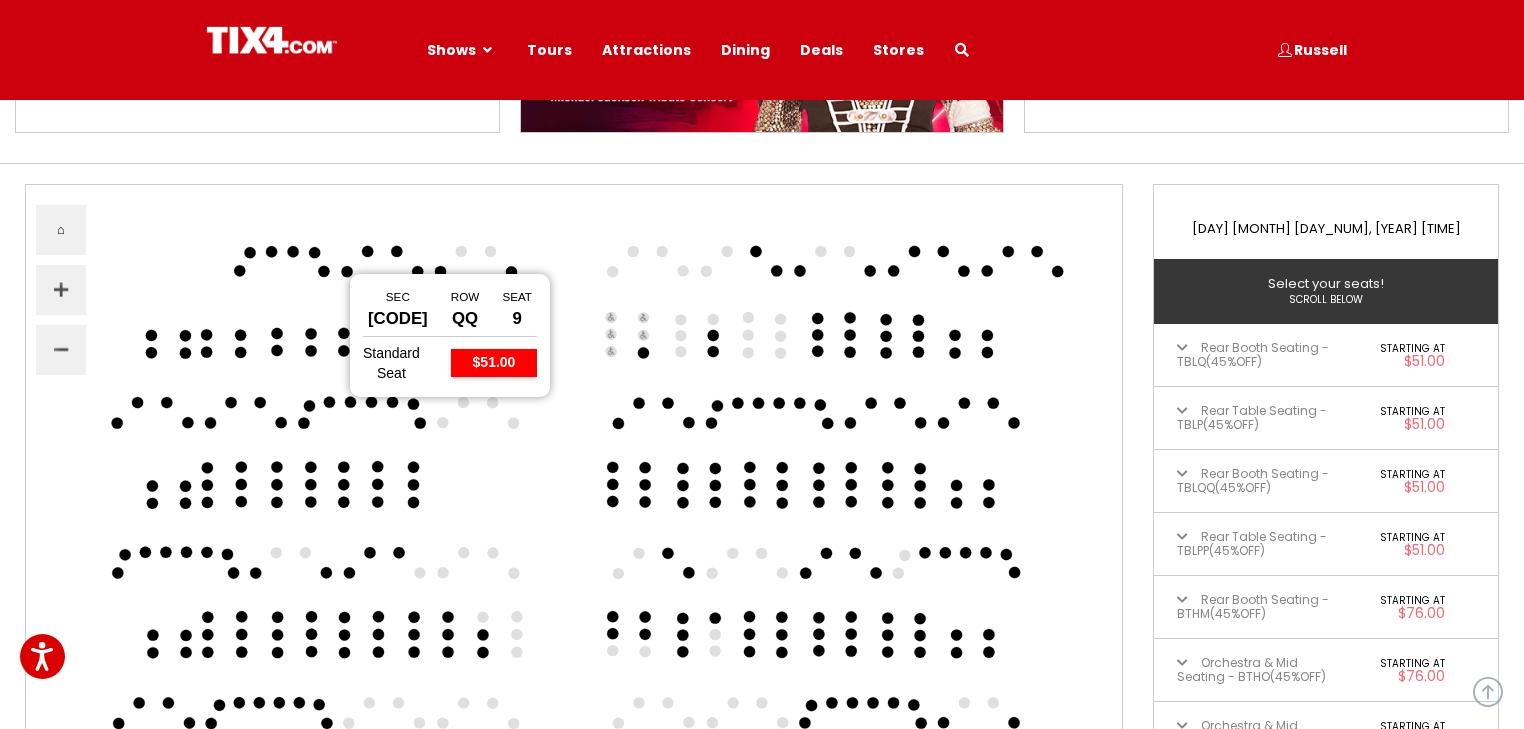 click at bounding box center [323, 271] 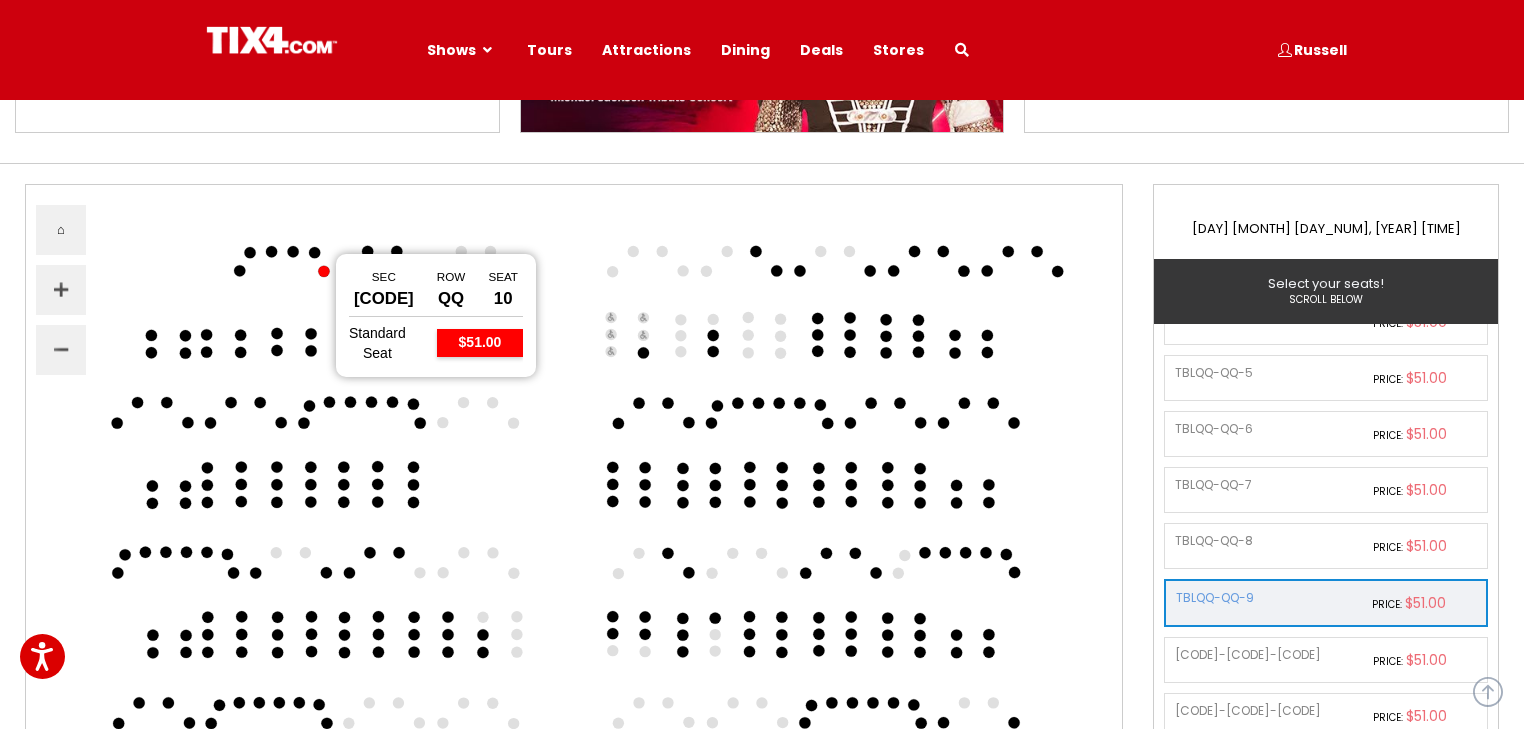 click at bounding box center [314, 252] 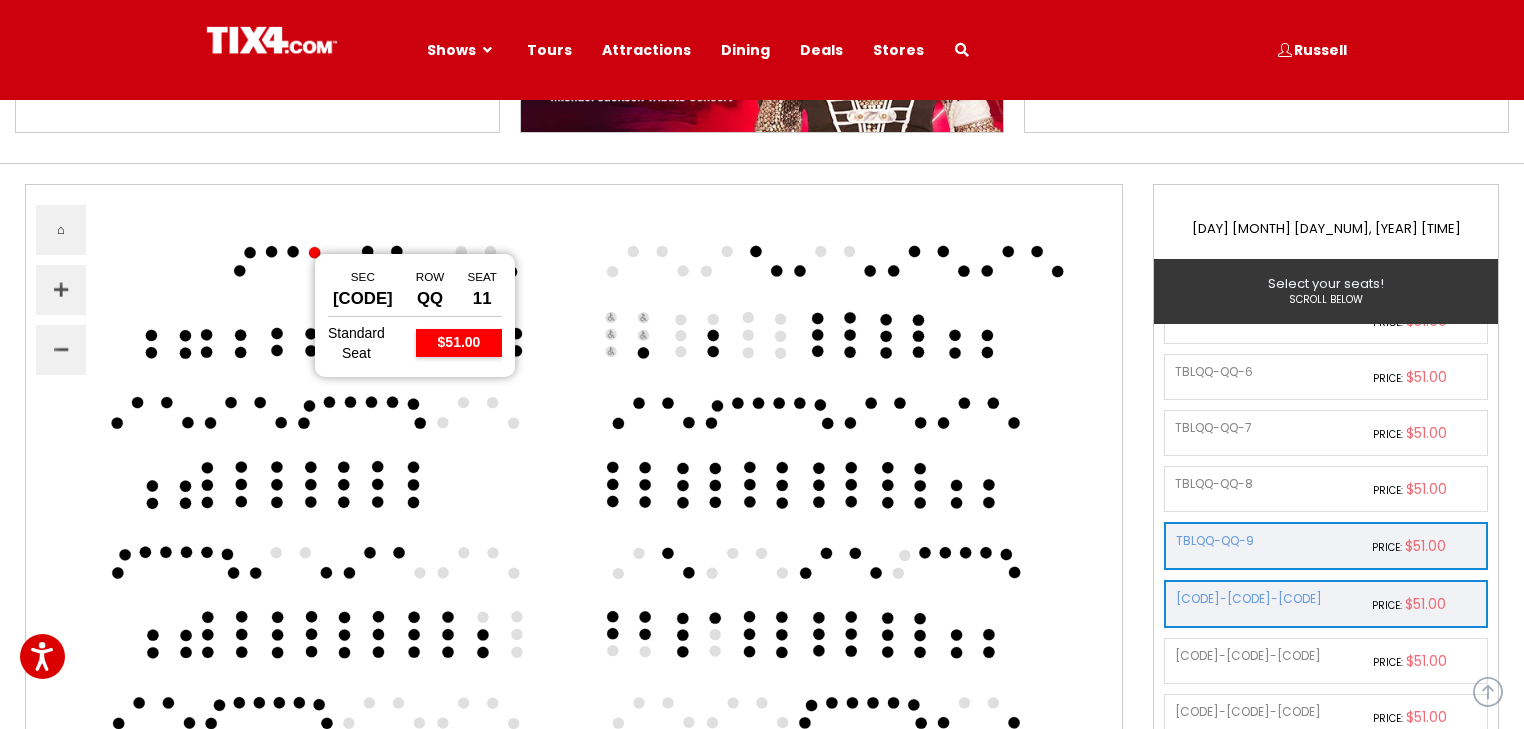 click at bounding box center [292, 251] 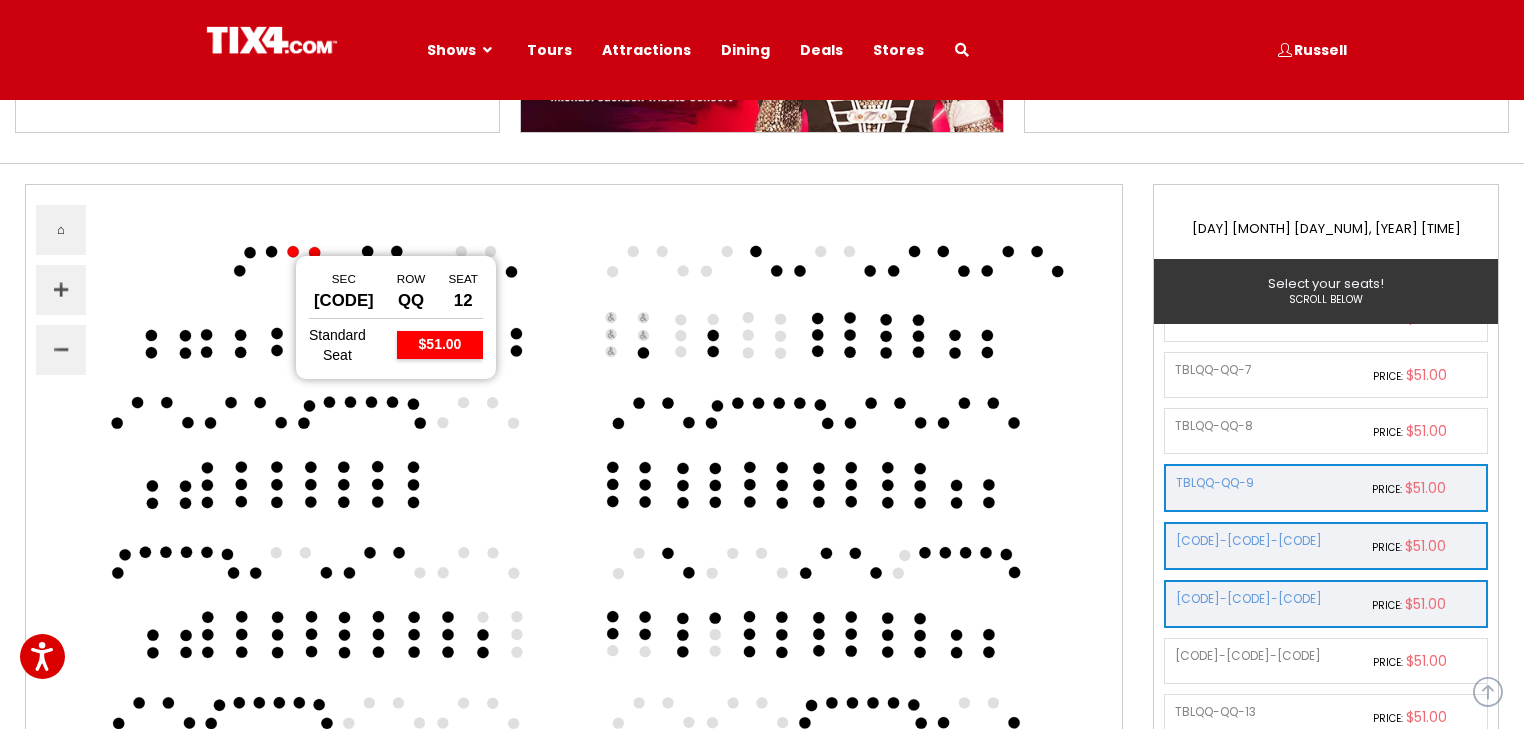 click at bounding box center (271, 251) 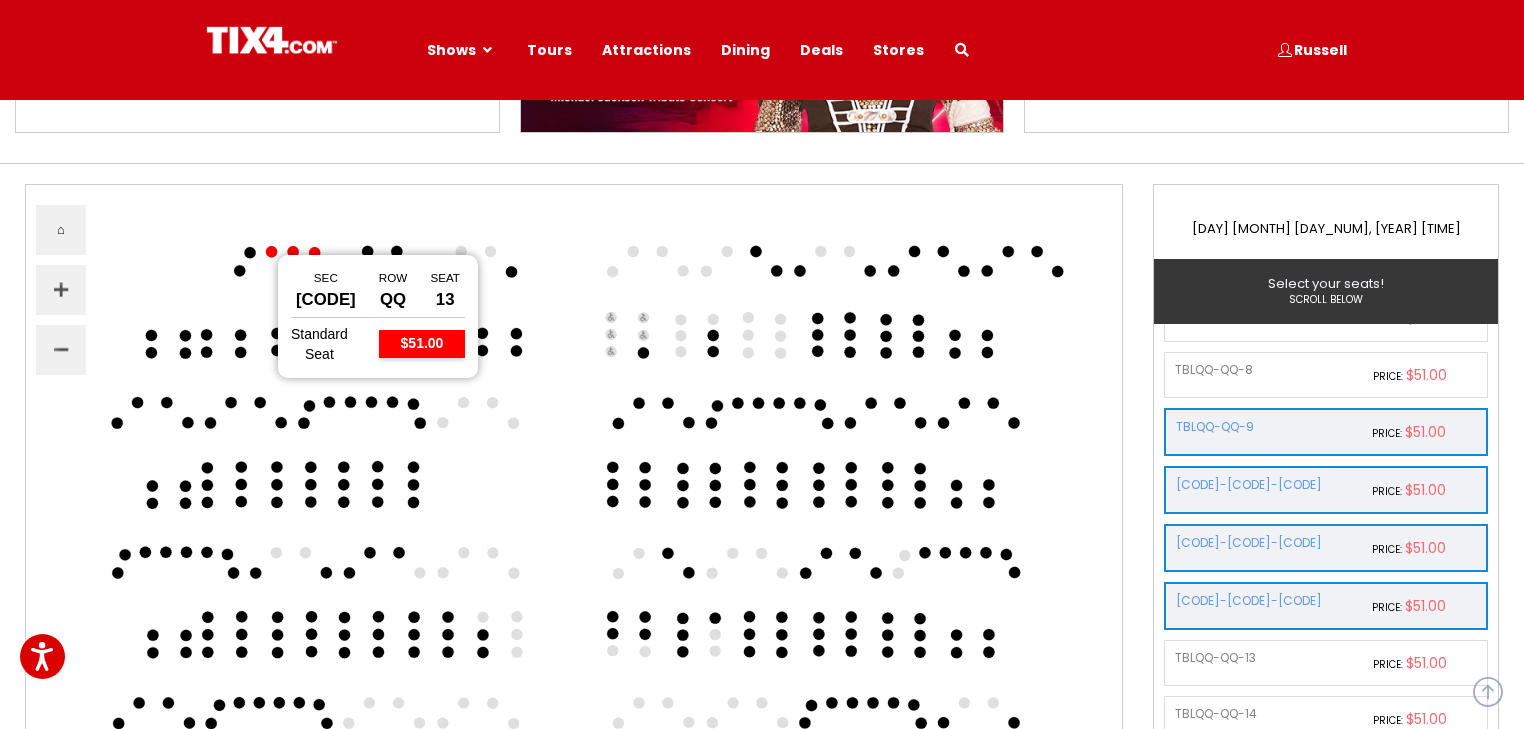 click at bounding box center (249, 252) 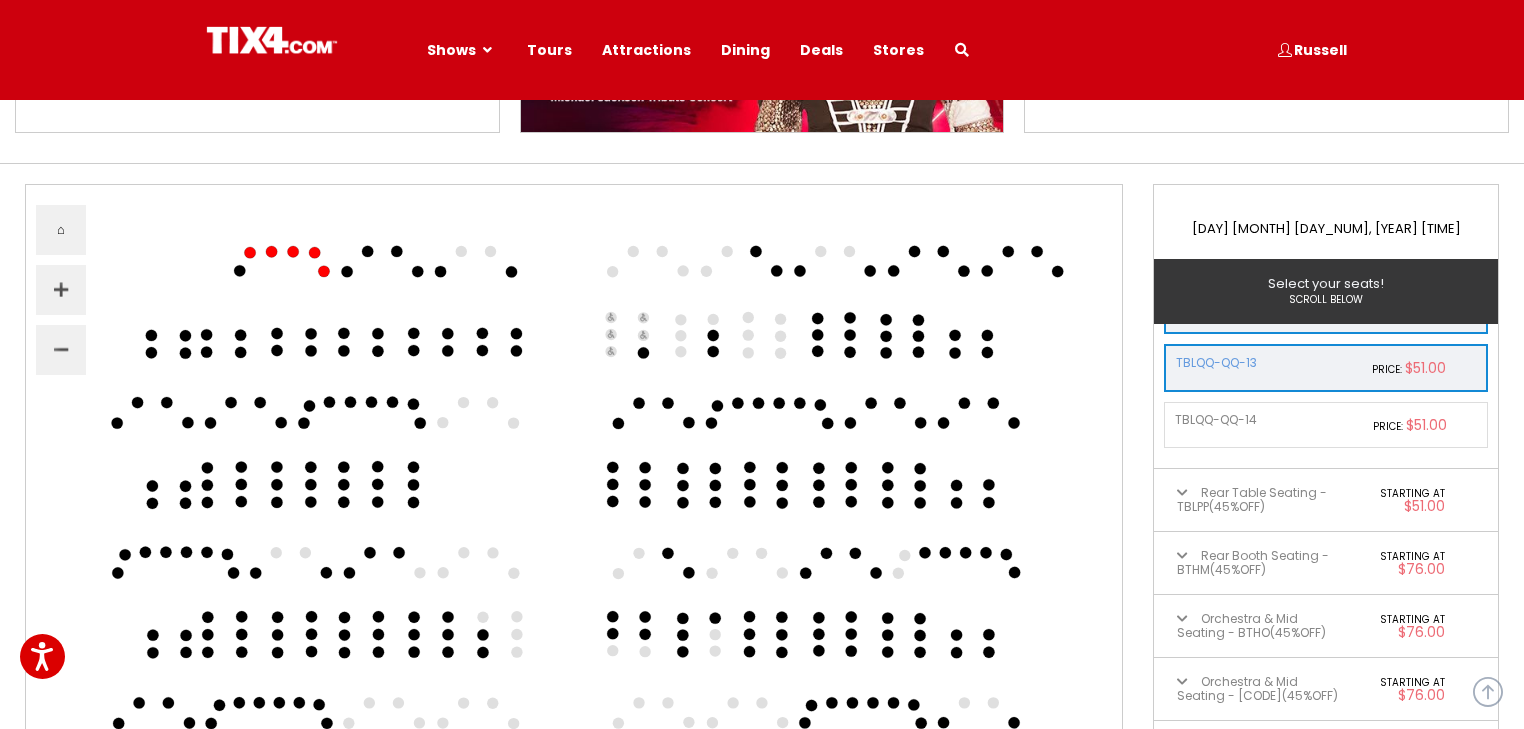 scroll, scrollTop: 794, scrollLeft: 0, axis: vertical 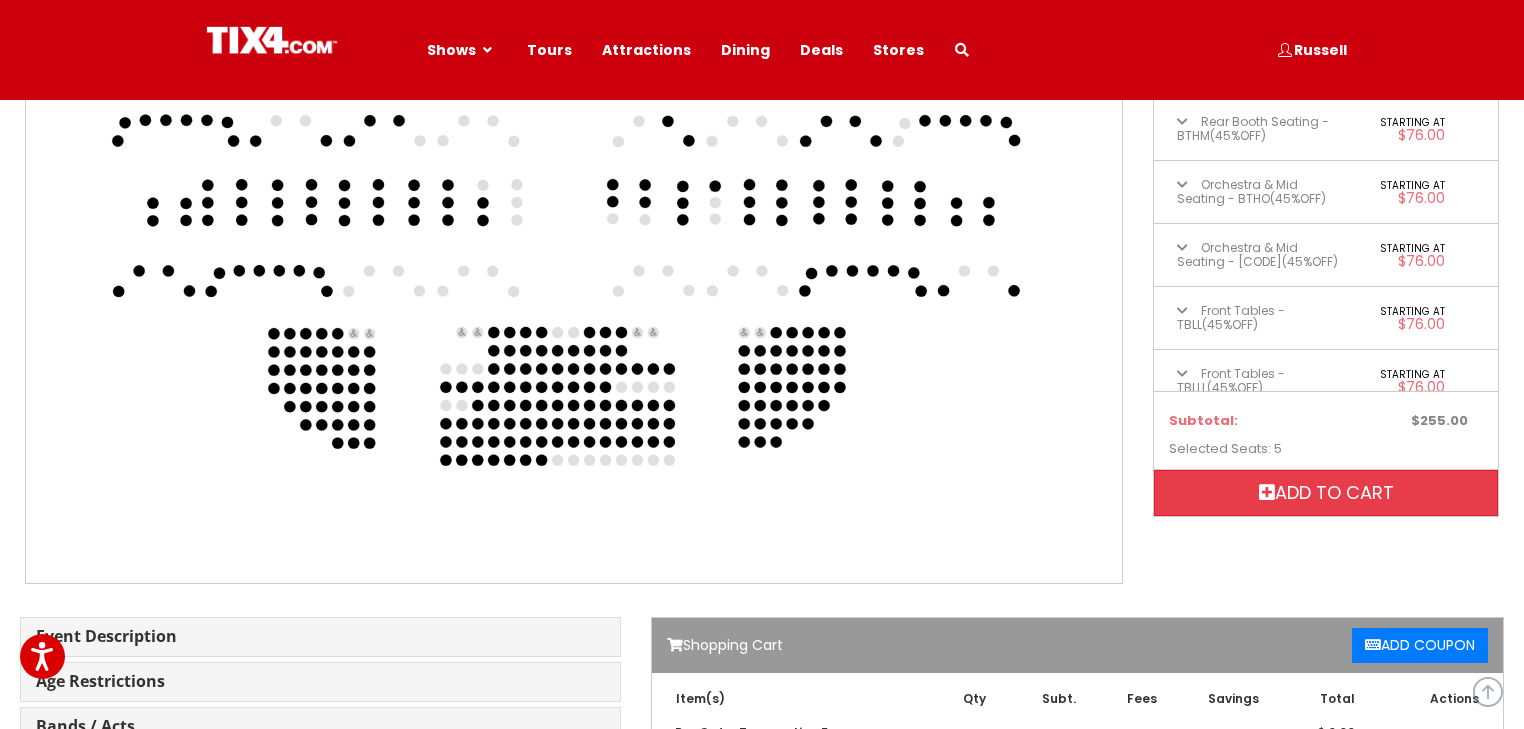 click on "Add to
cart" at bounding box center [1326, 493] 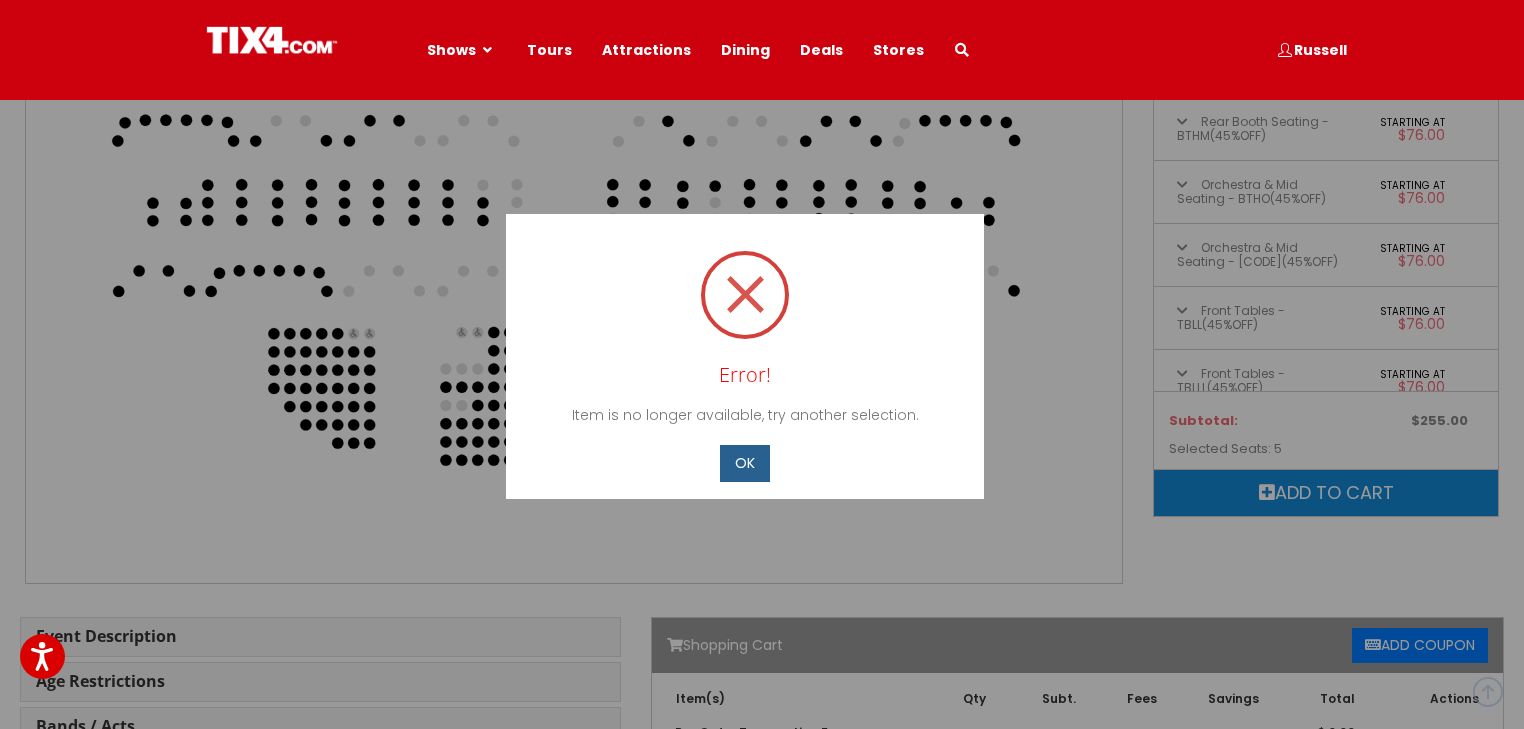 click on "OK" at bounding box center [745, 463] 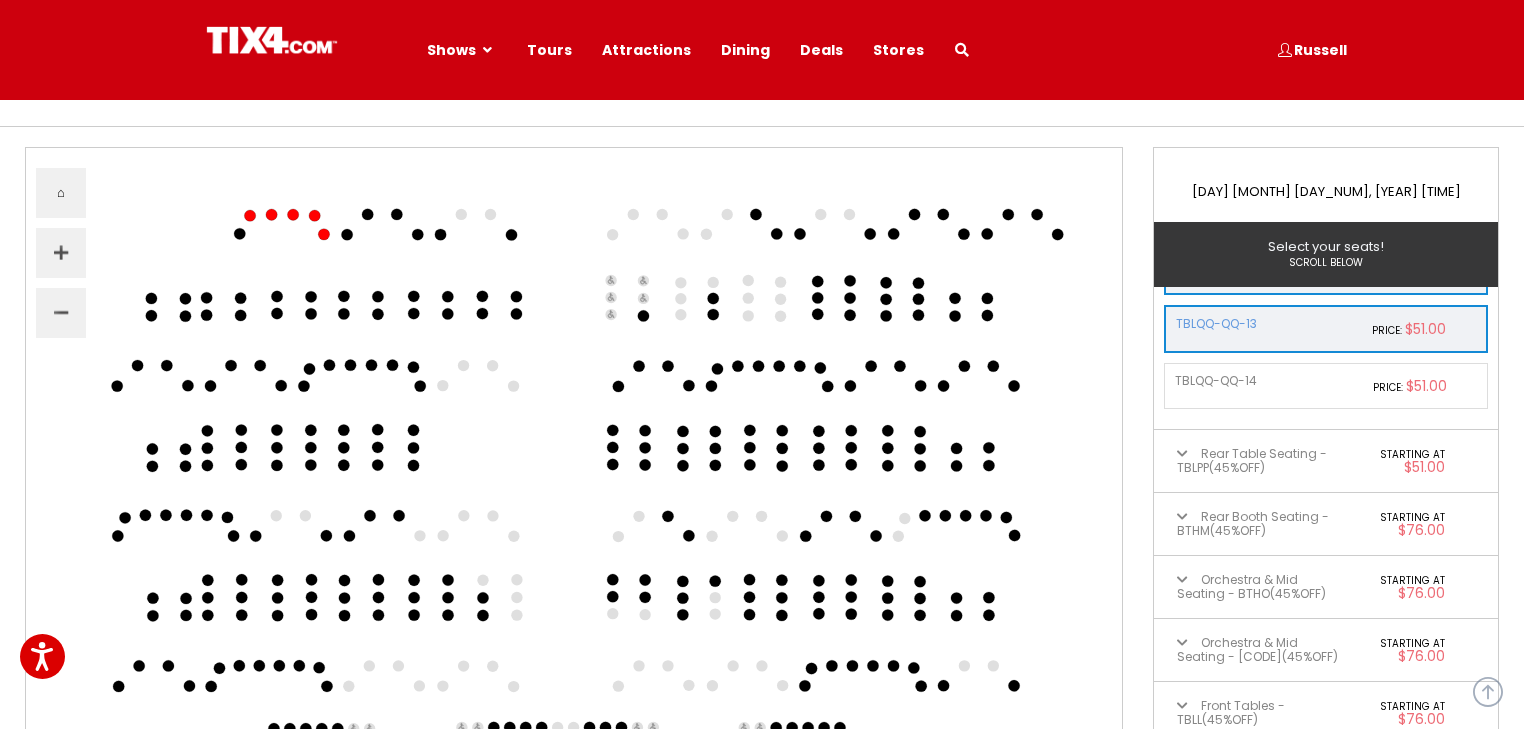 scroll, scrollTop: 272, scrollLeft: 0, axis: vertical 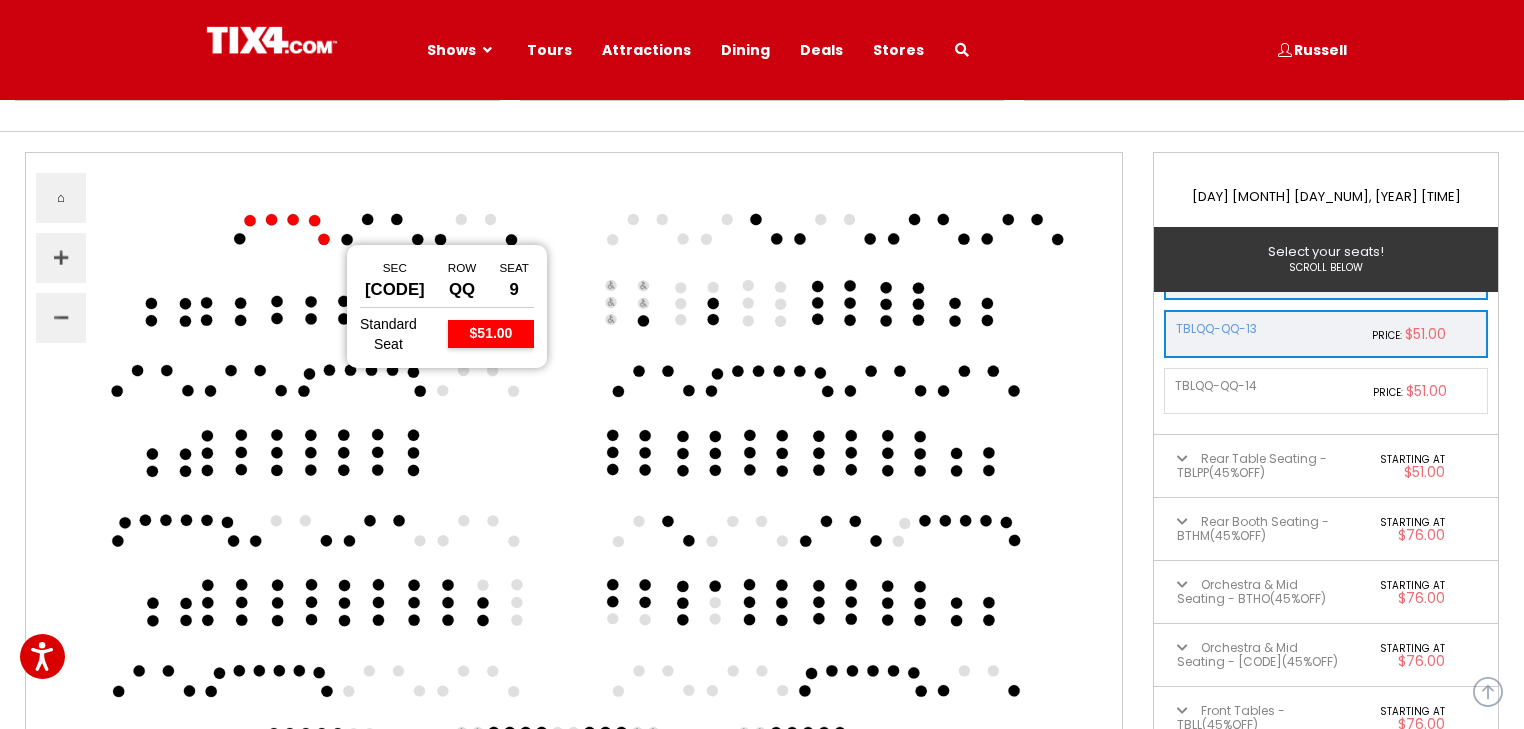 click at bounding box center [323, 239] 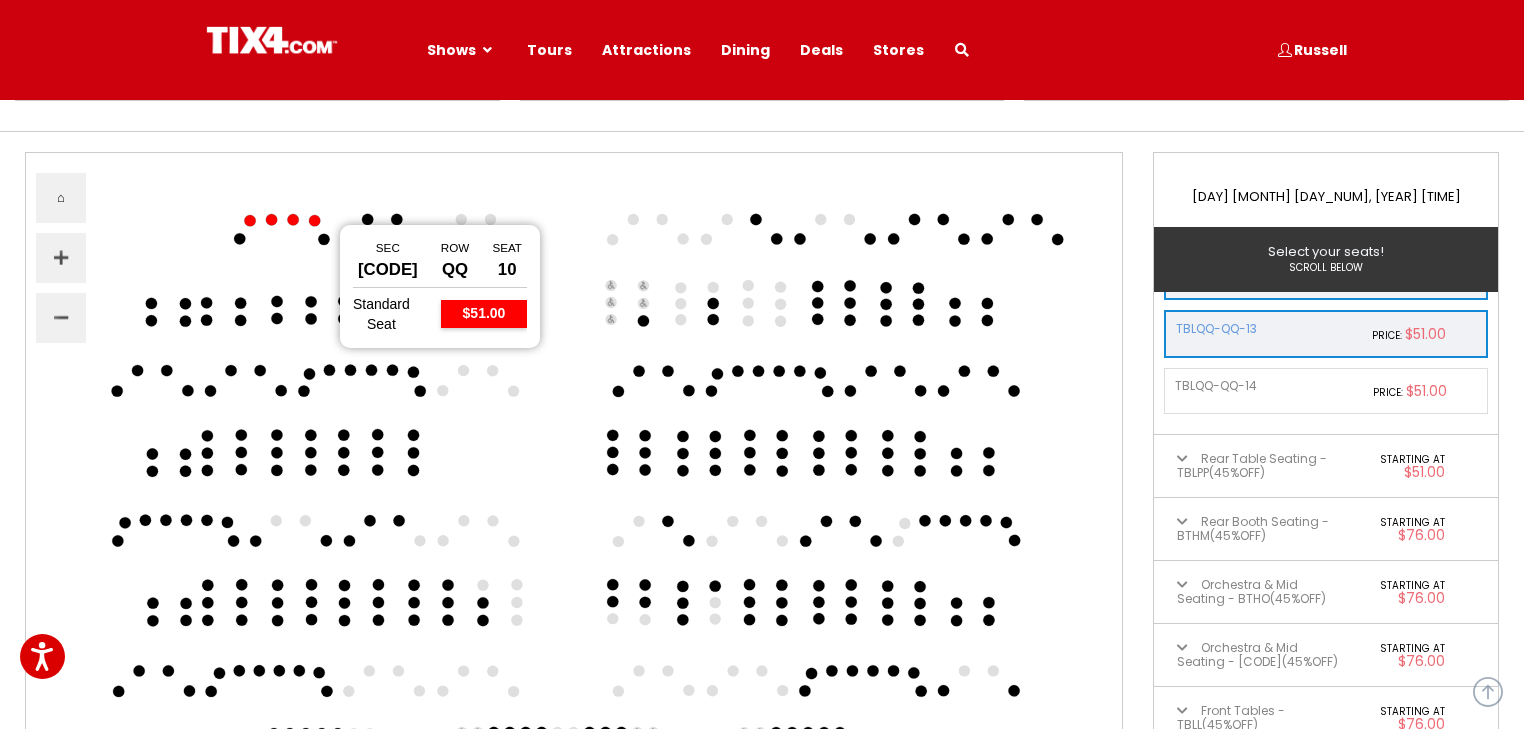 click at bounding box center [314, 220] 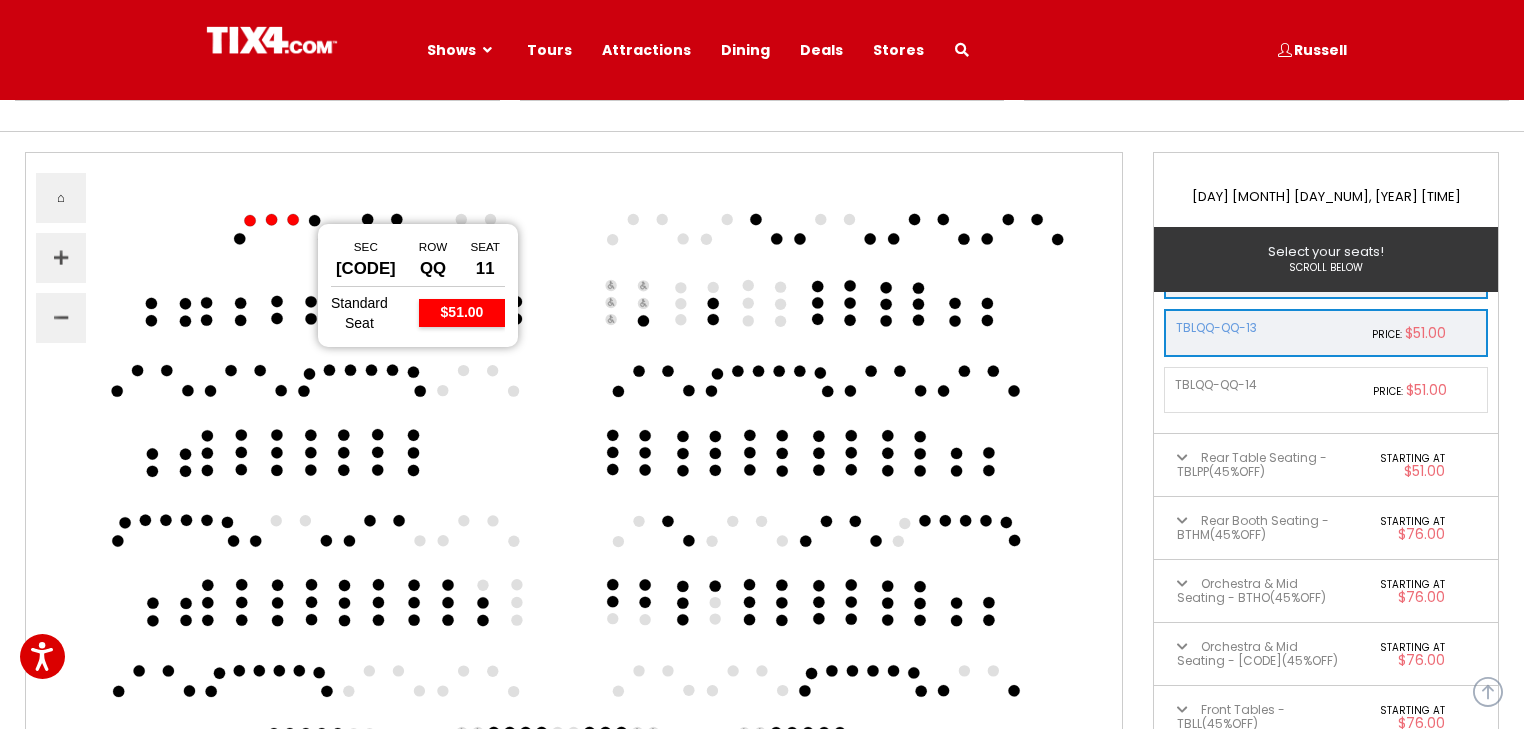 click at bounding box center [292, 219] 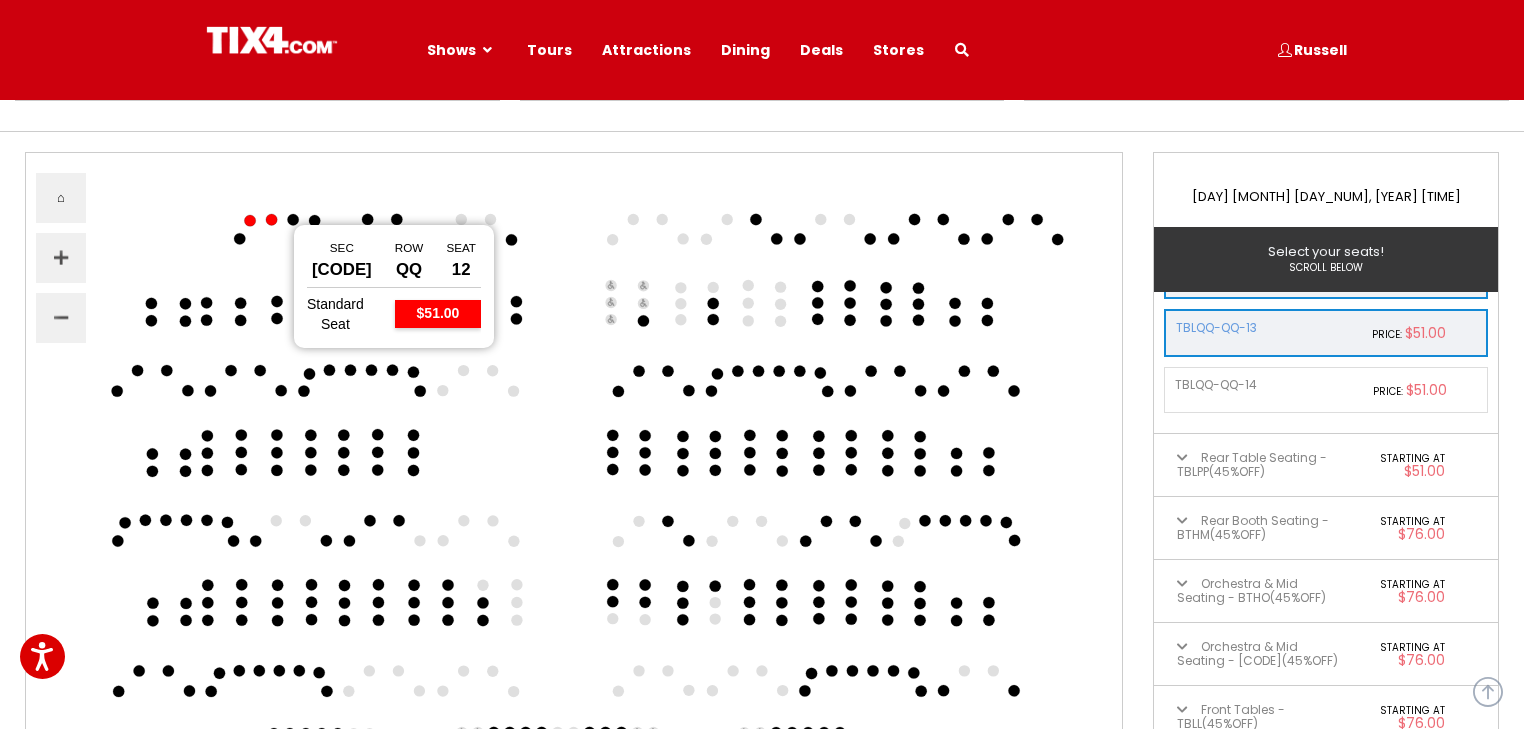 click at bounding box center [271, 219] 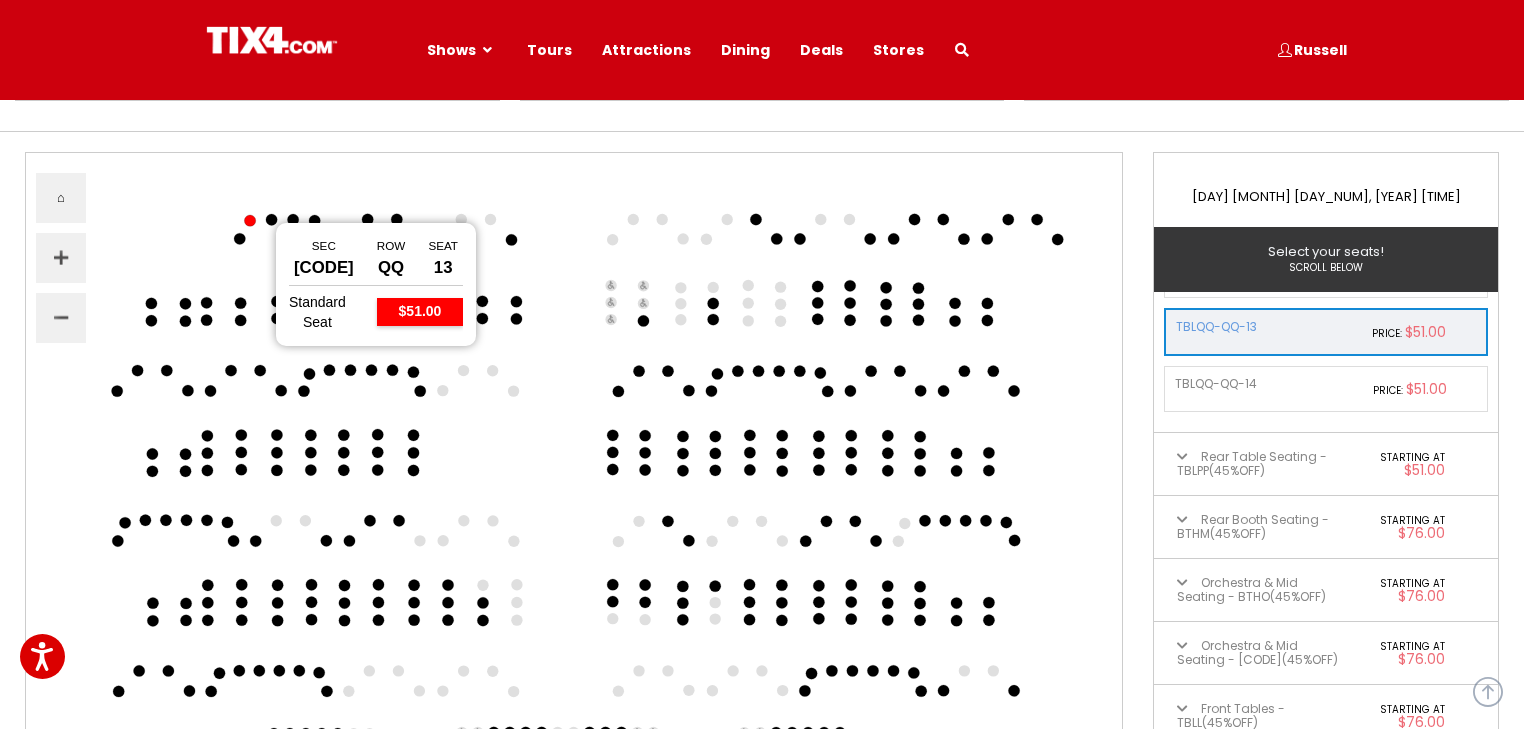 click at bounding box center (249, 220) 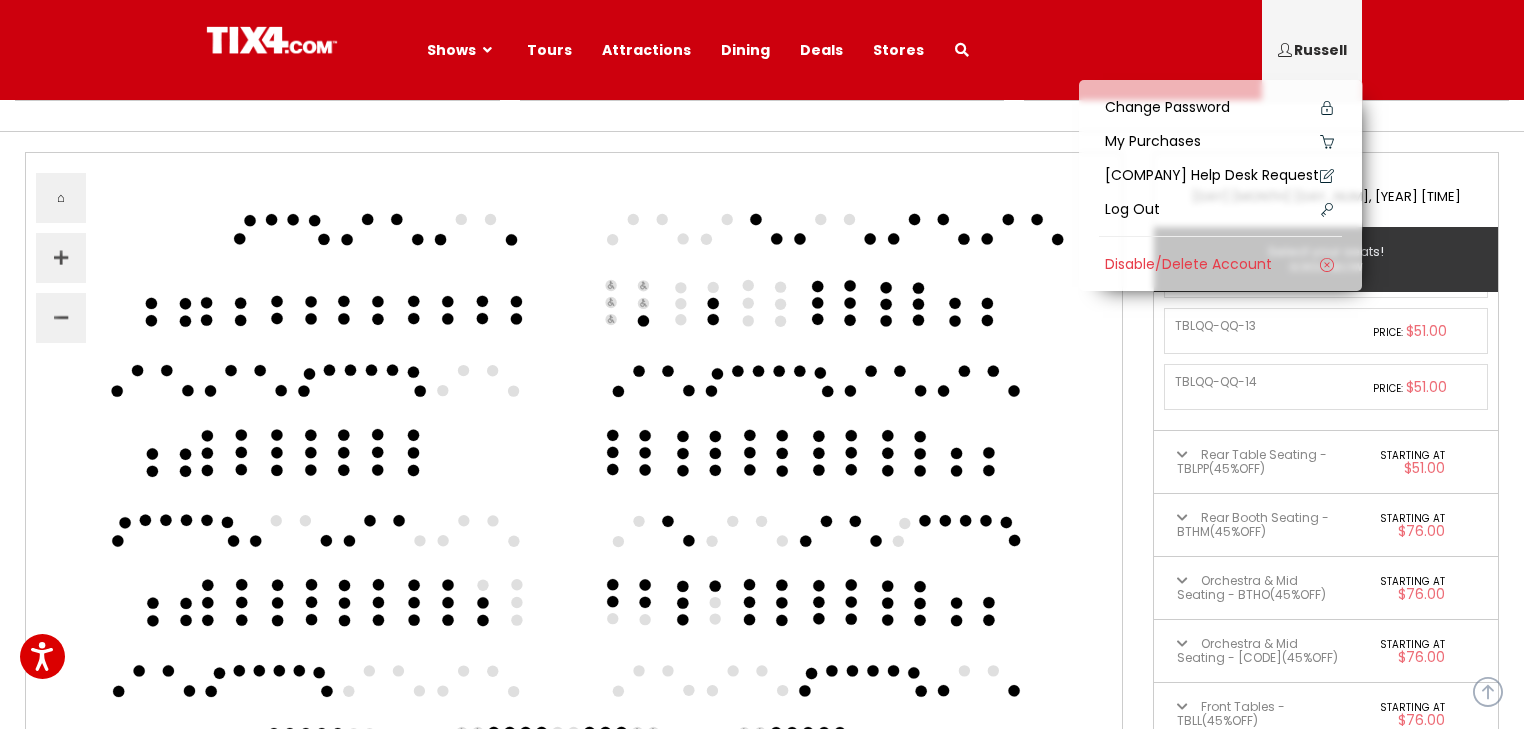 click on "Russell" at bounding box center [1320, 50] 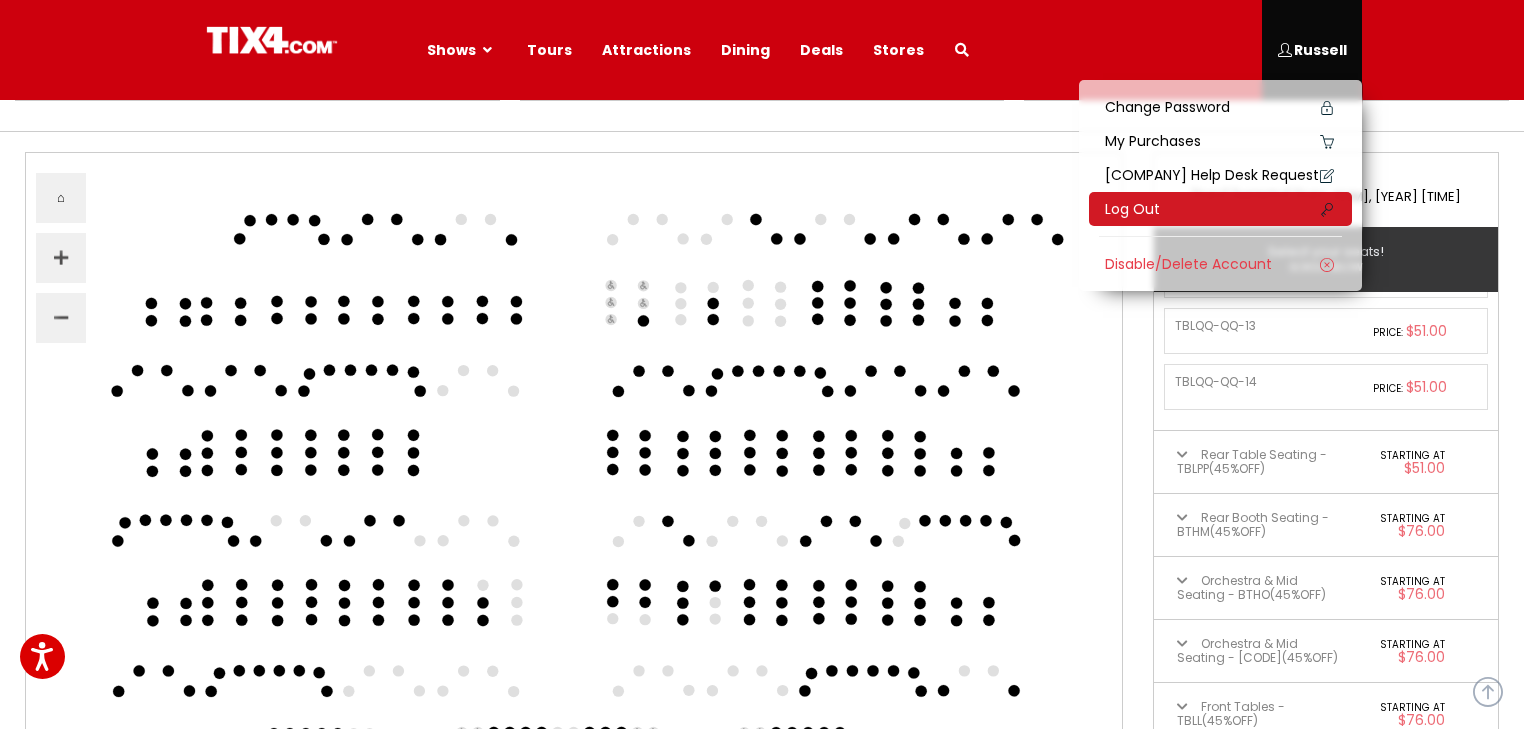 click on "Log Out" at bounding box center [1132, 209] 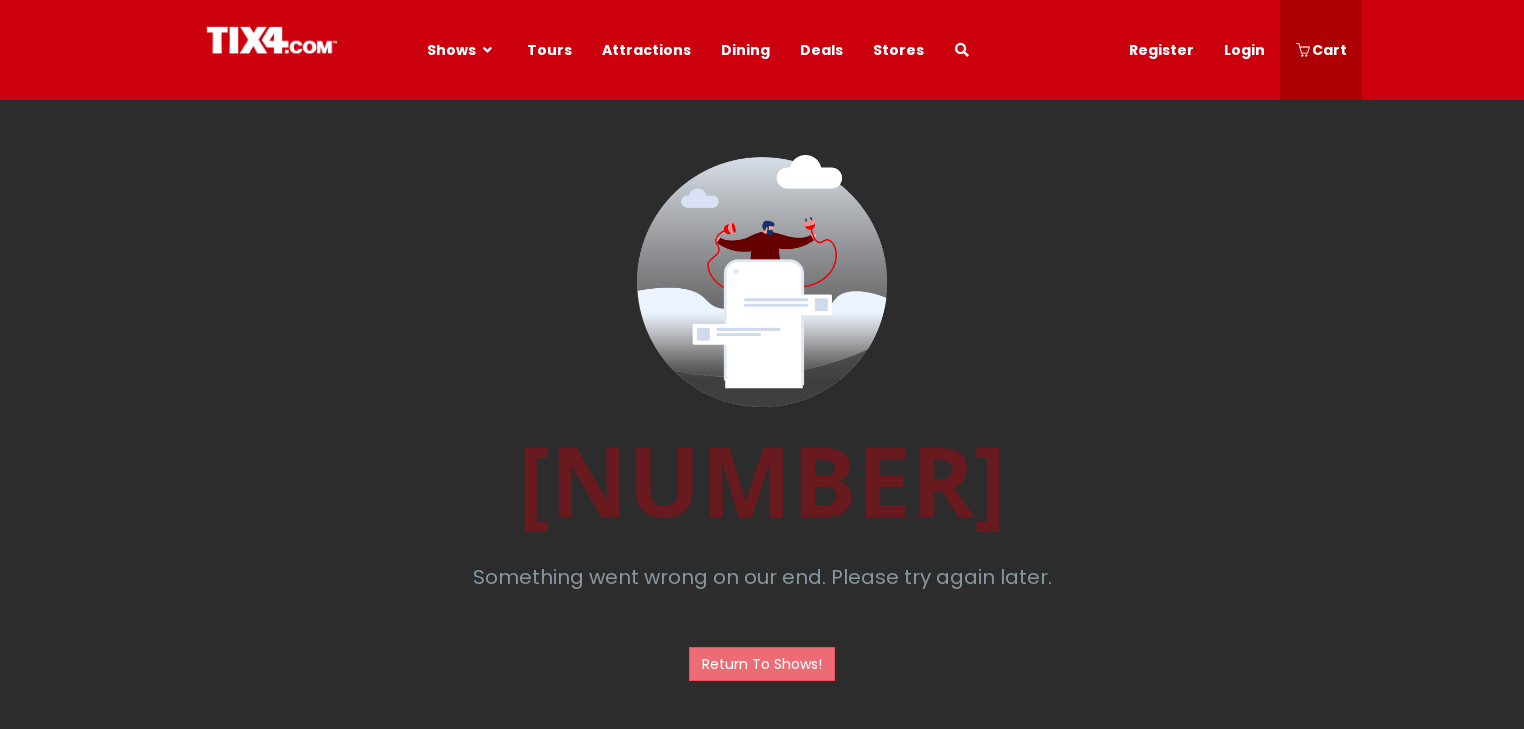 scroll, scrollTop: 0, scrollLeft: 0, axis: both 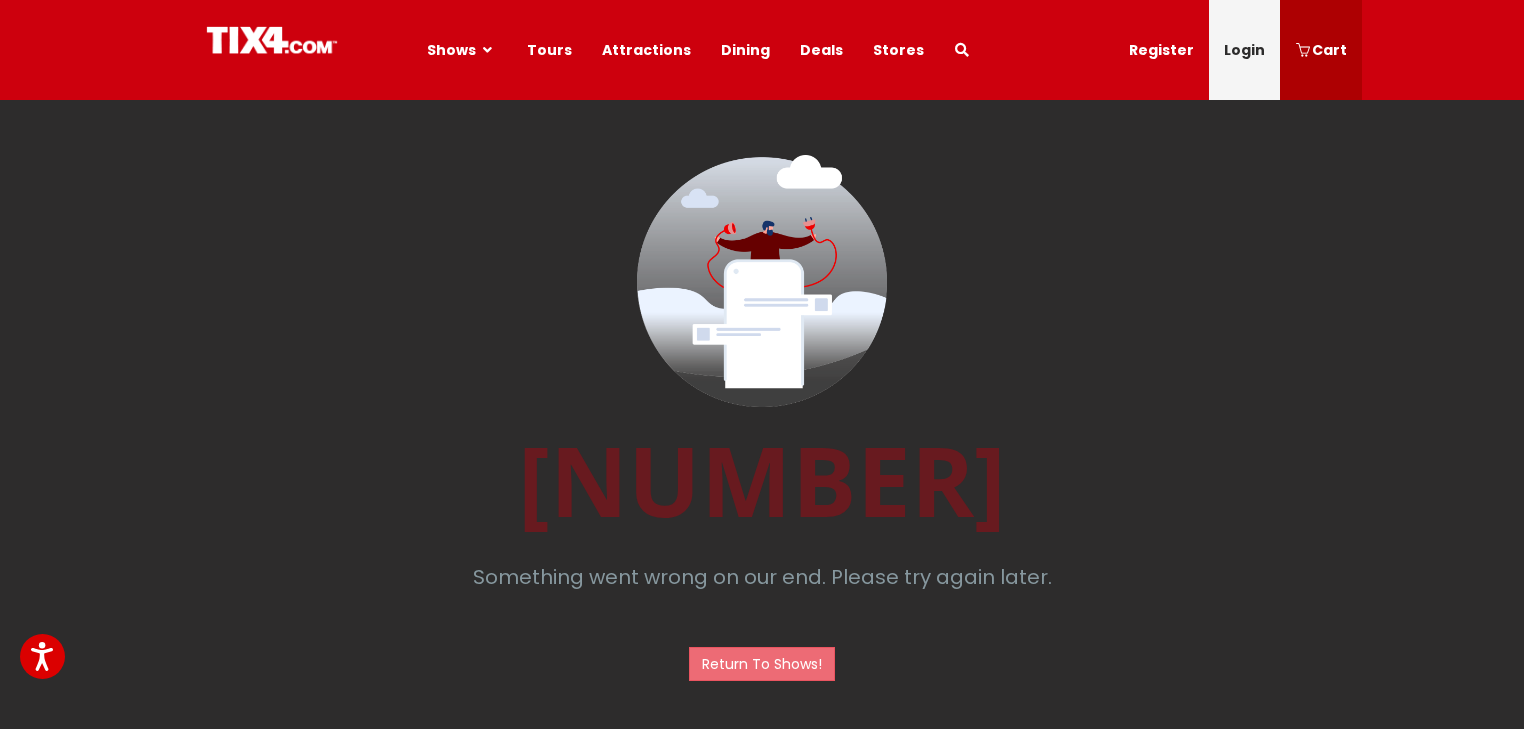 click on "Login" at bounding box center [1244, 50] 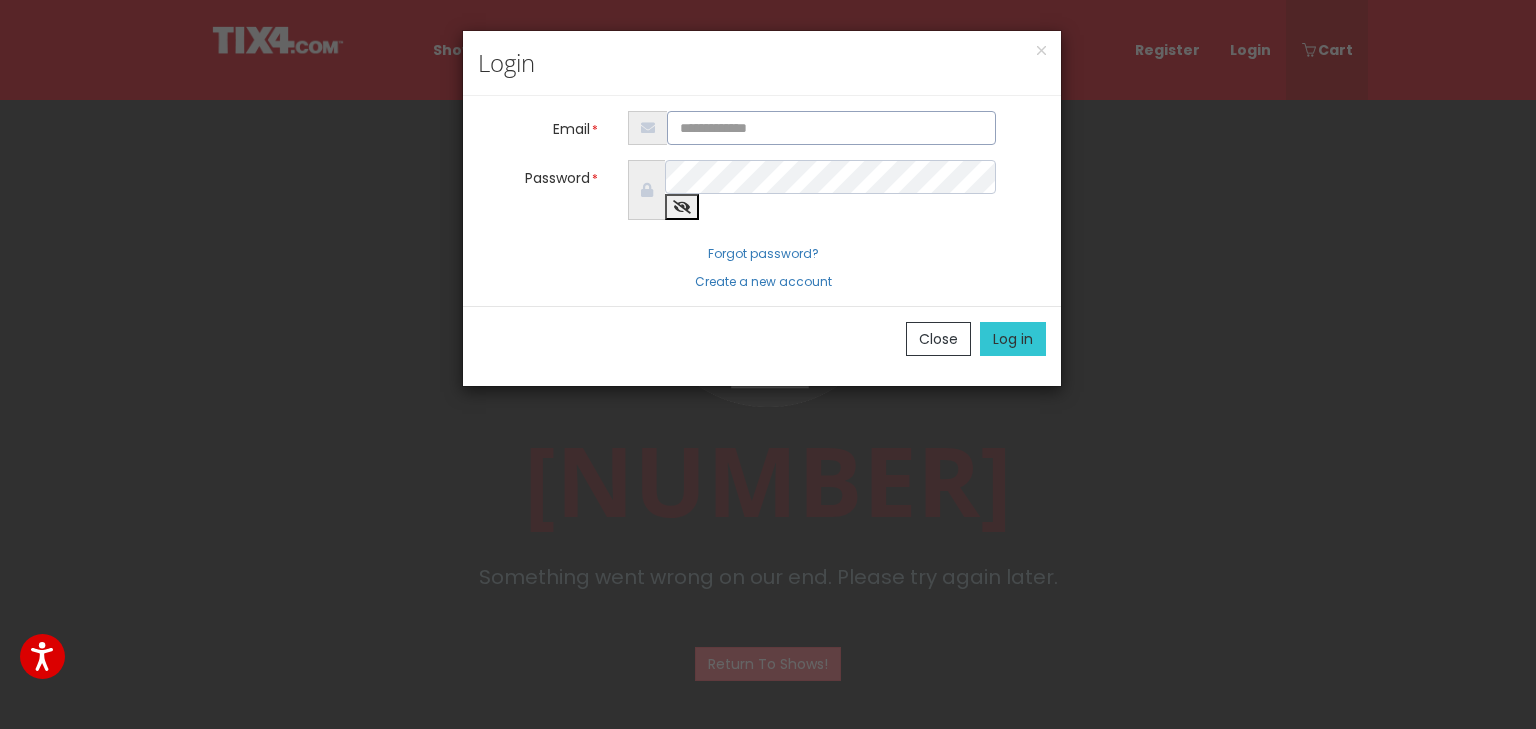click at bounding box center (832, 128) 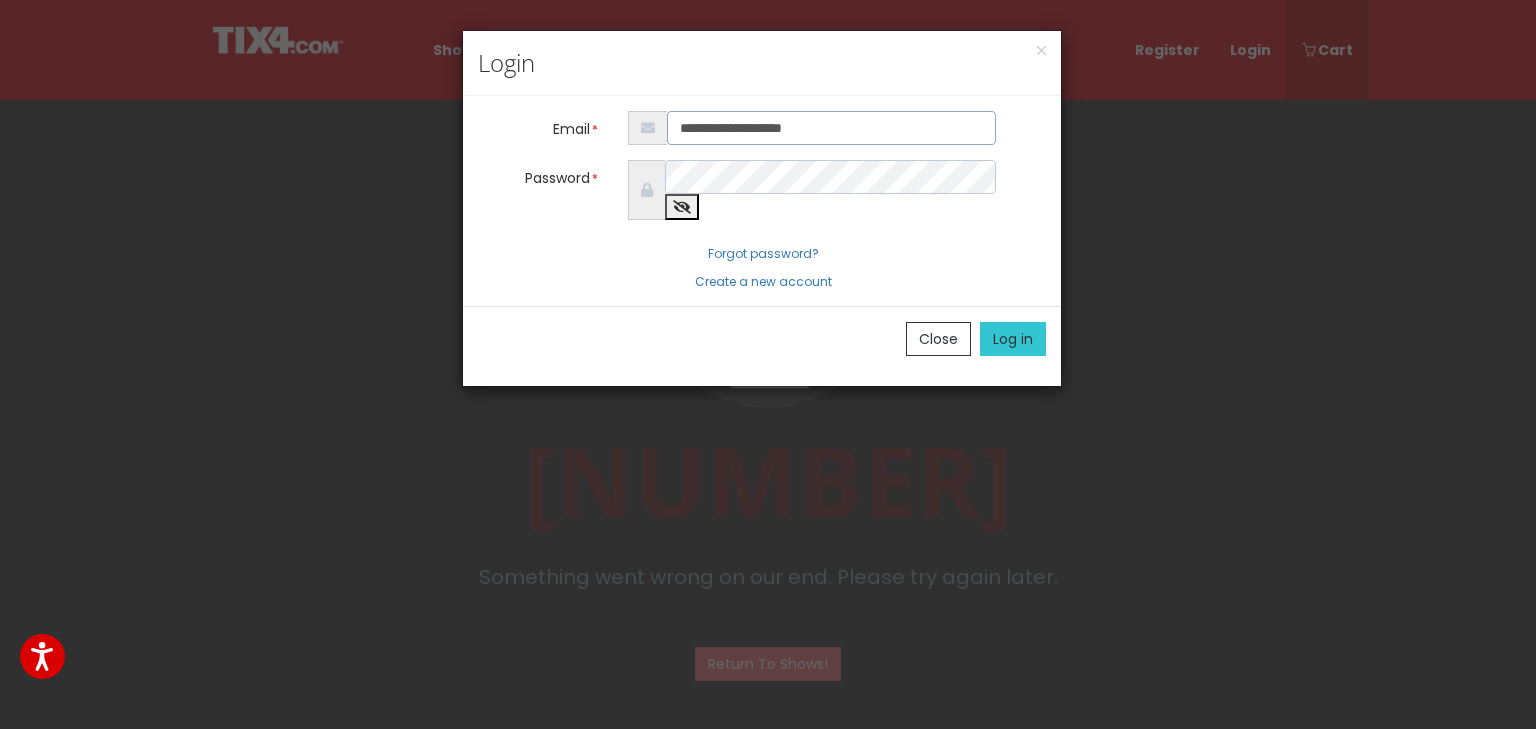 click on "**********" at bounding box center (832, 128) 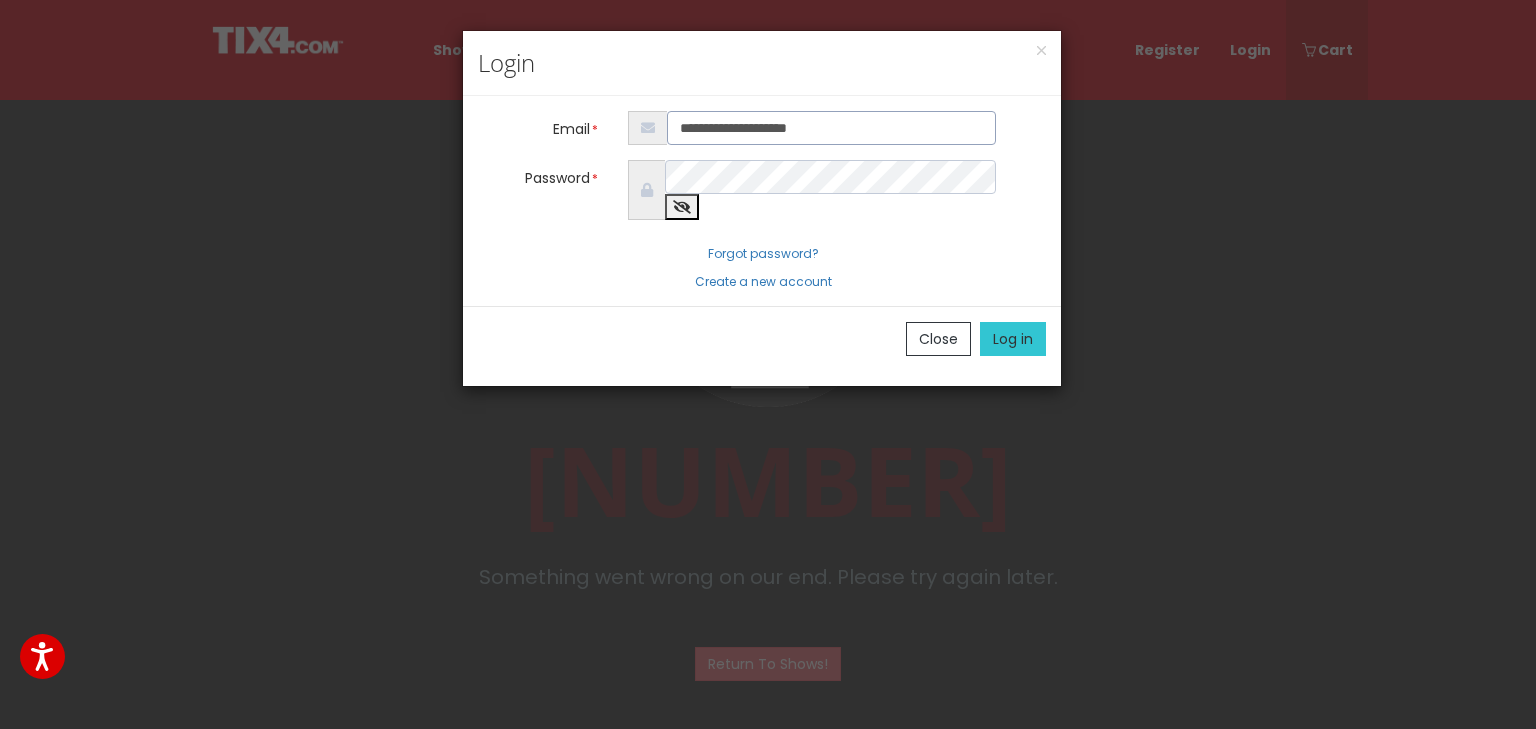 type on "**********" 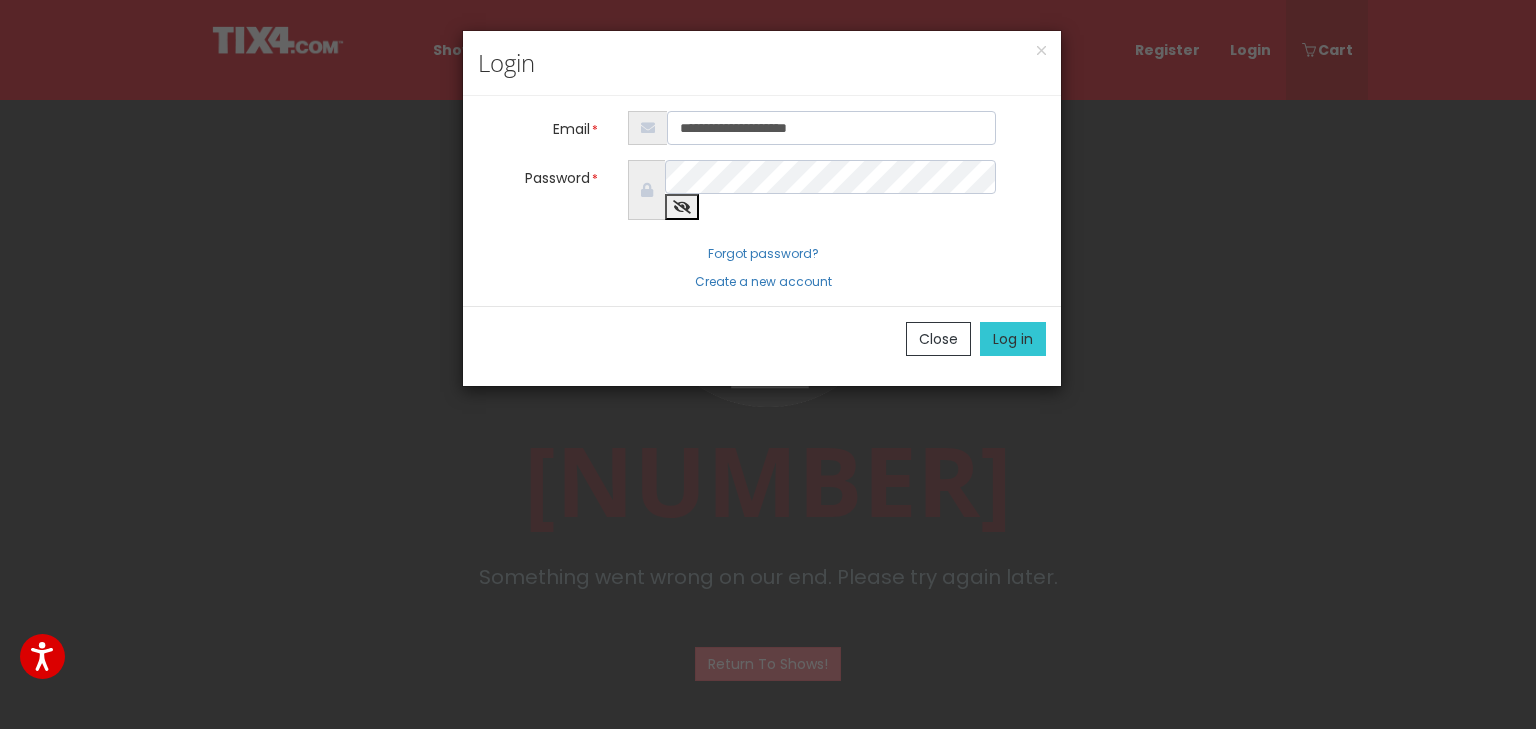 click on "Log in" at bounding box center (1013, 339) 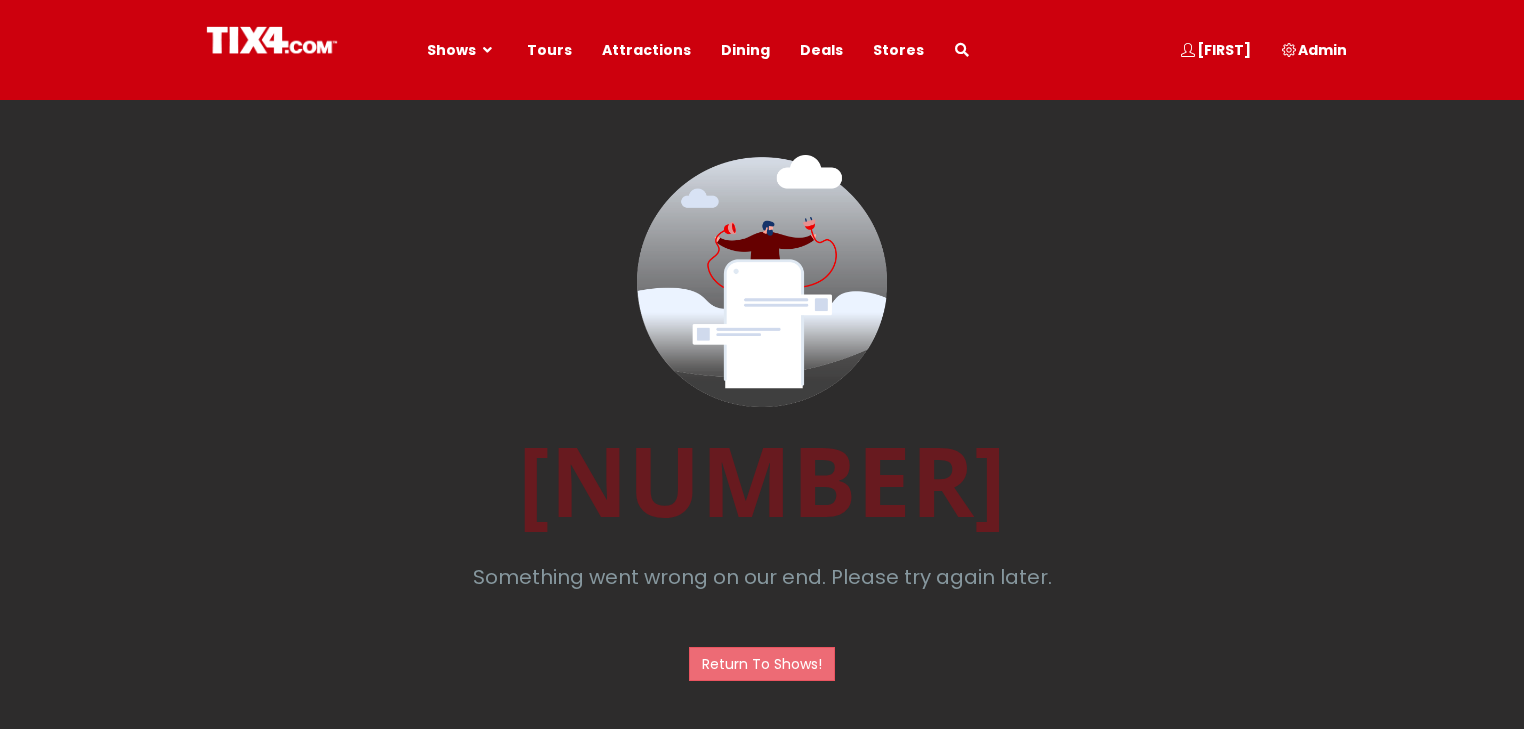 scroll, scrollTop: 0, scrollLeft: 0, axis: both 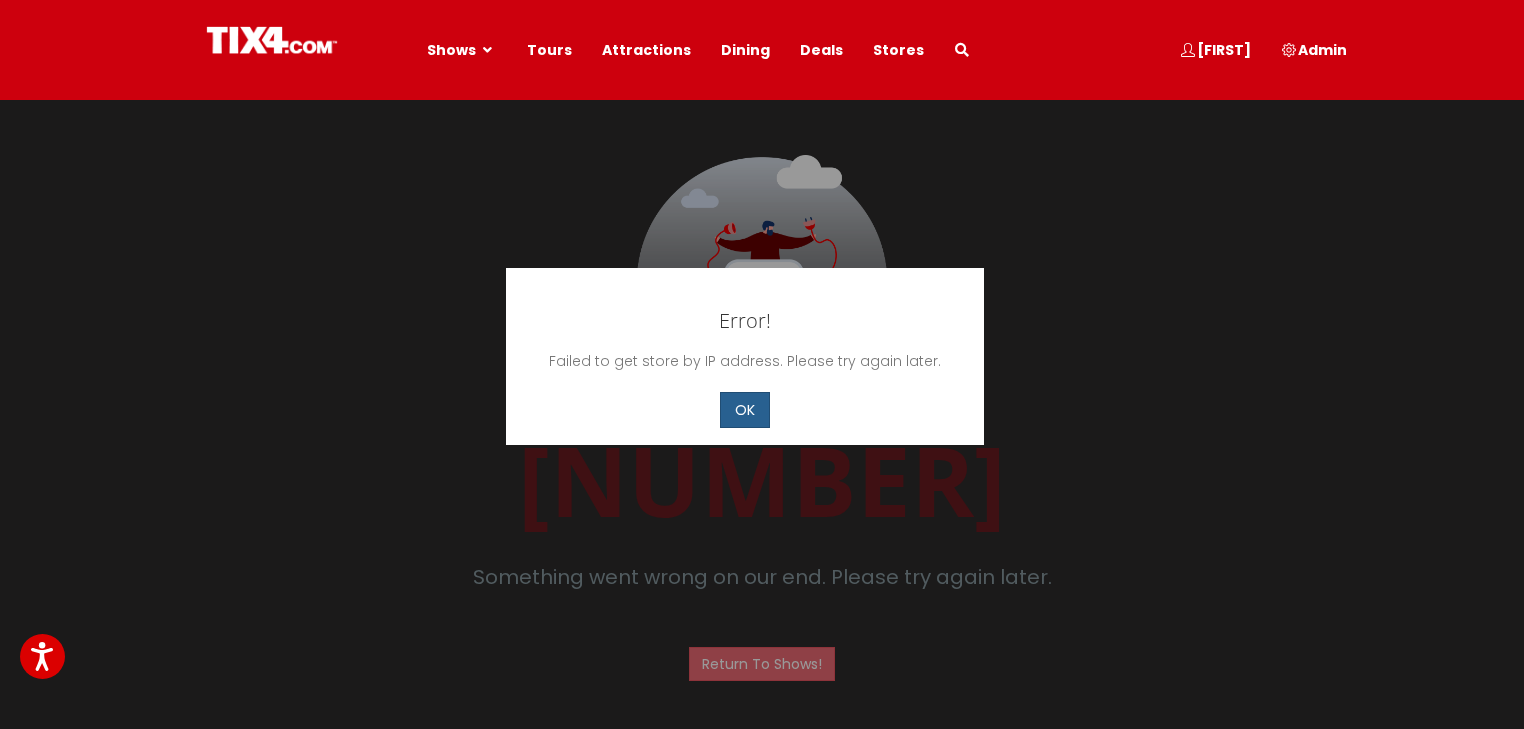 click on "OK" at bounding box center [745, 409] 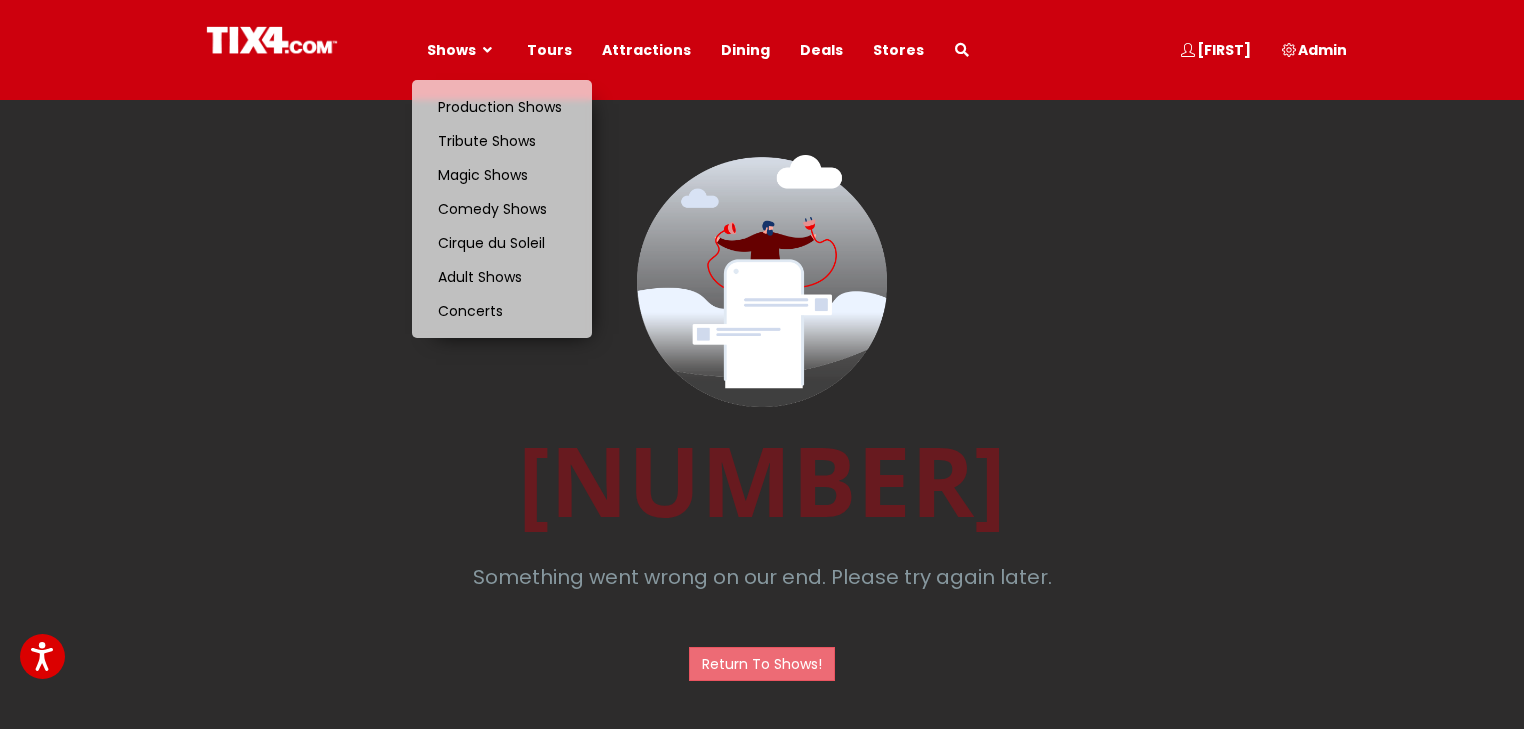 click on "Shows" at bounding box center [451, 50] 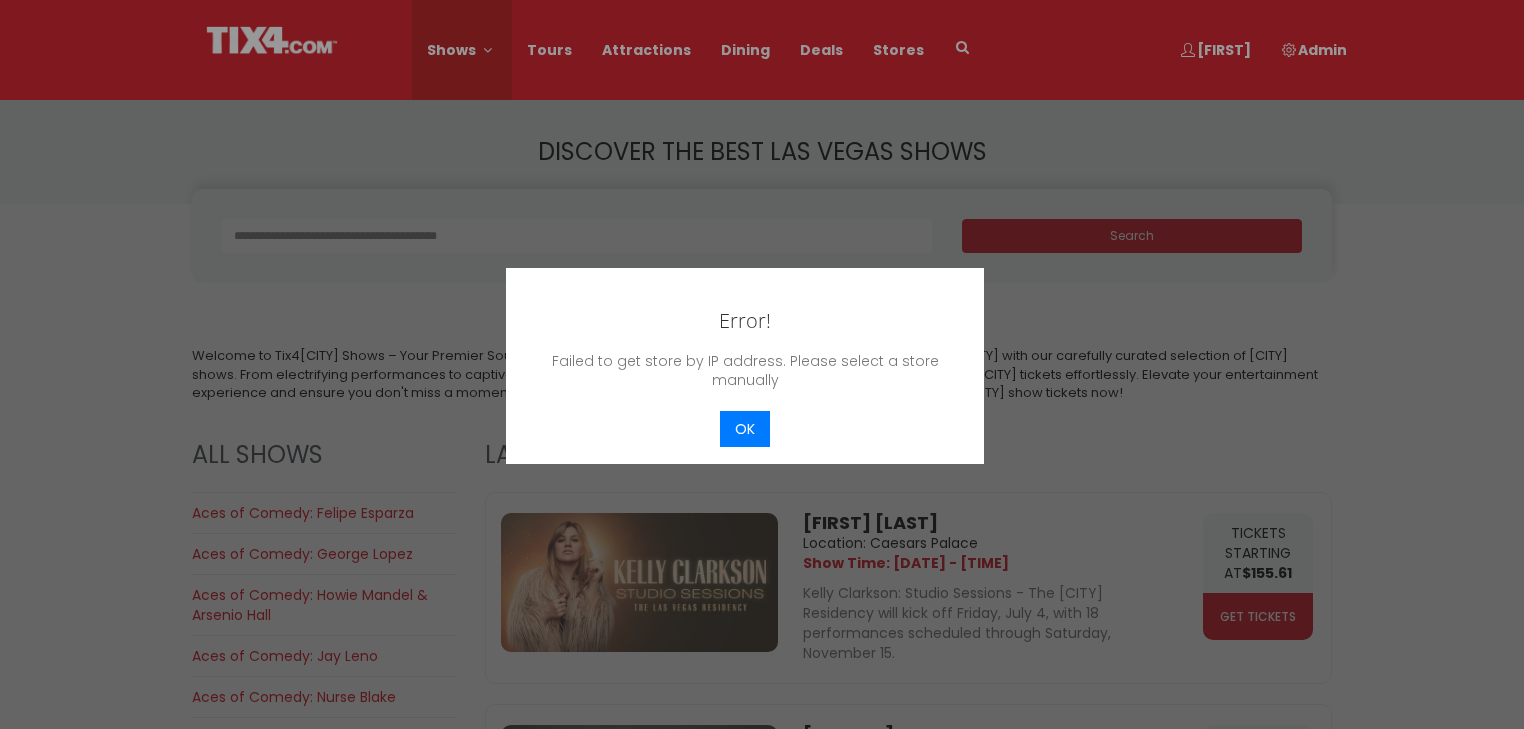 scroll, scrollTop: 0, scrollLeft: 0, axis: both 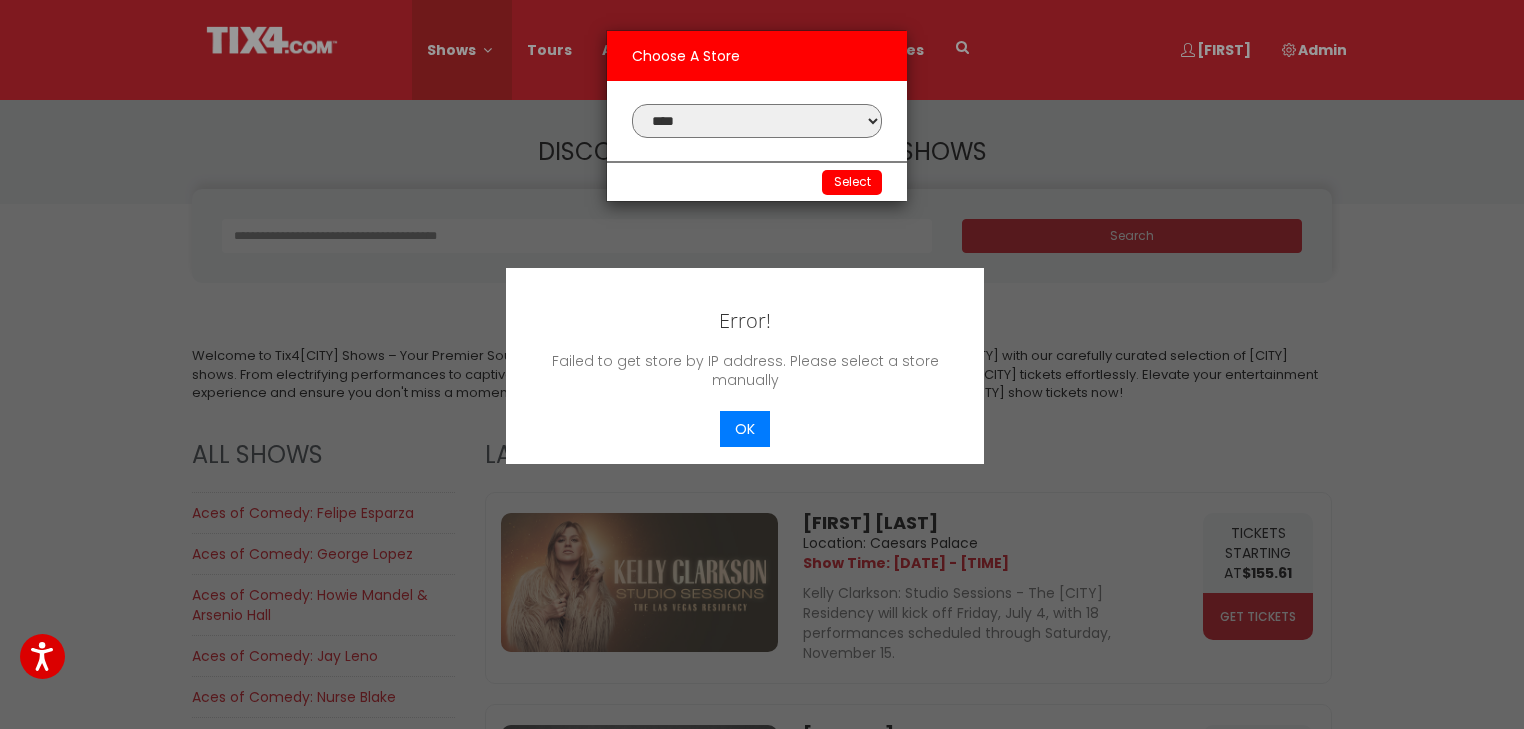 click on "**********" at bounding box center (757, 121) 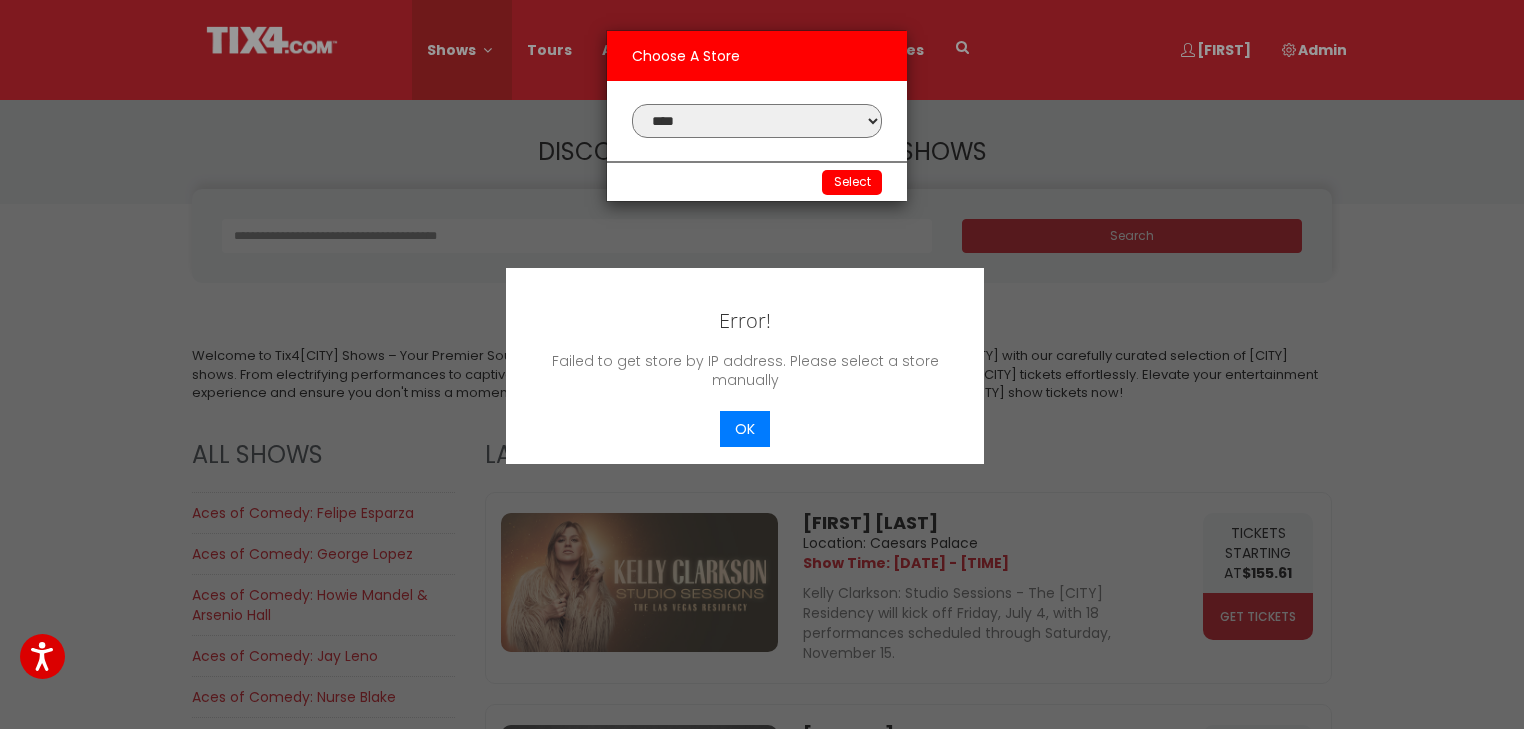 select on "*" 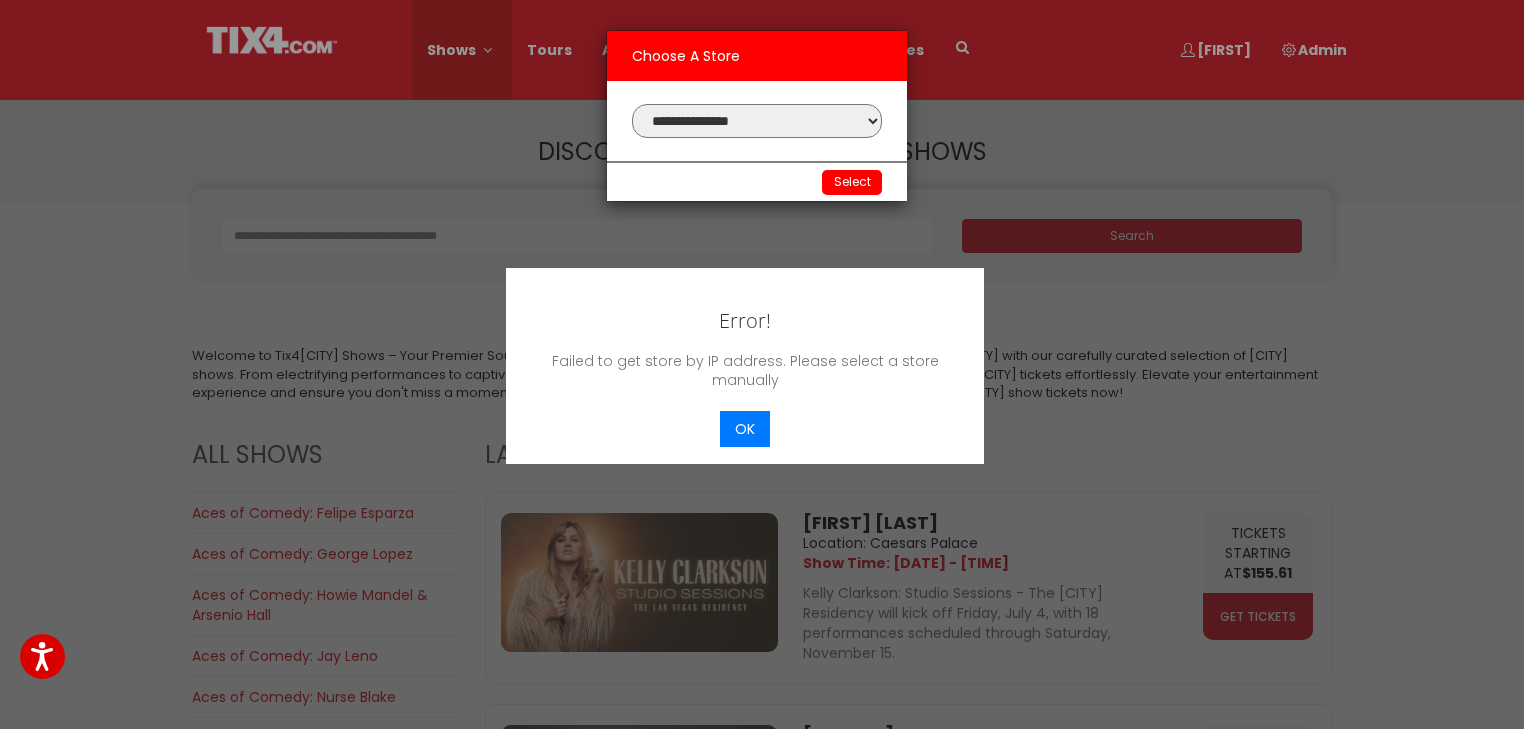 click on "**********" at bounding box center [757, 121] 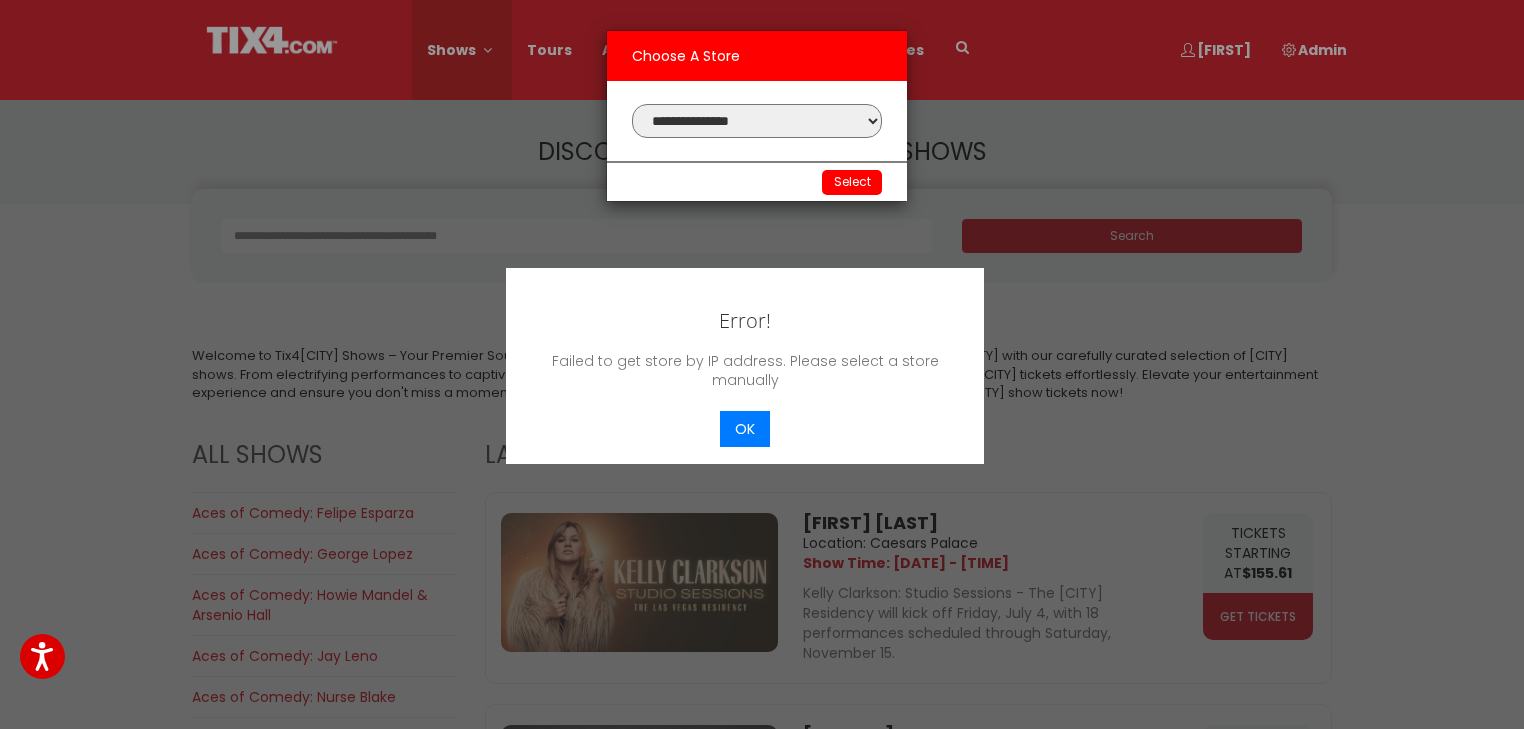 click on "Select" at bounding box center (852, 181) 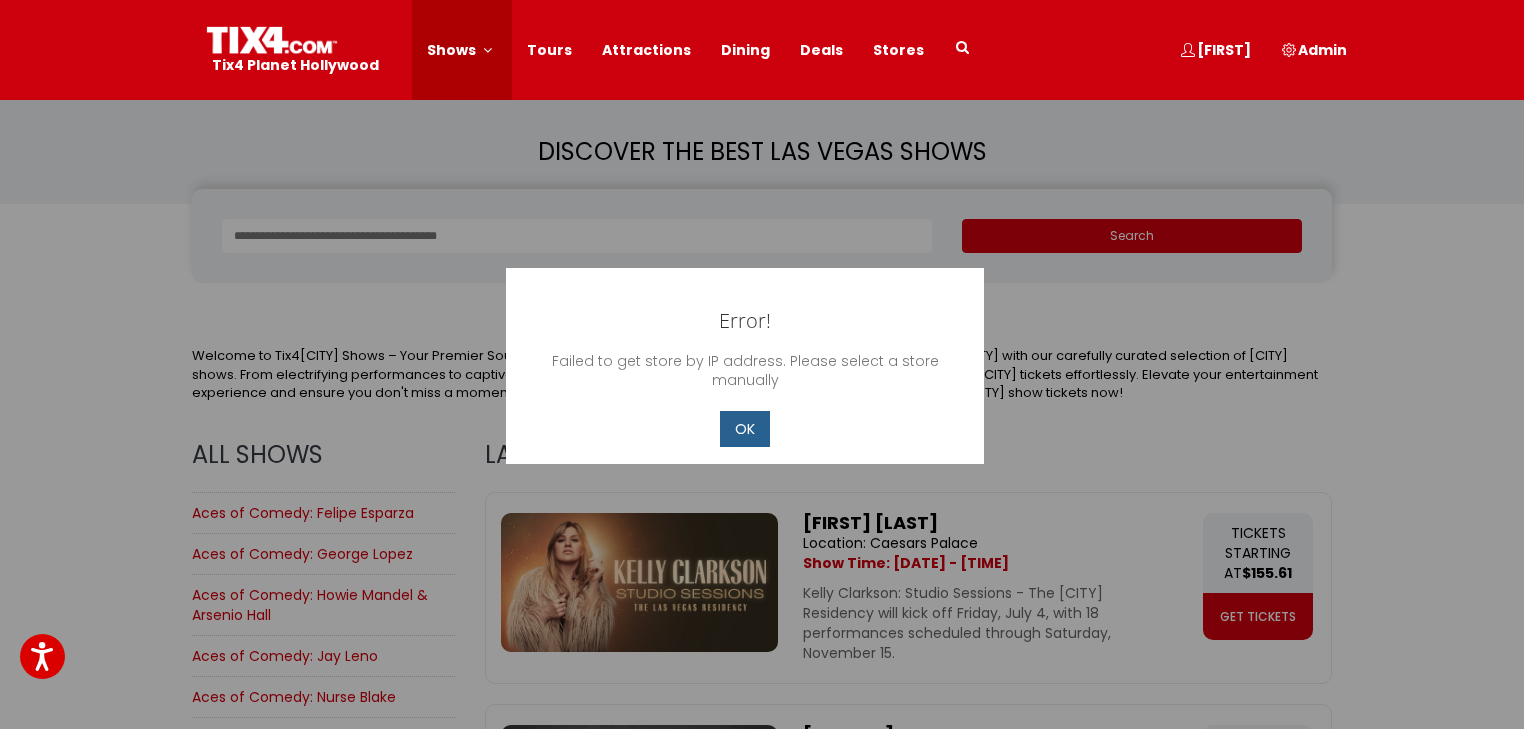 click on "OK" at bounding box center (745, 429) 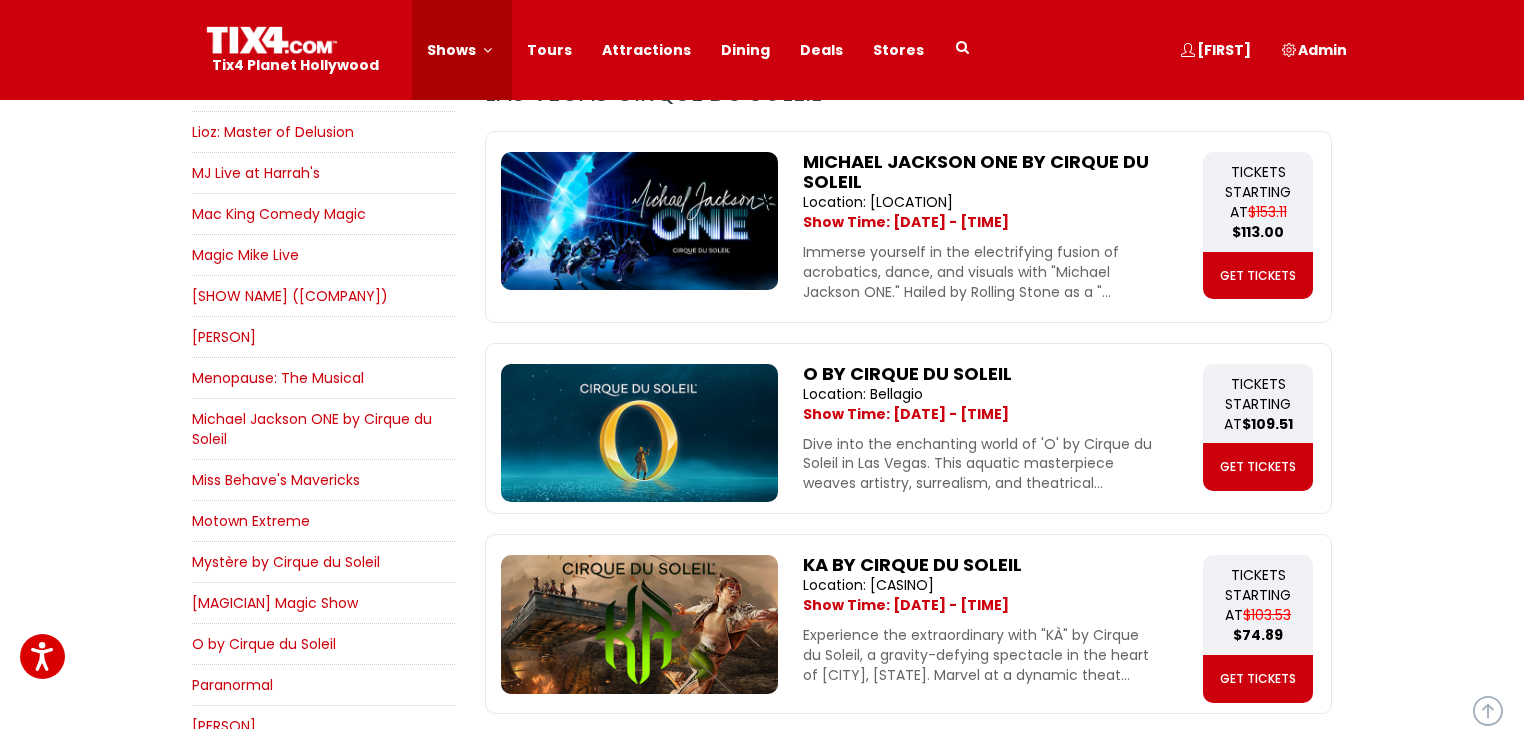 scroll, scrollTop: 2480, scrollLeft: 0, axis: vertical 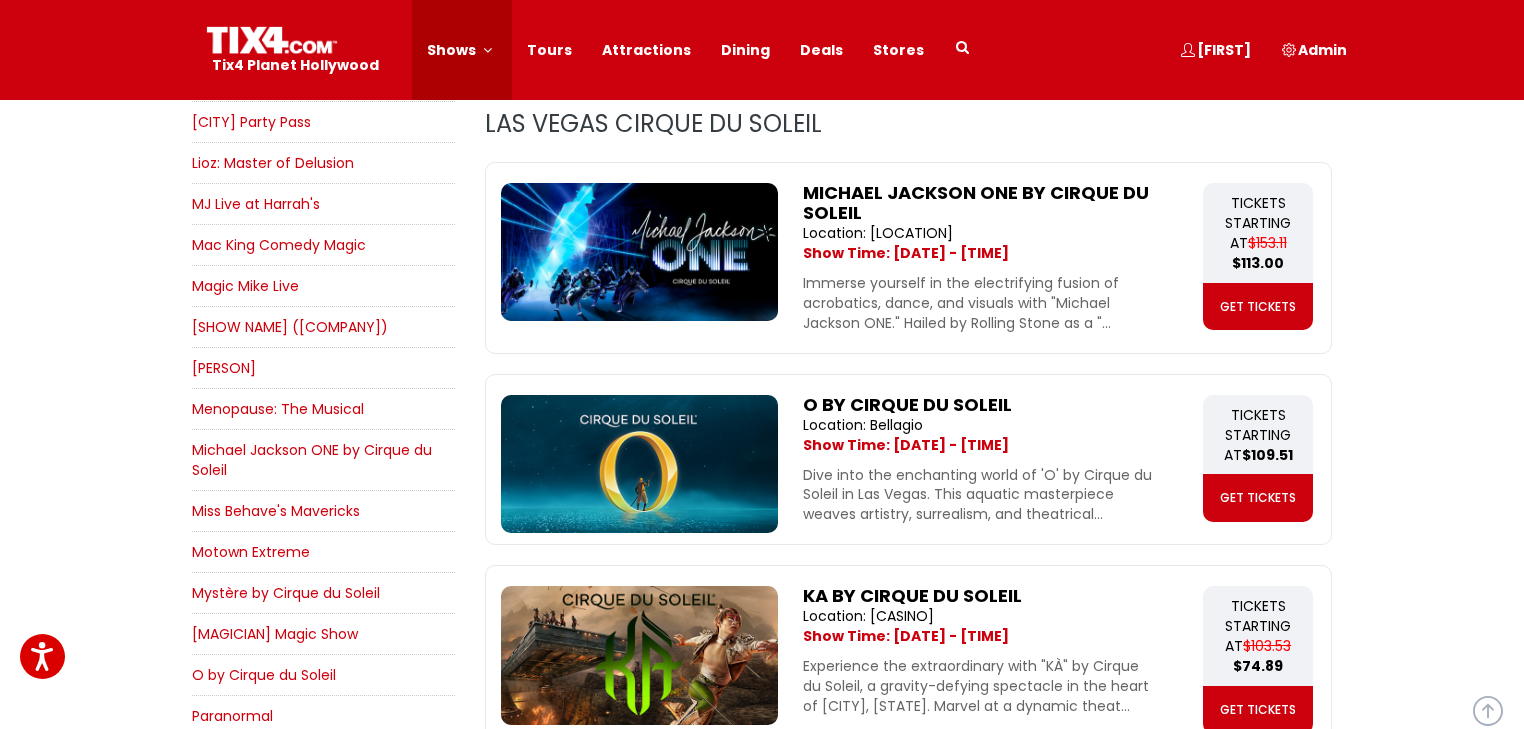 click on "MJ Live at Harrah's" at bounding box center [256, 204] 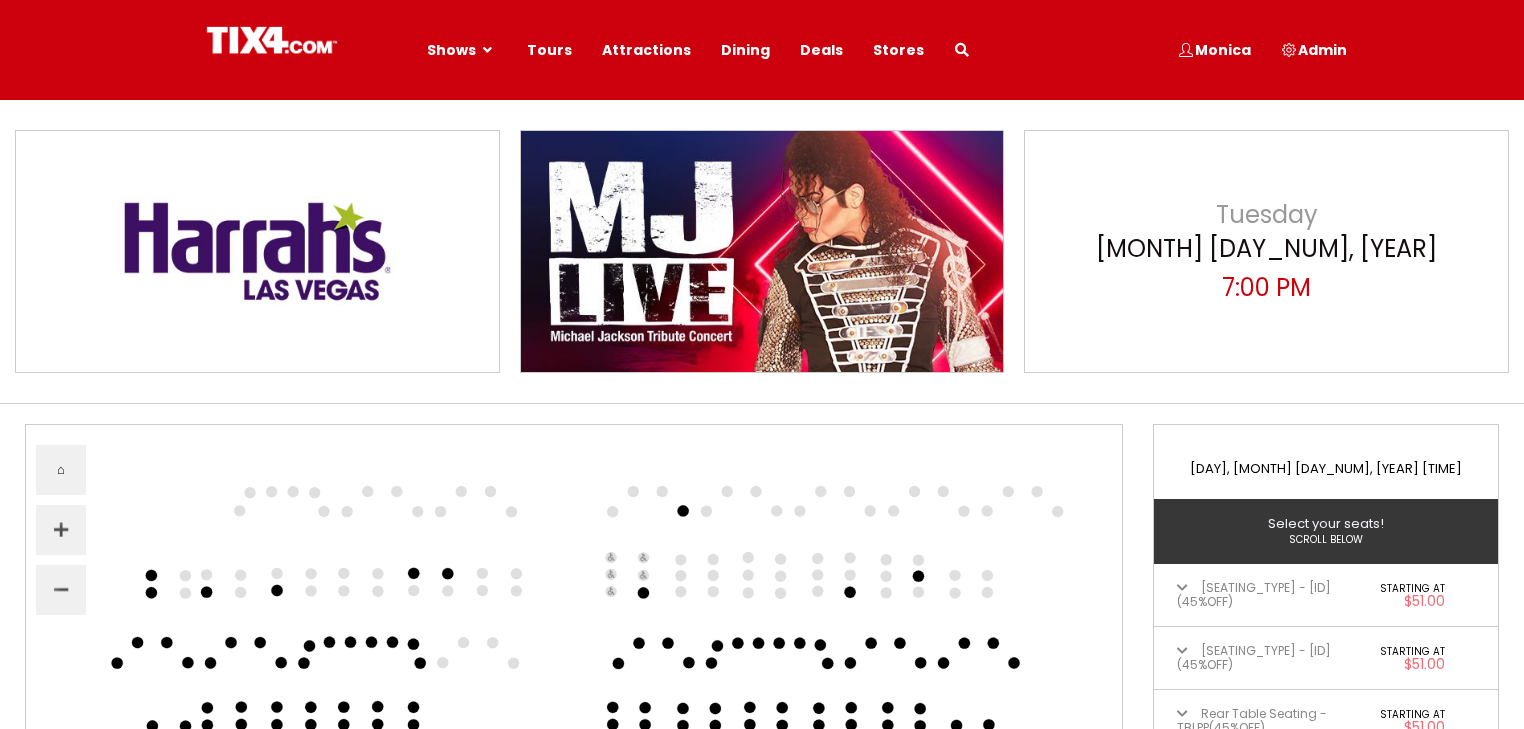 scroll, scrollTop: 0, scrollLeft: 0, axis: both 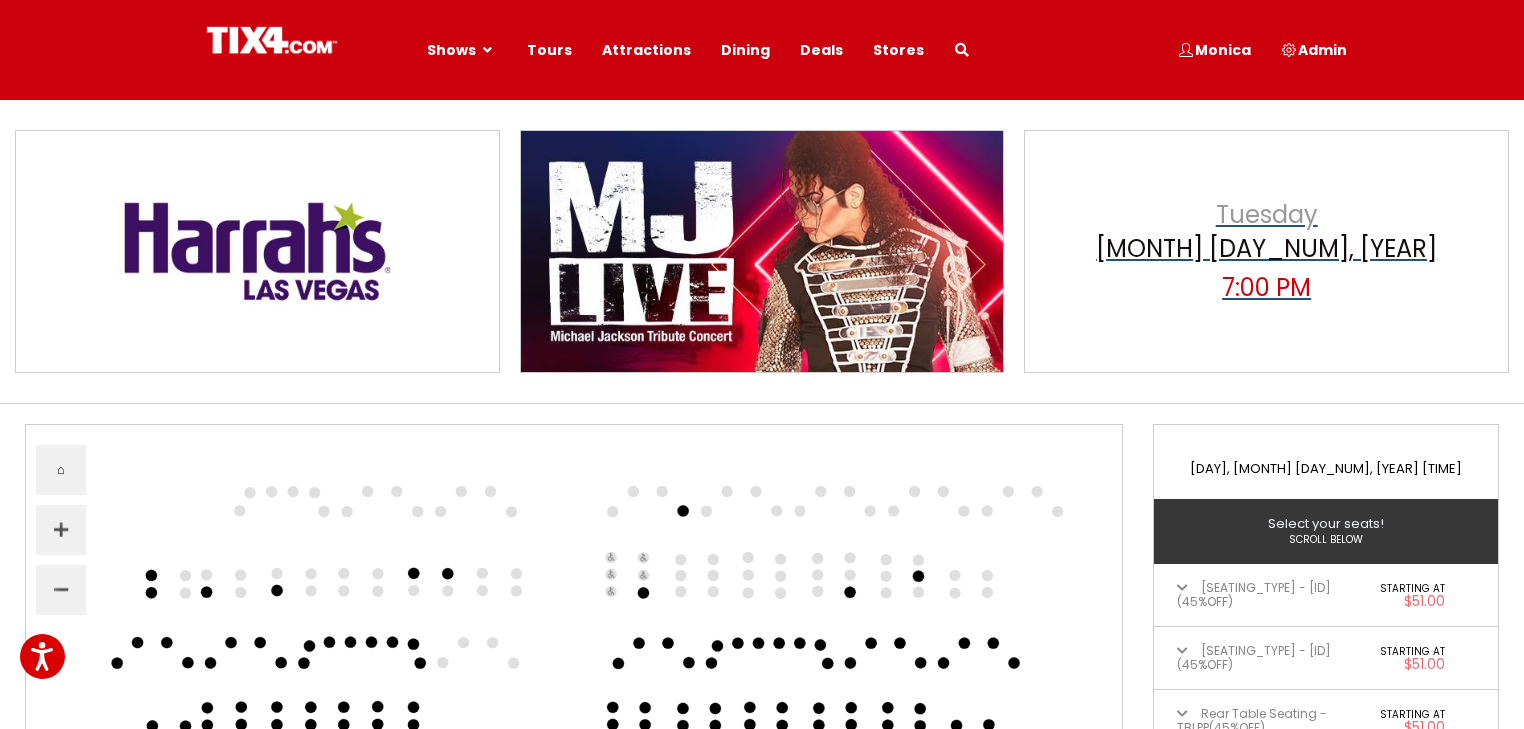 click on "Tuesday" at bounding box center [1267, 215] 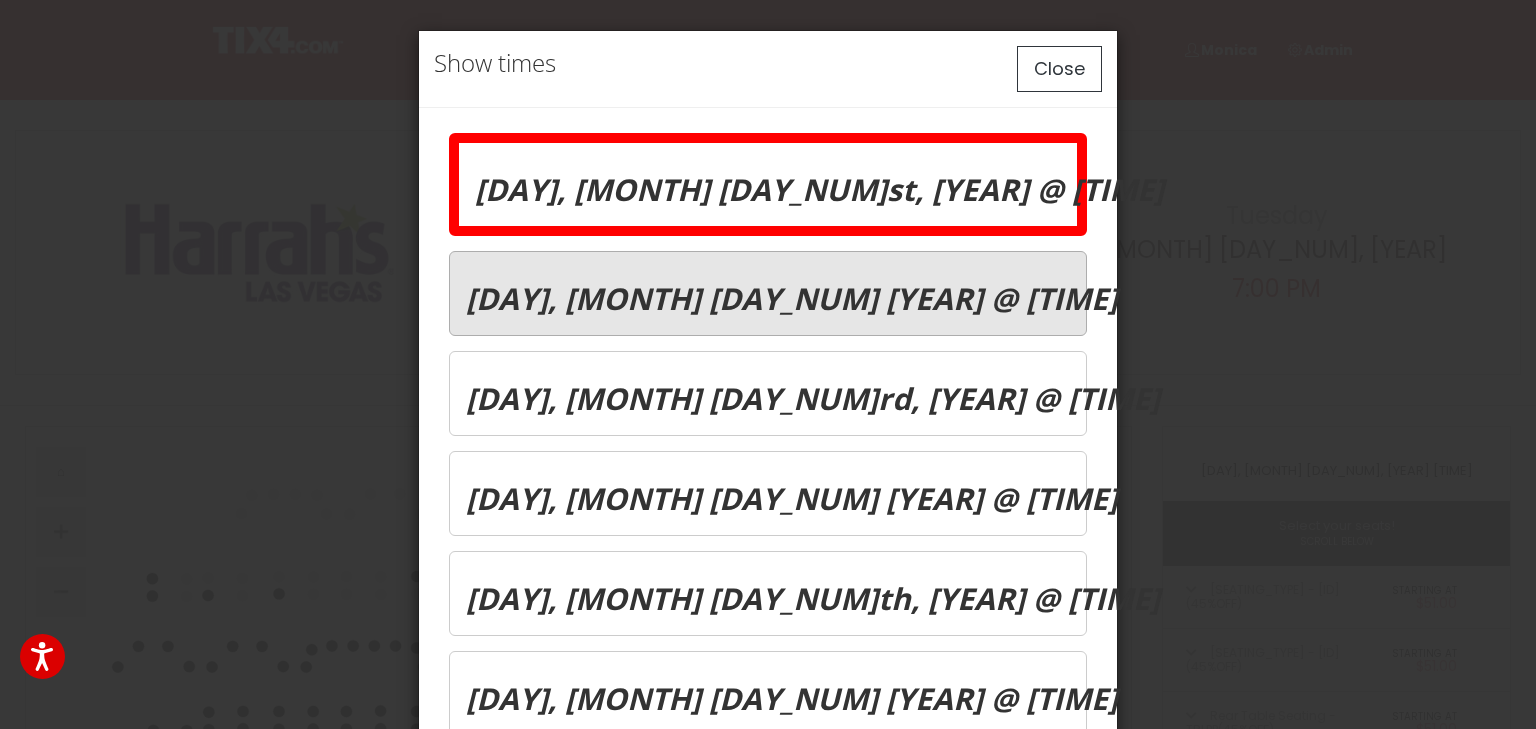 click on "[DAY], [MONTH] [DAY_NUM]th, [YEAR] @ [TIME]" at bounding box center (819, 189) 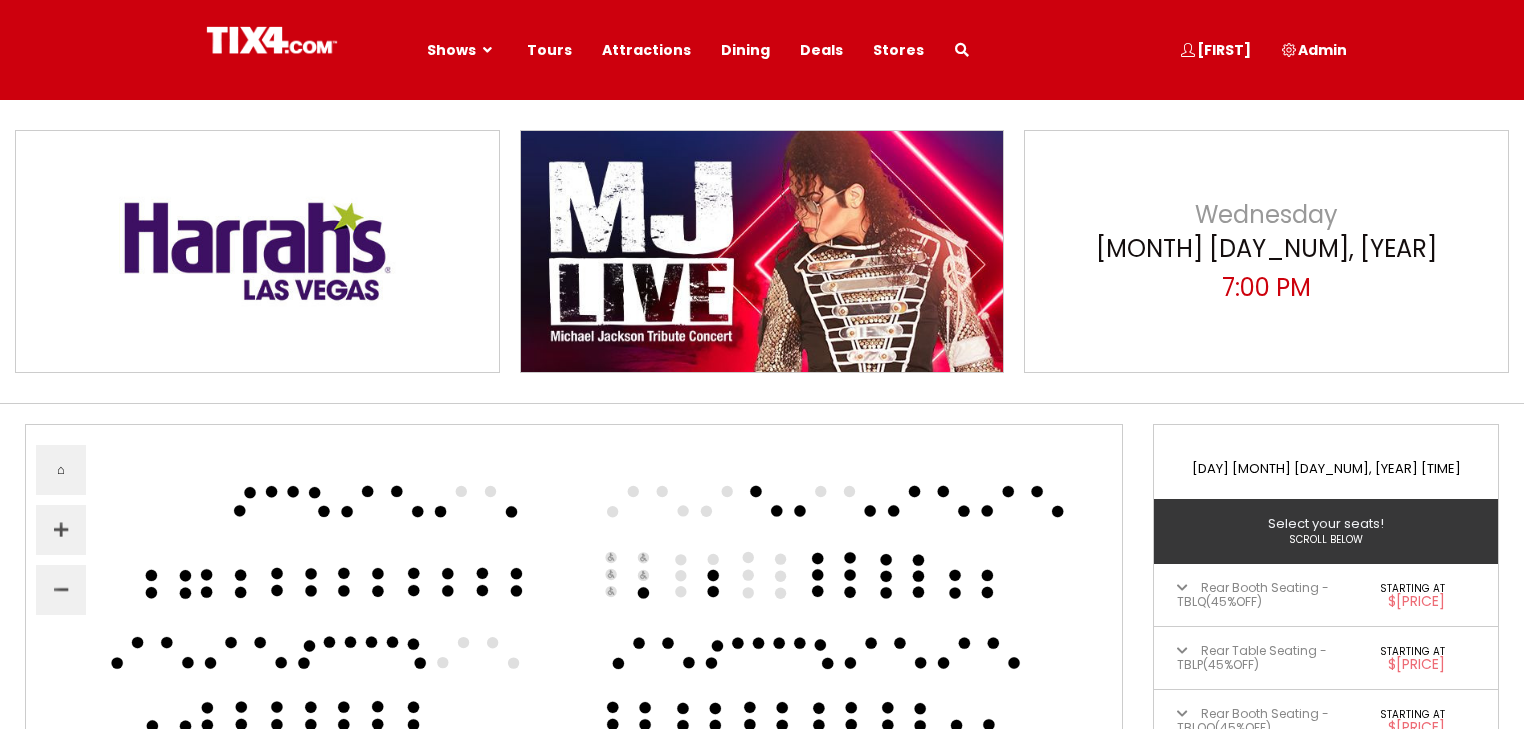 scroll, scrollTop: 0, scrollLeft: 0, axis: both 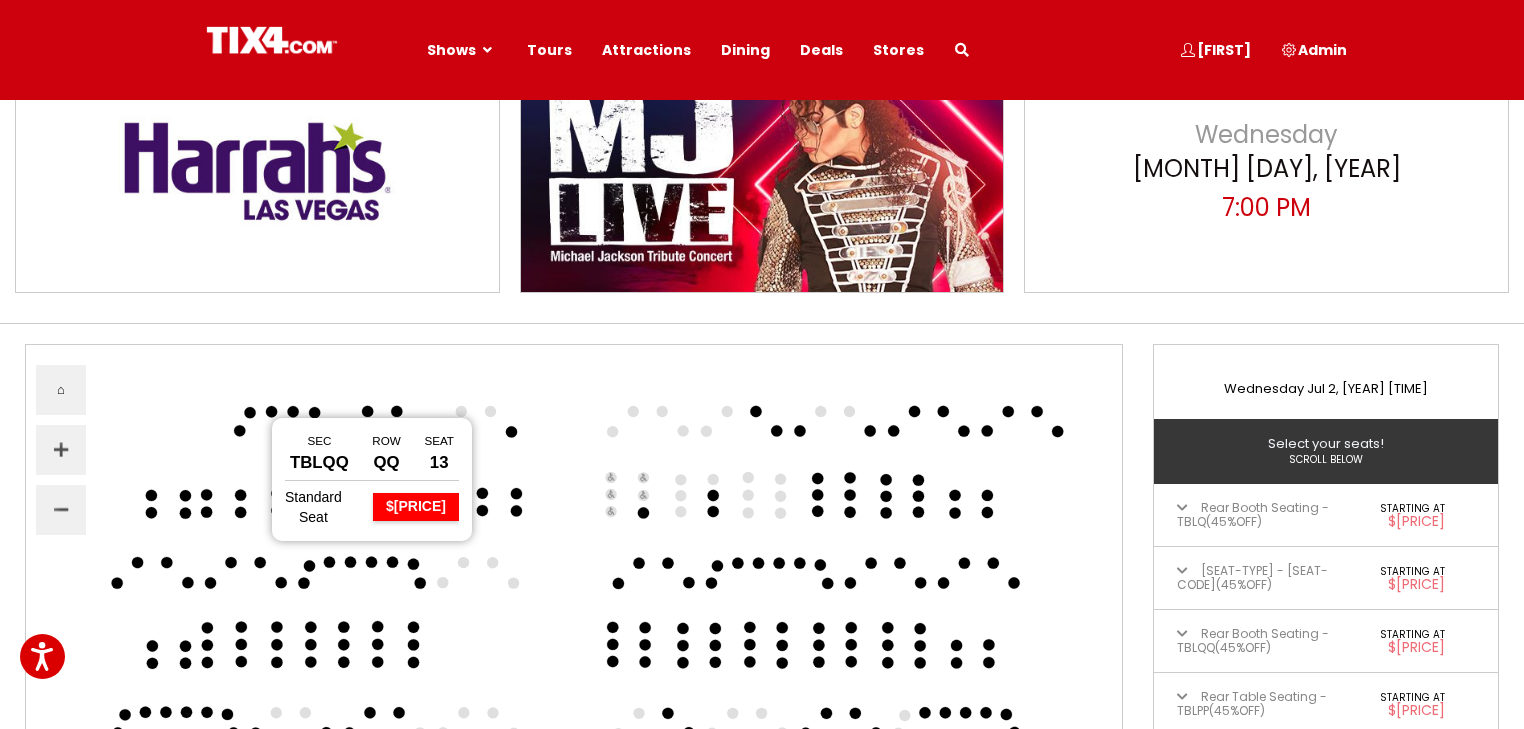click at bounding box center (249, 412) 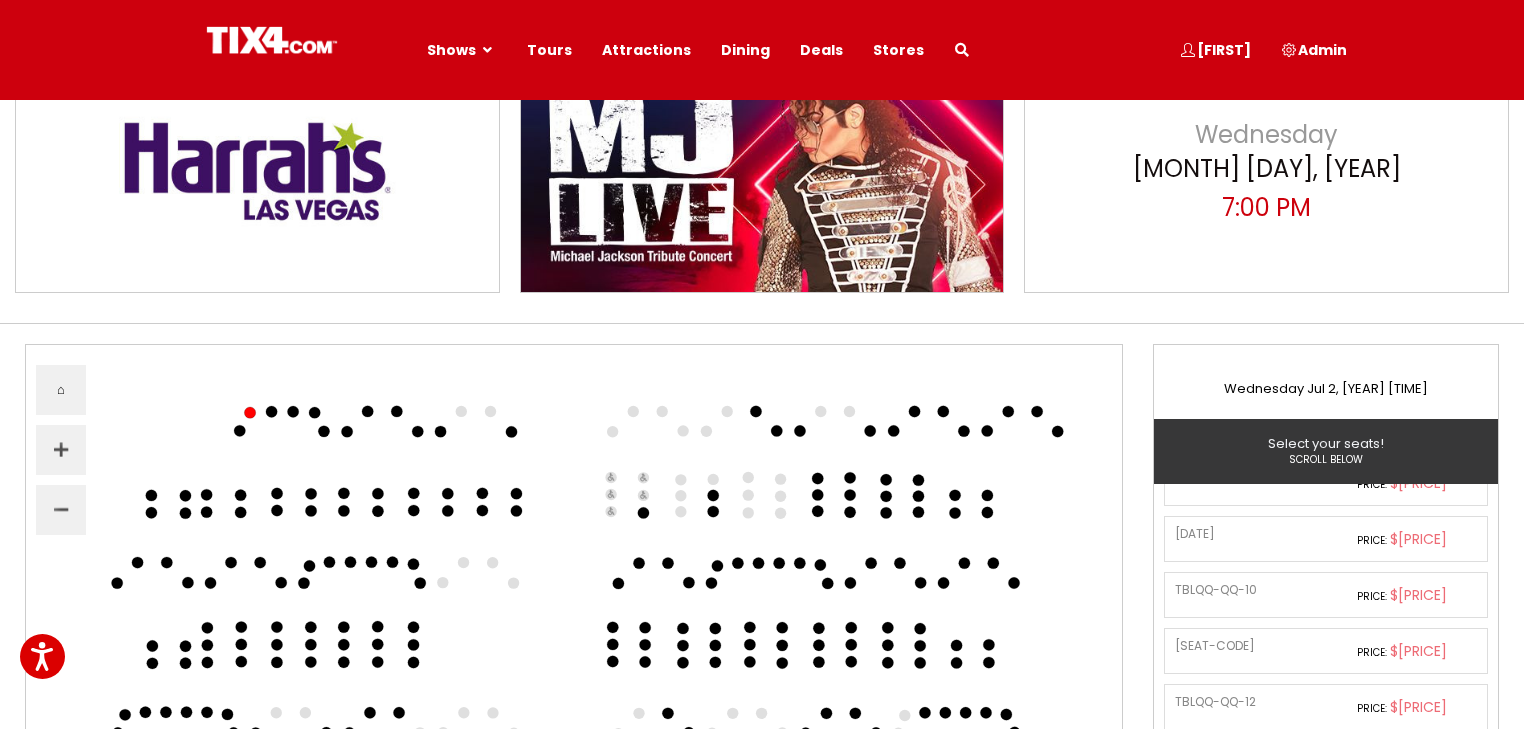 click at bounding box center [271, 411] 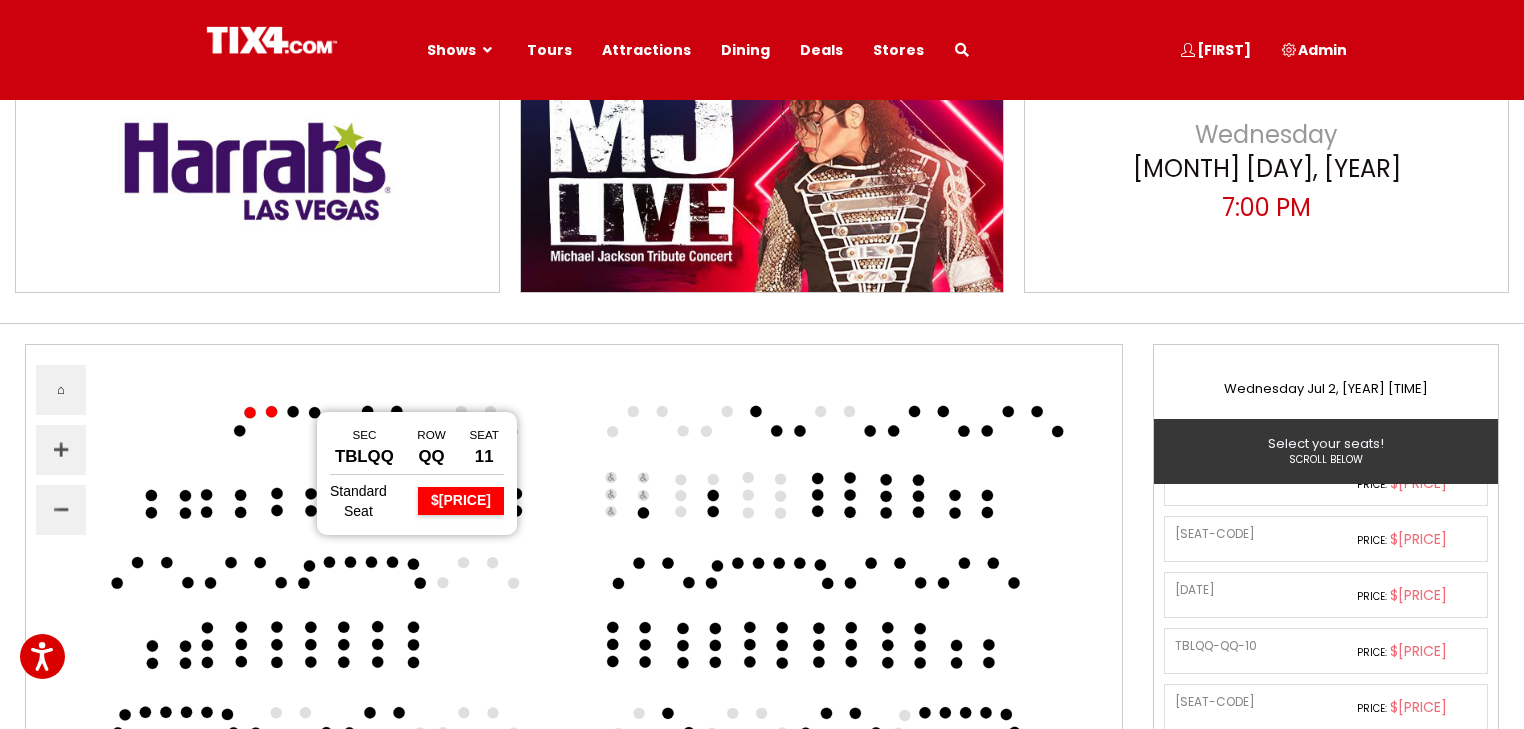 click at bounding box center [292, 411] 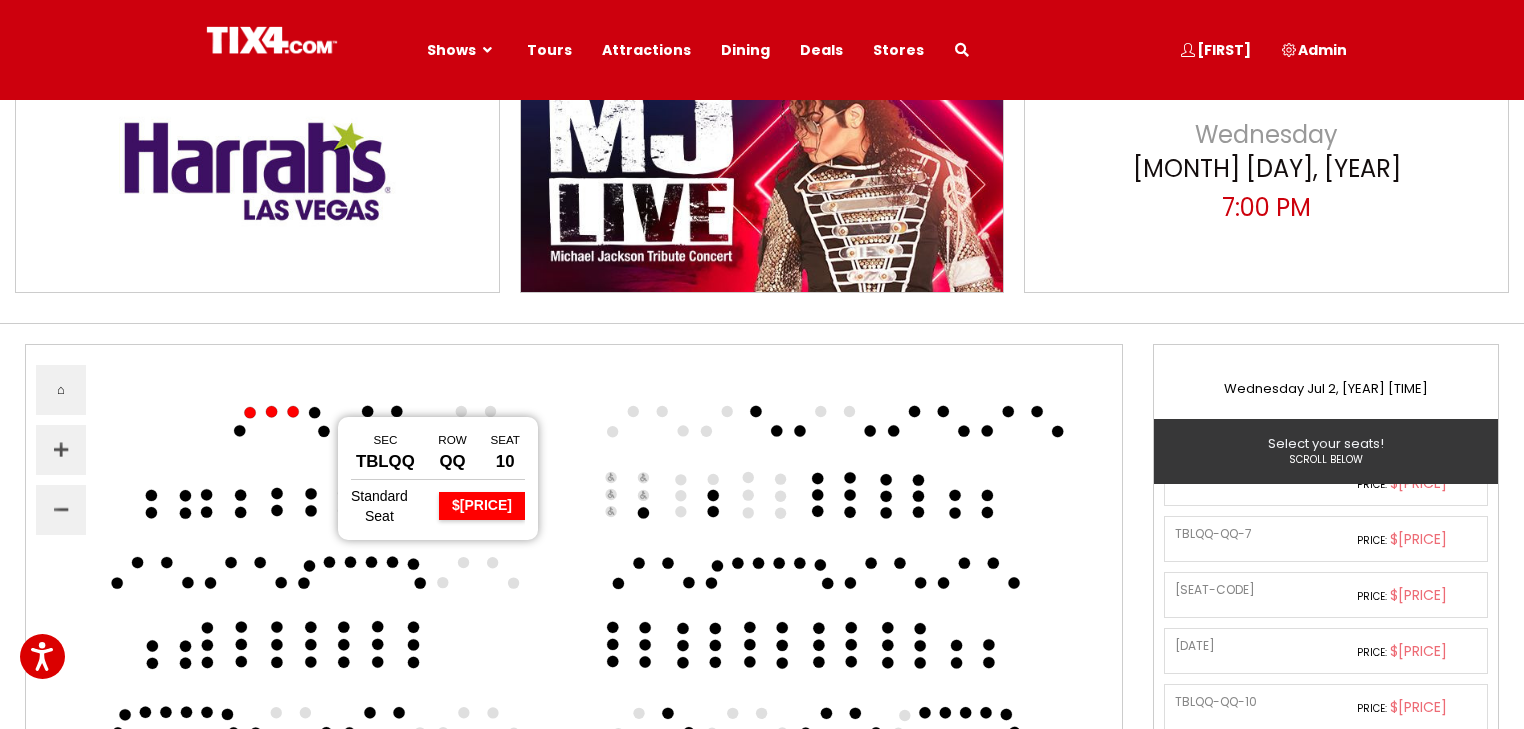 click at bounding box center (314, 412) 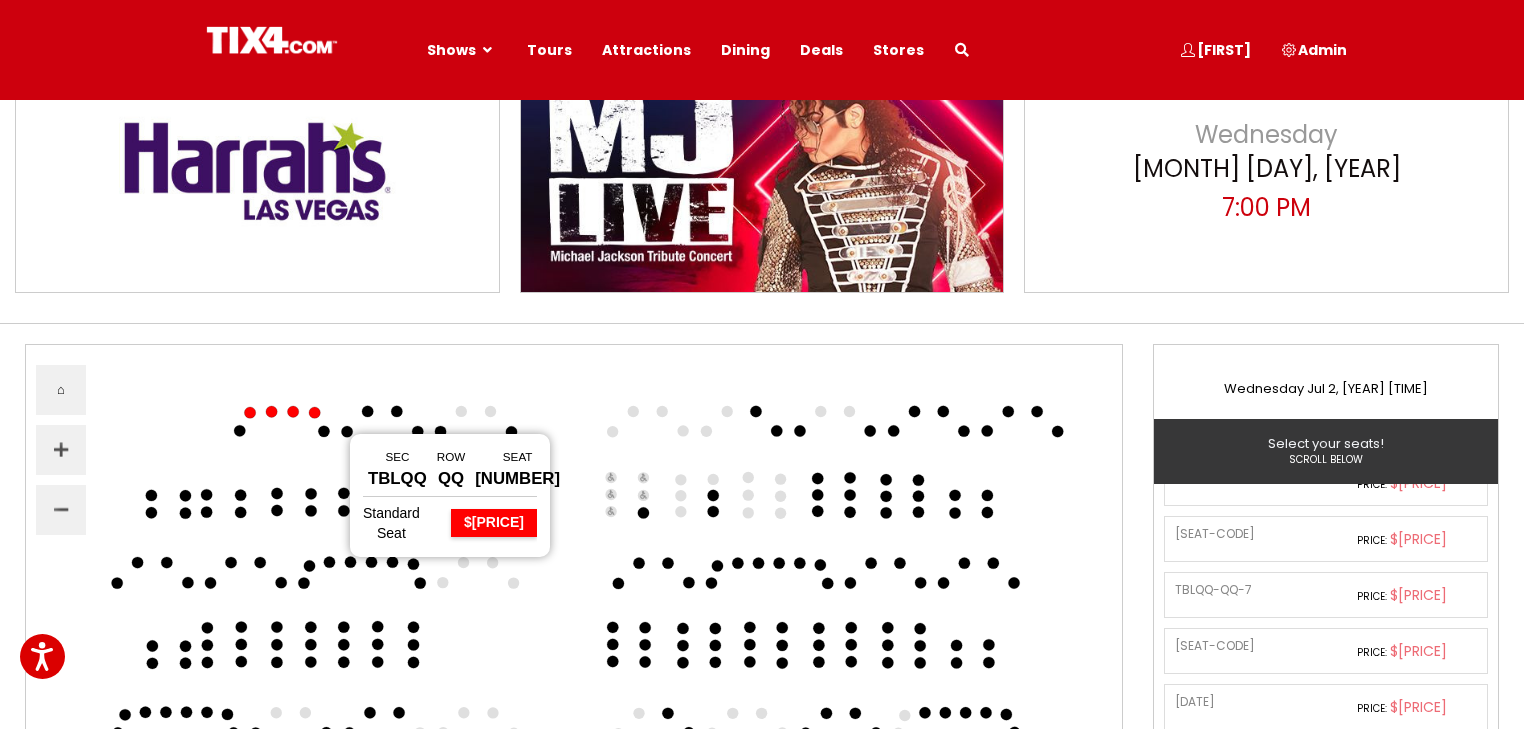 click at bounding box center (323, 431) 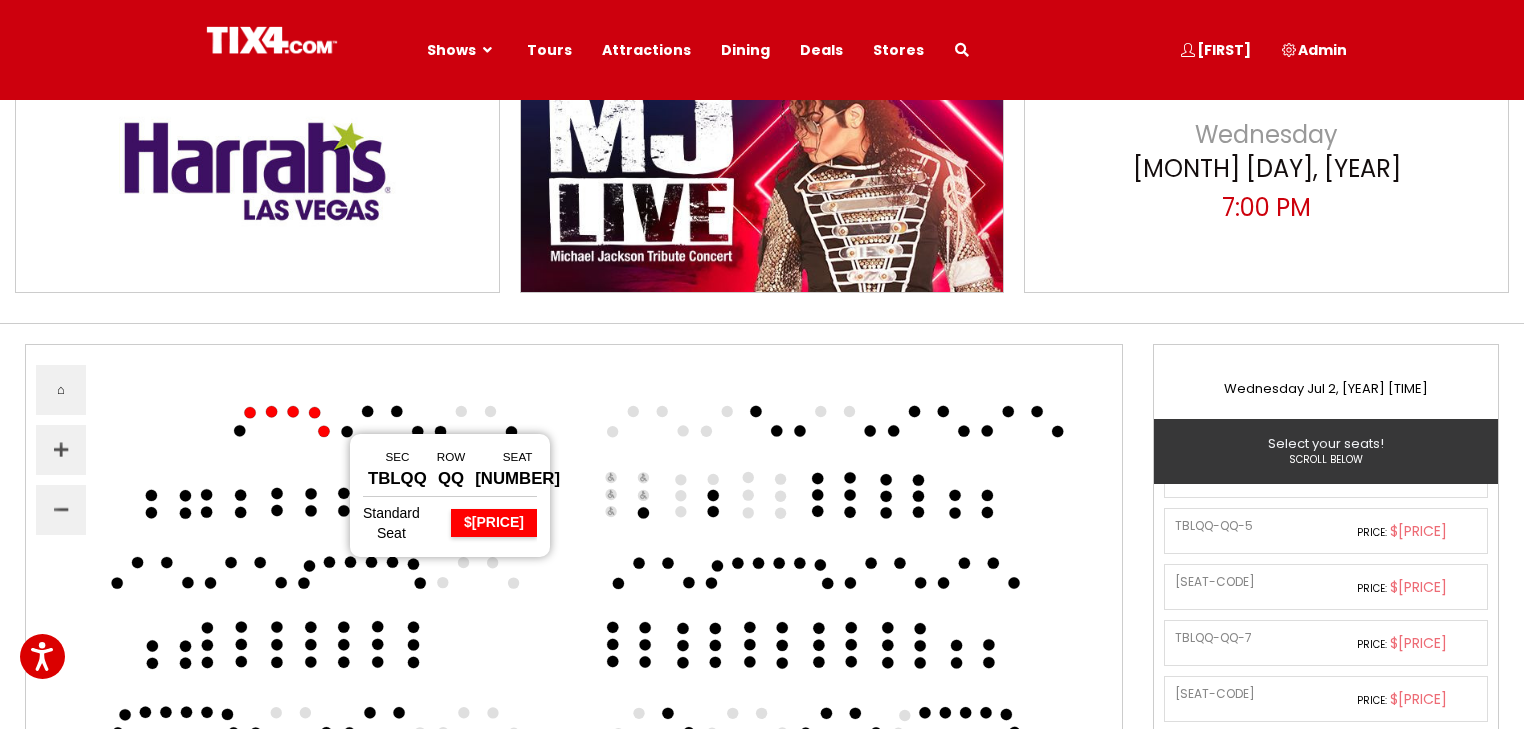 scroll, scrollTop: 325, scrollLeft: 0, axis: vertical 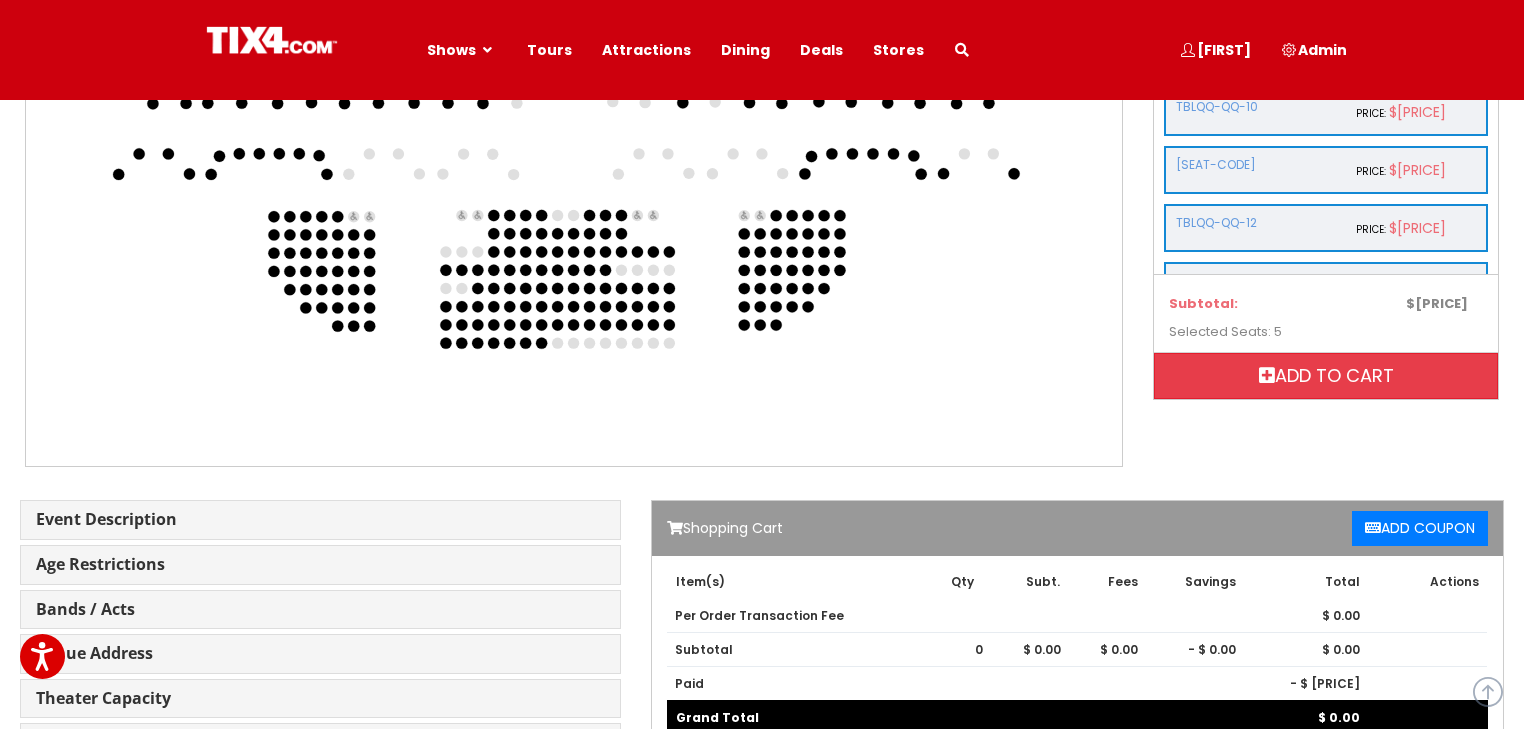 click on "Add to
cart" at bounding box center [1326, 376] 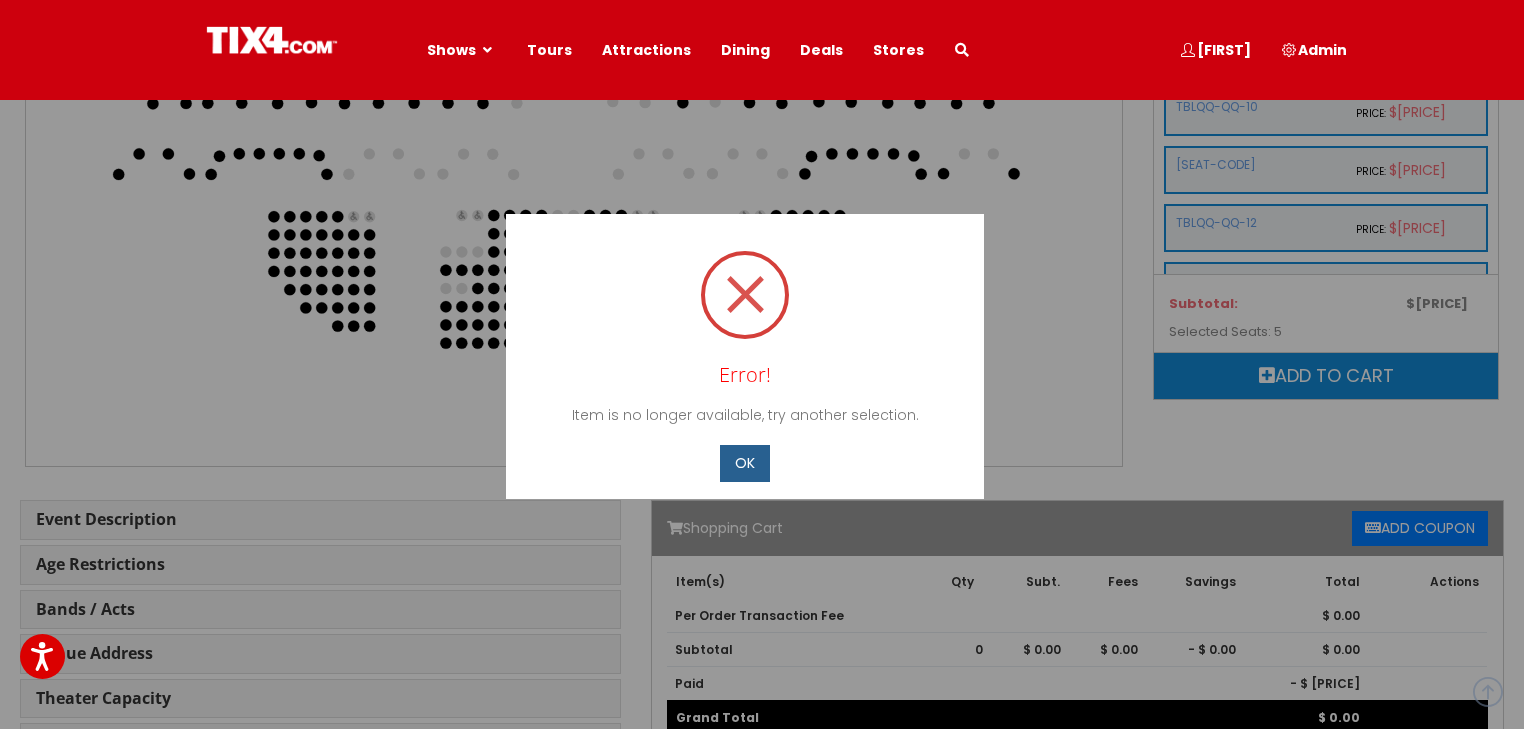 click on "OK" at bounding box center [745, 463] 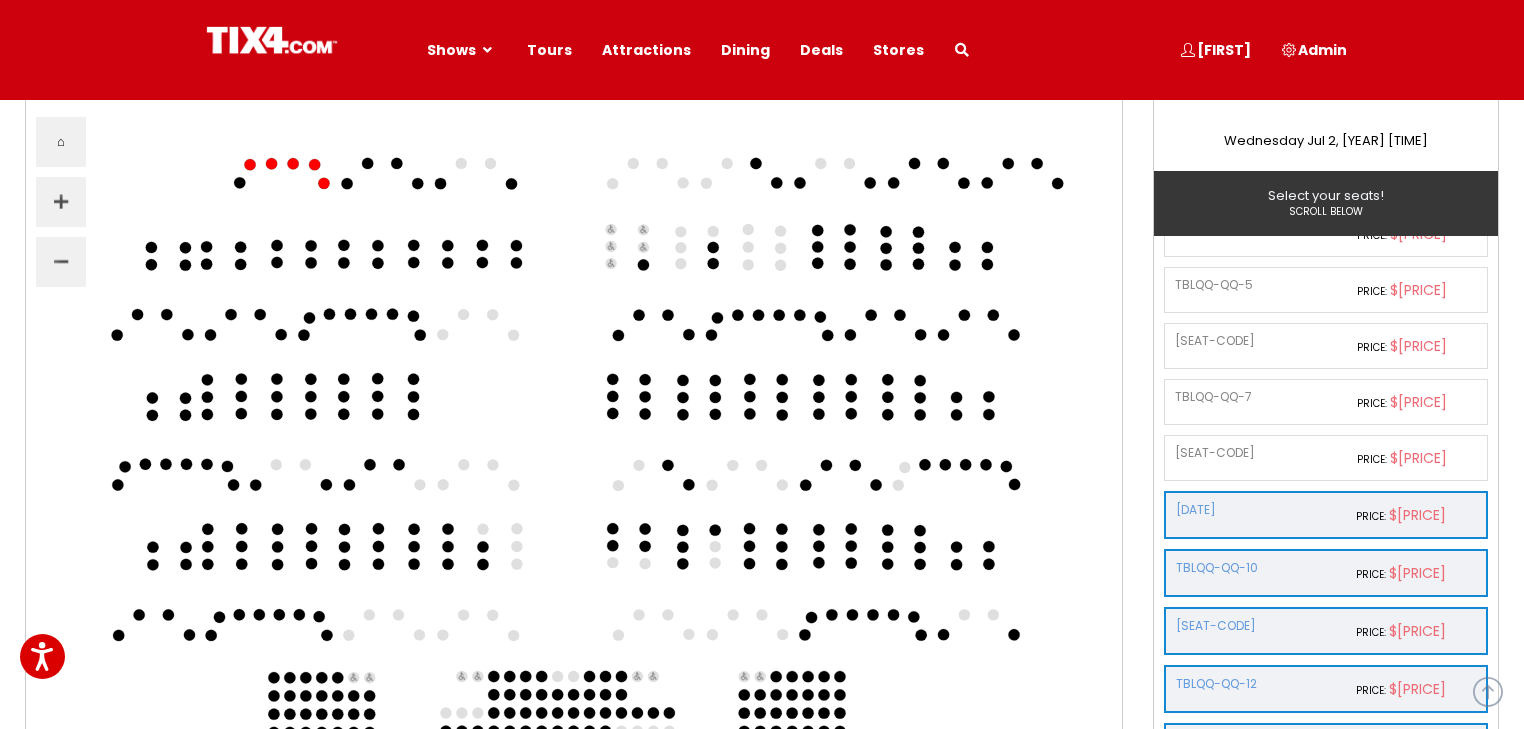 scroll, scrollTop: 149, scrollLeft: 0, axis: vertical 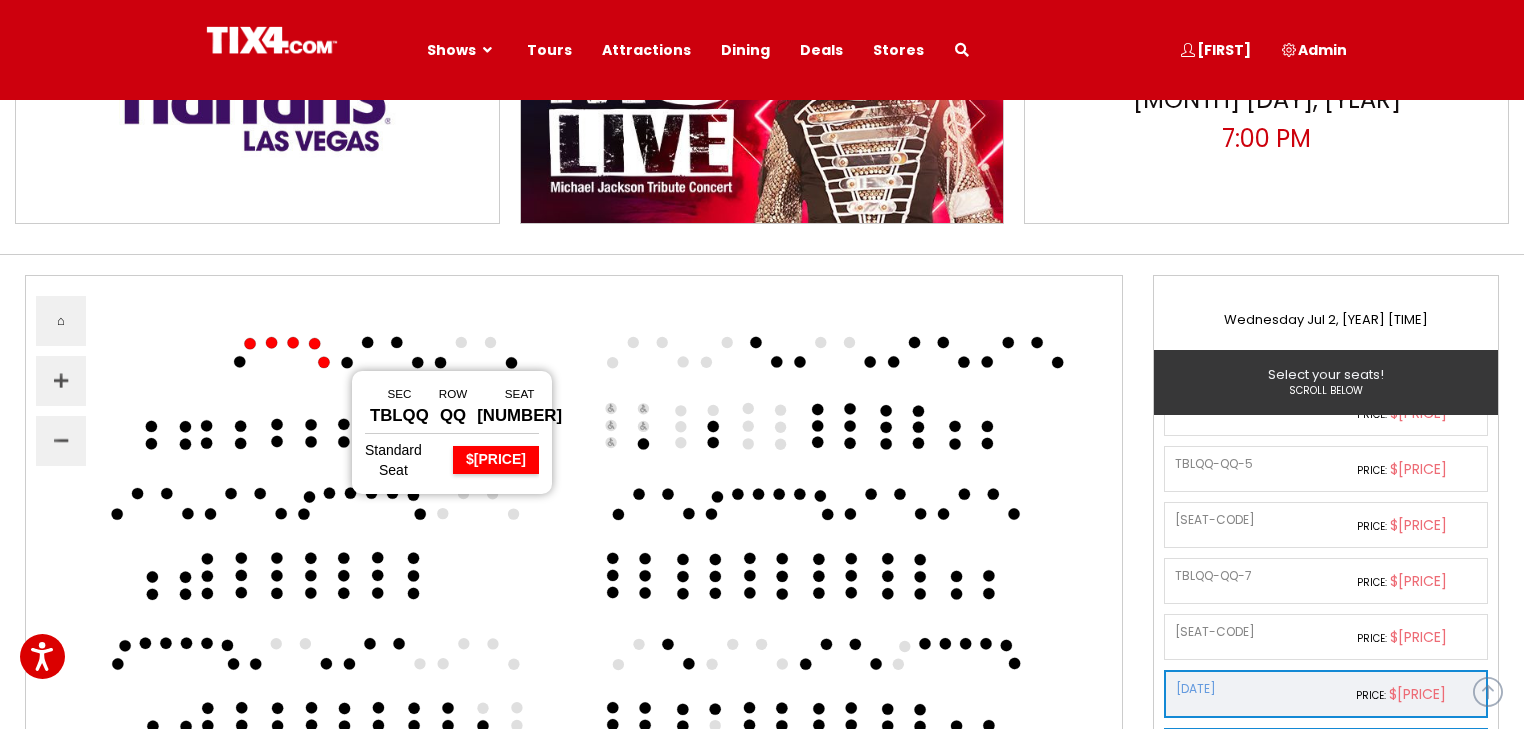 click at bounding box center (323, 362) 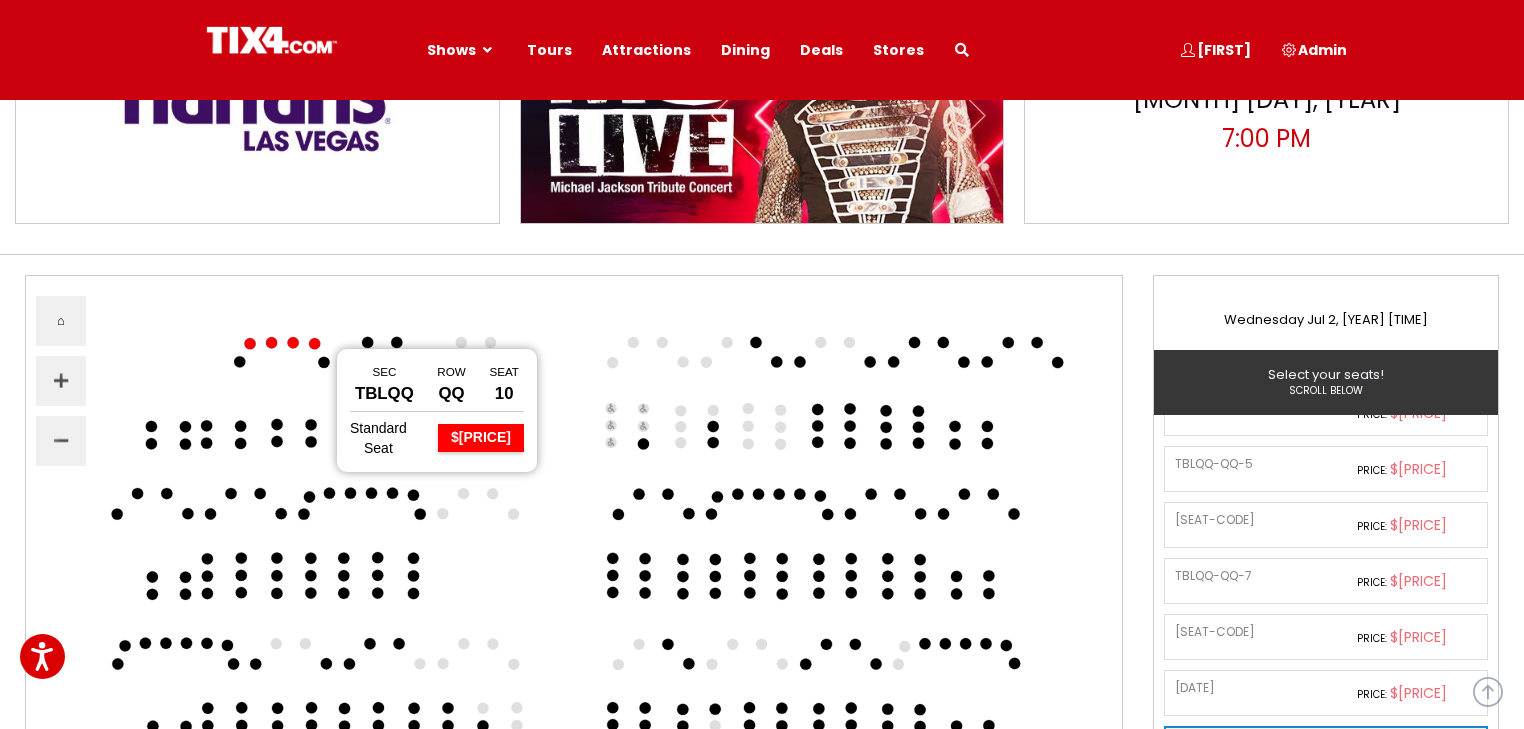 click at bounding box center (314, 343) 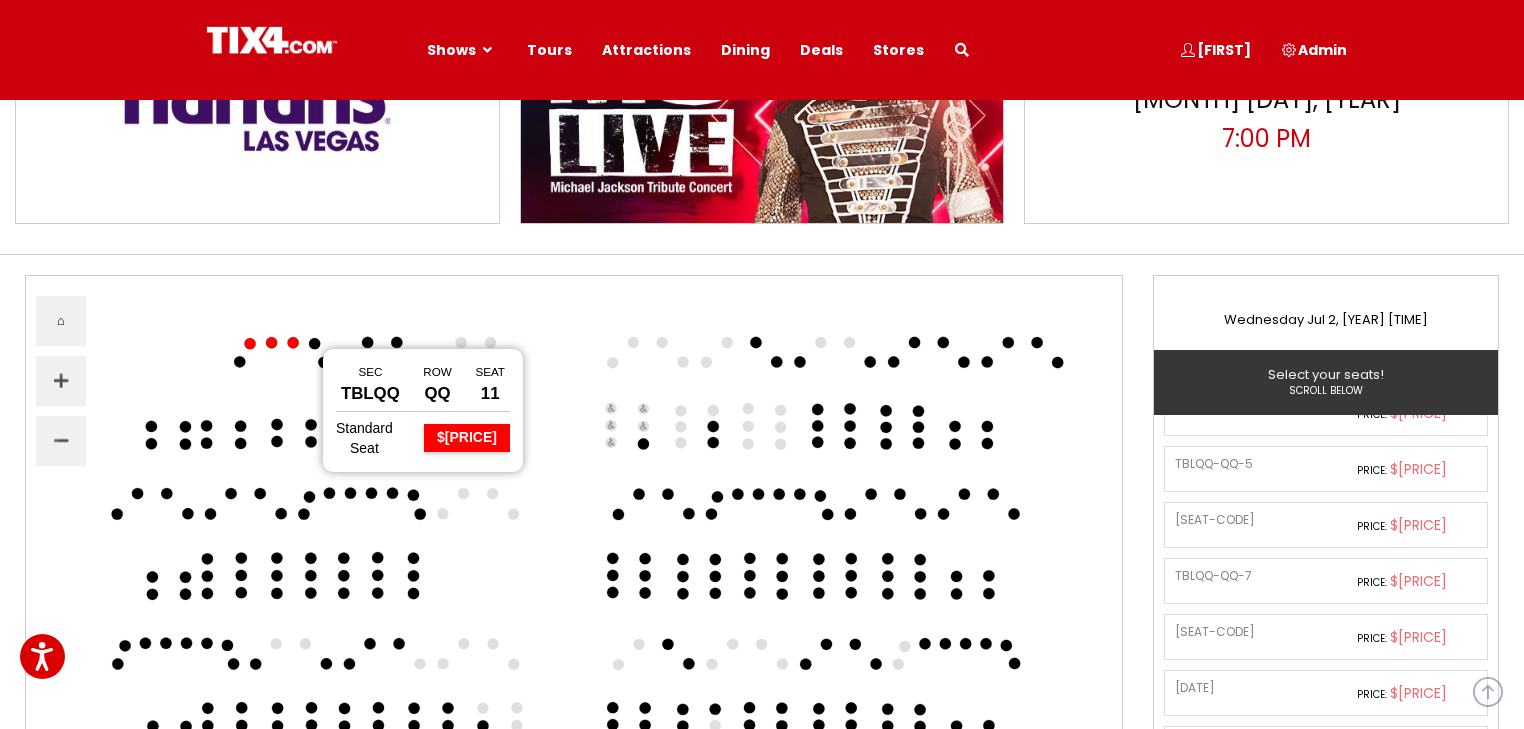 click at bounding box center [292, 342] 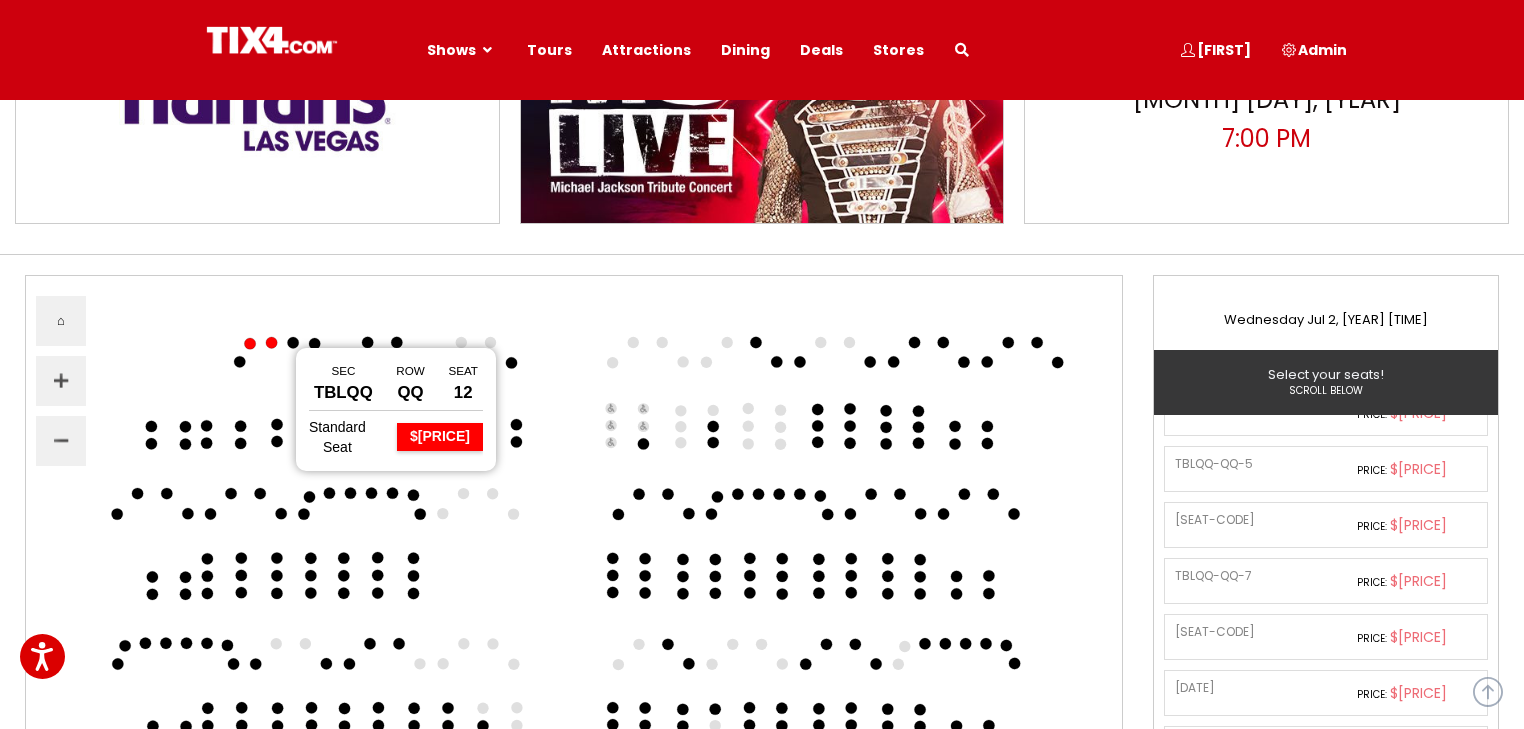 click at bounding box center [271, 342] 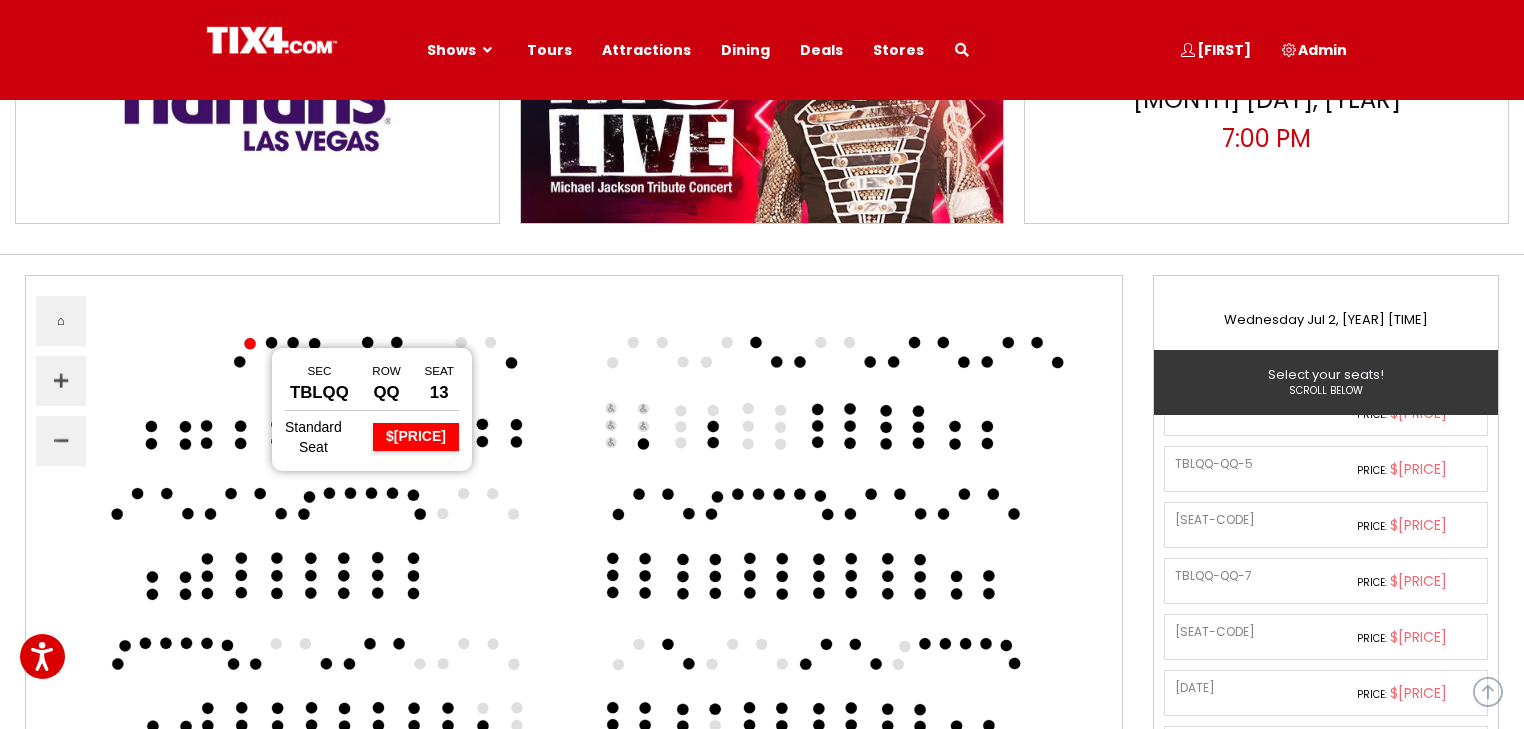 click at bounding box center (249, 343) 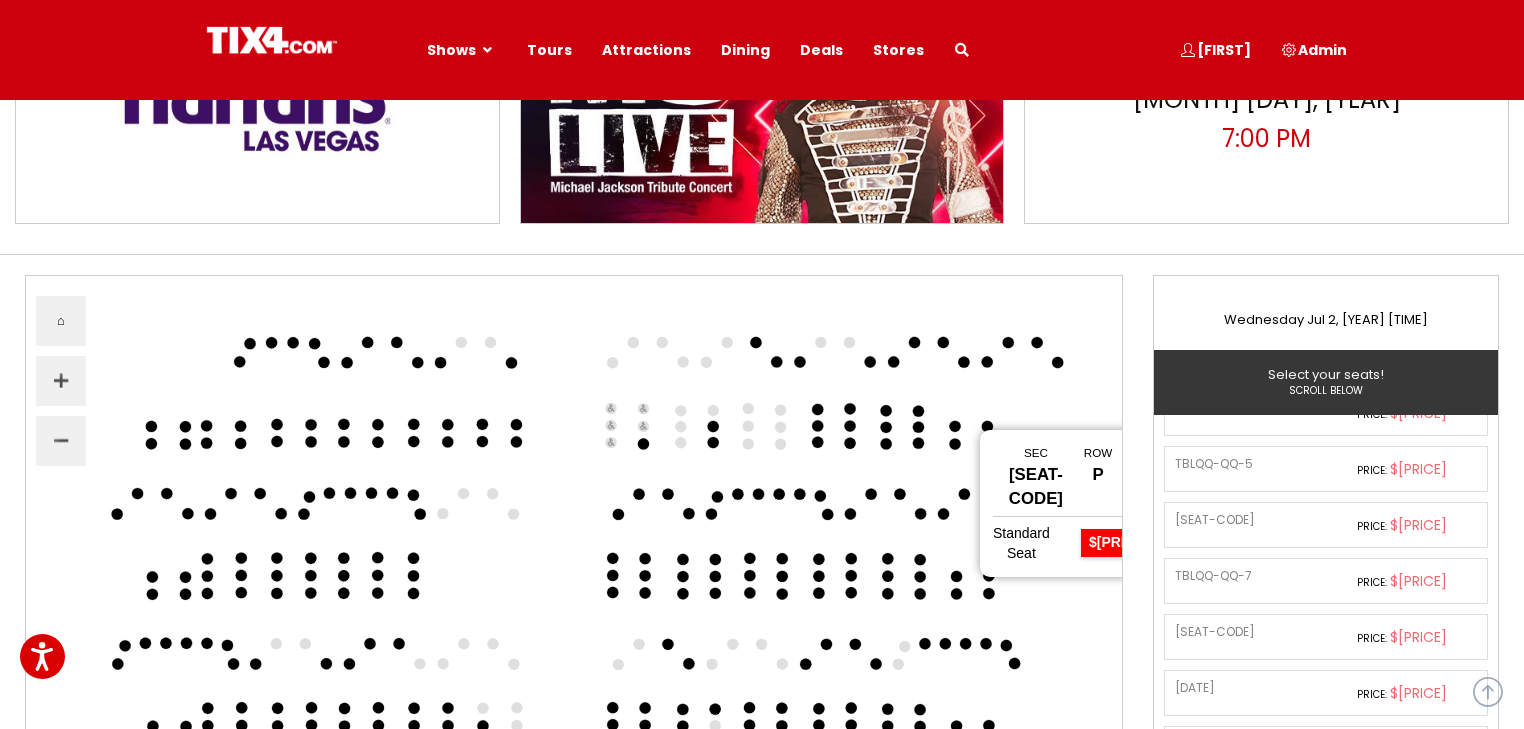 click at bounding box center [954, 426] 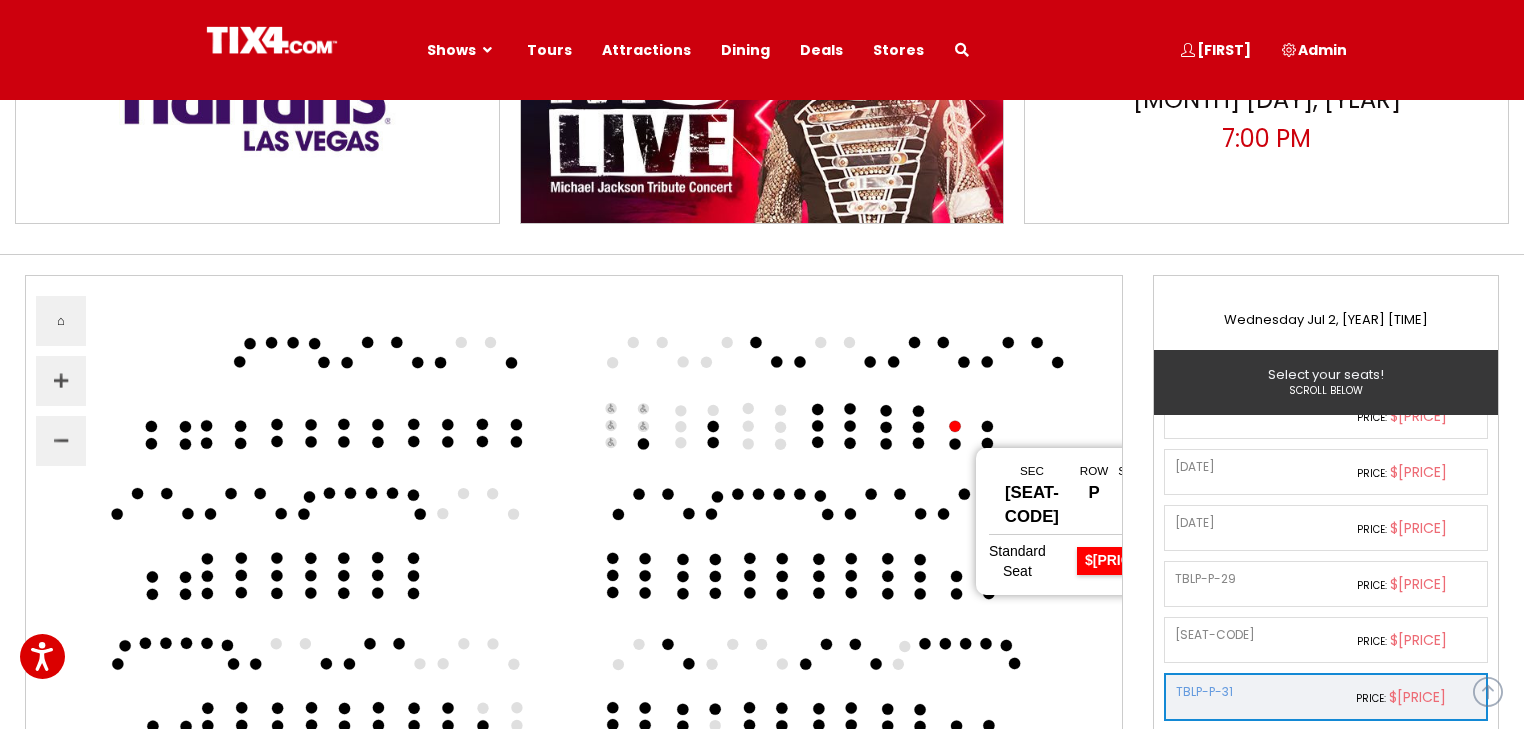 click at bounding box center (954, 444) 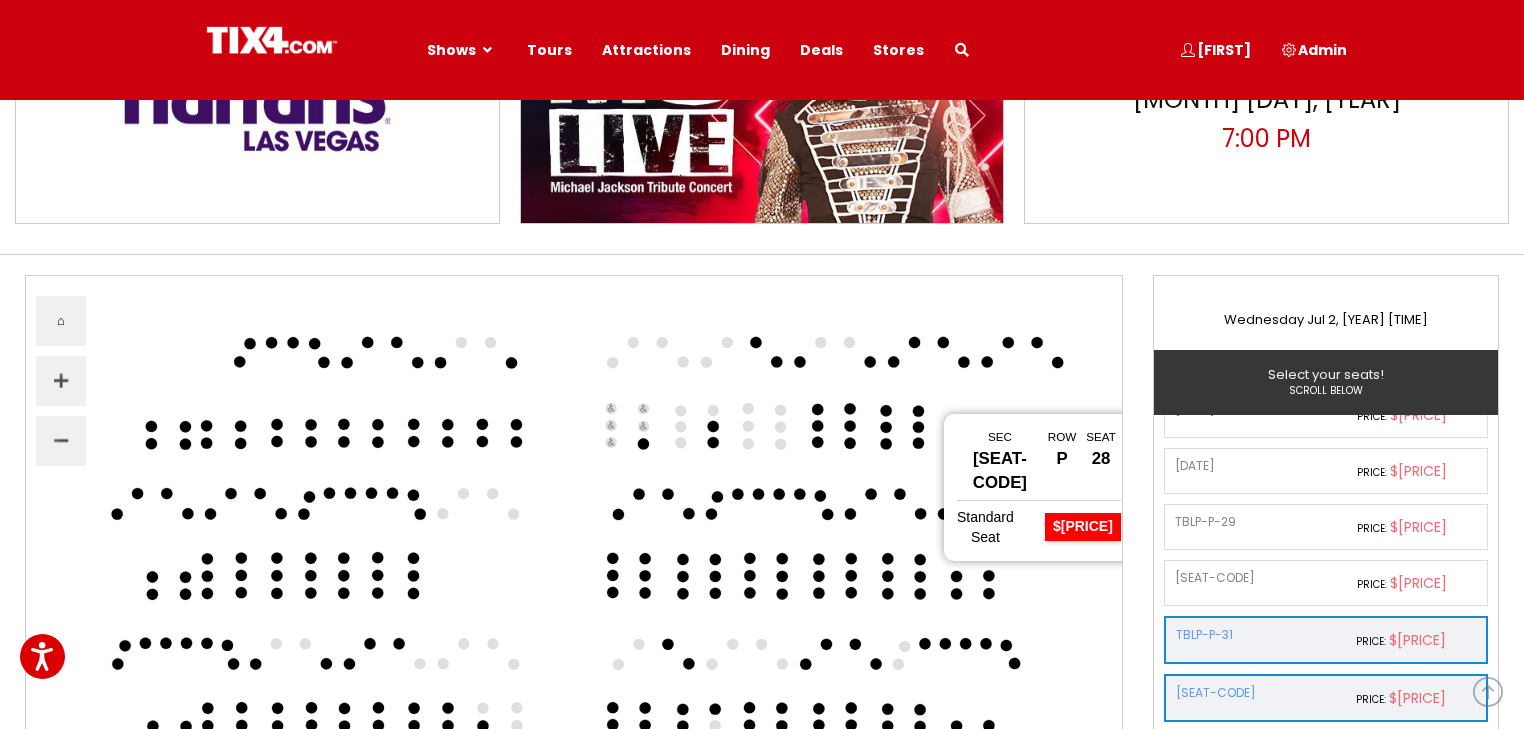 click at bounding box center (918, 411) 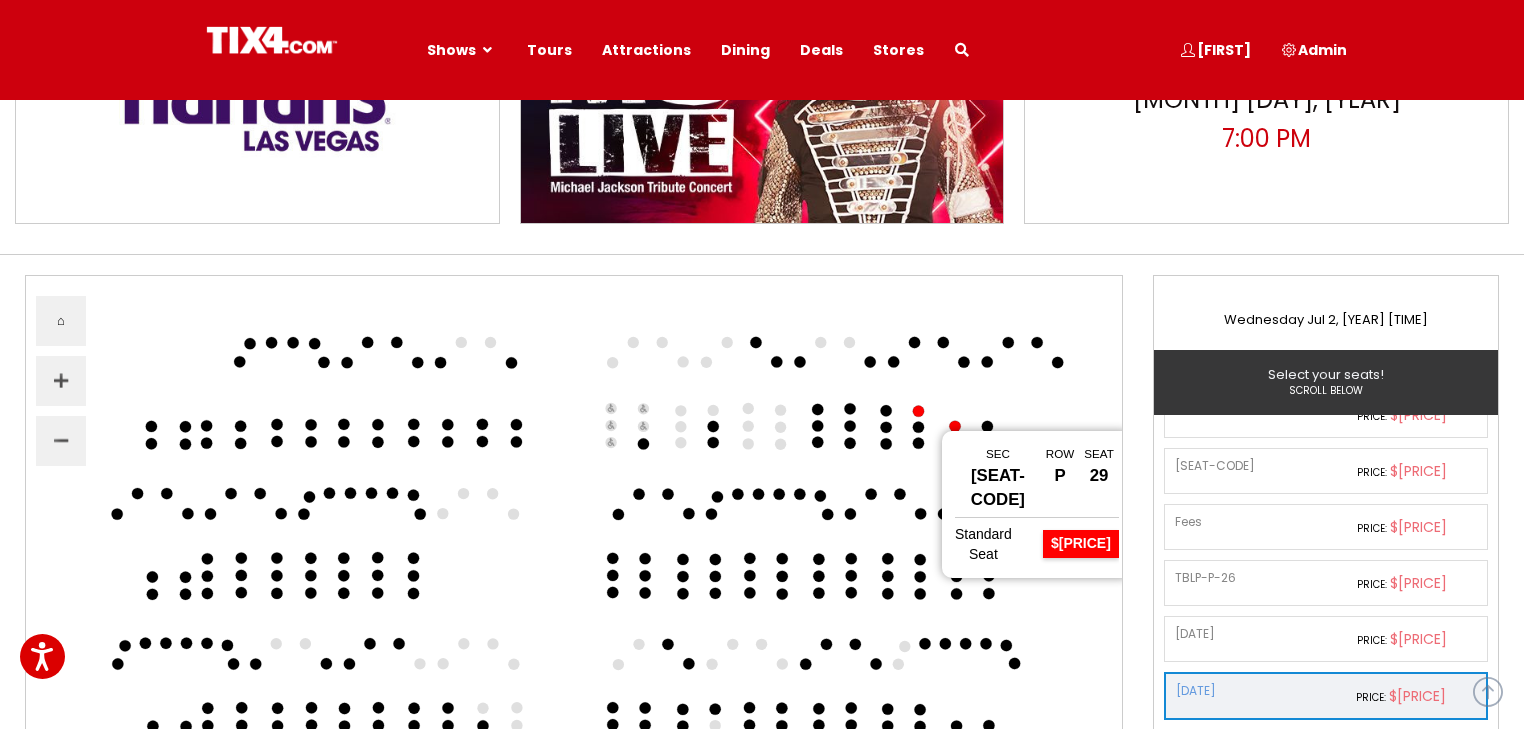 click at bounding box center (918, 427) 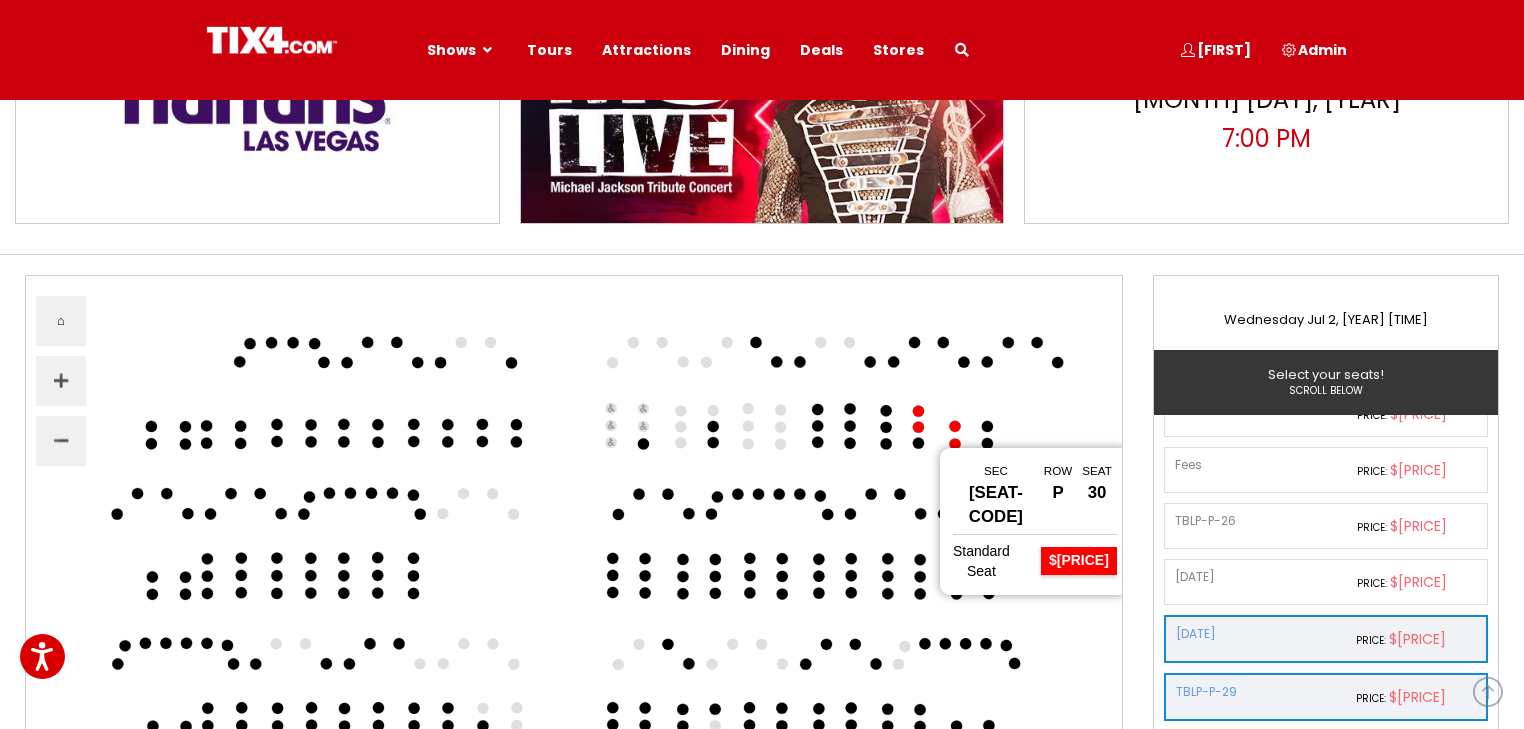 click at bounding box center (918, 443) 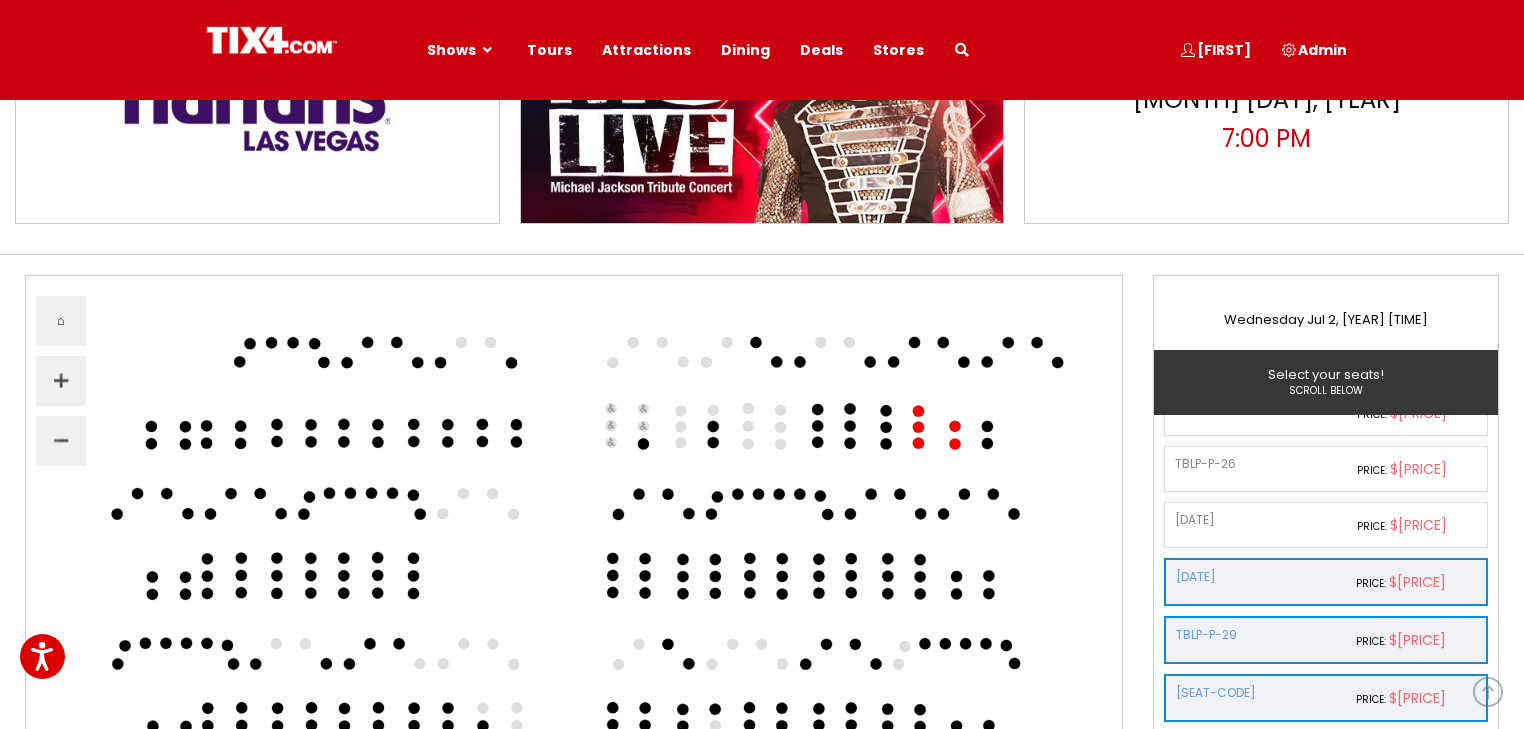 scroll, scrollTop: 711, scrollLeft: 0, axis: vertical 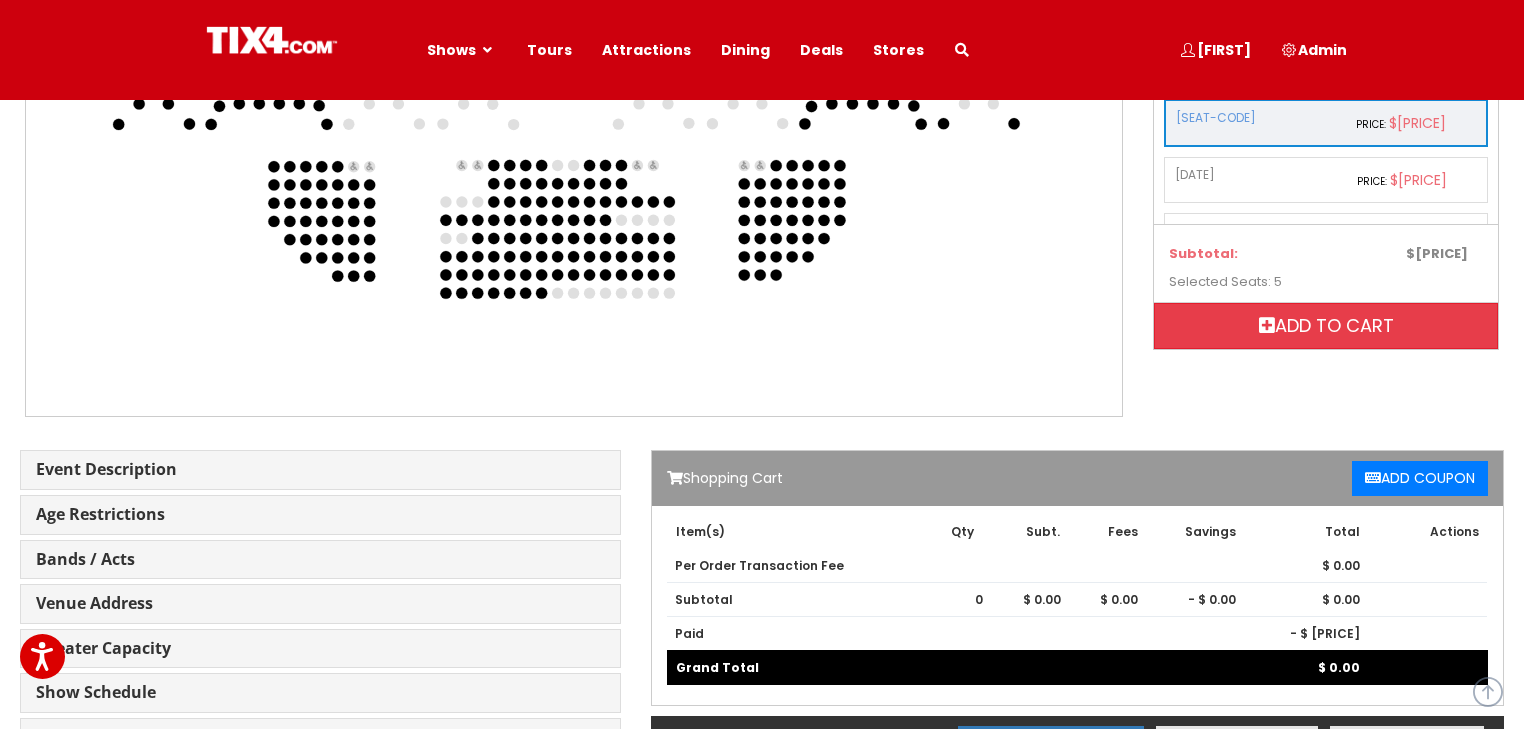 click on "Add to
cart" at bounding box center (1326, 326) 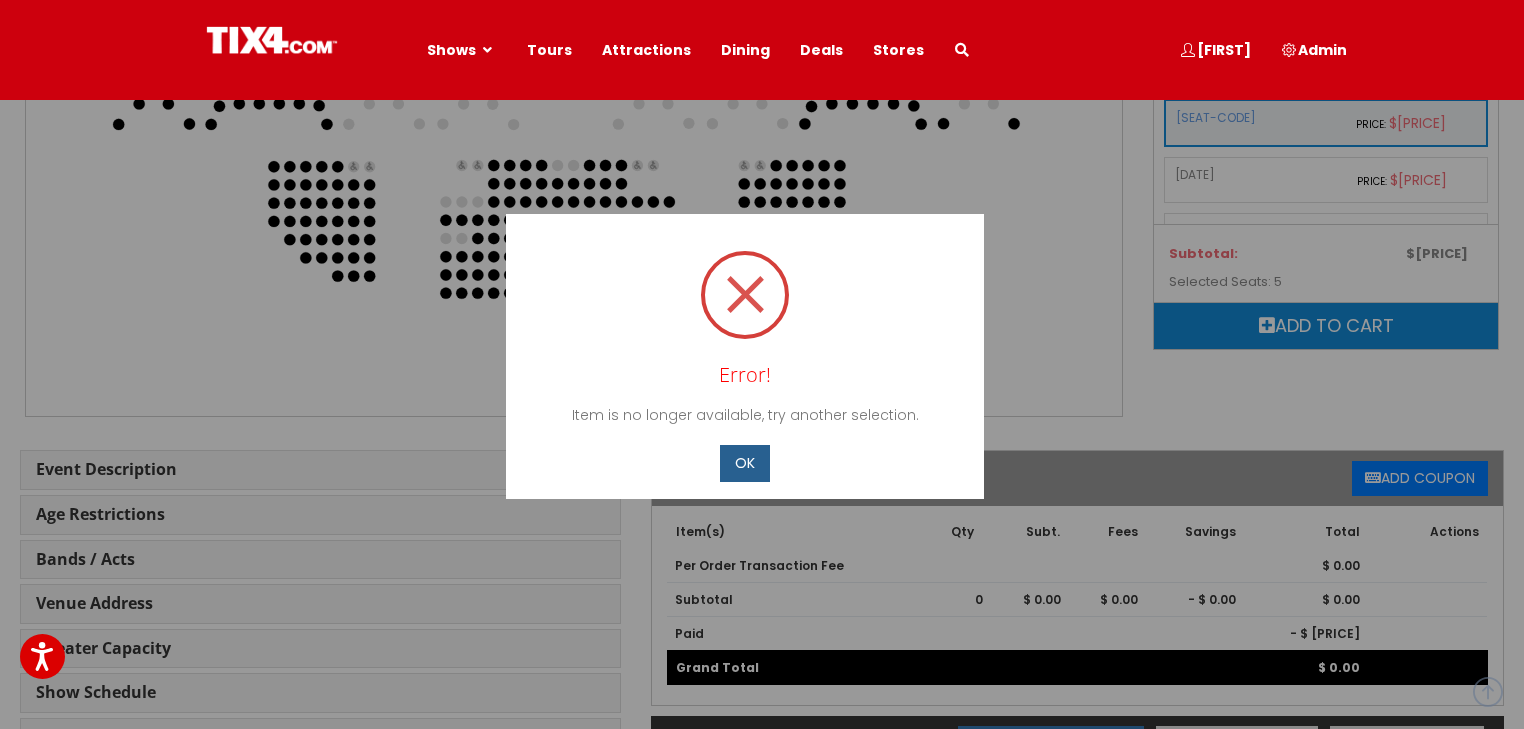 click on "OK" at bounding box center [745, 463] 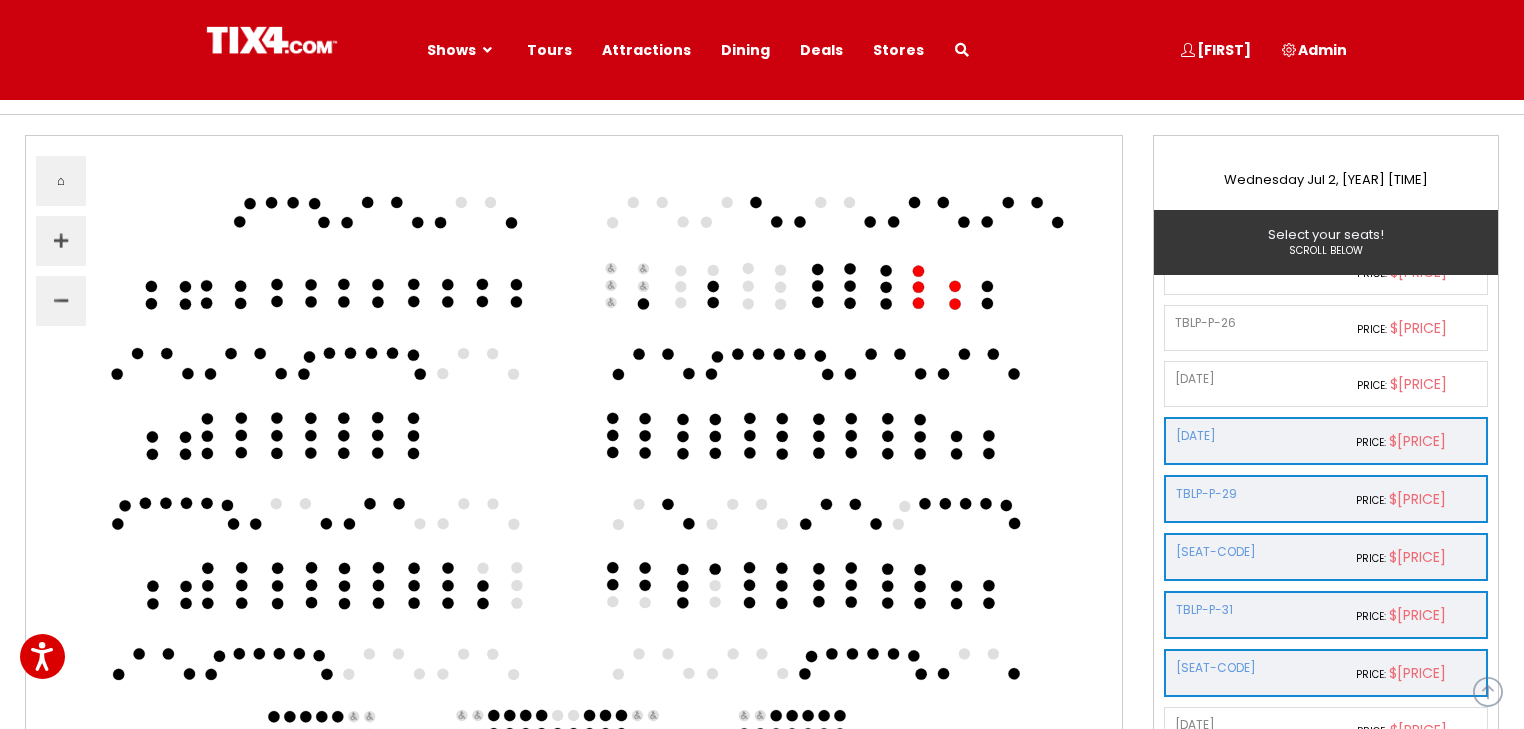 scroll, scrollTop: 266, scrollLeft: 0, axis: vertical 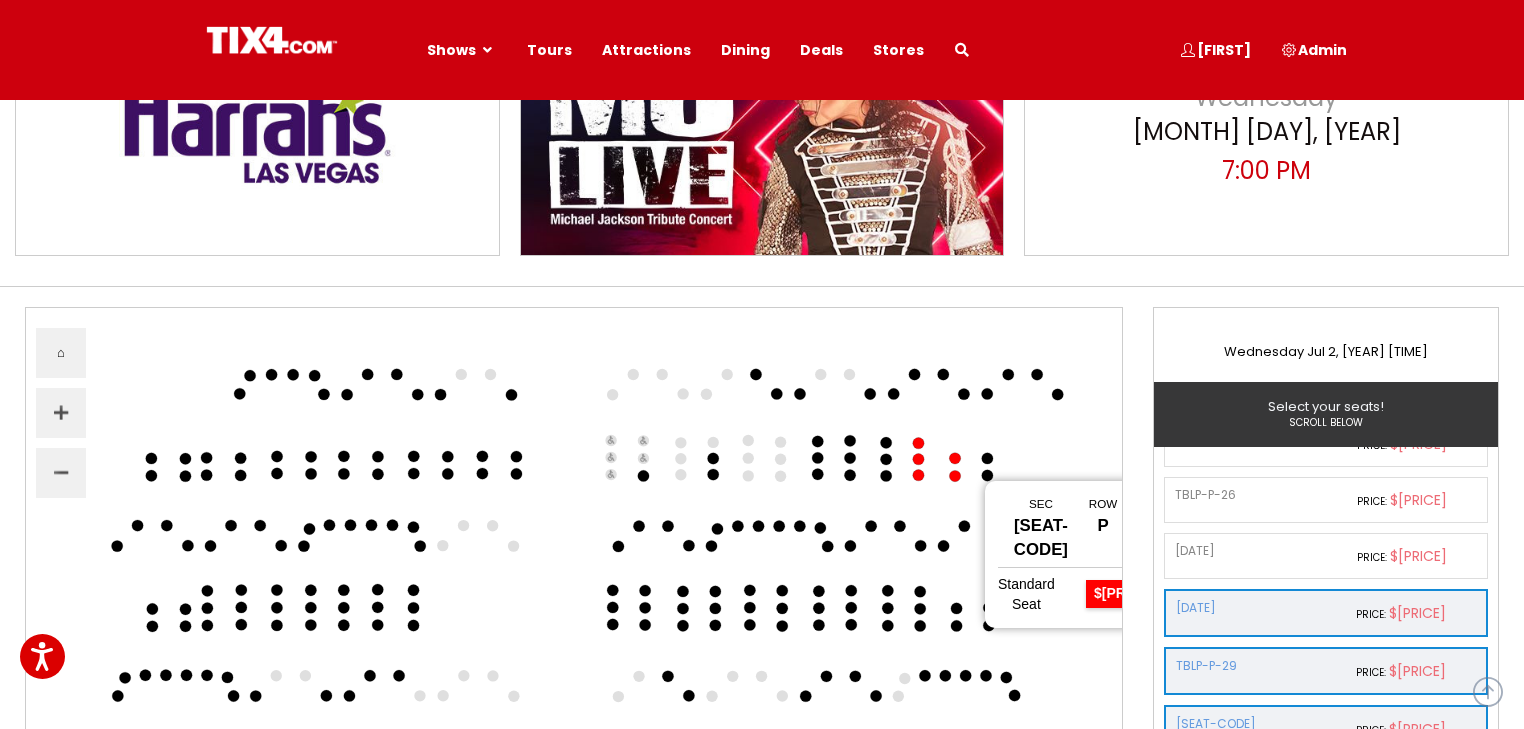 click at bounding box center [954, 476] 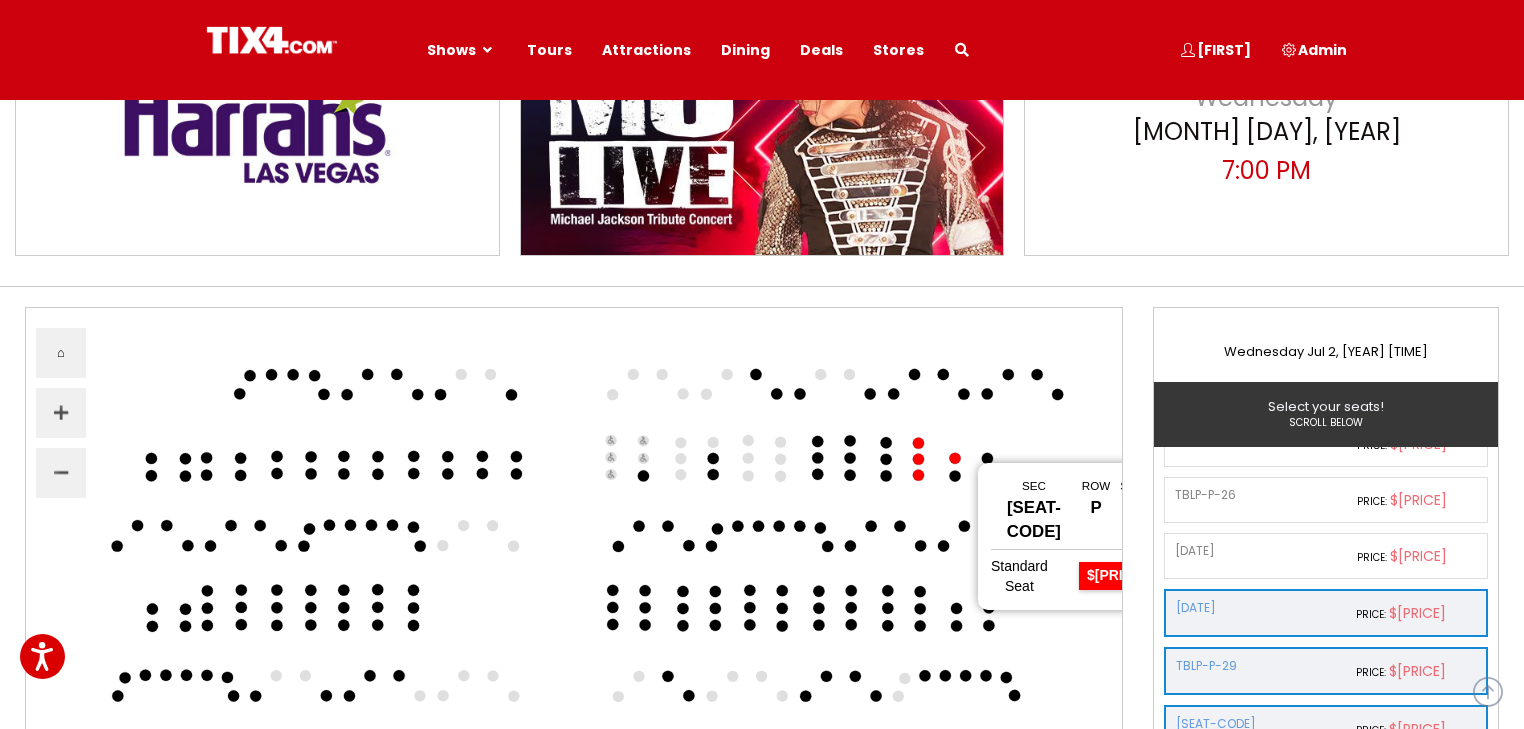 click at bounding box center [954, 458] 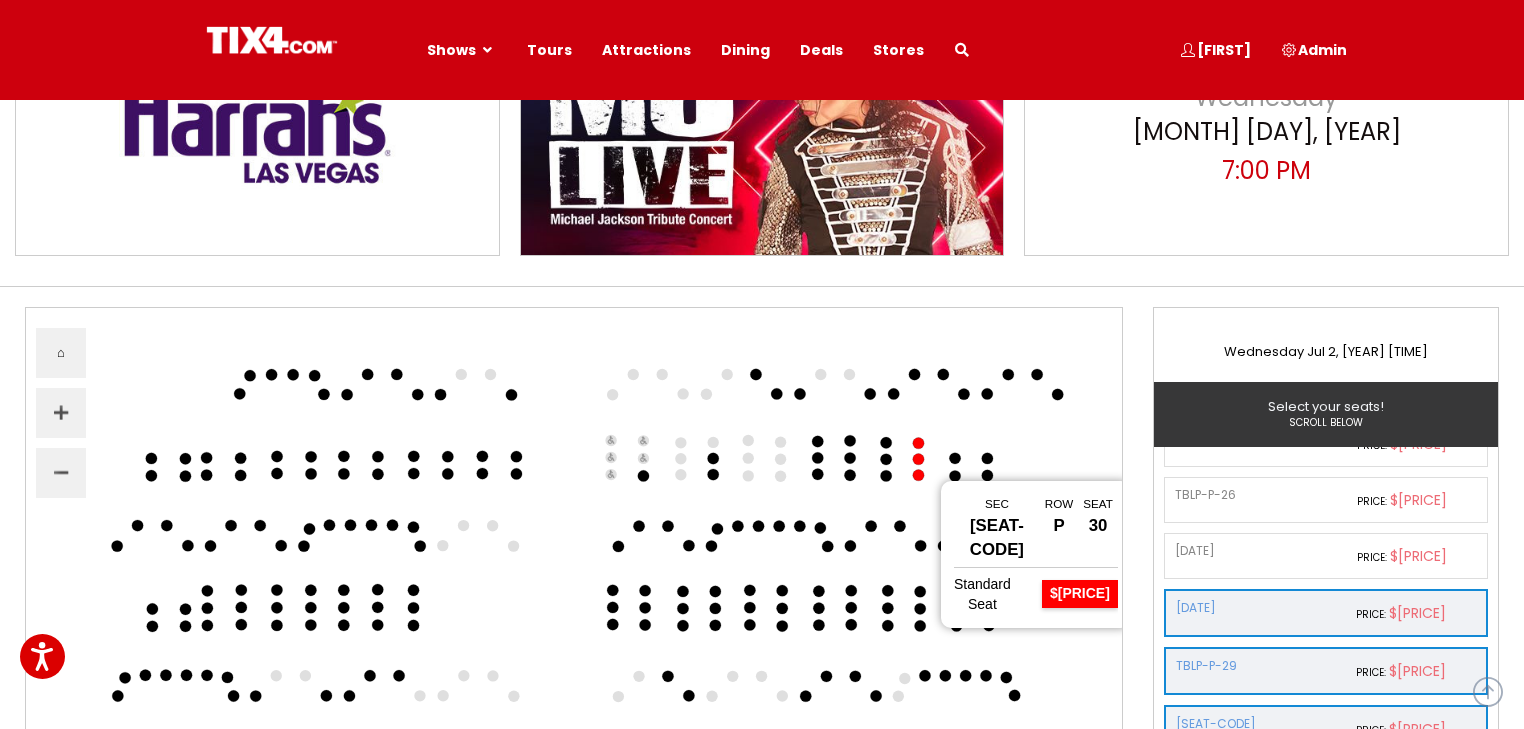 click at bounding box center (918, 475) 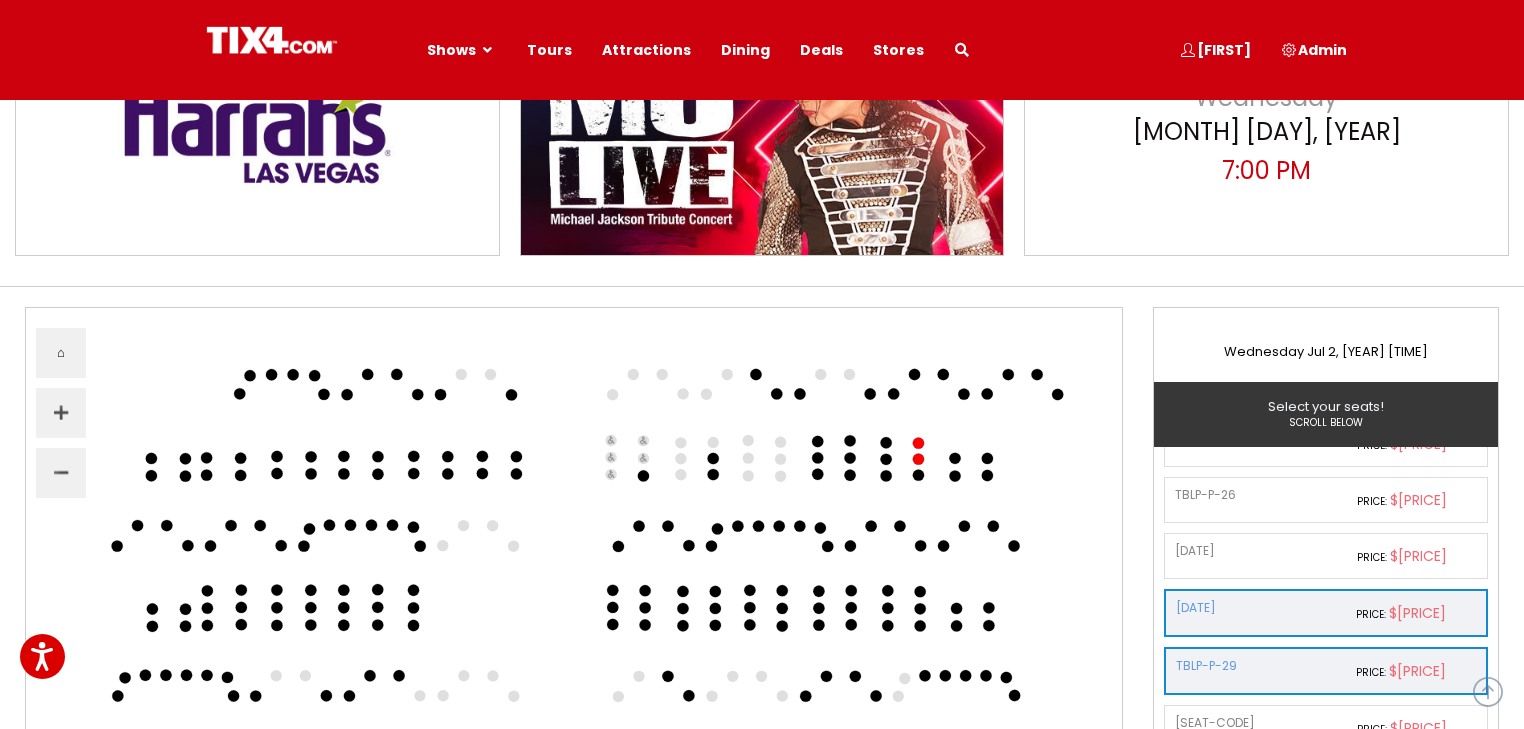 click on ".seat path {fill: white;} svg{background-repeat: no-repeat;background-position: 50%;background-size: contain;}.labels{display:none}.polygons{display:none}" at bounding box center (574, 720) 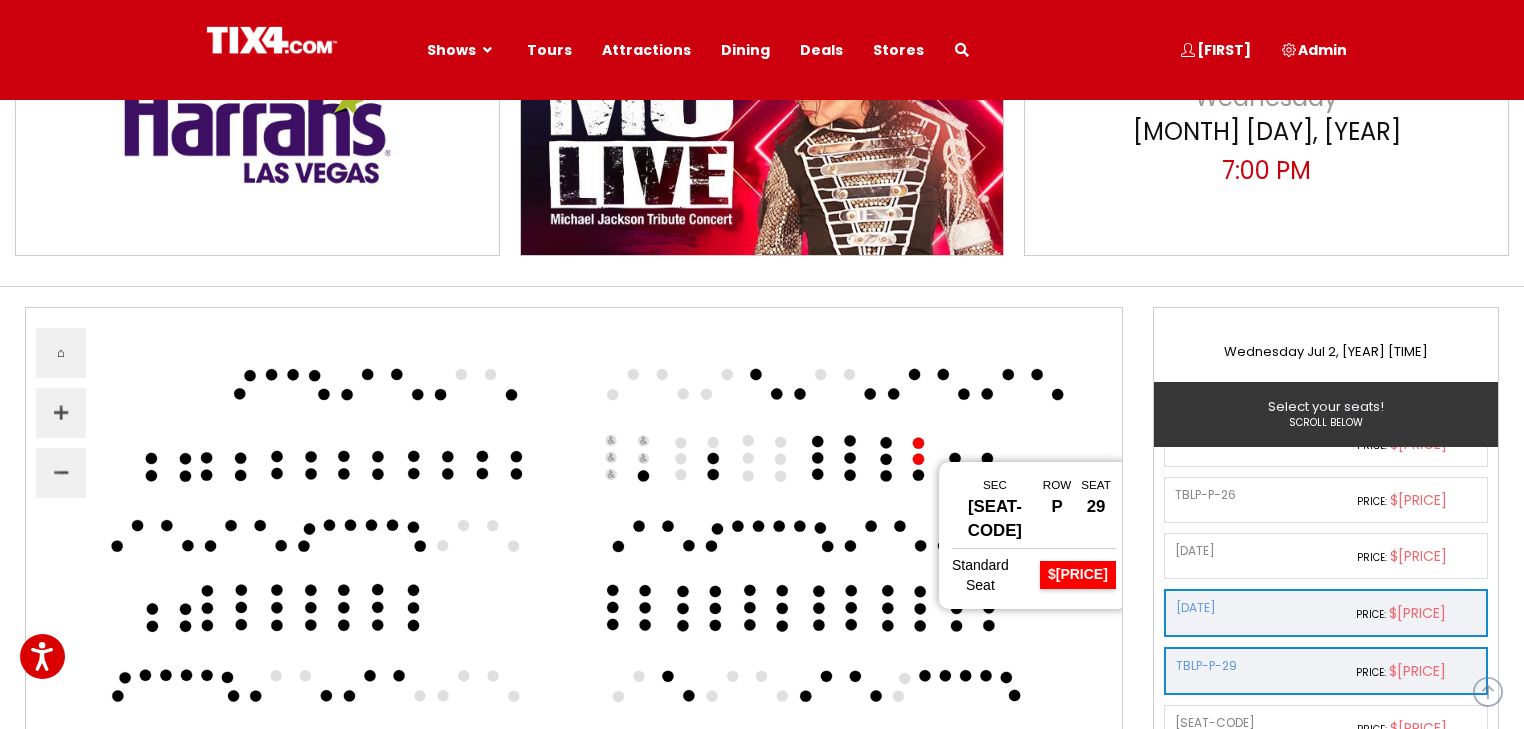 click at bounding box center [918, 459] 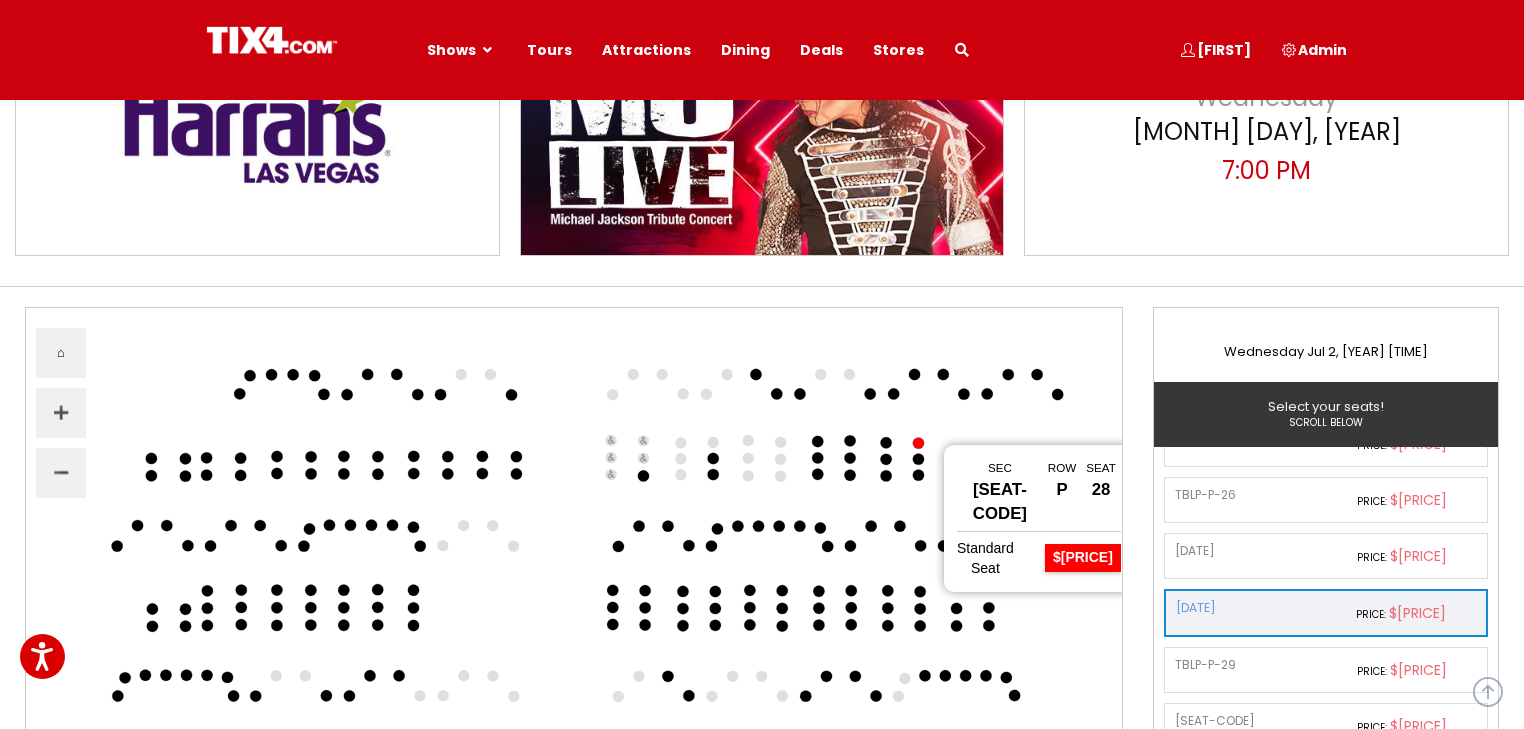 click at bounding box center [918, 443] 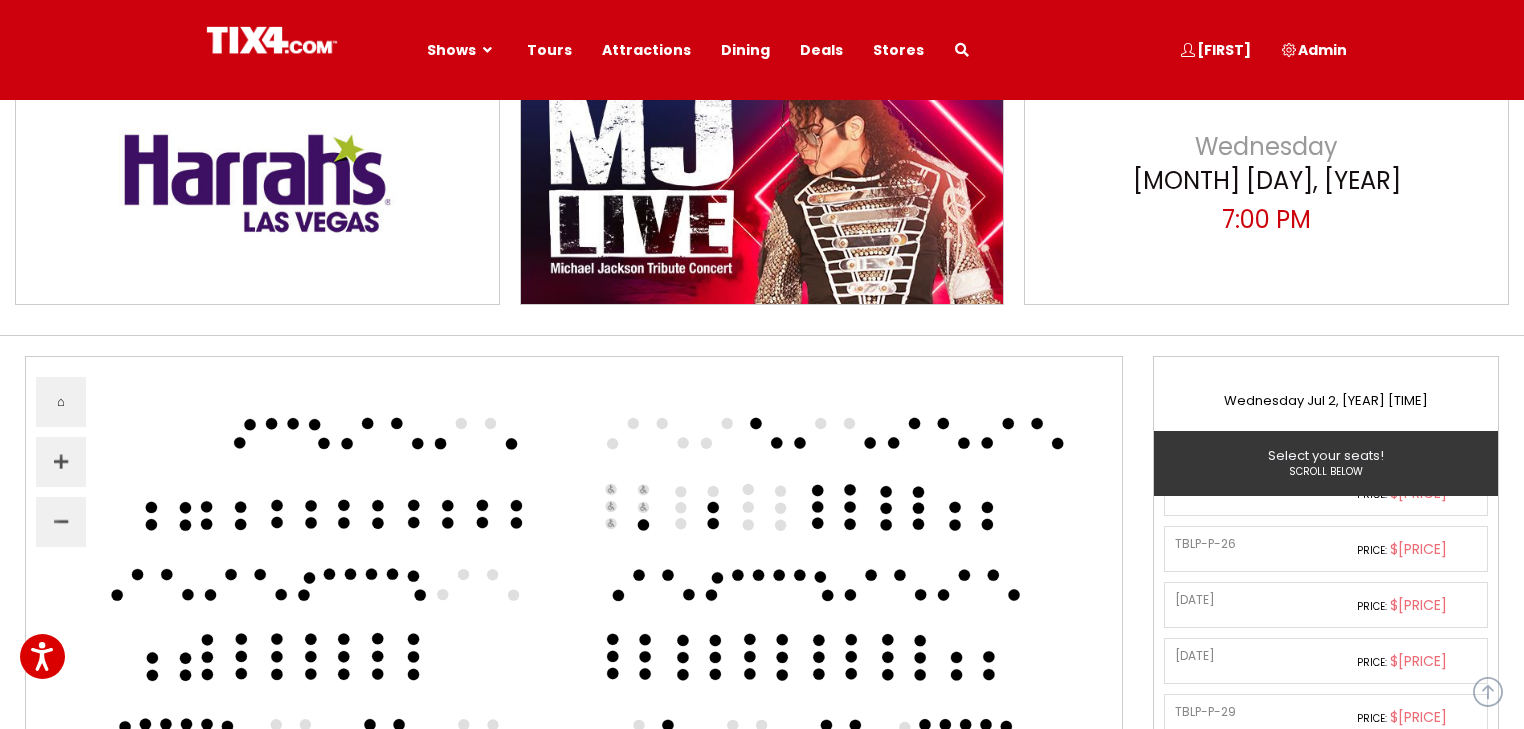 scroll, scrollTop: 54, scrollLeft: 0, axis: vertical 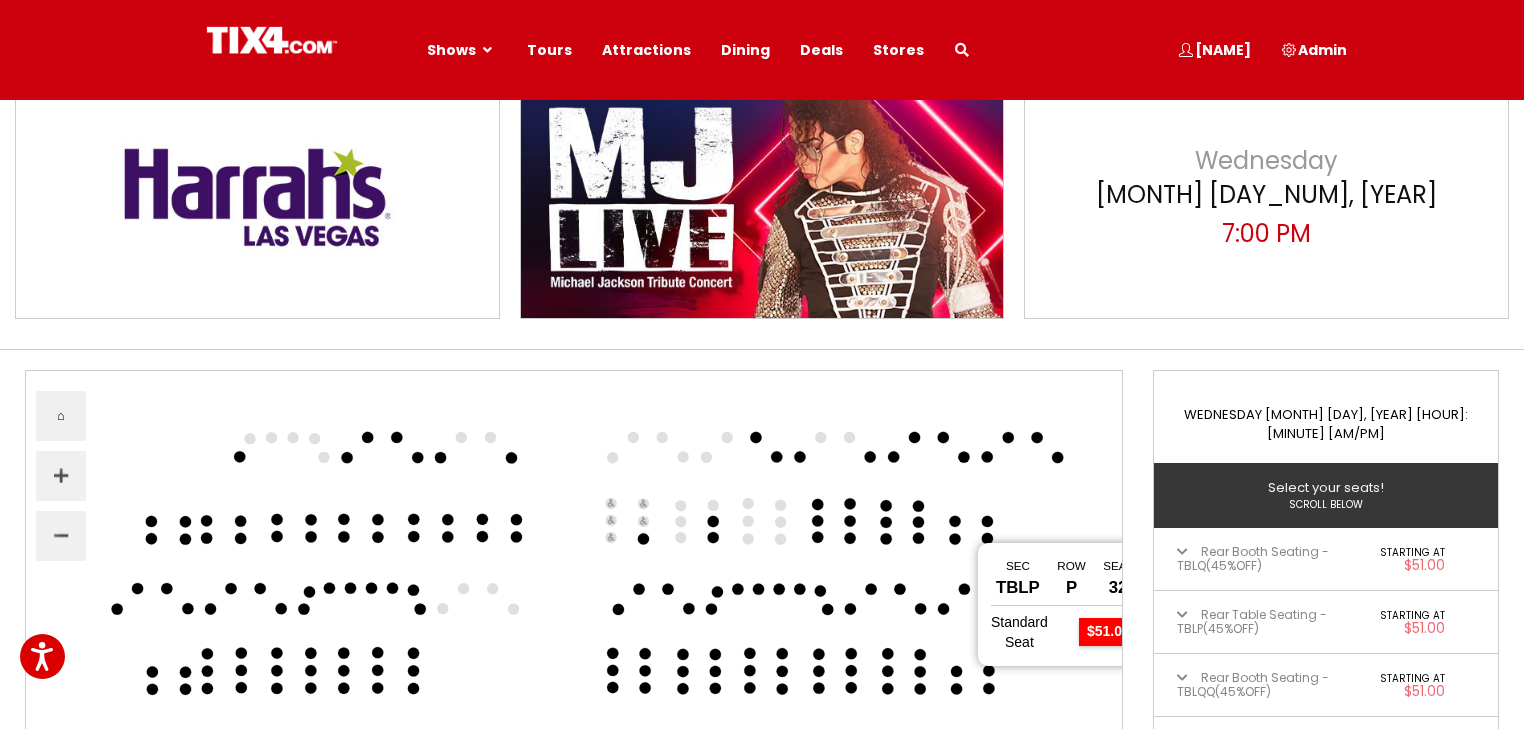click at bounding box center [954, 539] 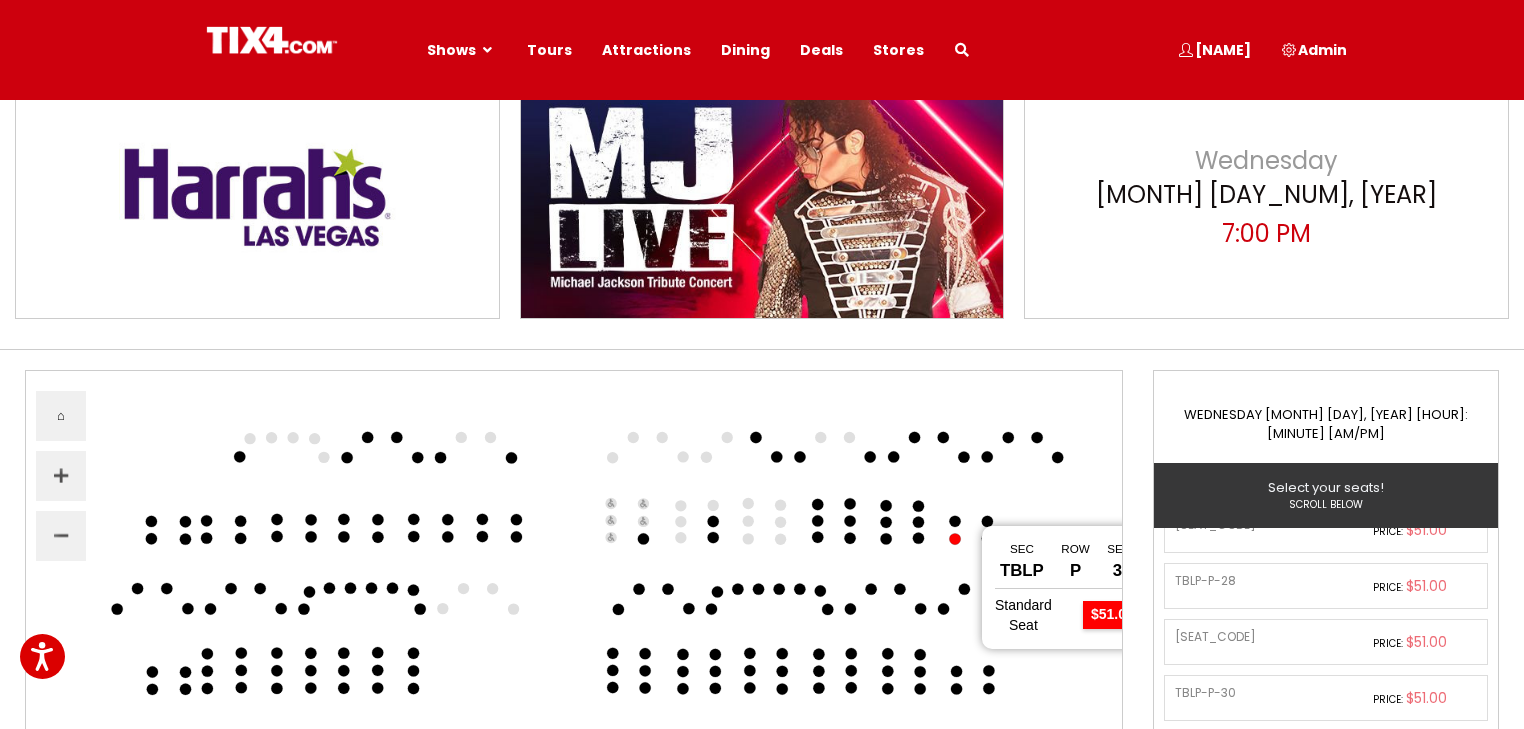 click at bounding box center [954, 521] 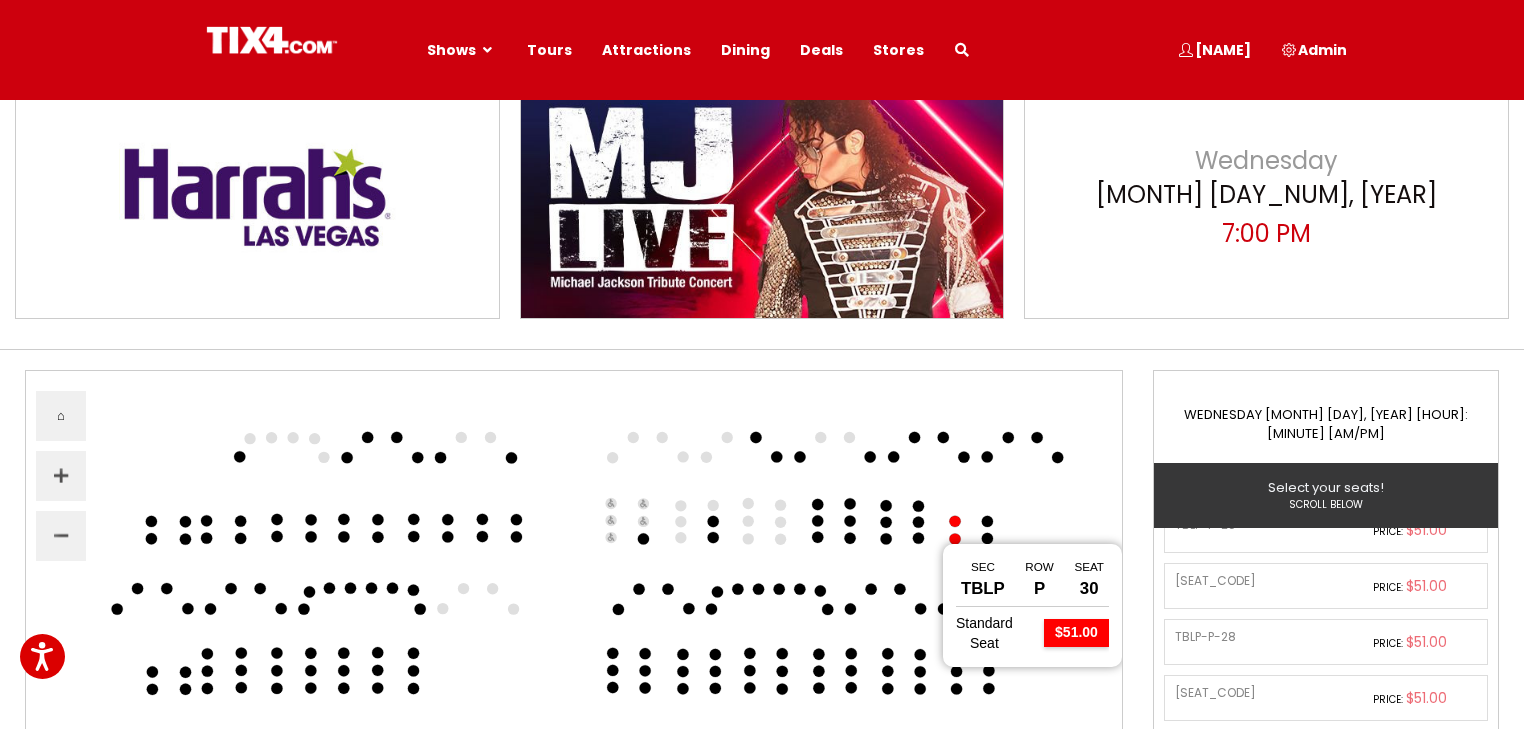 click at bounding box center [918, 538] 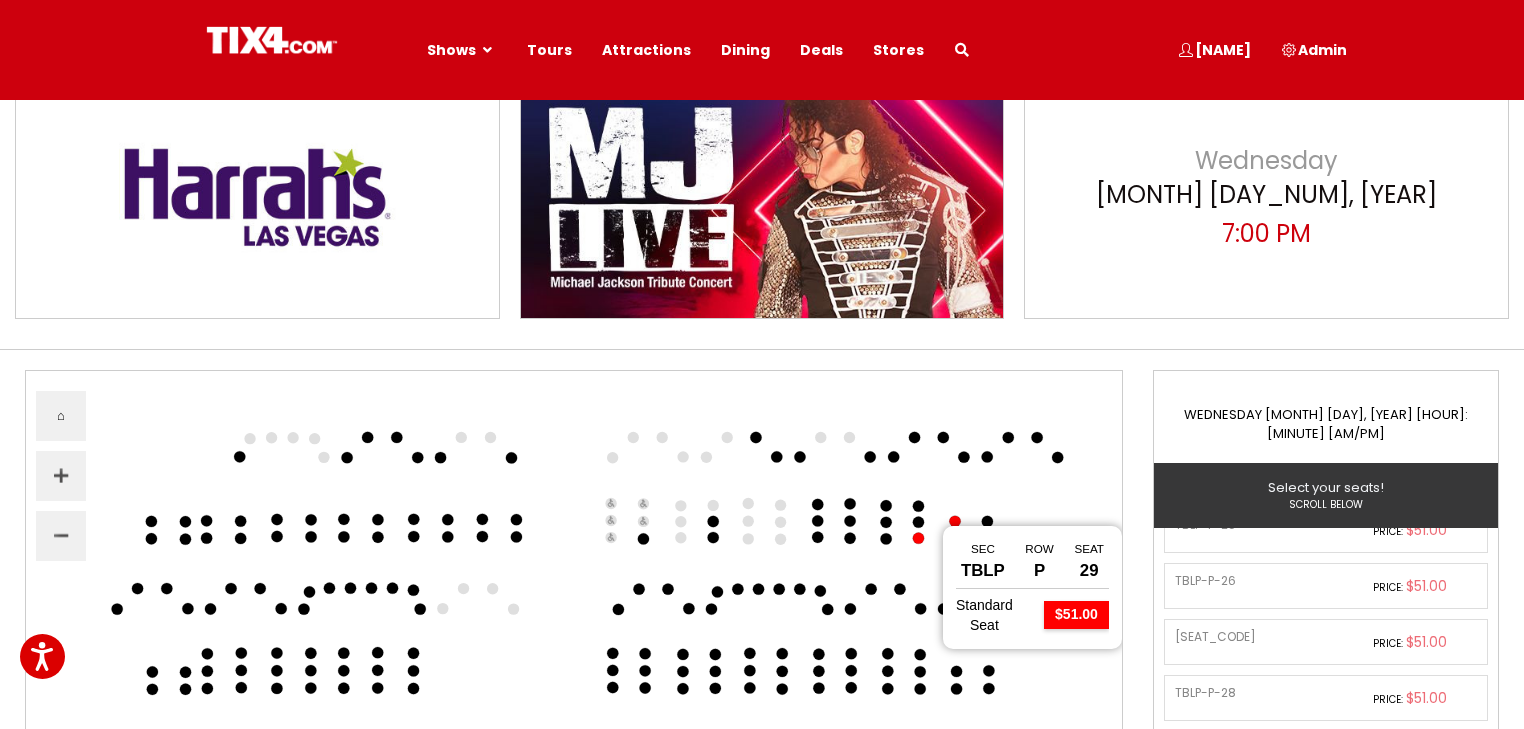 click at bounding box center (918, 522) 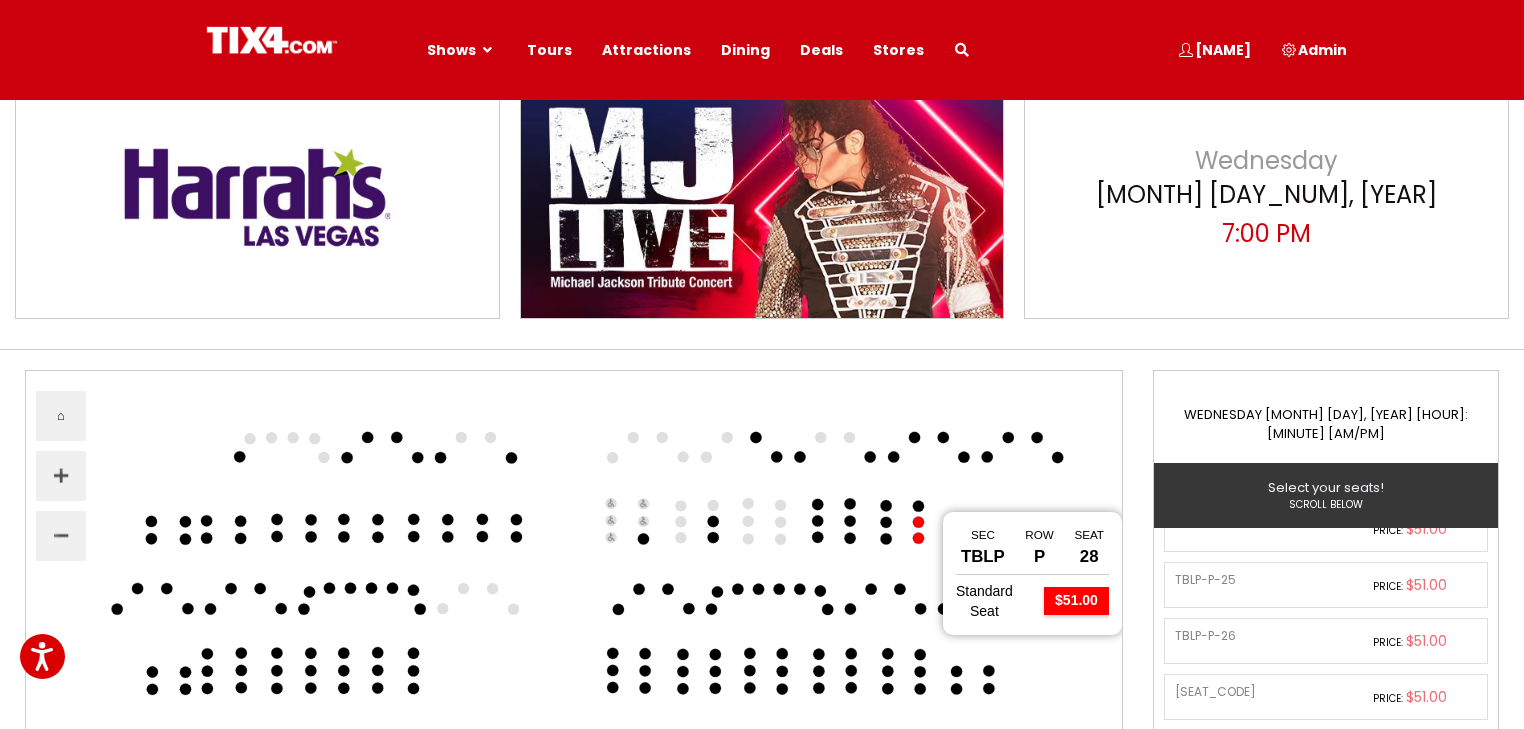 click at bounding box center [918, 506] 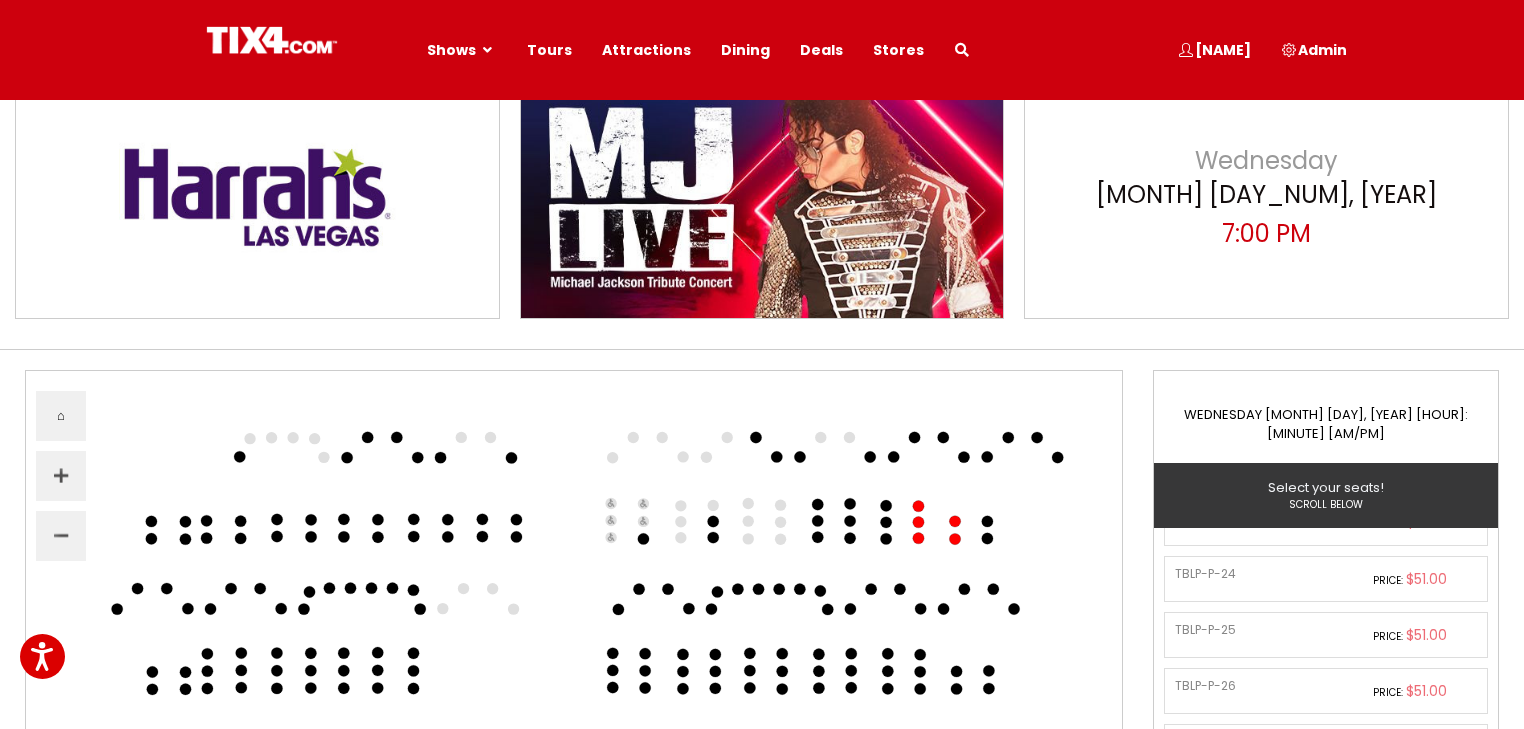 scroll, scrollTop: 596, scrollLeft: 0, axis: vertical 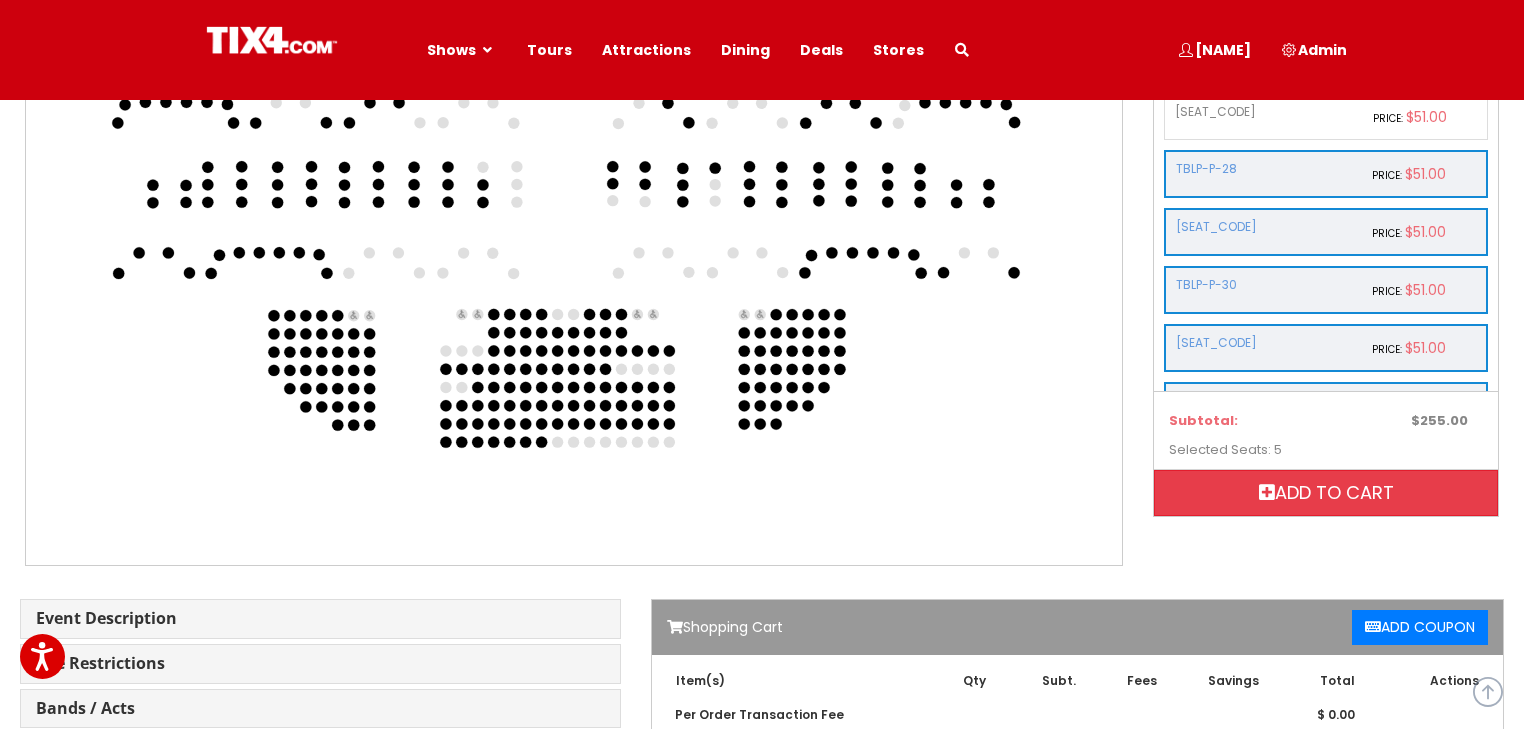 click on "Add to
cart" at bounding box center (1326, 493) 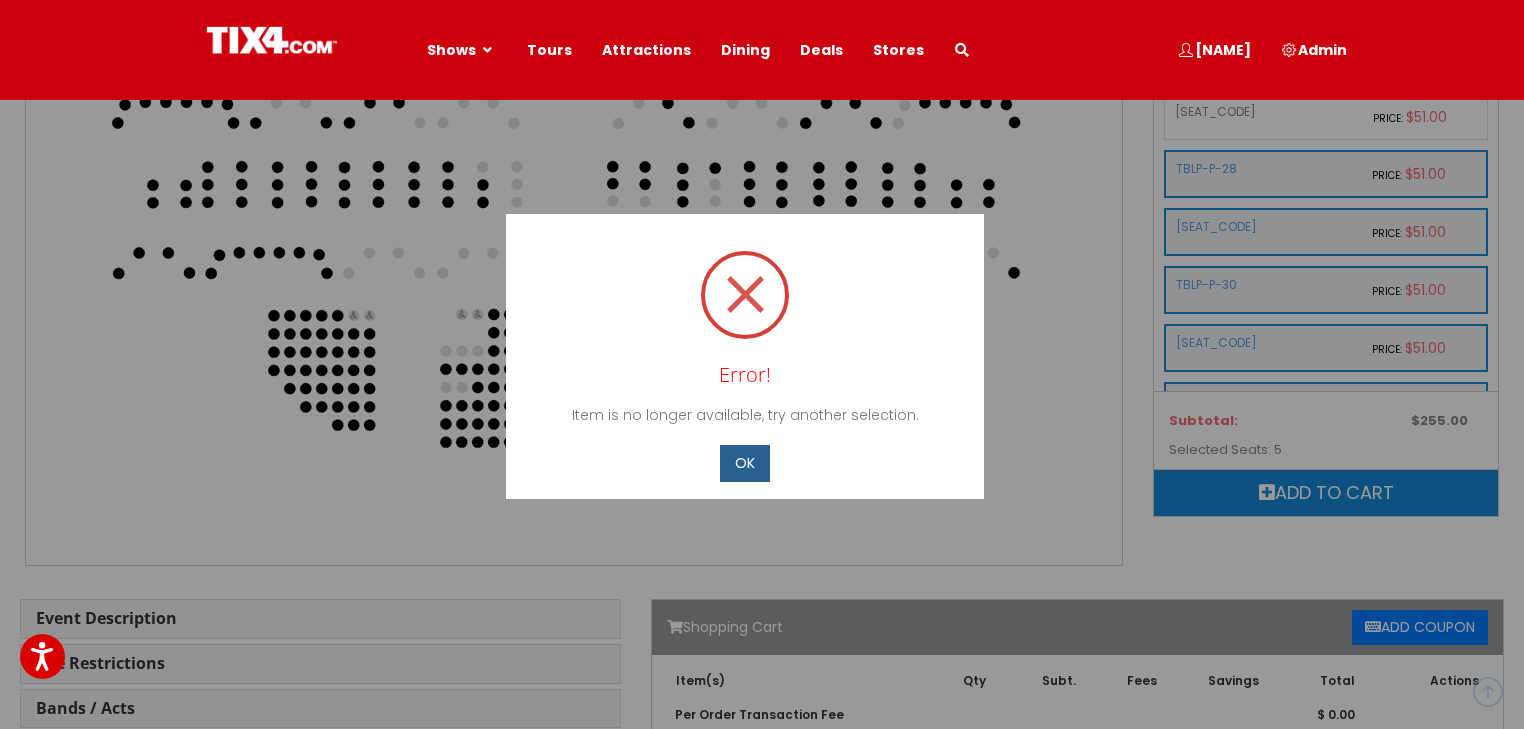 click on "OK" at bounding box center [745, 463] 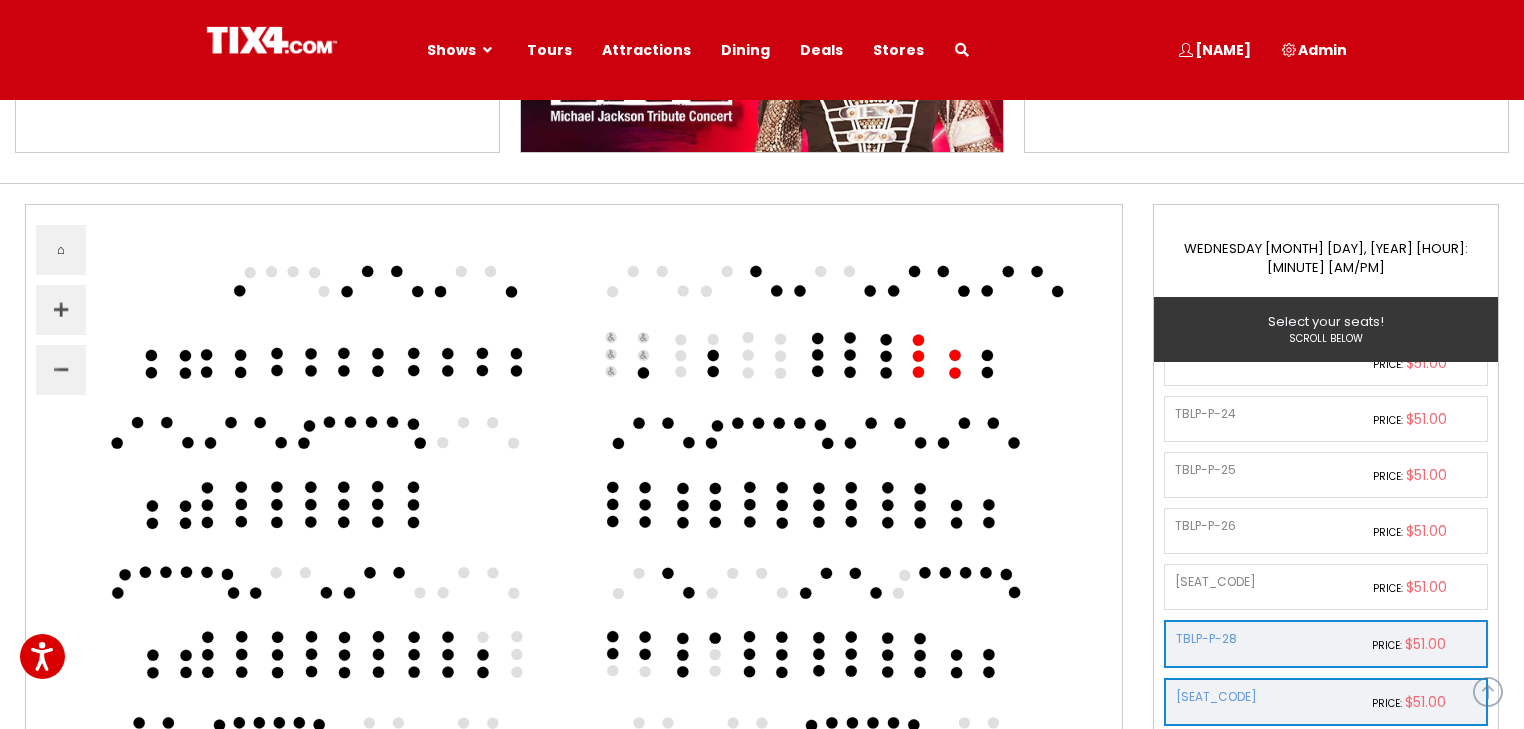 scroll, scrollTop: 208, scrollLeft: 0, axis: vertical 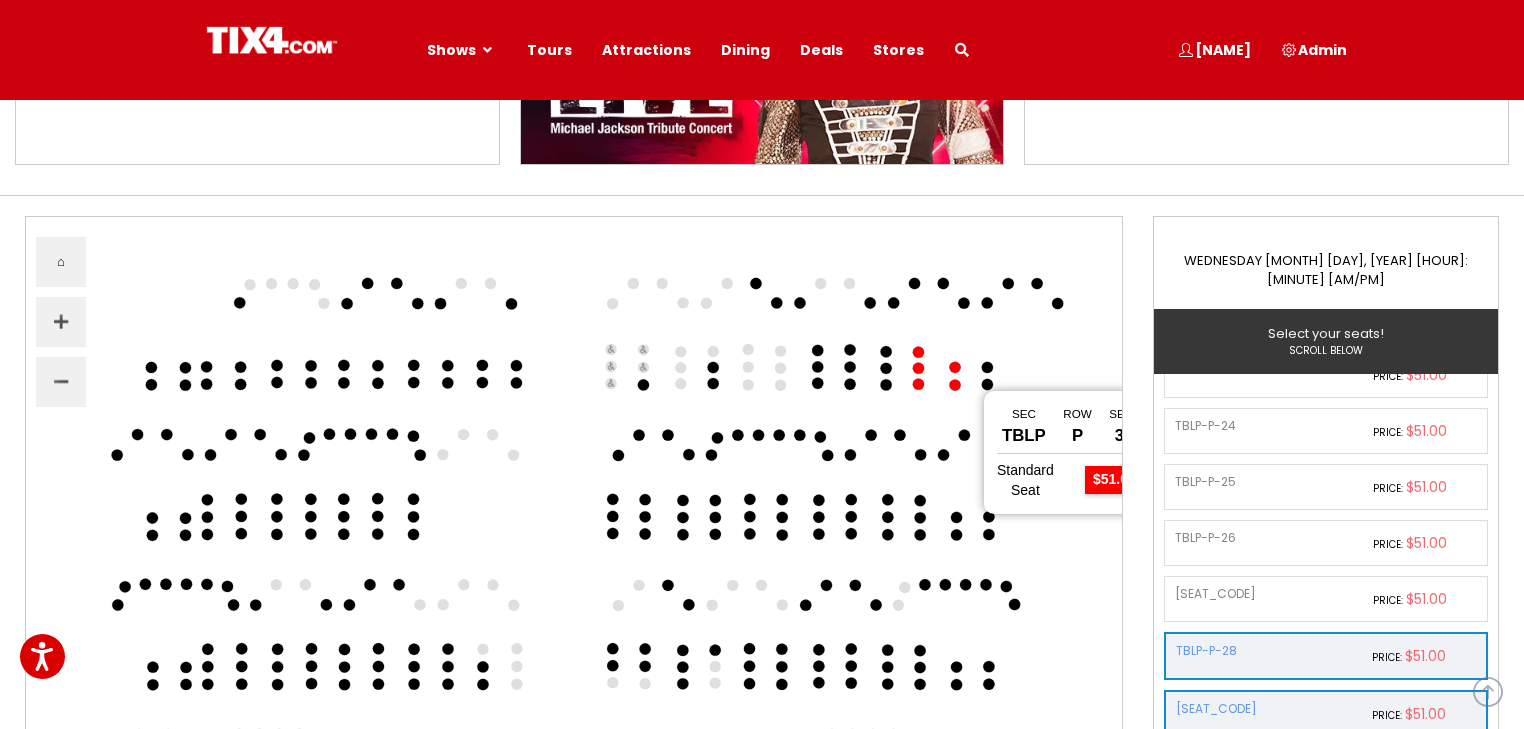 click at bounding box center (954, 385) 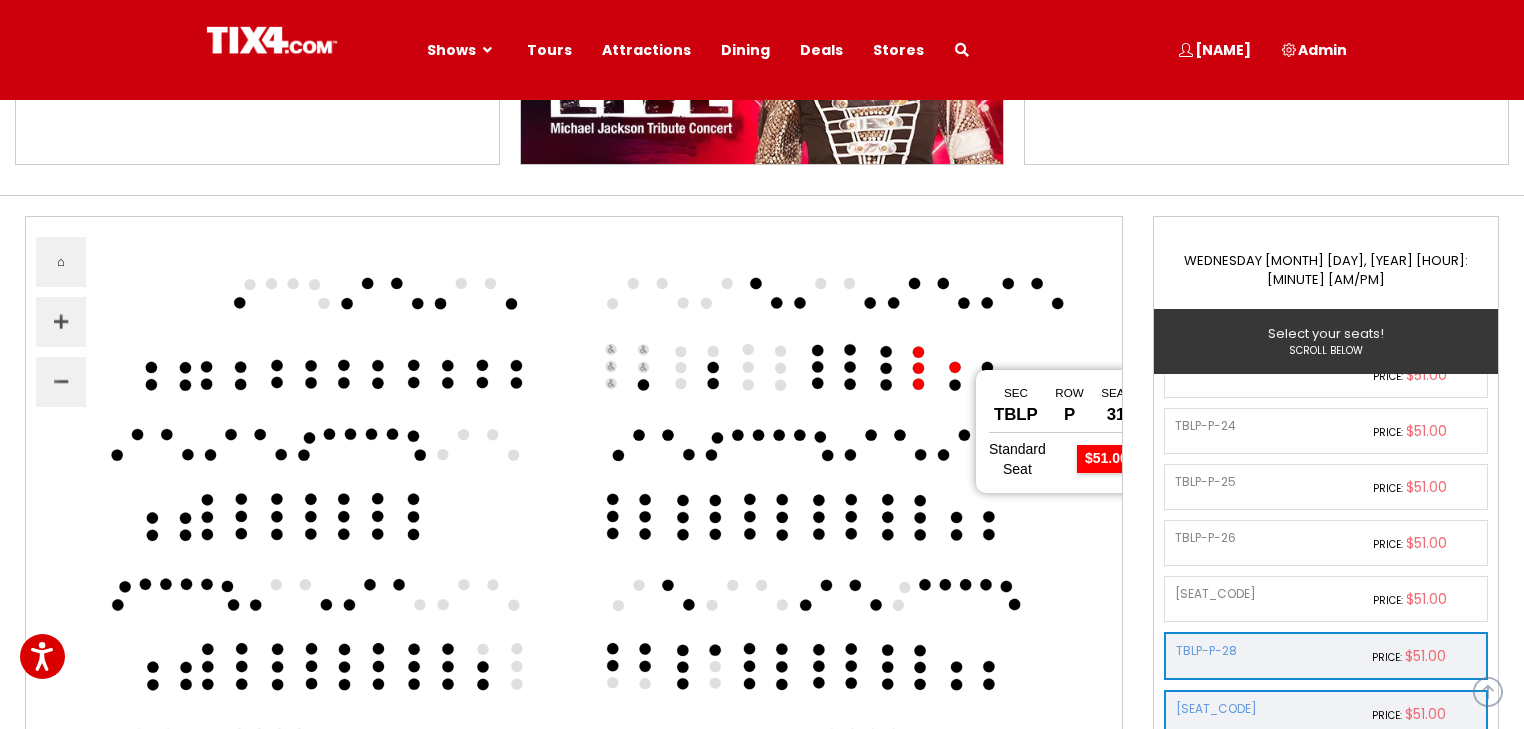 click at bounding box center (954, 367) 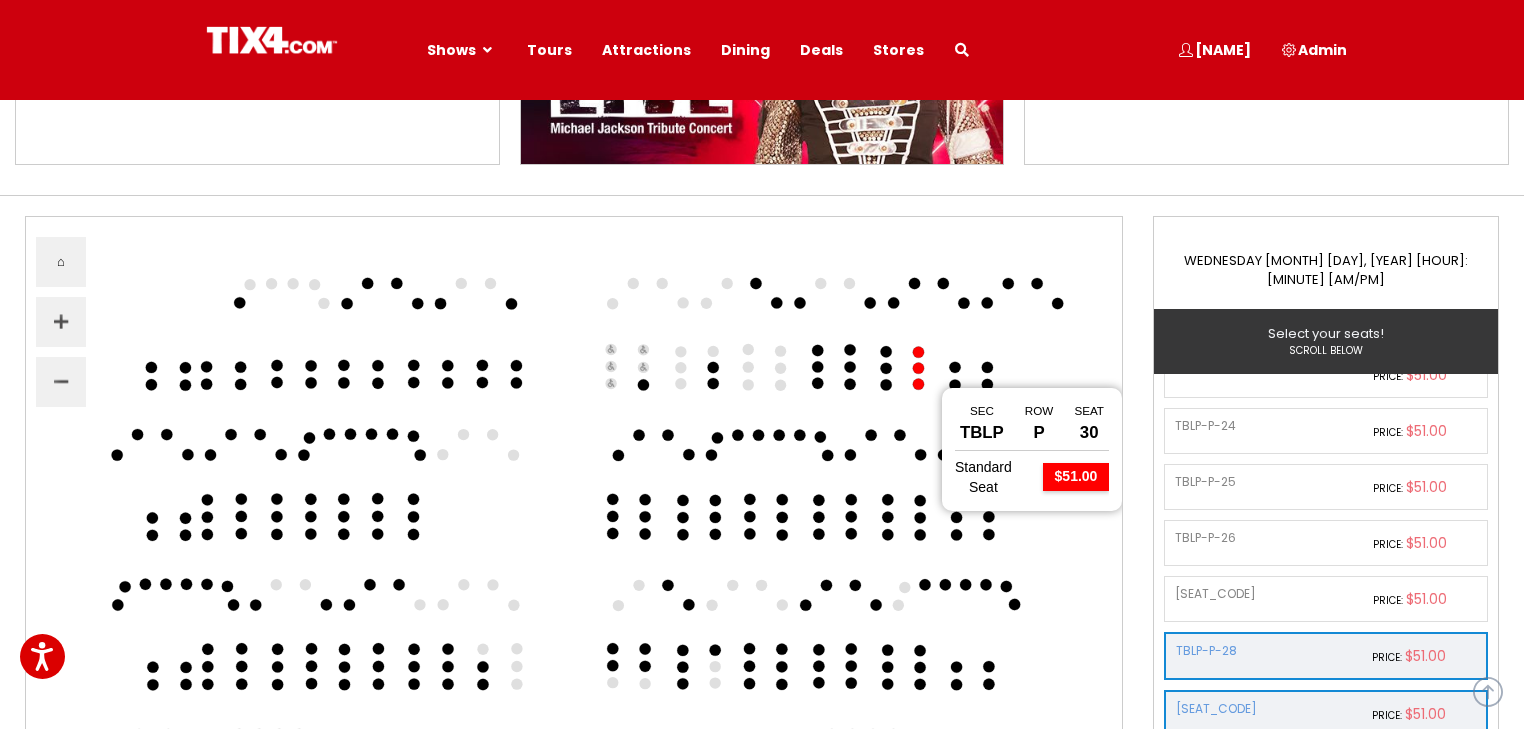 click at bounding box center [918, 384] 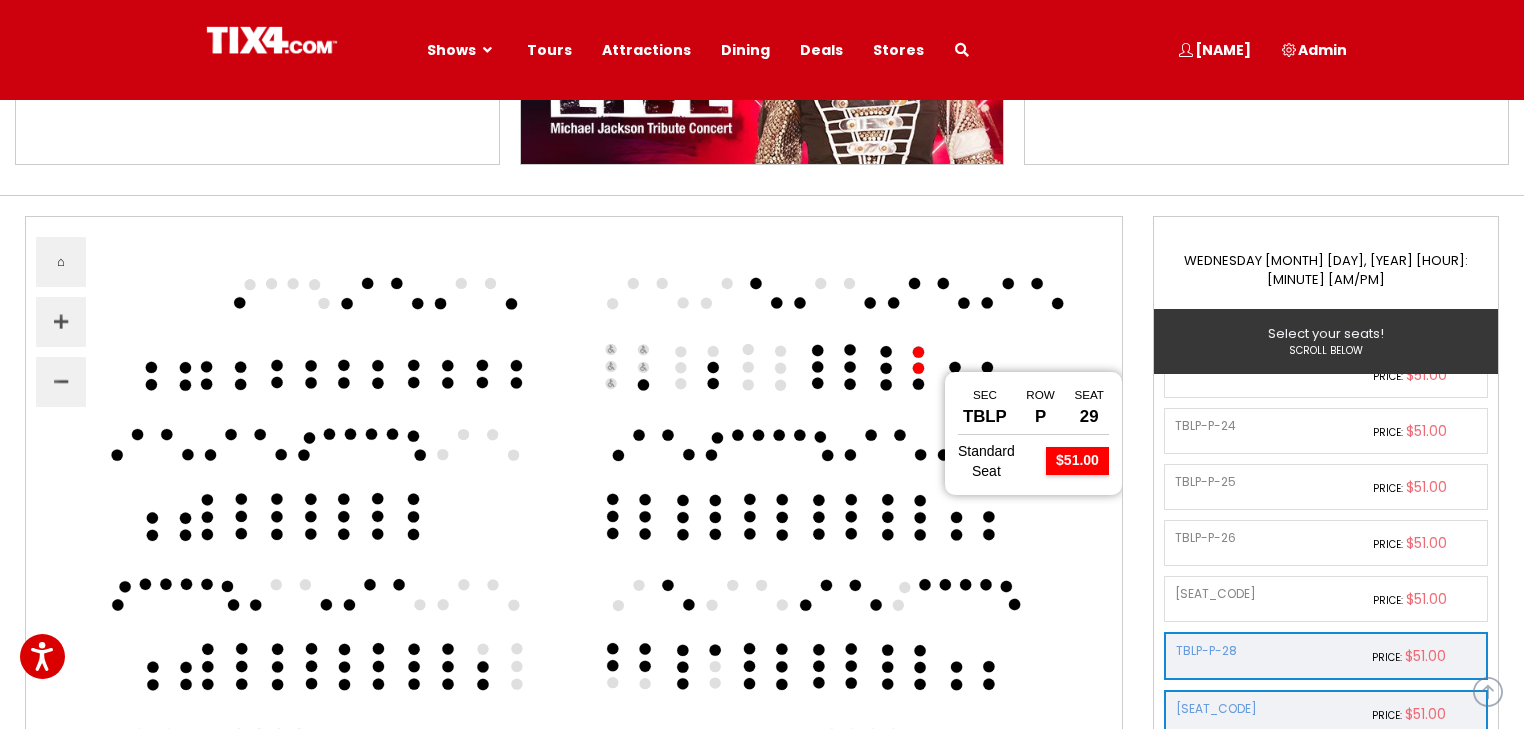 click at bounding box center [918, 368] 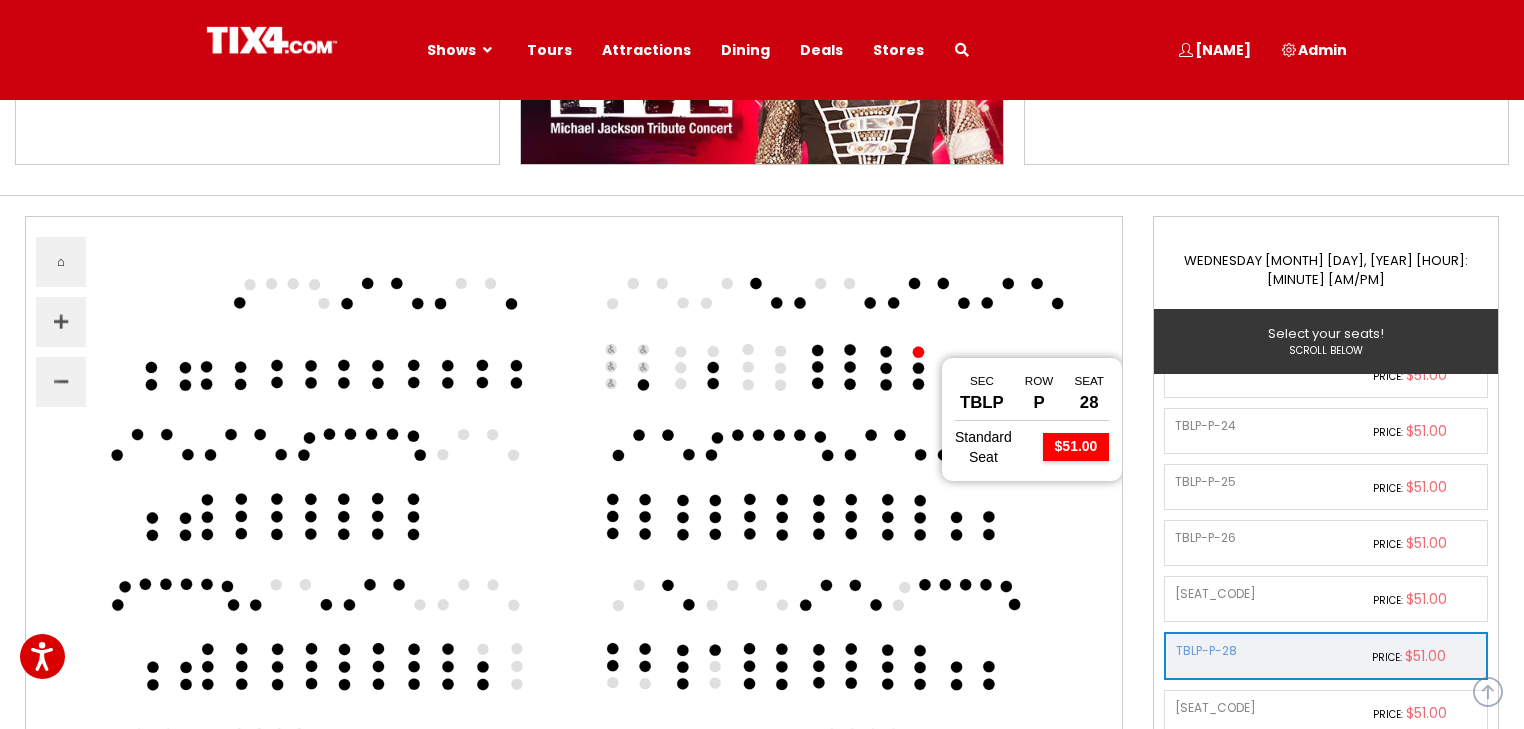 click at bounding box center (918, 352) 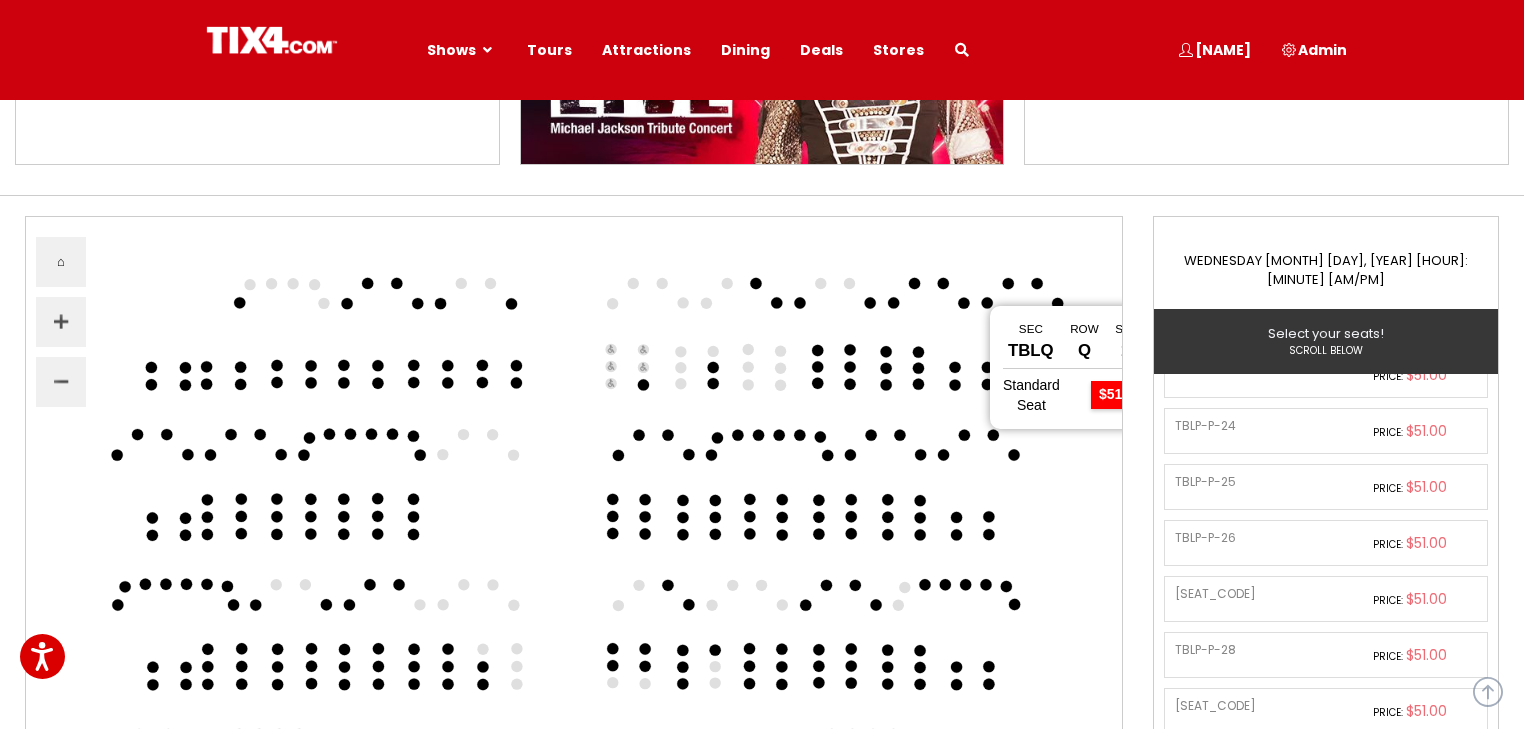 click at bounding box center (963, 303) 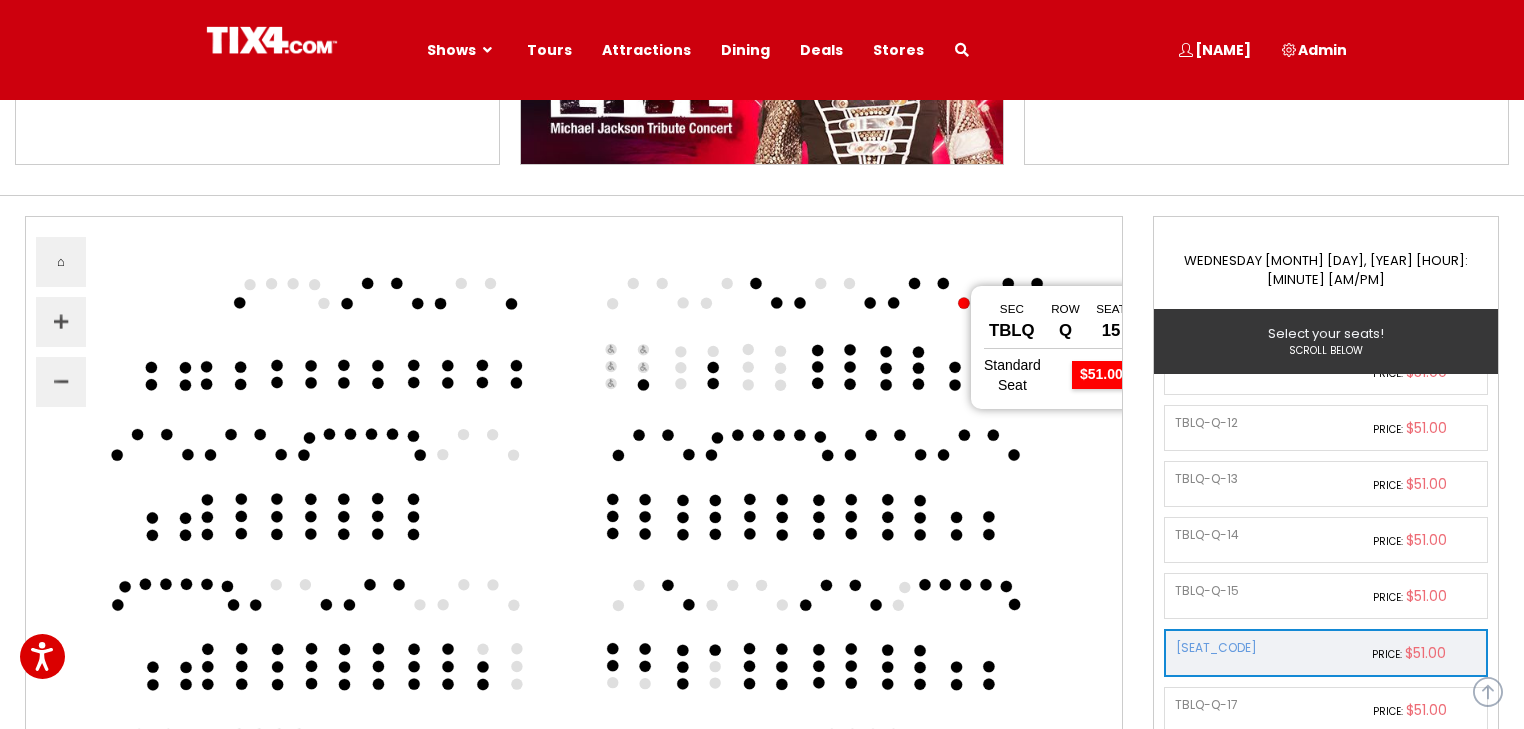 click at bounding box center [943, 283] 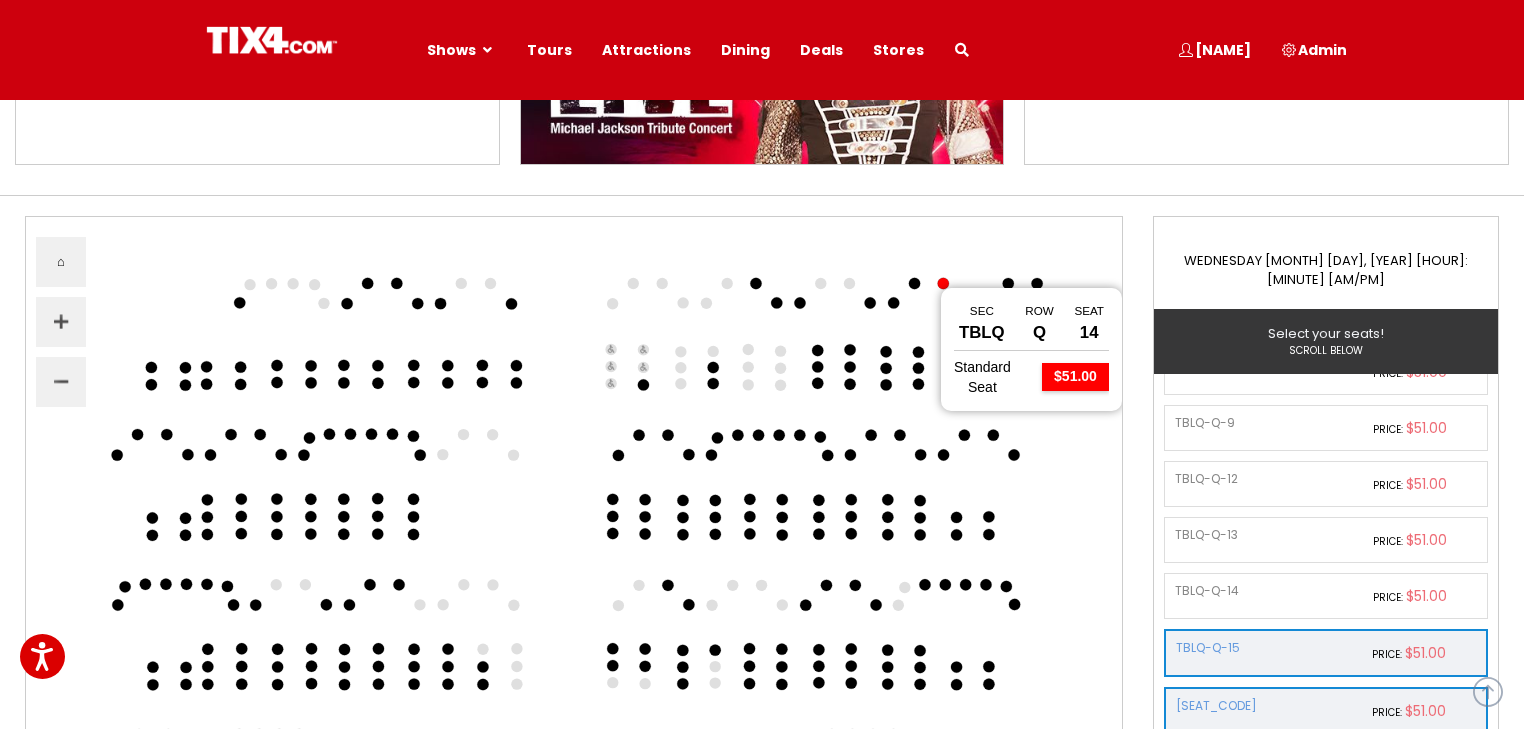 click at bounding box center [914, 283] 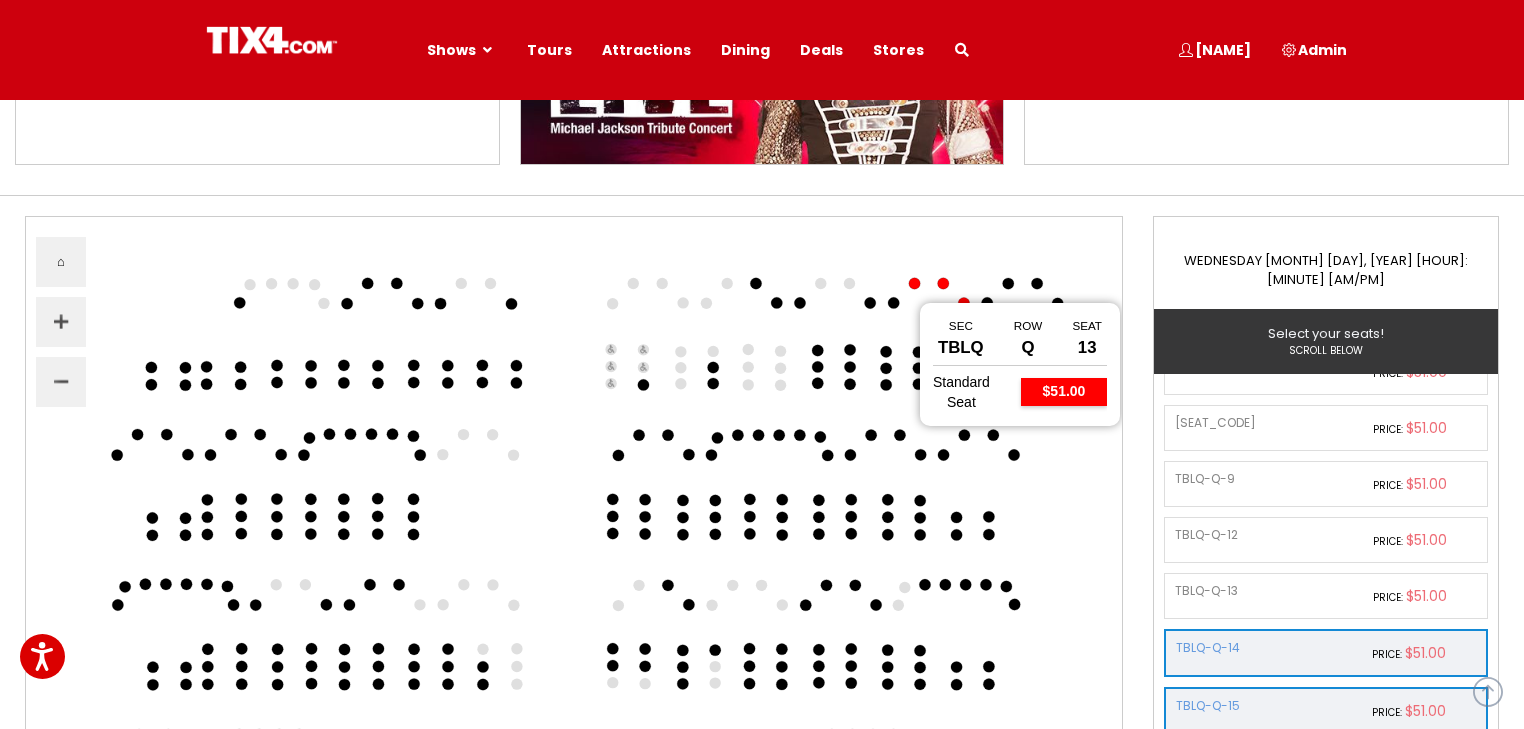 click at bounding box center (893, 303) 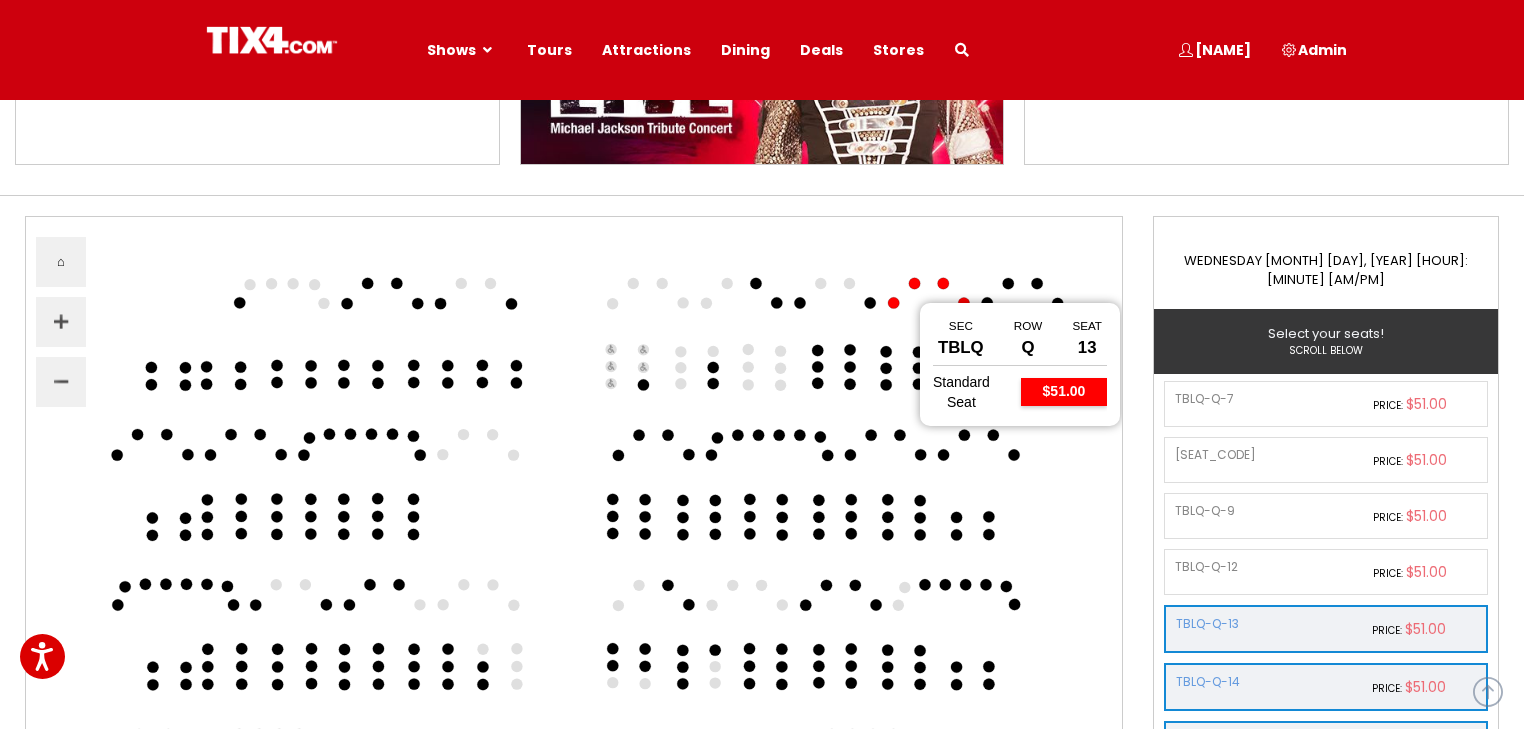 scroll, scrollTop: 89, scrollLeft: 0, axis: vertical 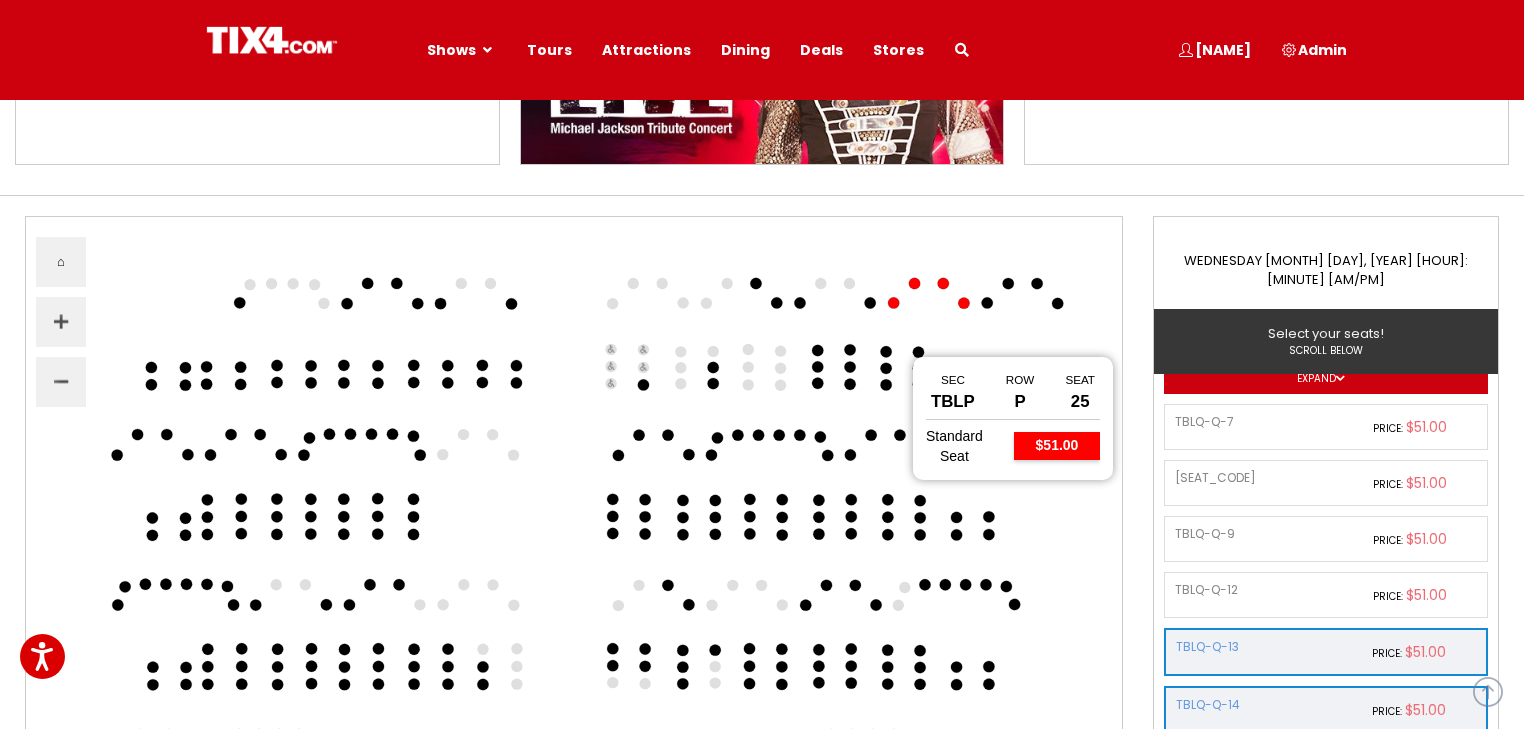 click at bounding box center (885, 351) 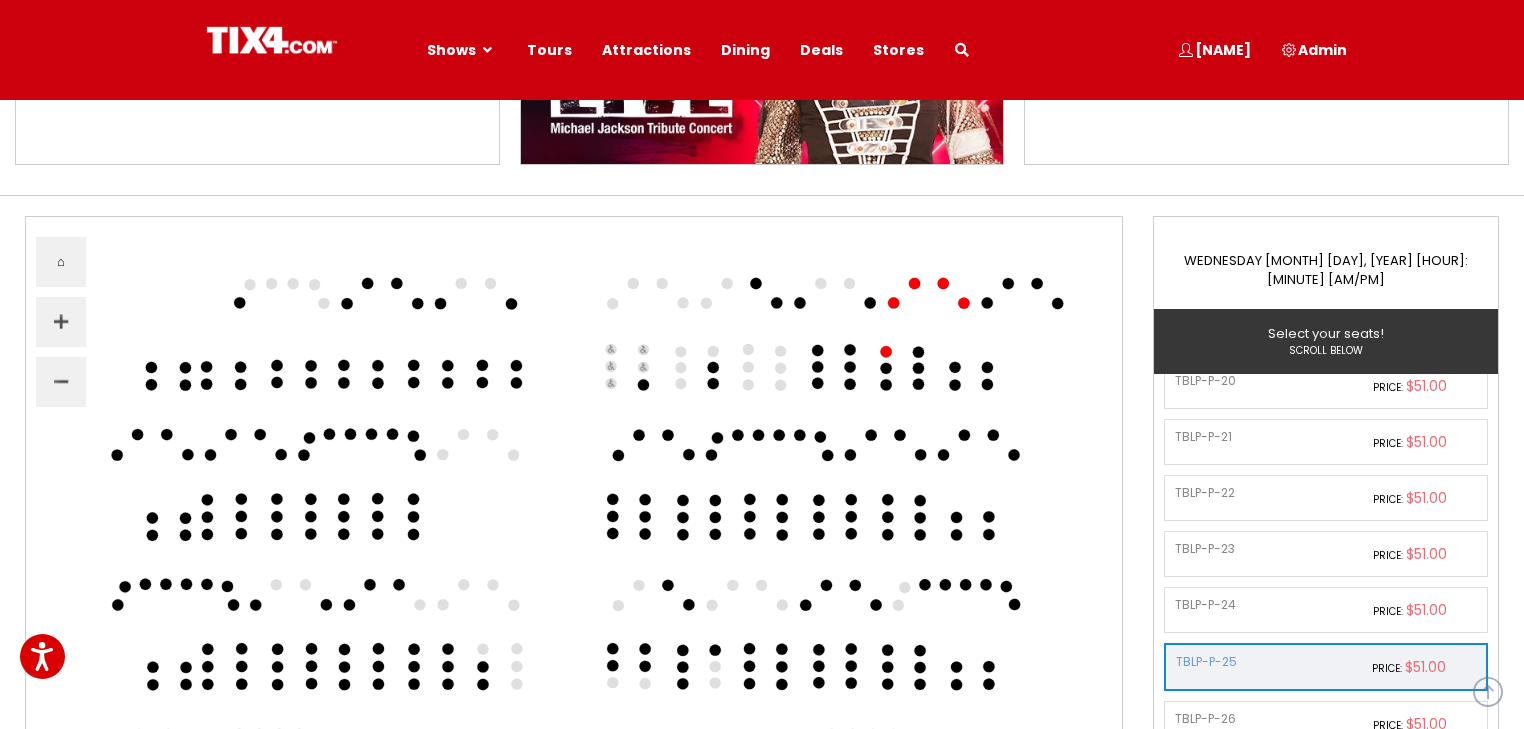 scroll, scrollTop: 1168, scrollLeft: 0, axis: vertical 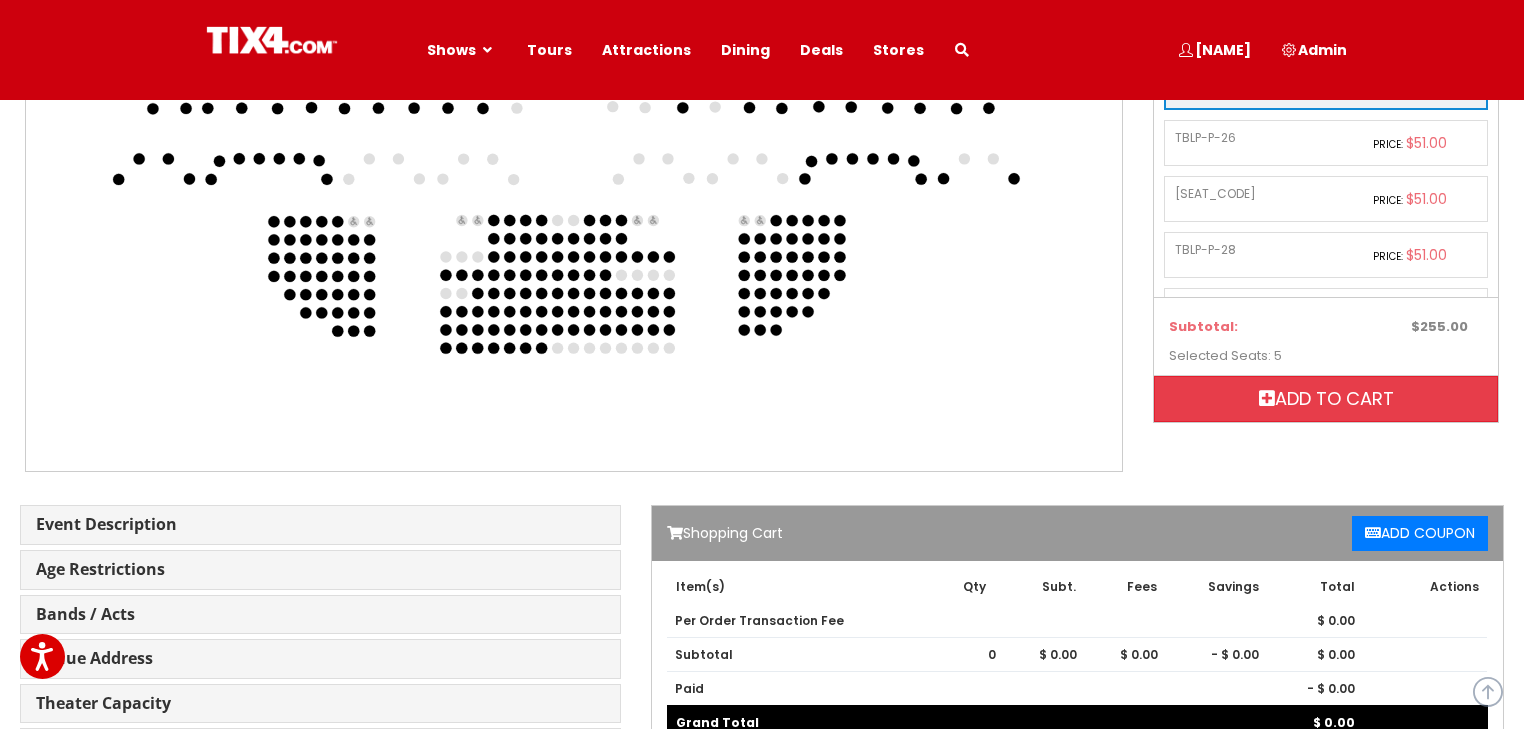 click on "Add to
cart" at bounding box center (1326, 399) 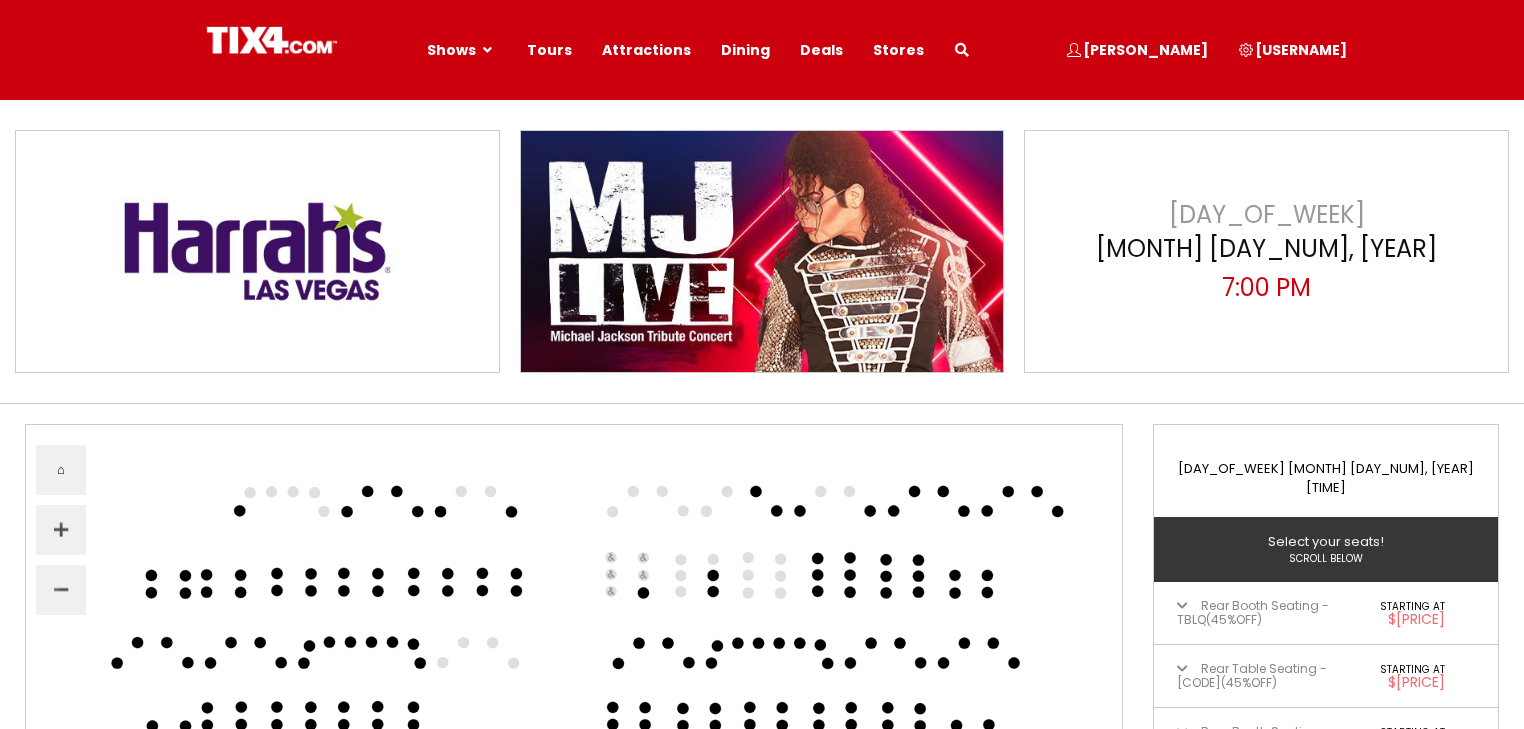 scroll, scrollTop: 0, scrollLeft: 0, axis: both 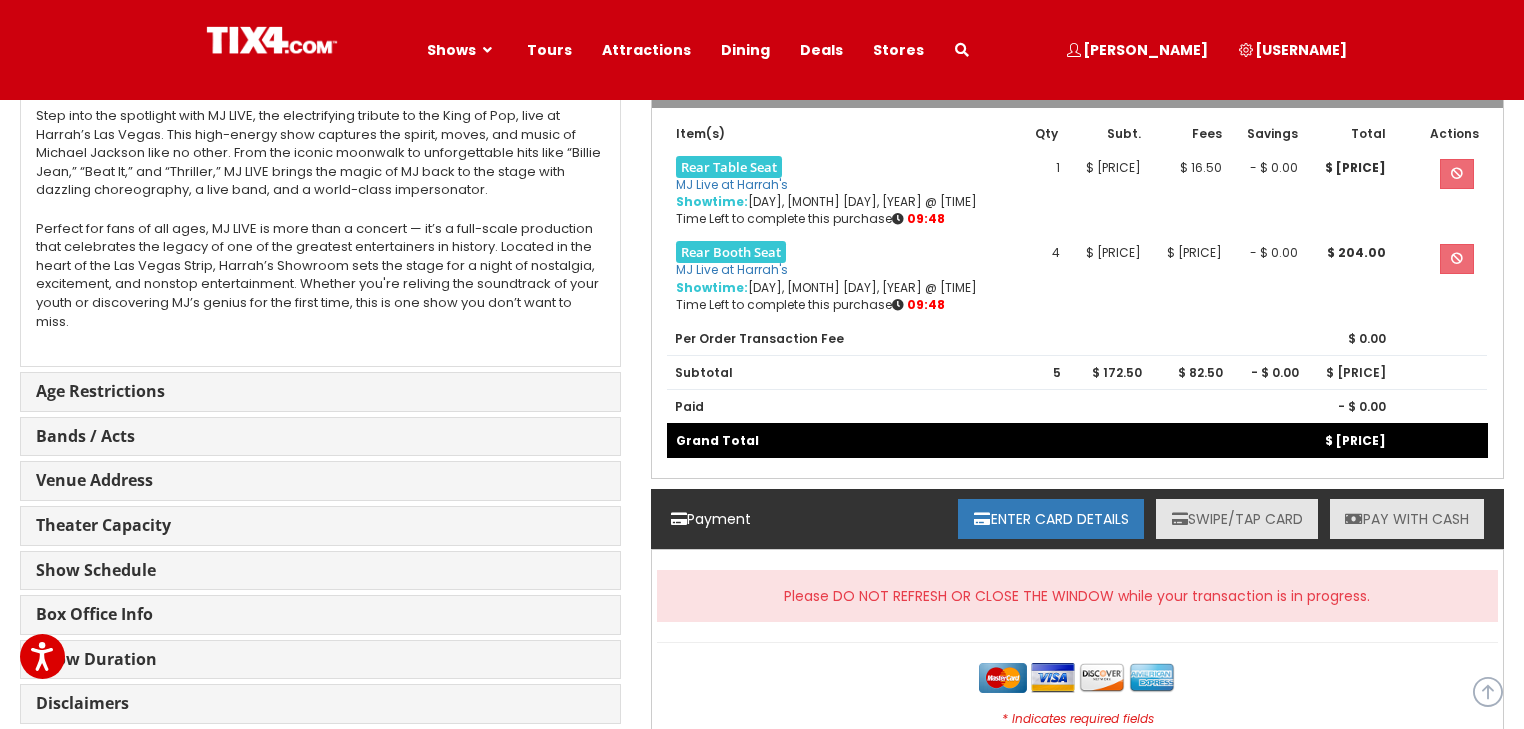 click on "SWIPE/TAP CARD" at bounding box center [1237, 519] 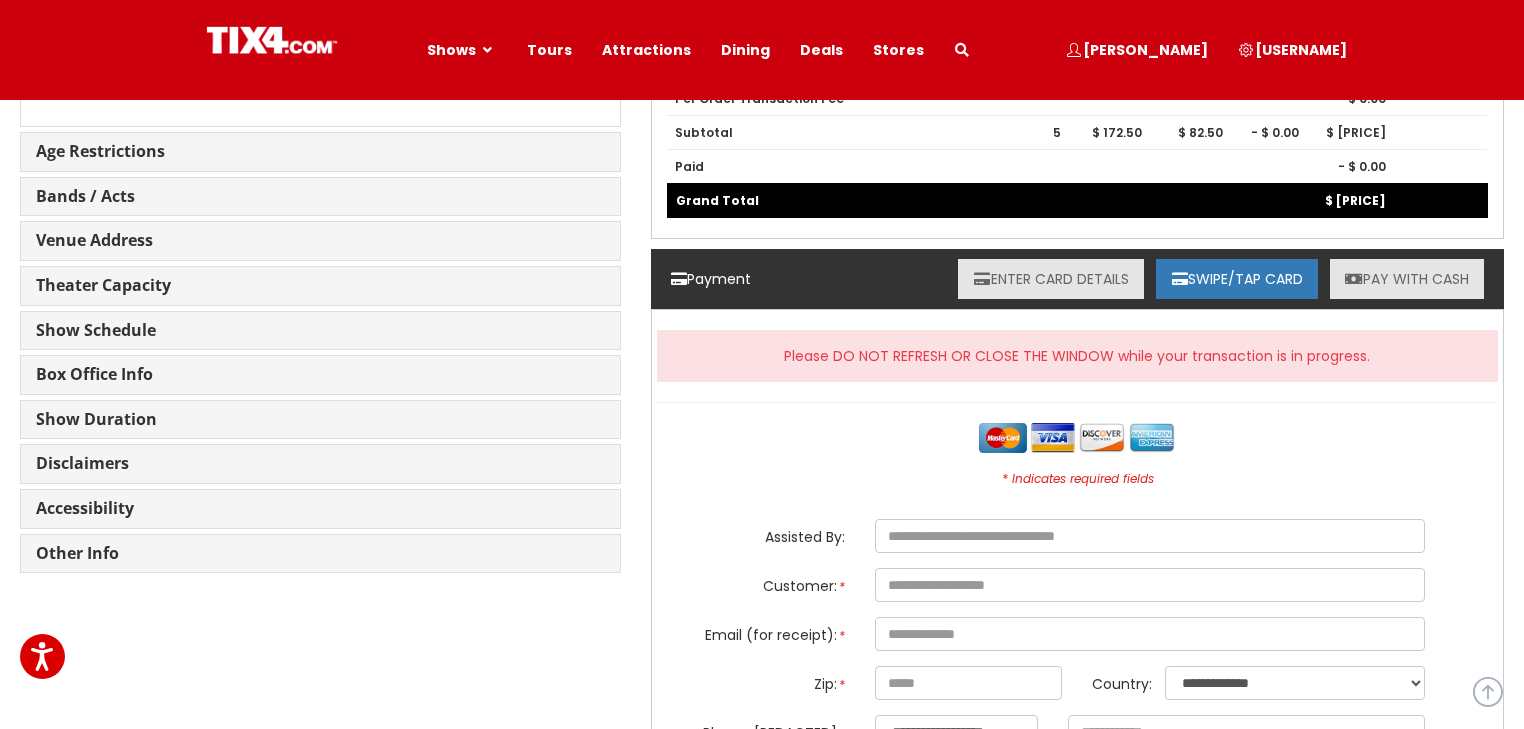 scroll, scrollTop: 1717, scrollLeft: 0, axis: vertical 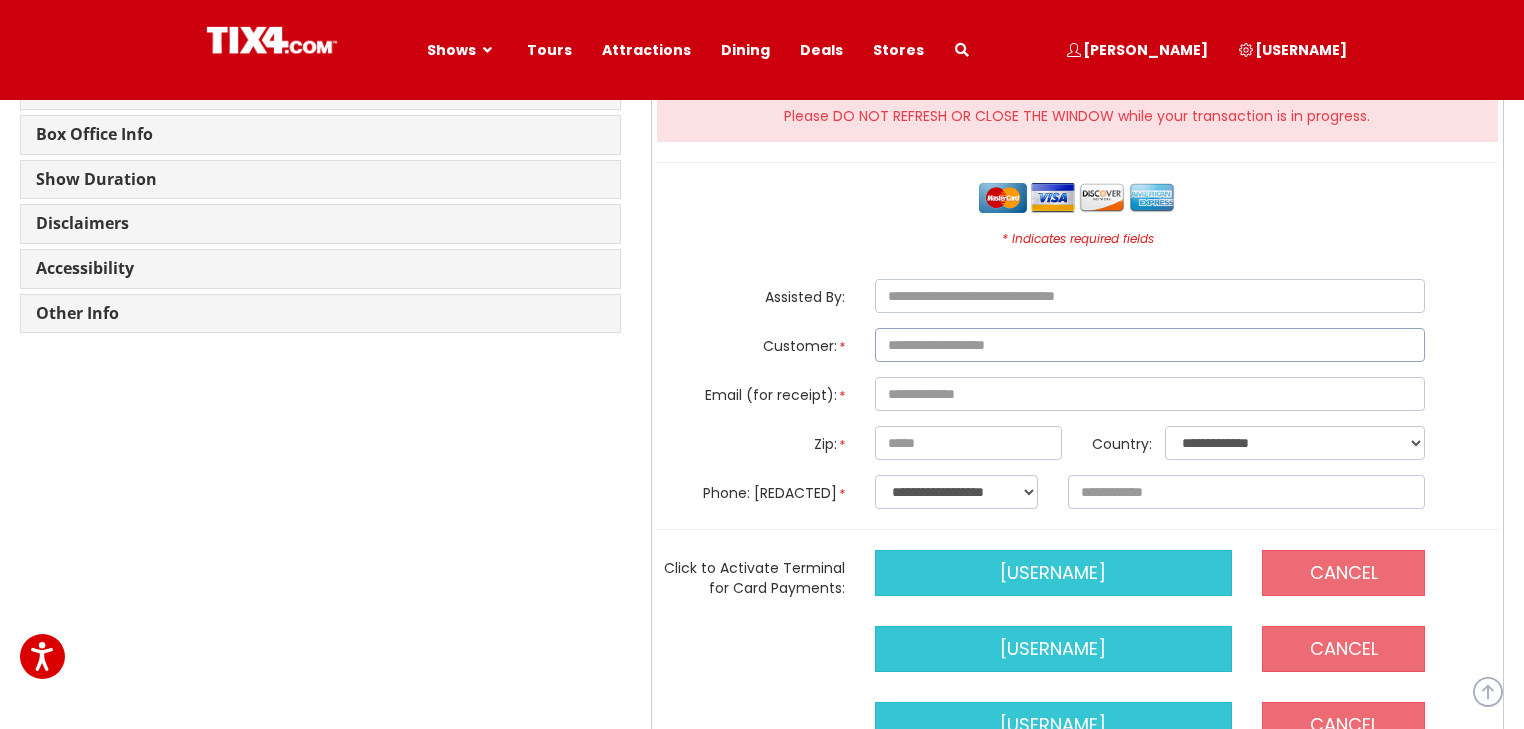 drag, startPoint x: 945, startPoint y: 336, endPoint x: 1042, endPoint y: 56, distance: 296.32584 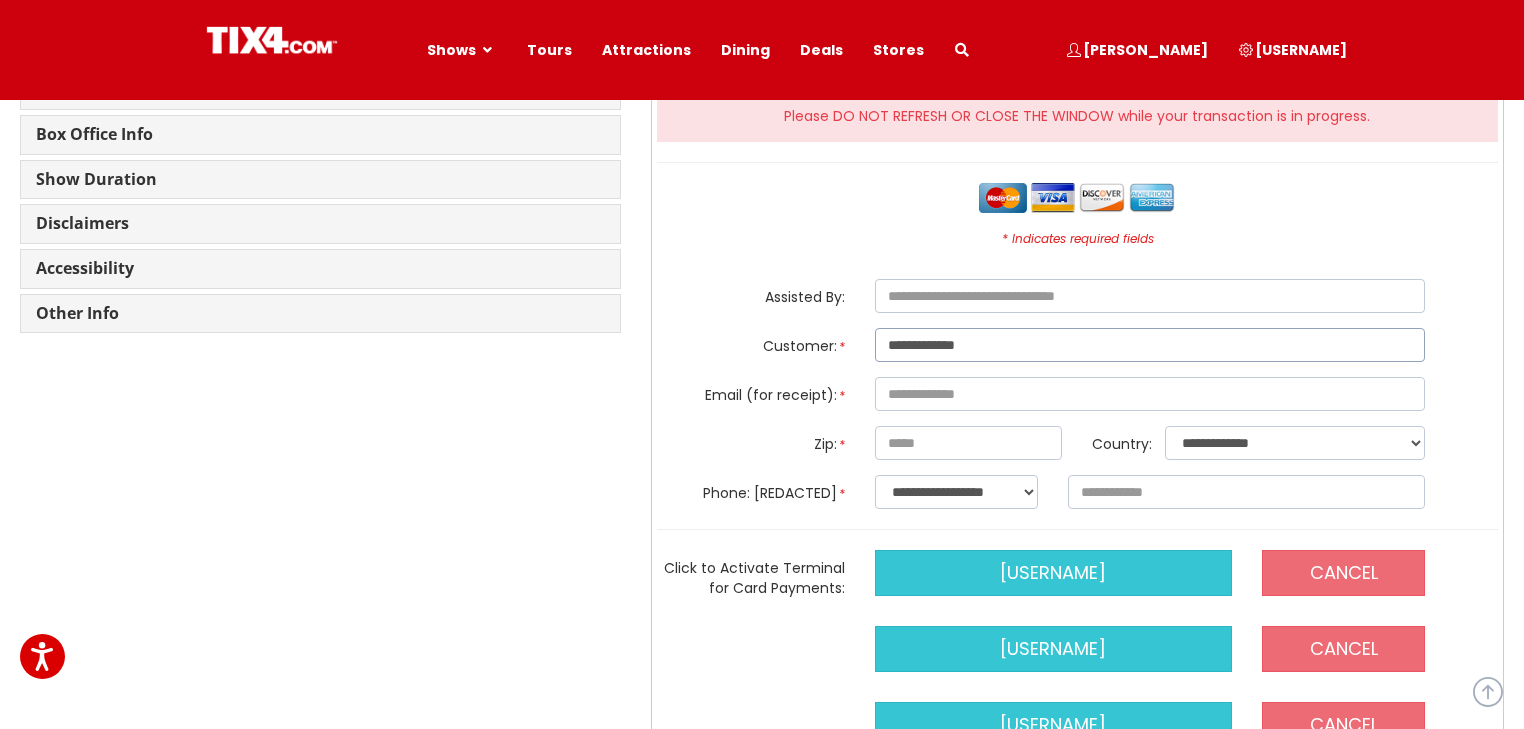 type on "**********" 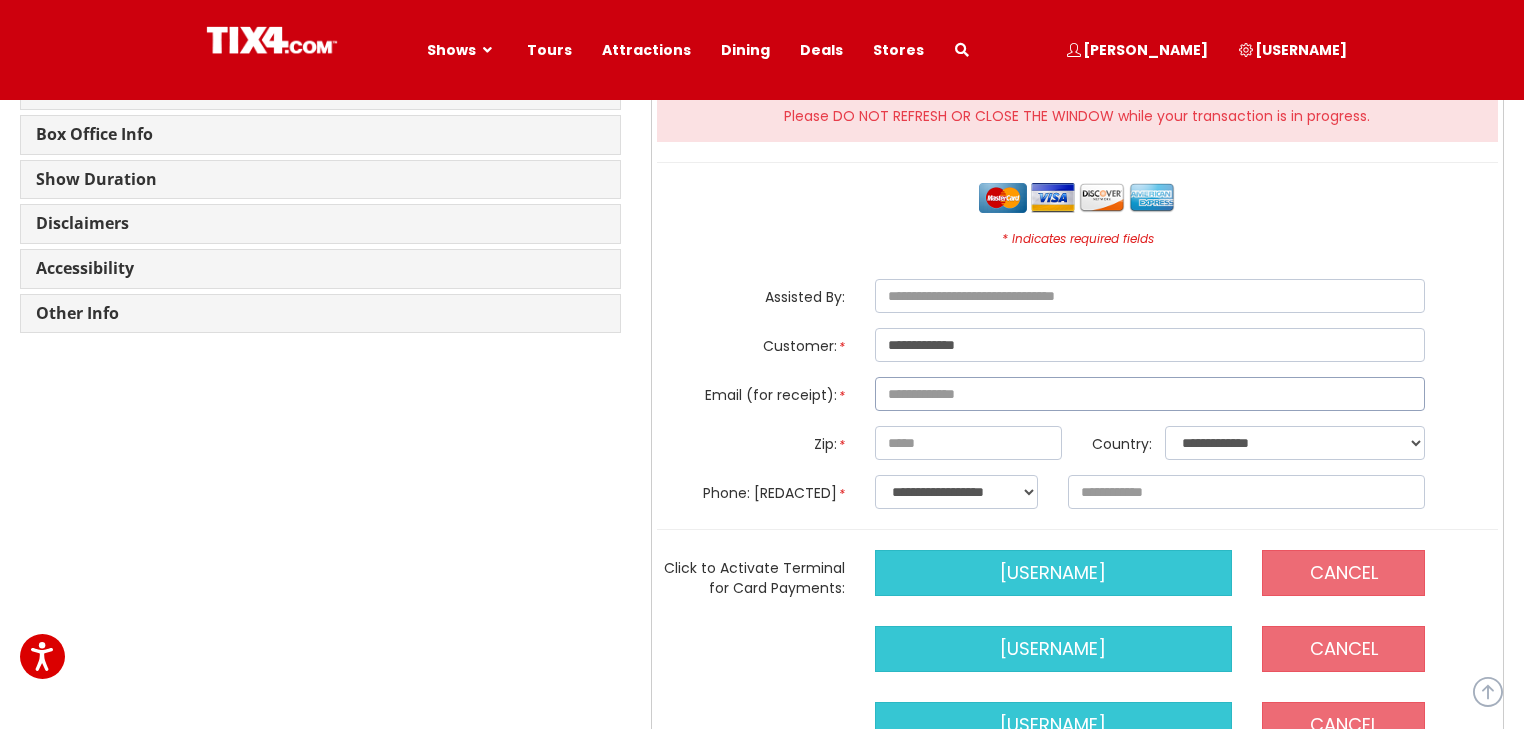 click at bounding box center [1150, 394] 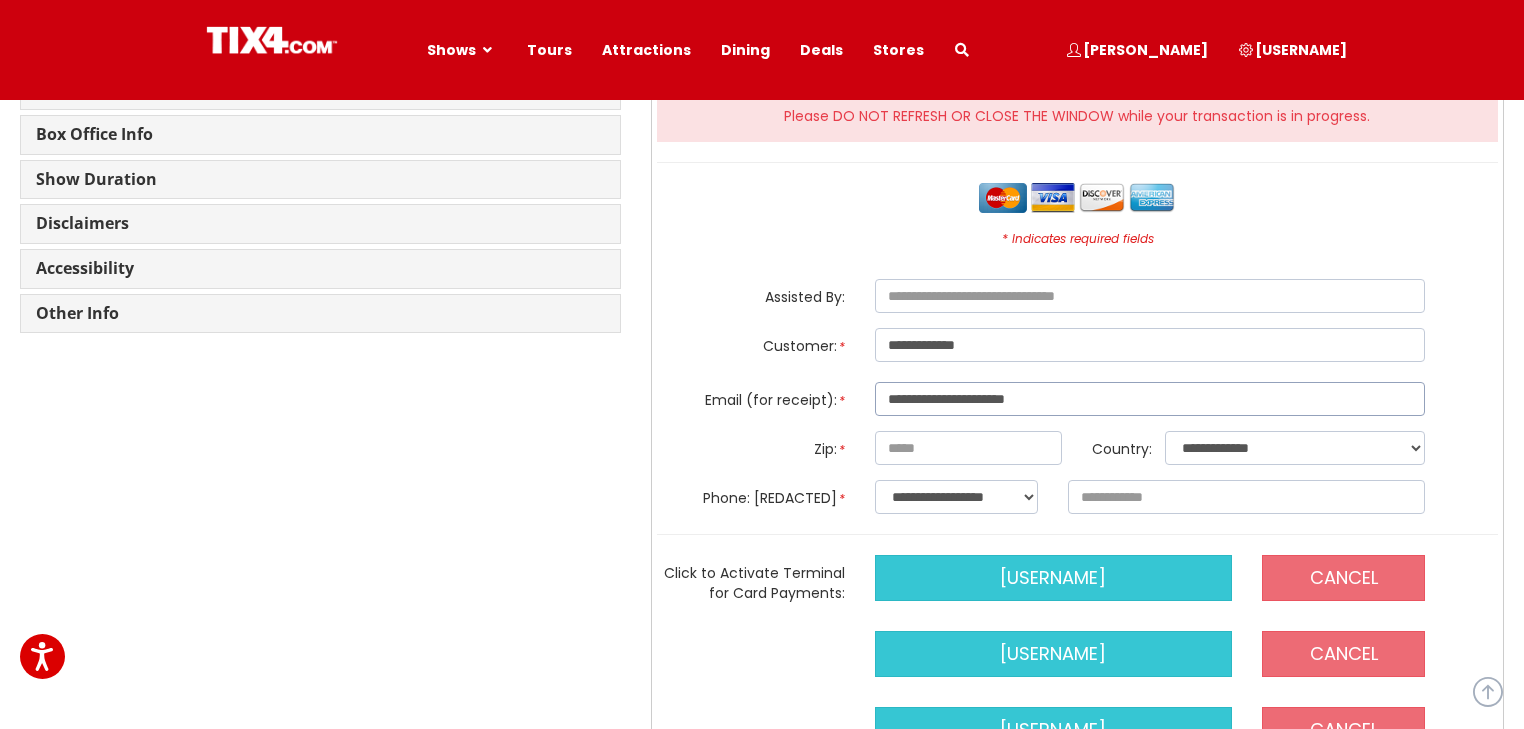type on "**********" 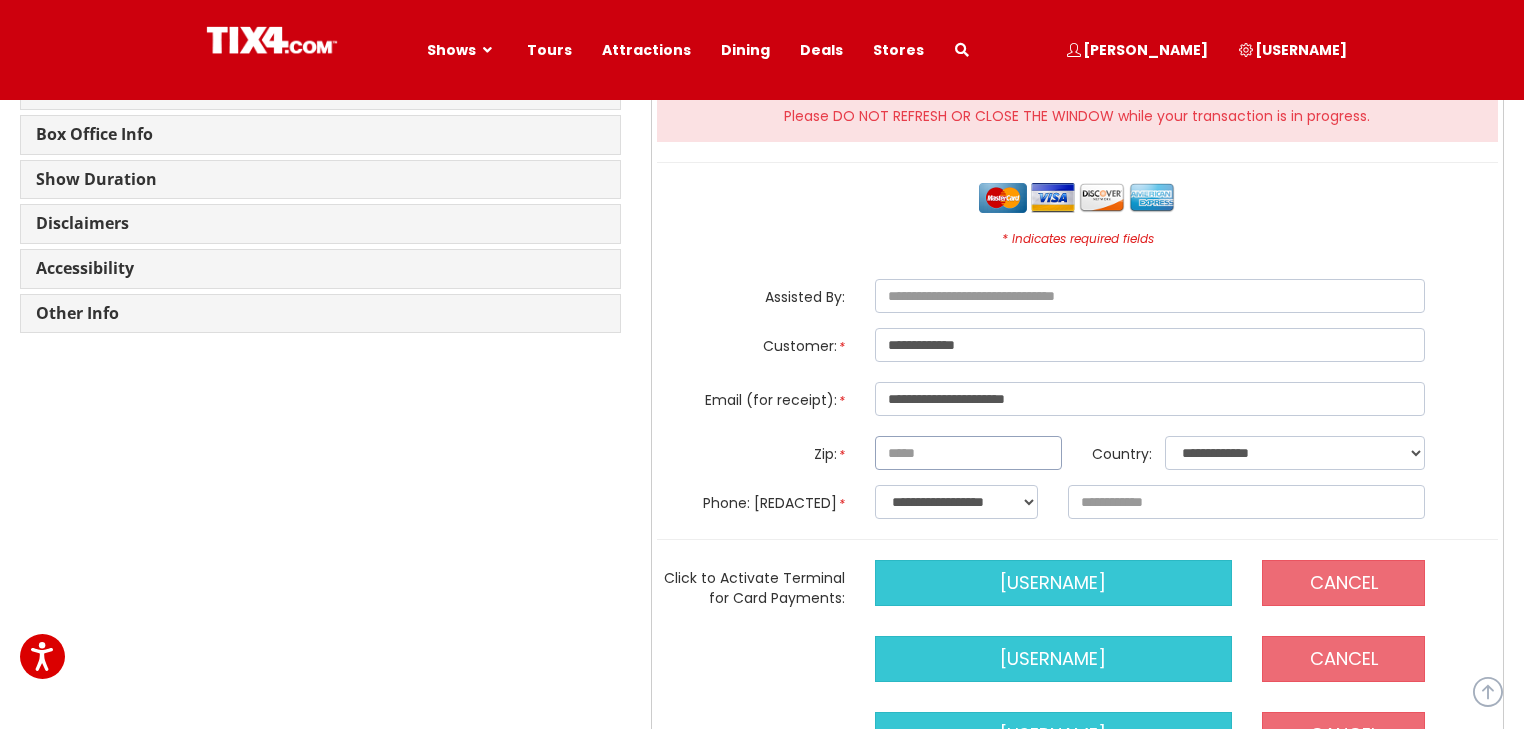 click at bounding box center [969, 453] 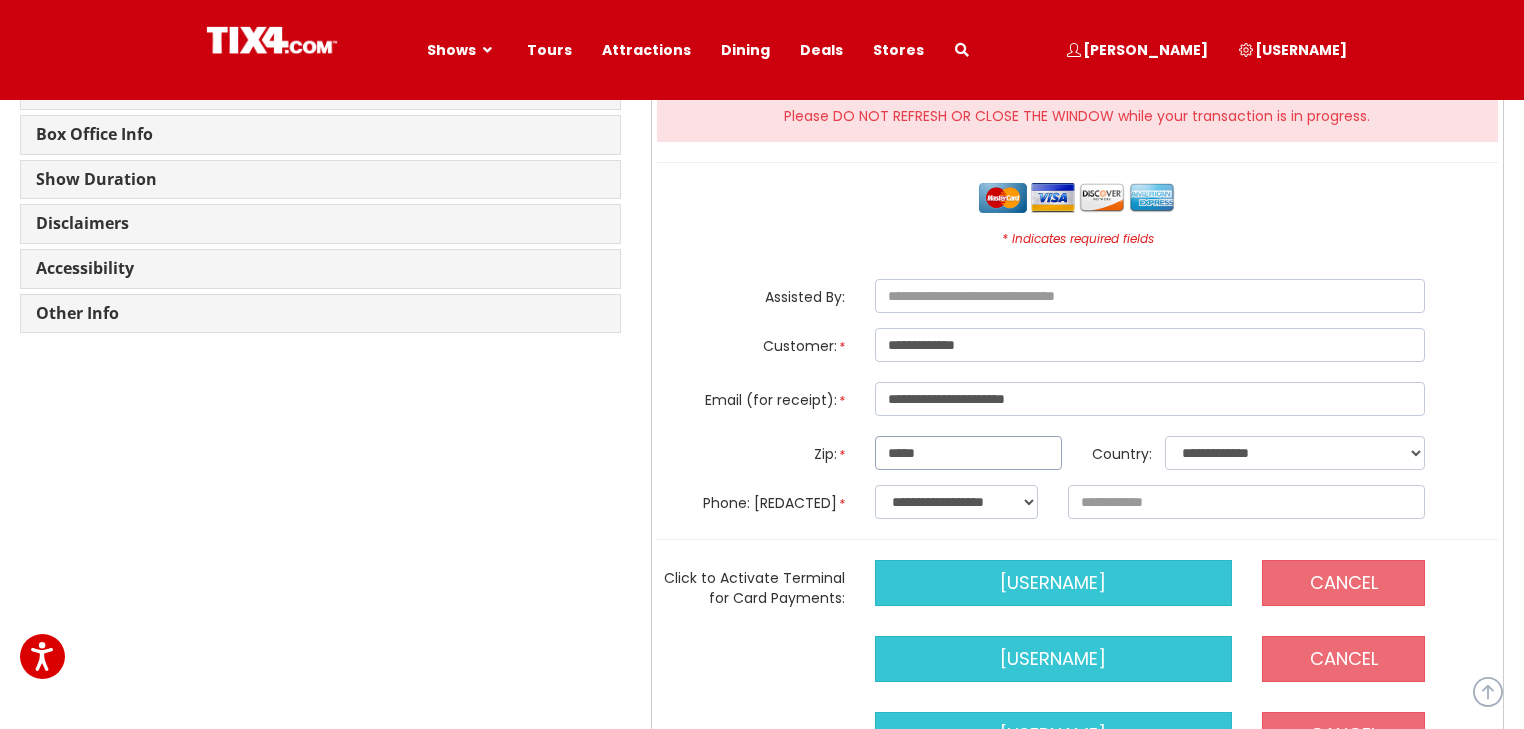 type on "*****" 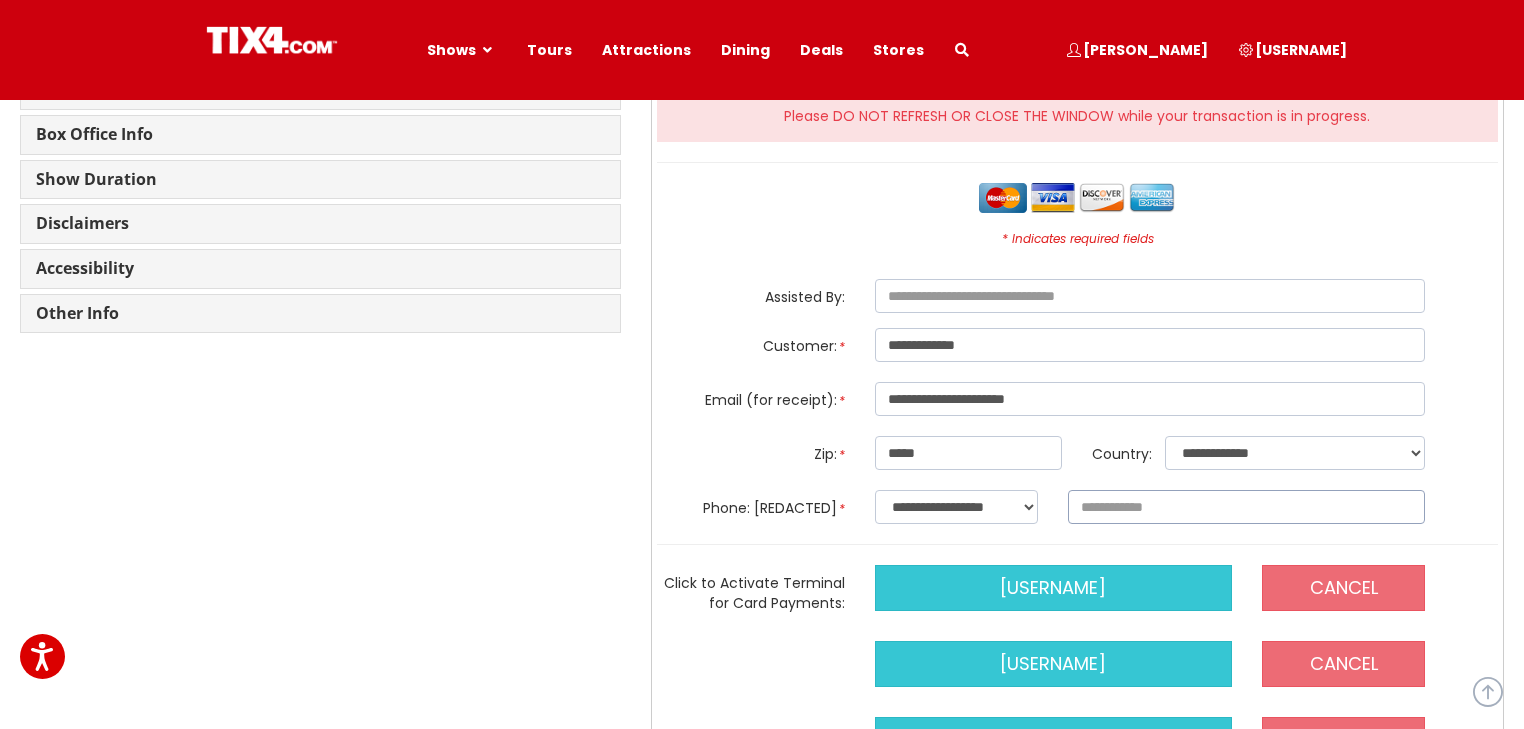 click at bounding box center [1246, 507] 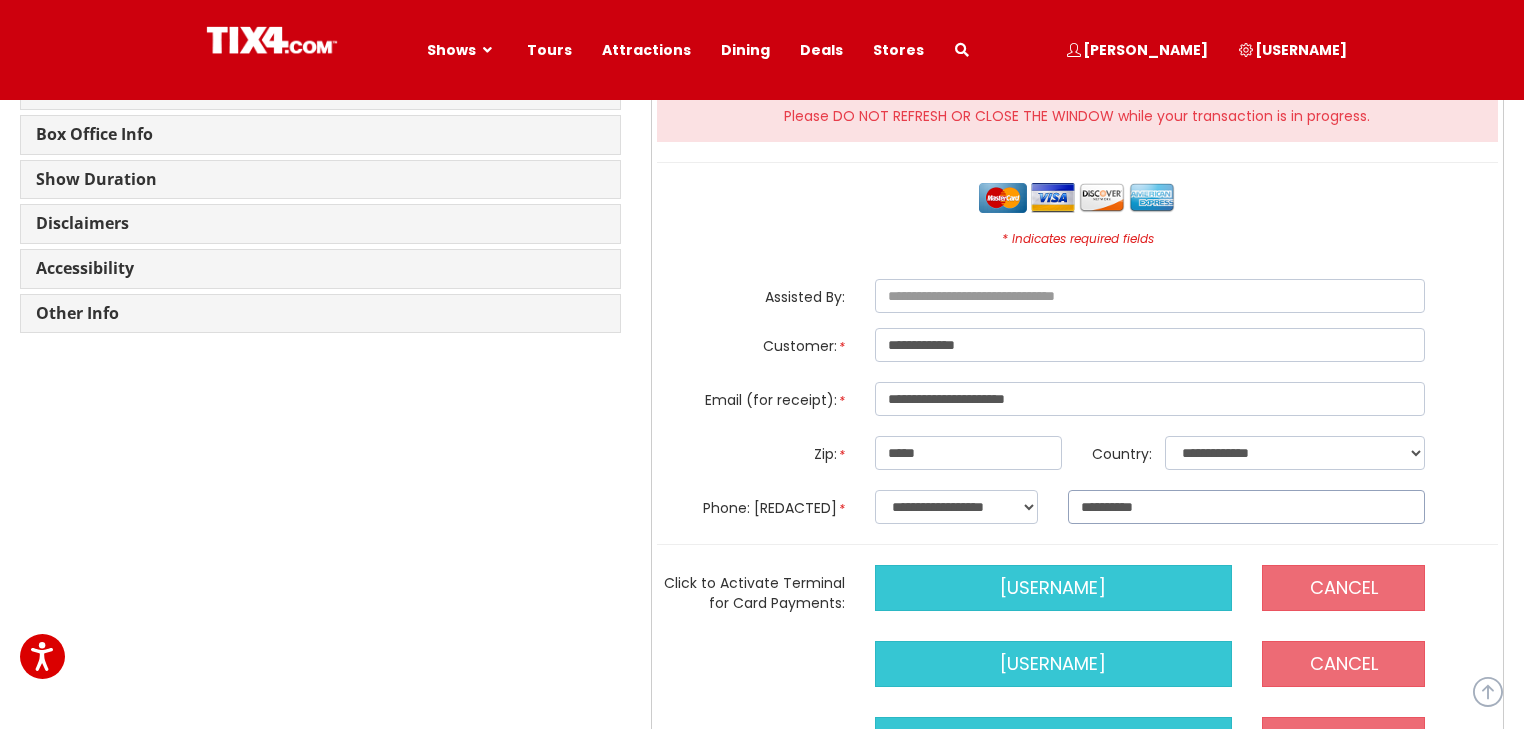 type on "[MASKED_DATA]" 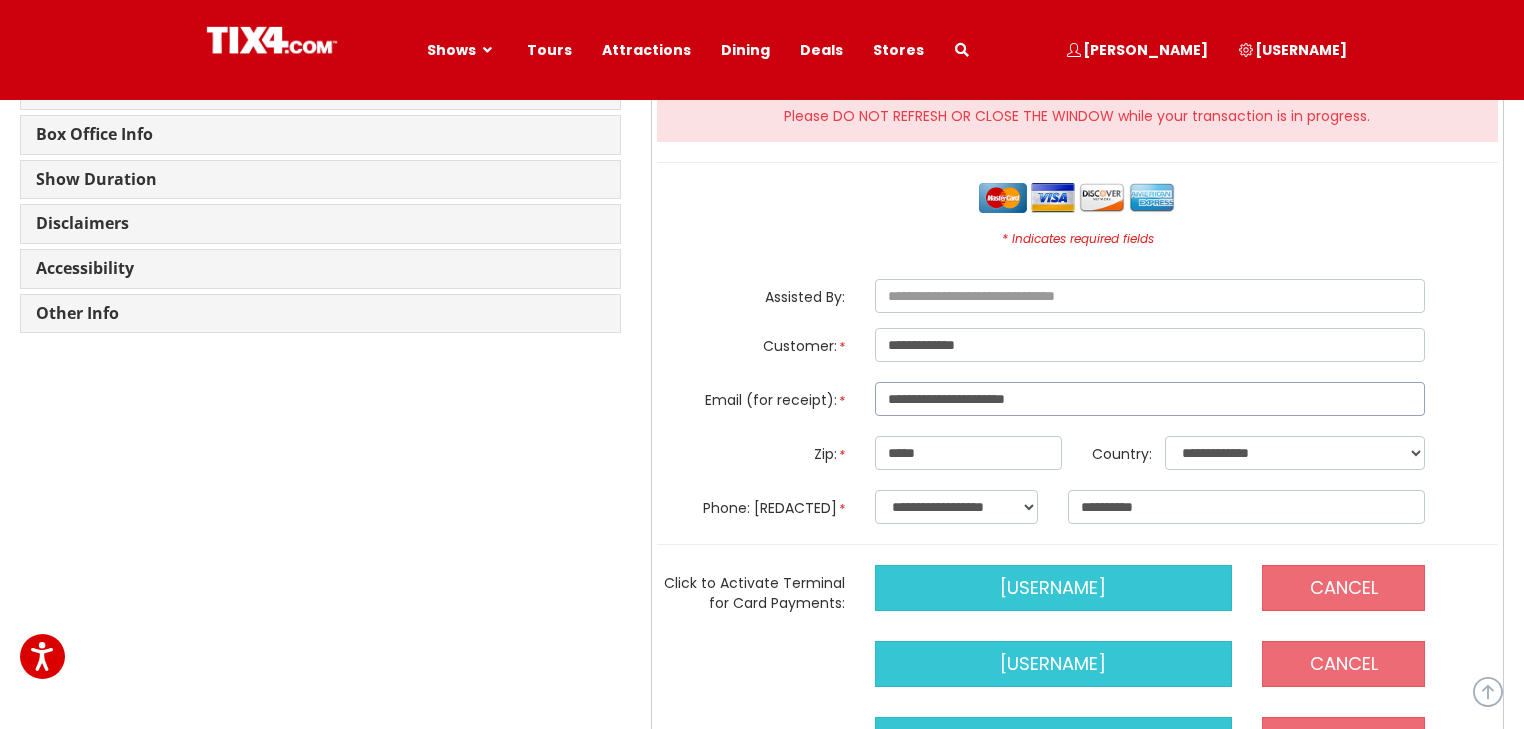 click on "**********" at bounding box center (1150, 399) 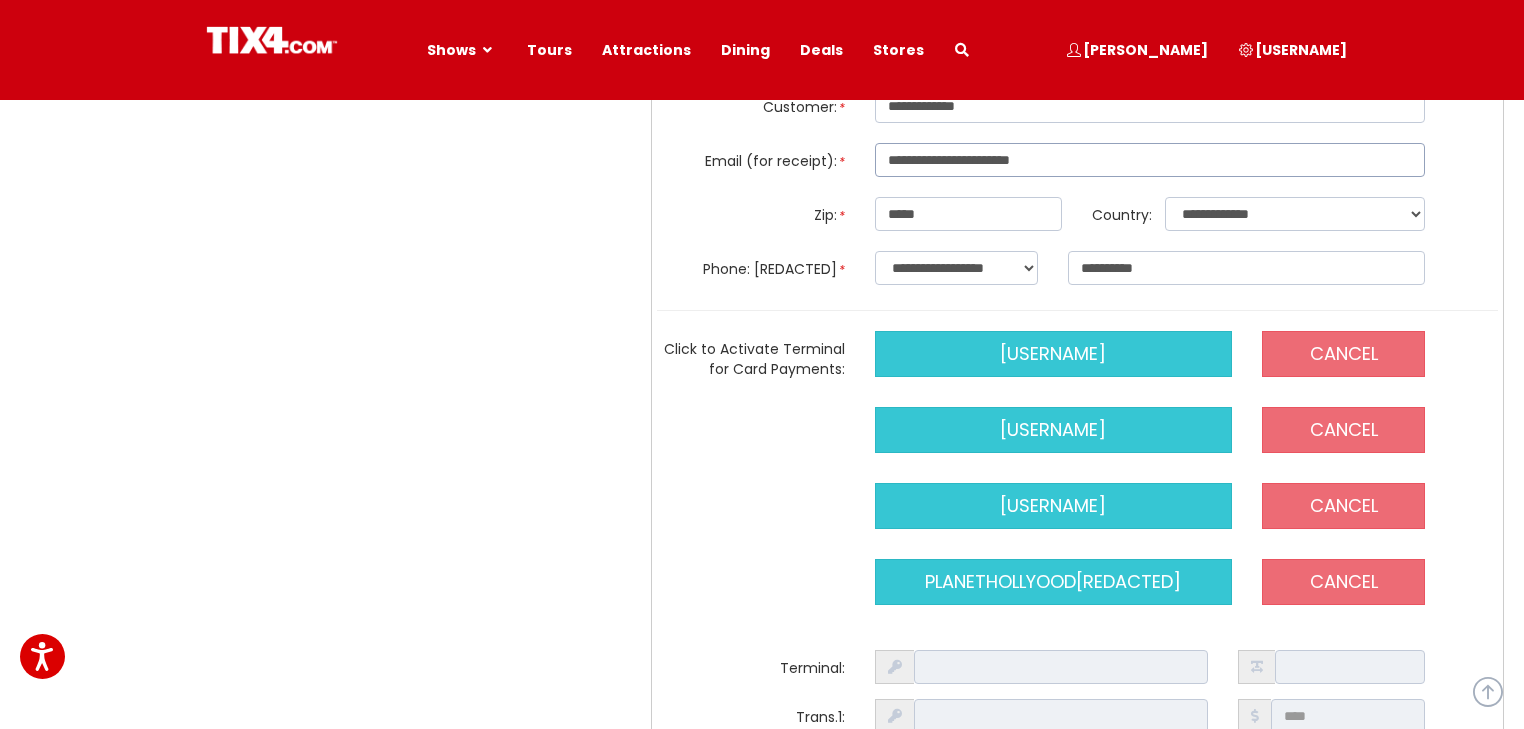 scroll, scrollTop: 1957, scrollLeft: 0, axis: vertical 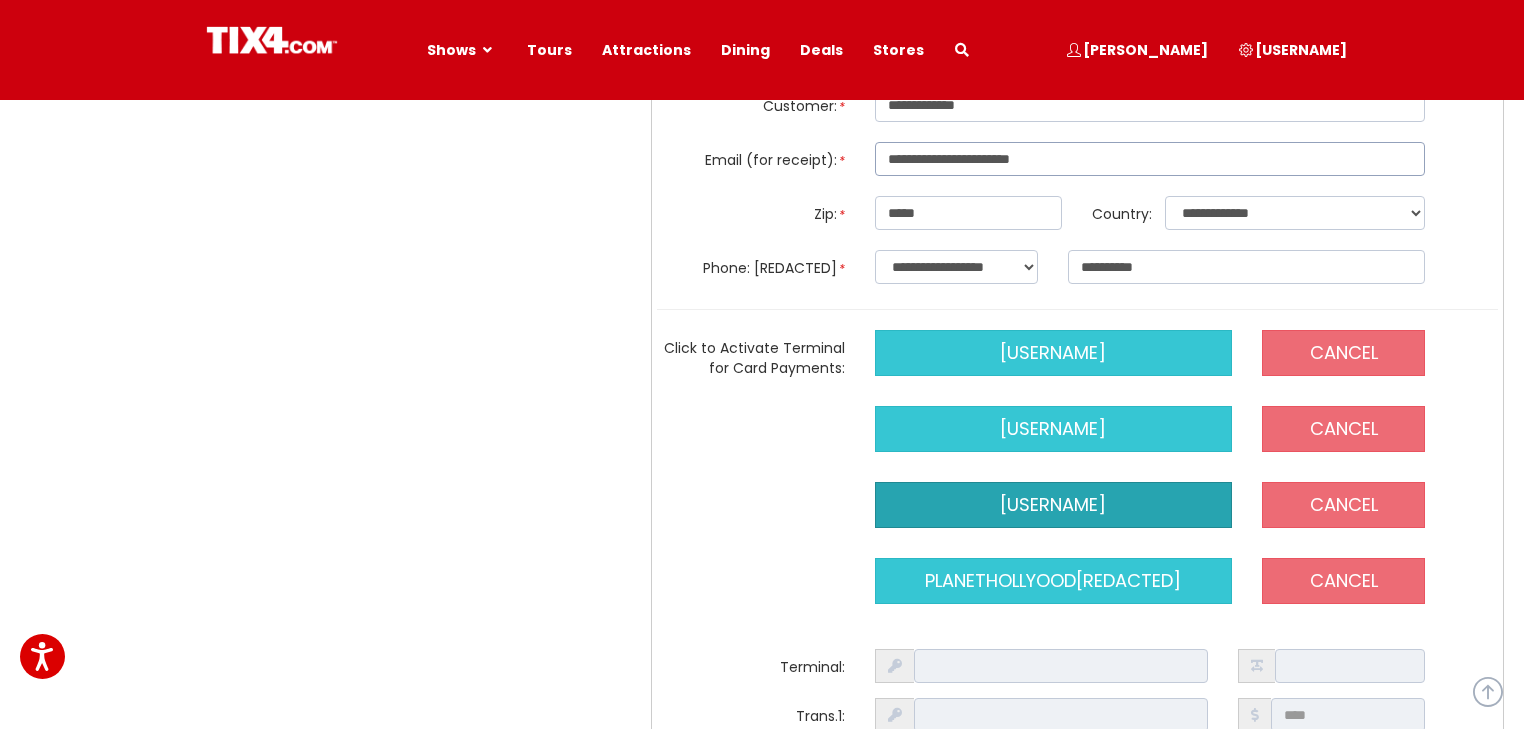 type on "**********" 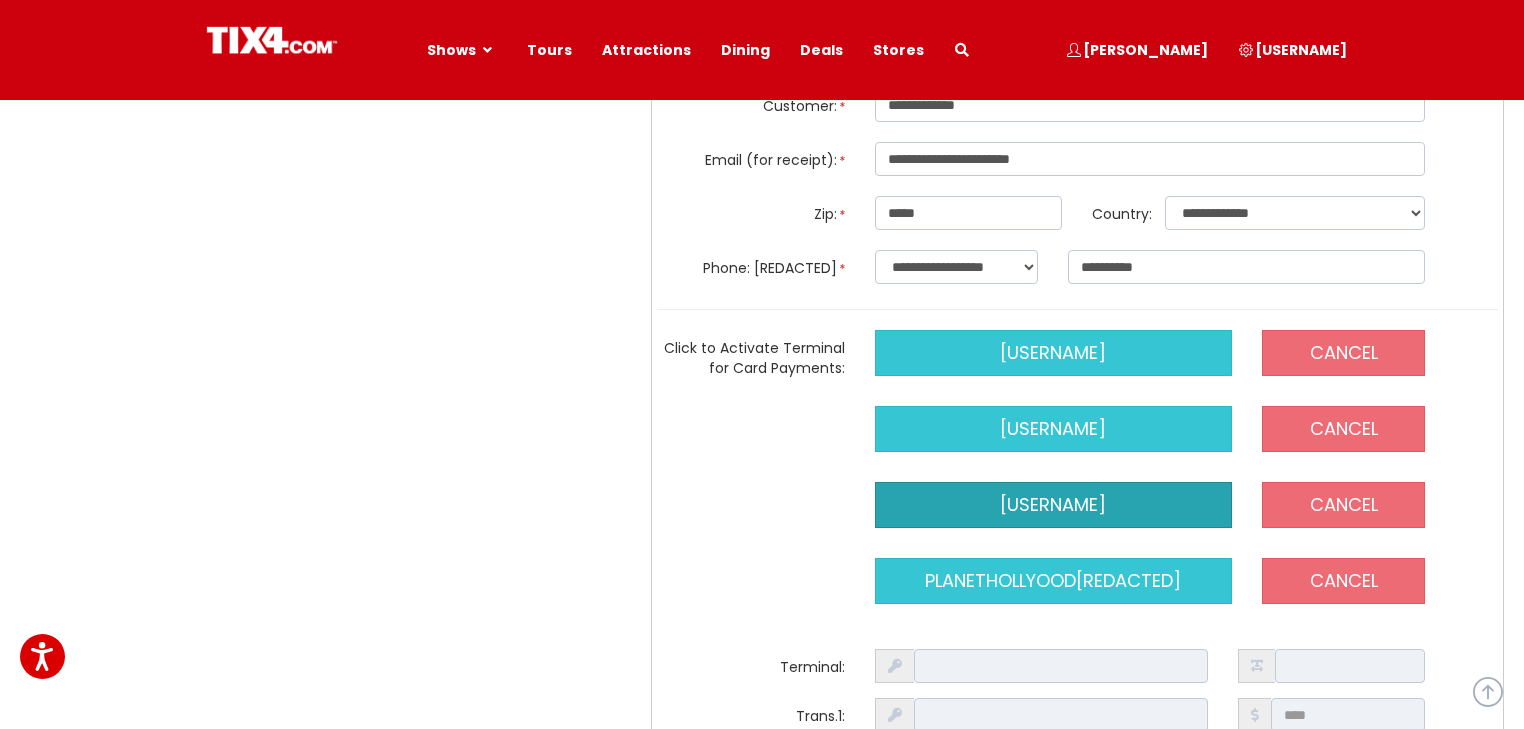click on "[USERNAME]" at bounding box center (1053, 505) 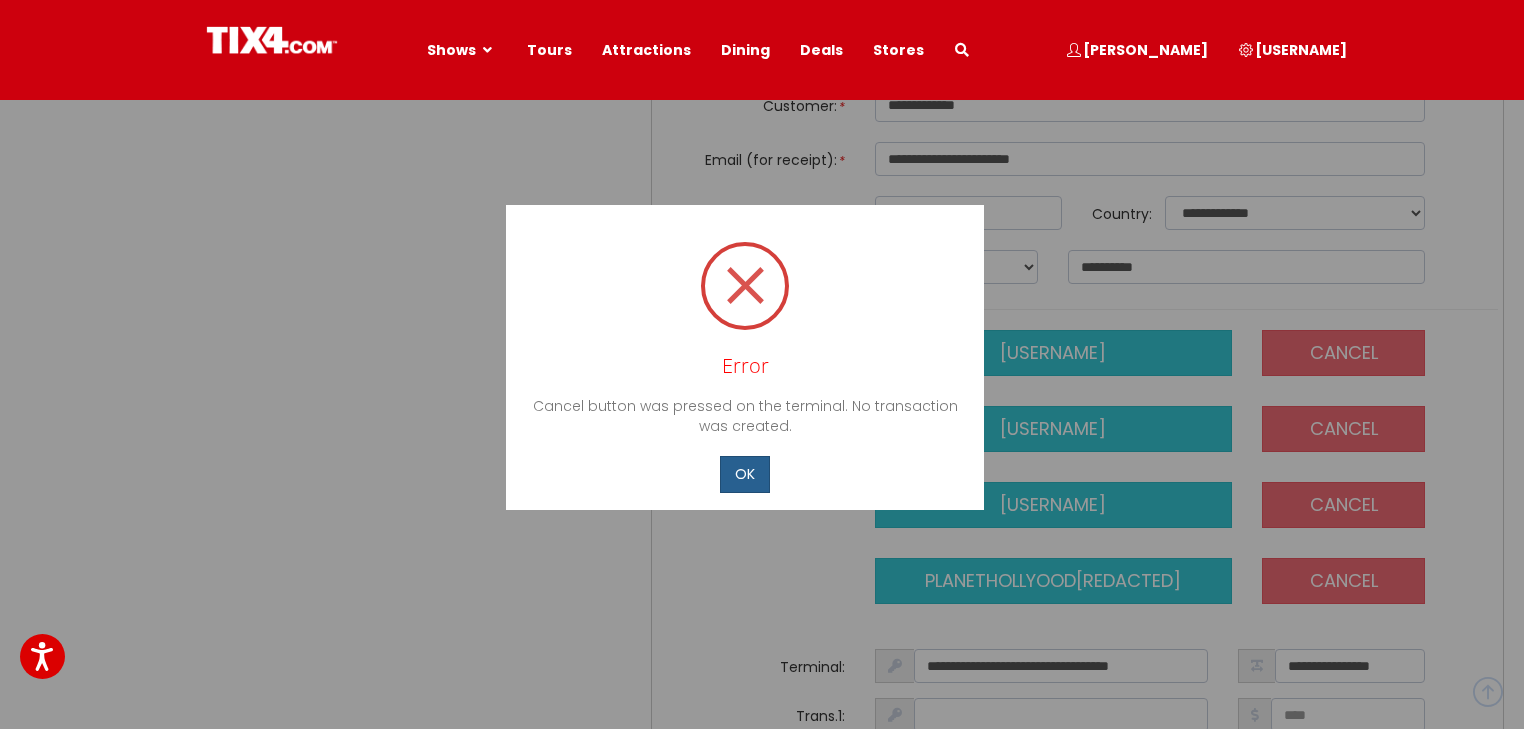 click on "OK" at bounding box center [745, 474] 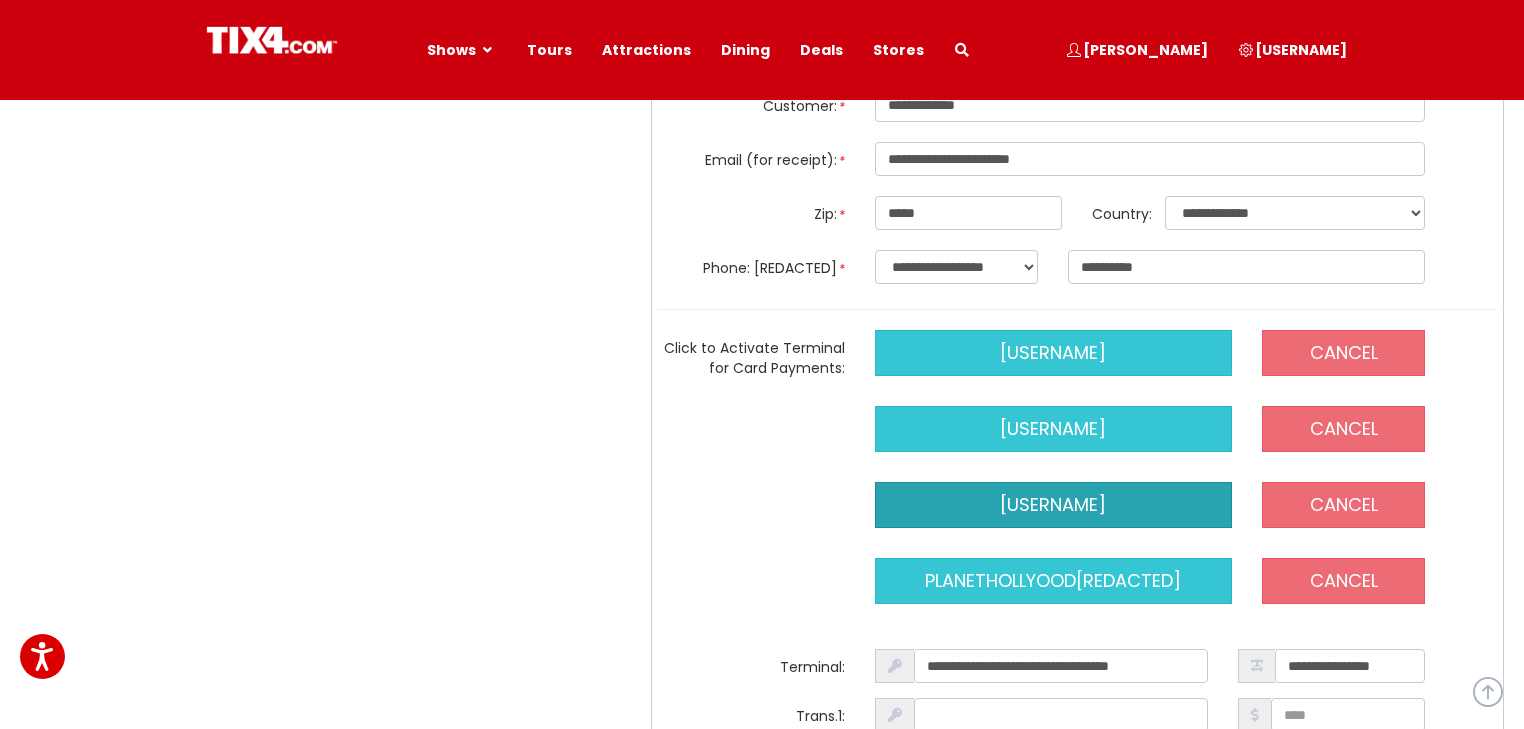 click on "[USERNAME]" at bounding box center [1053, 505] 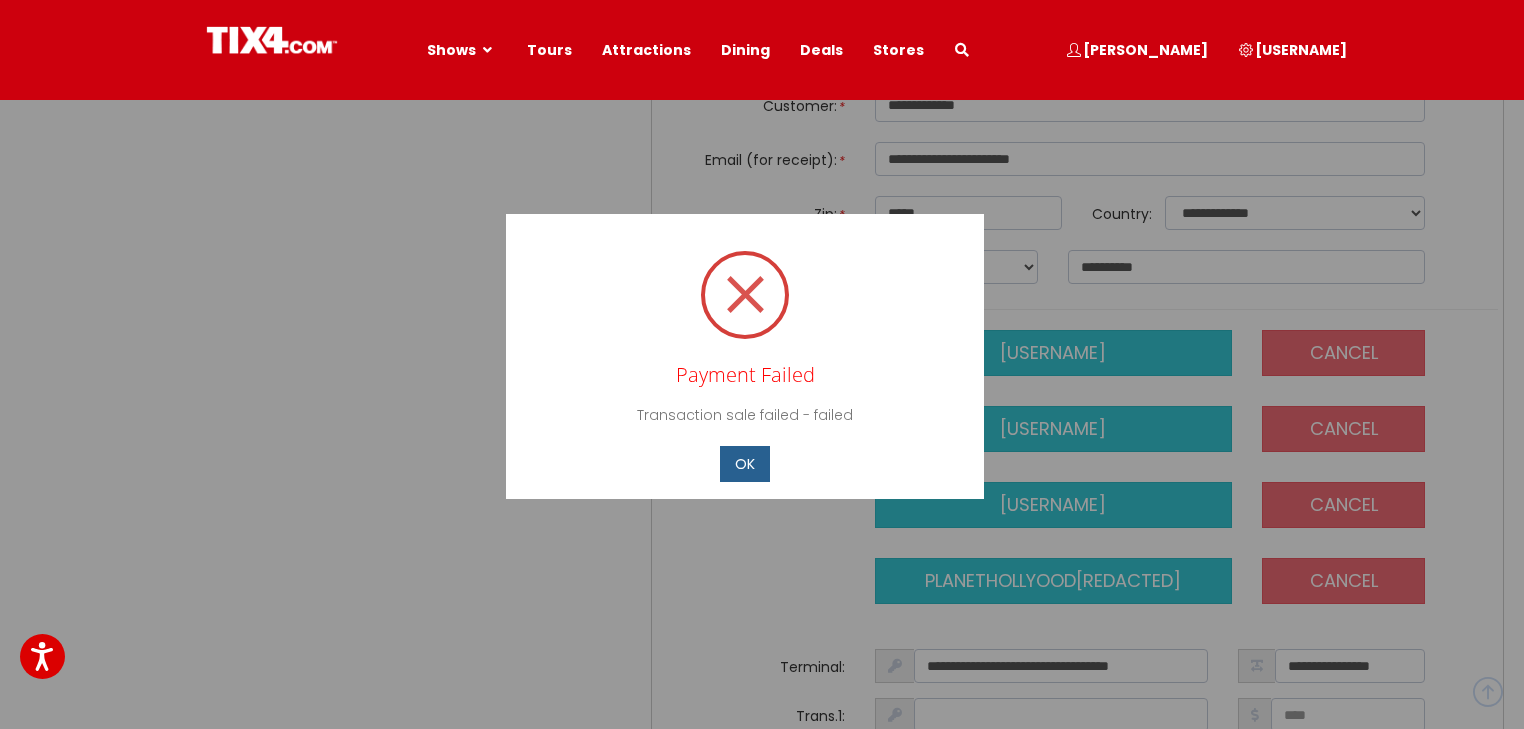 click on "OK" at bounding box center [745, 463] 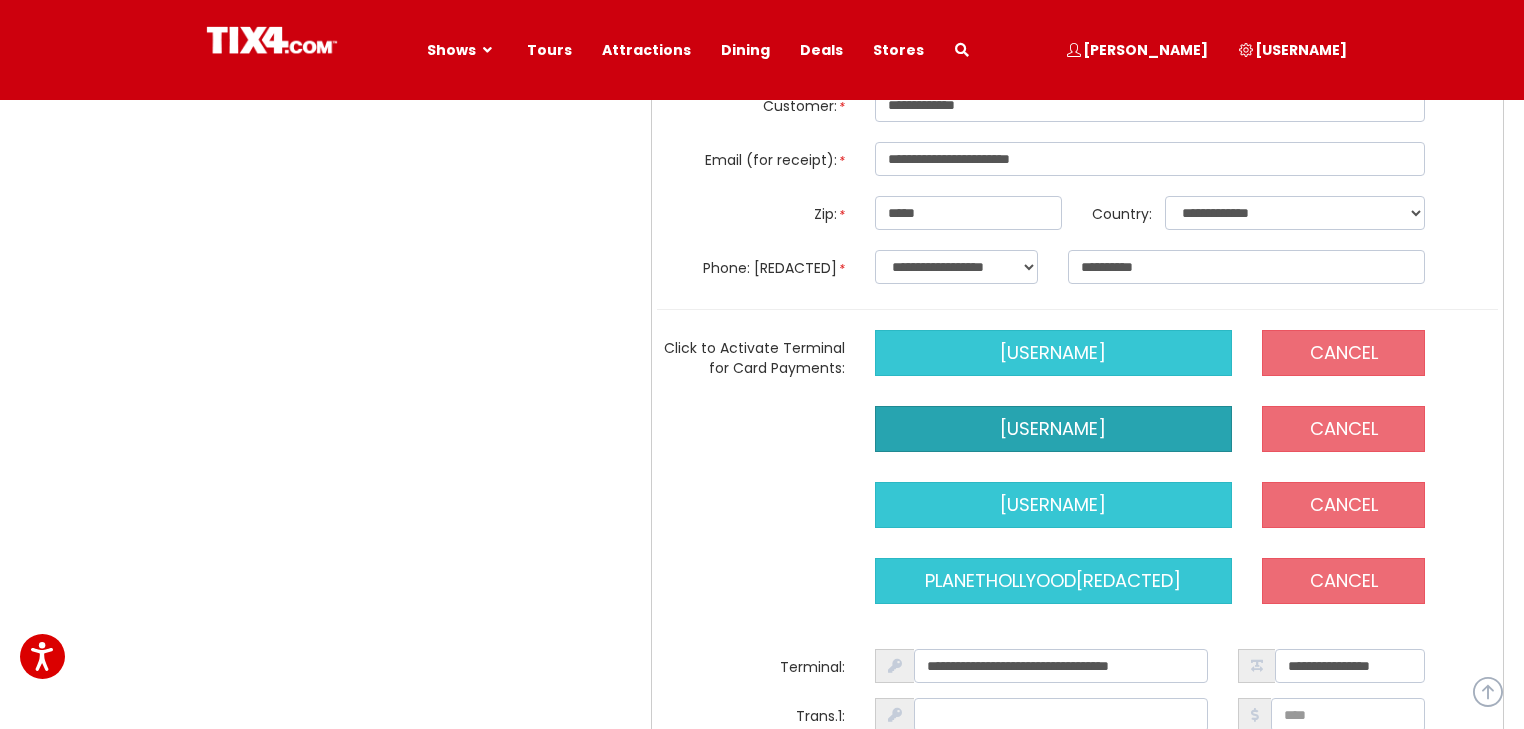 click on "[USERNAME]" at bounding box center [1053, 429] 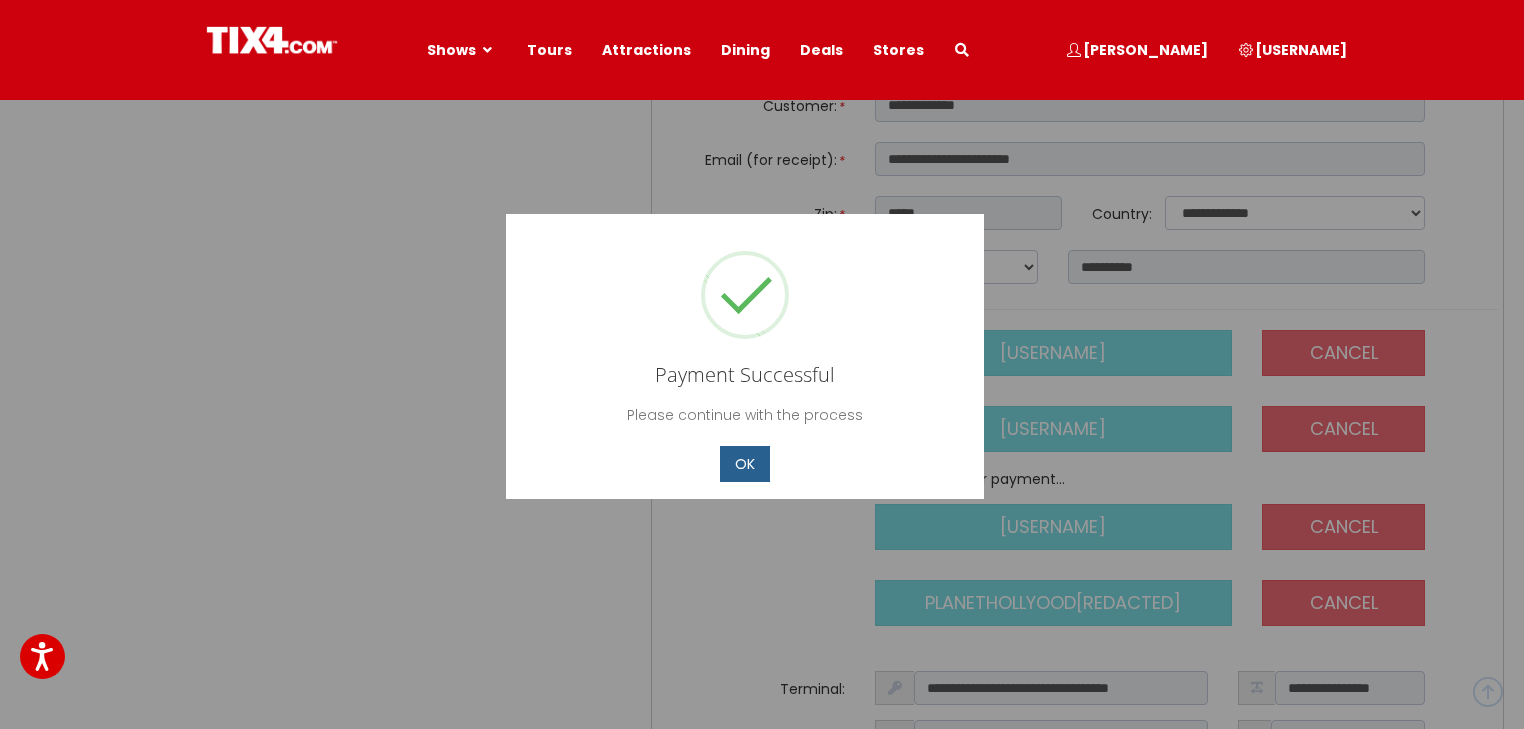 click on "OK" at bounding box center (745, 463) 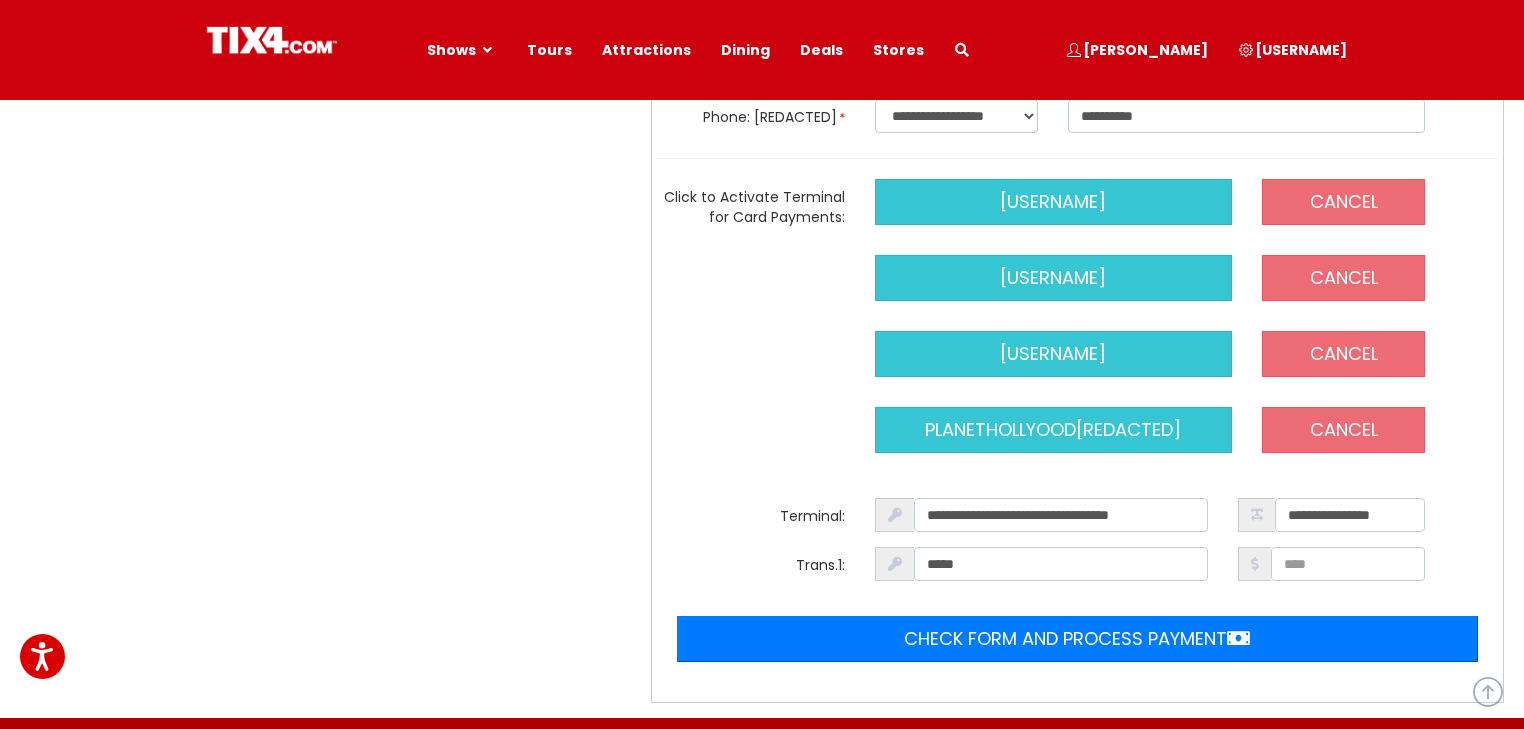 scroll, scrollTop: 2277, scrollLeft: 0, axis: vertical 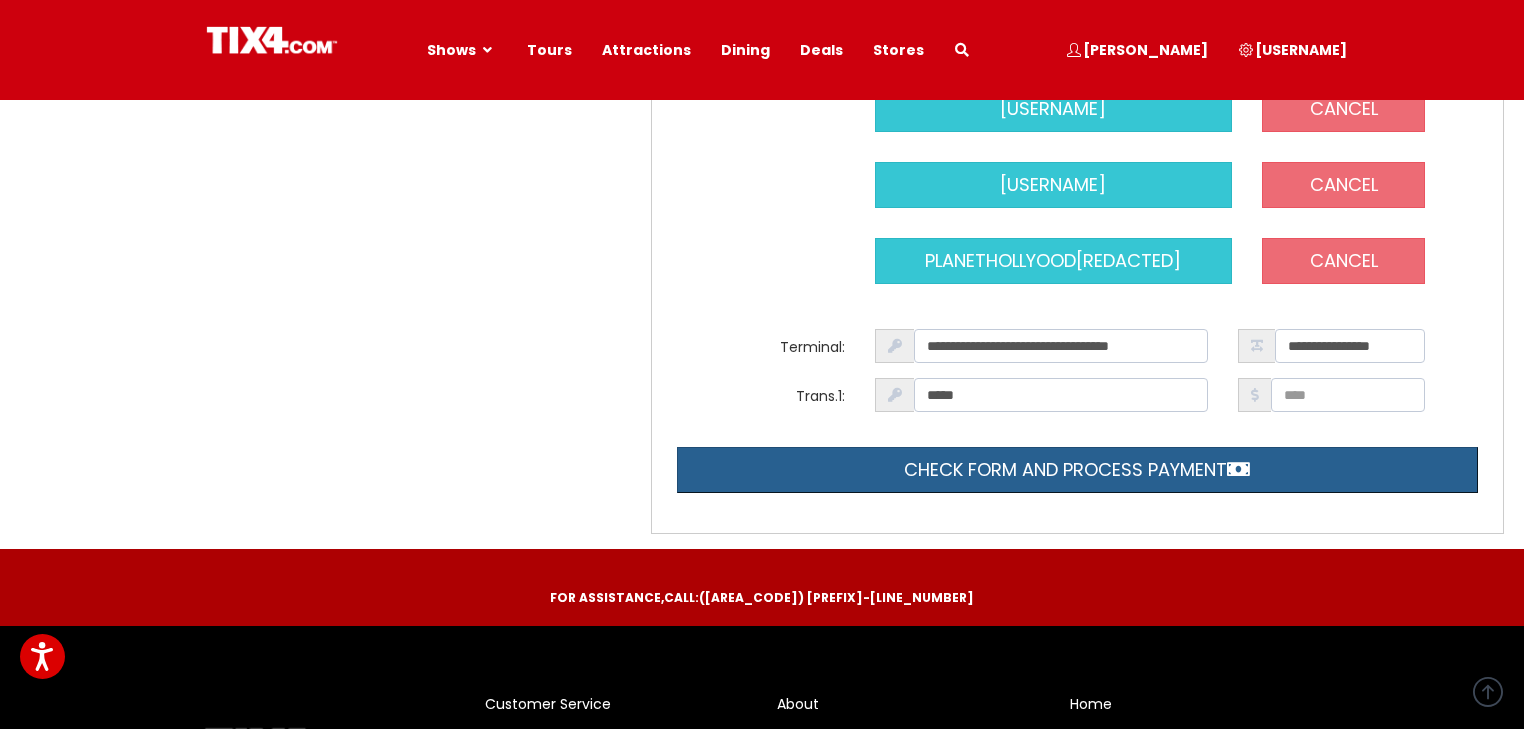 click on "Check form and process payment" at bounding box center [1077, 470] 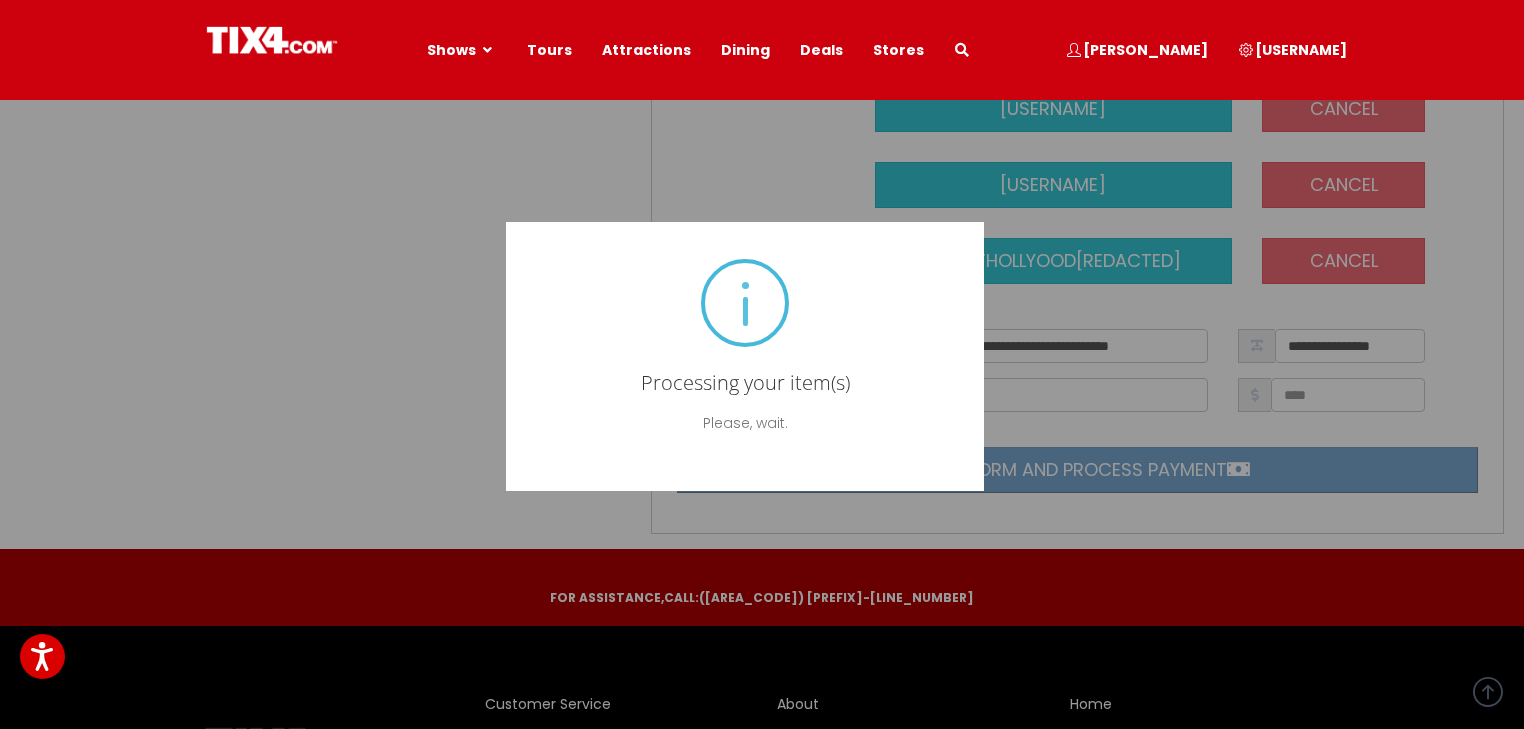 scroll, scrollTop: 0, scrollLeft: 0, axis: both 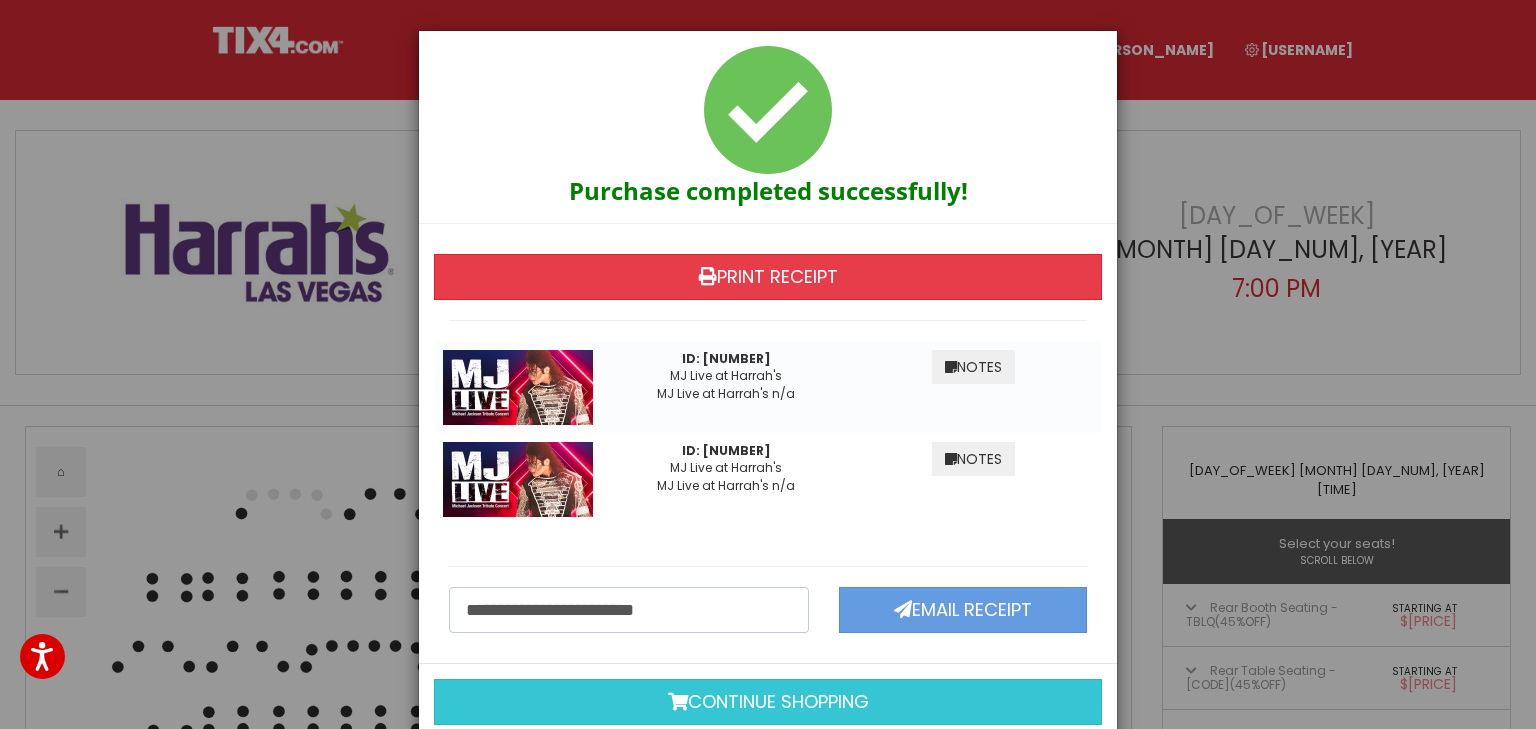click on "Print Receipt" at bounding box center (768, 277) 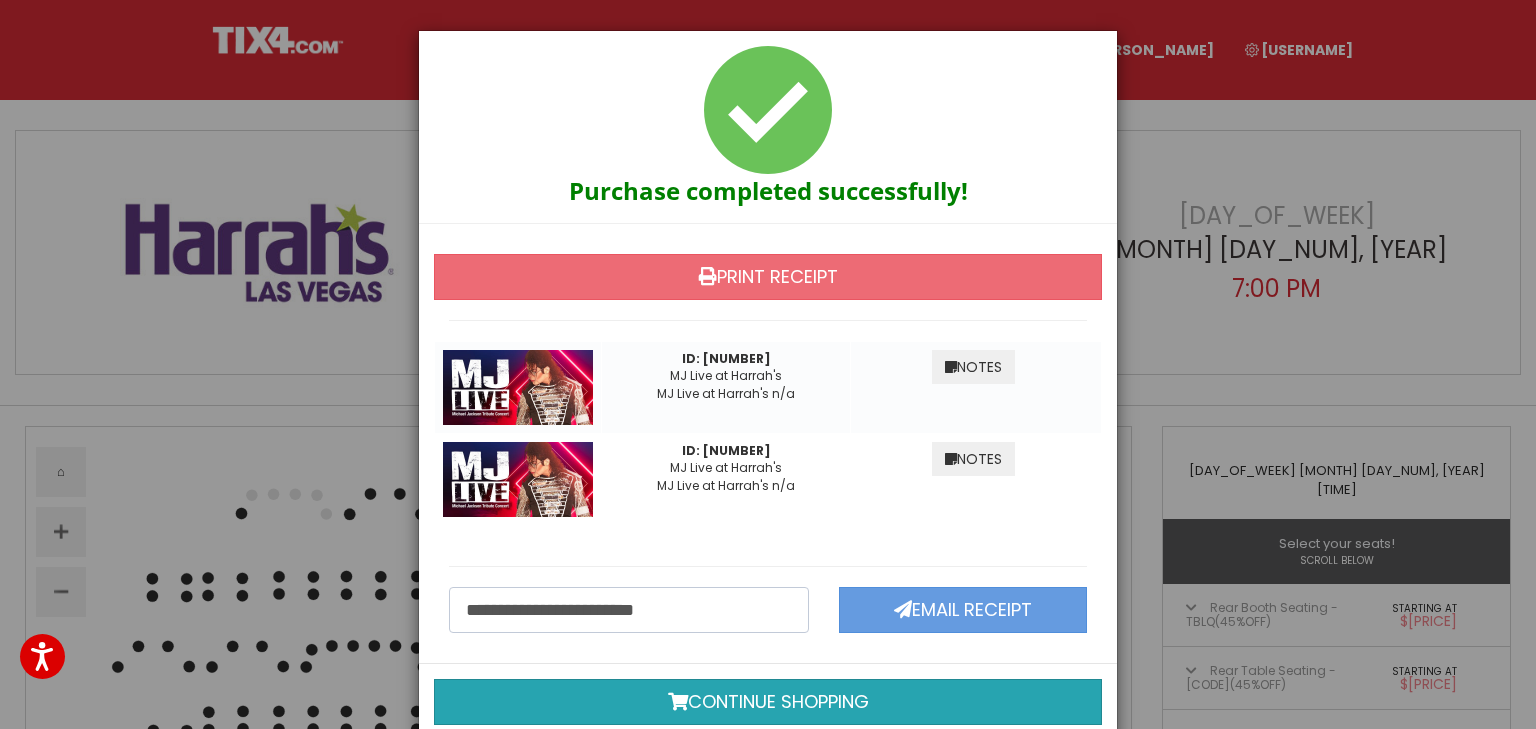 click on "Continue shopping" at bounding box center [768, 702] 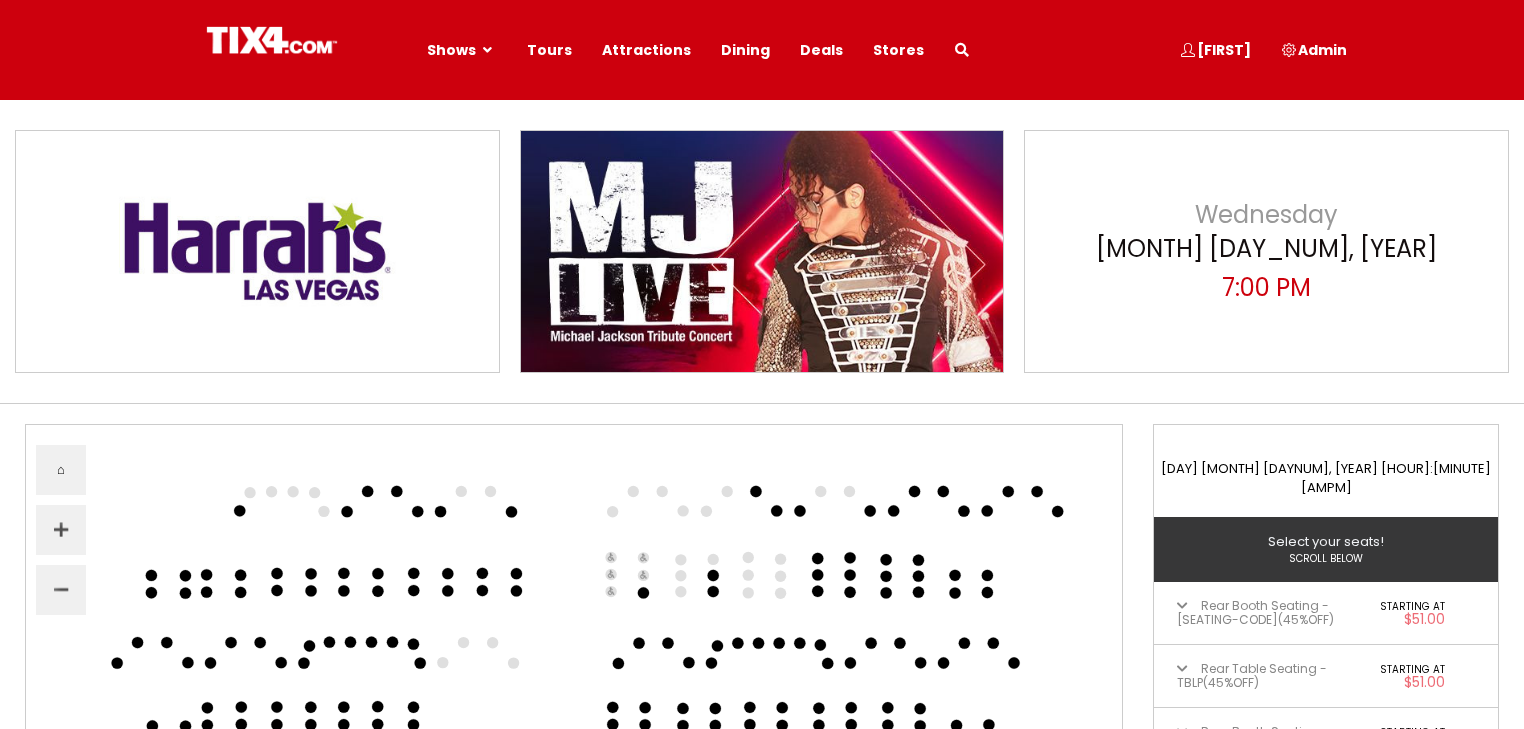 scroll, scrollTop: 0, scrollLeft: 0, axis: both 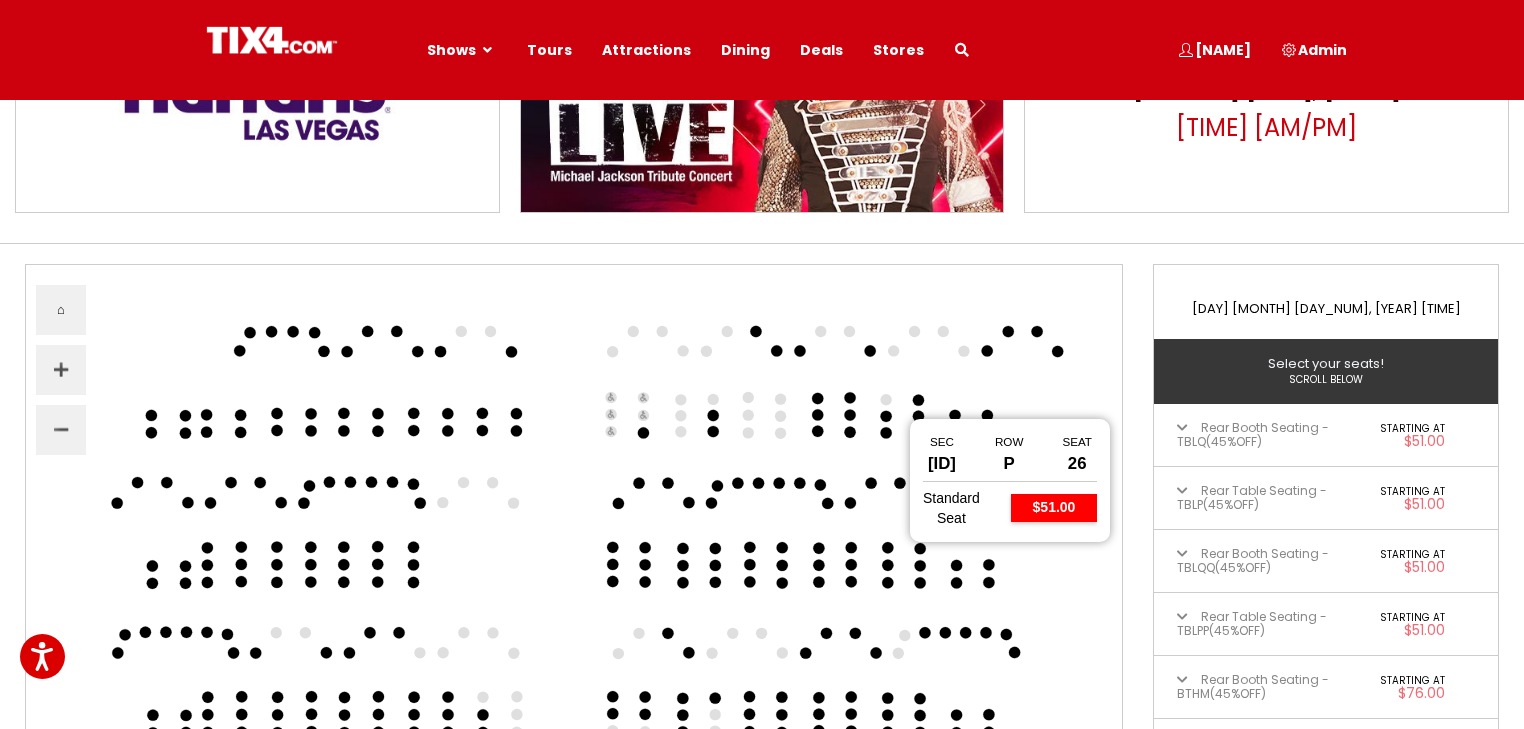 click at bounding box center (885, 416) 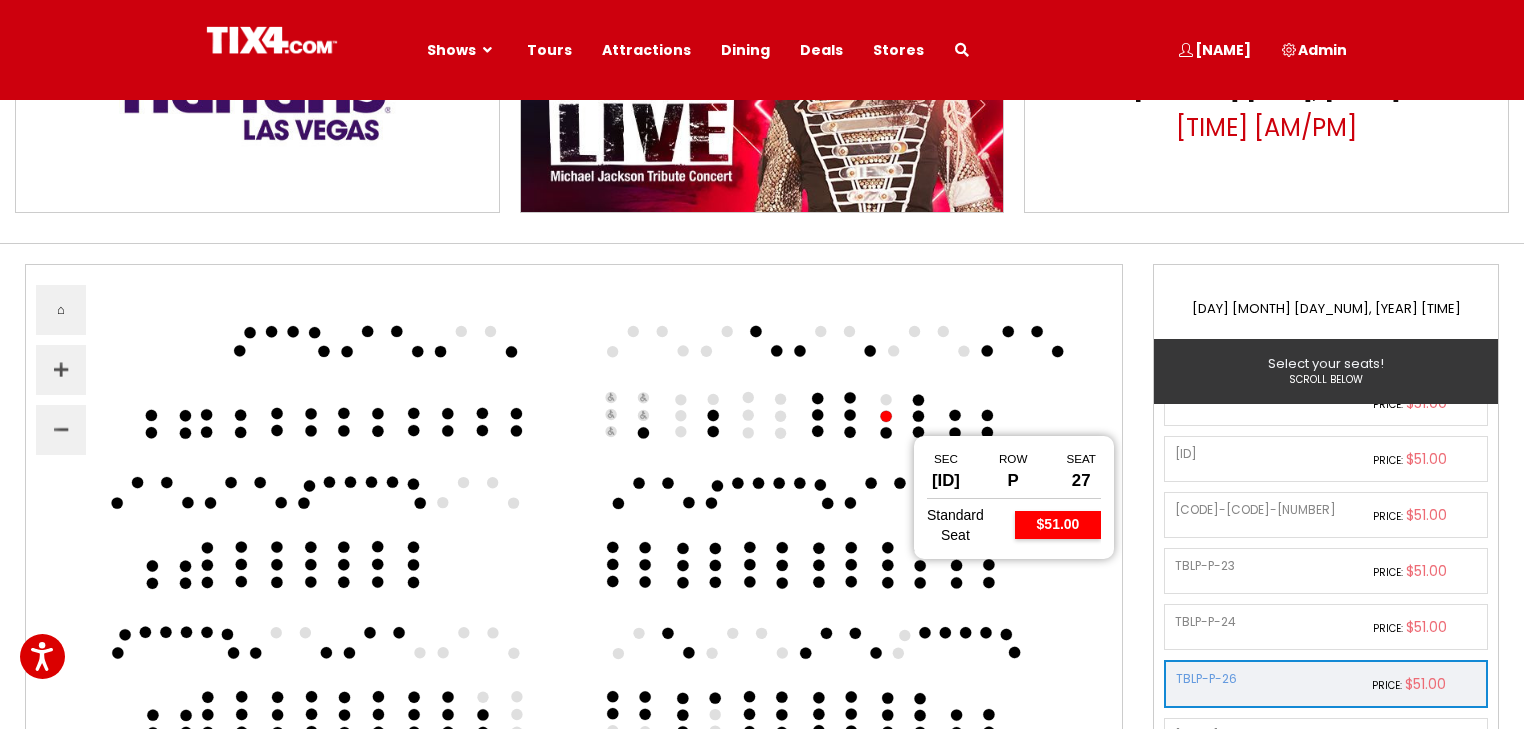 click at bounding box center [885, 433] 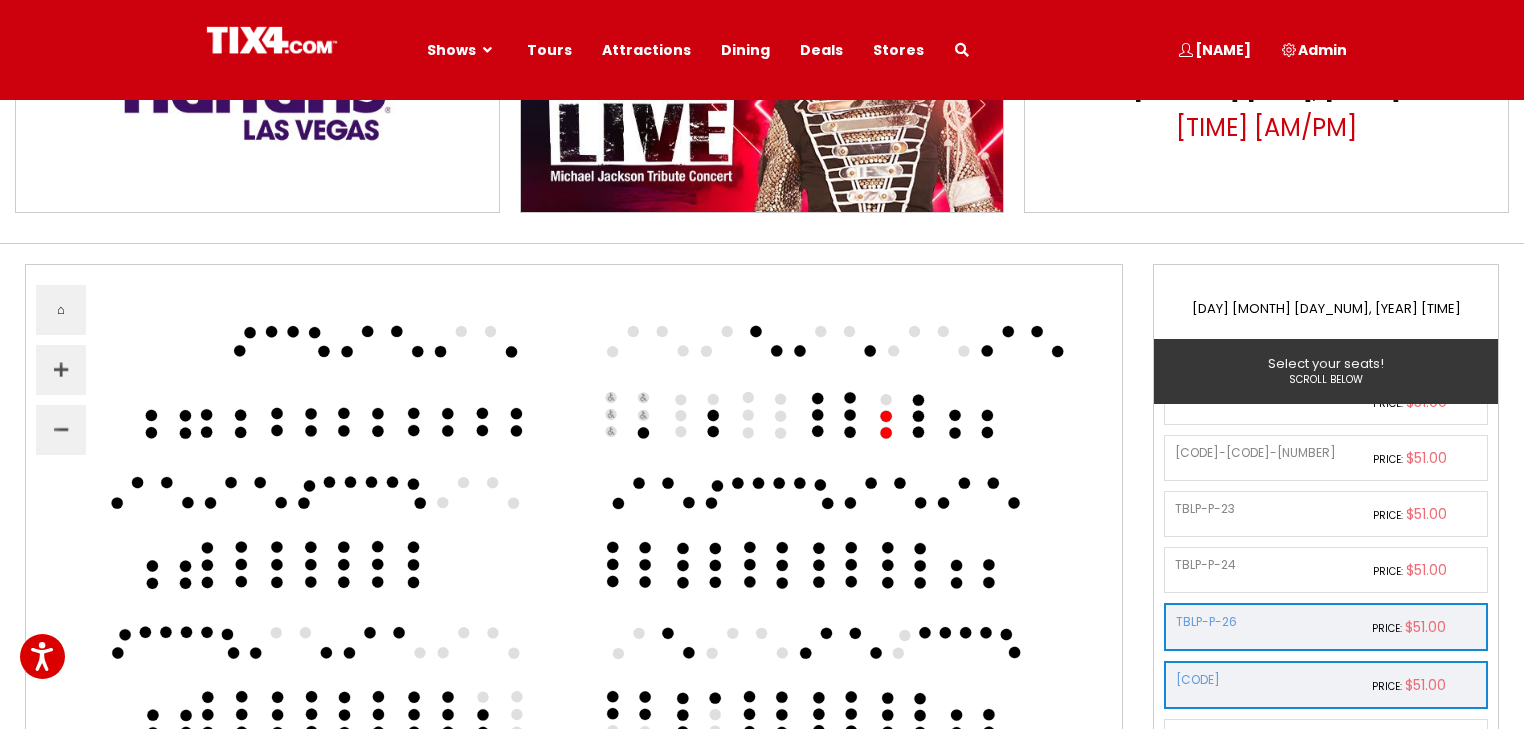 scroll, scrollTop: 487, scrollLeft: 0, axis: vertical 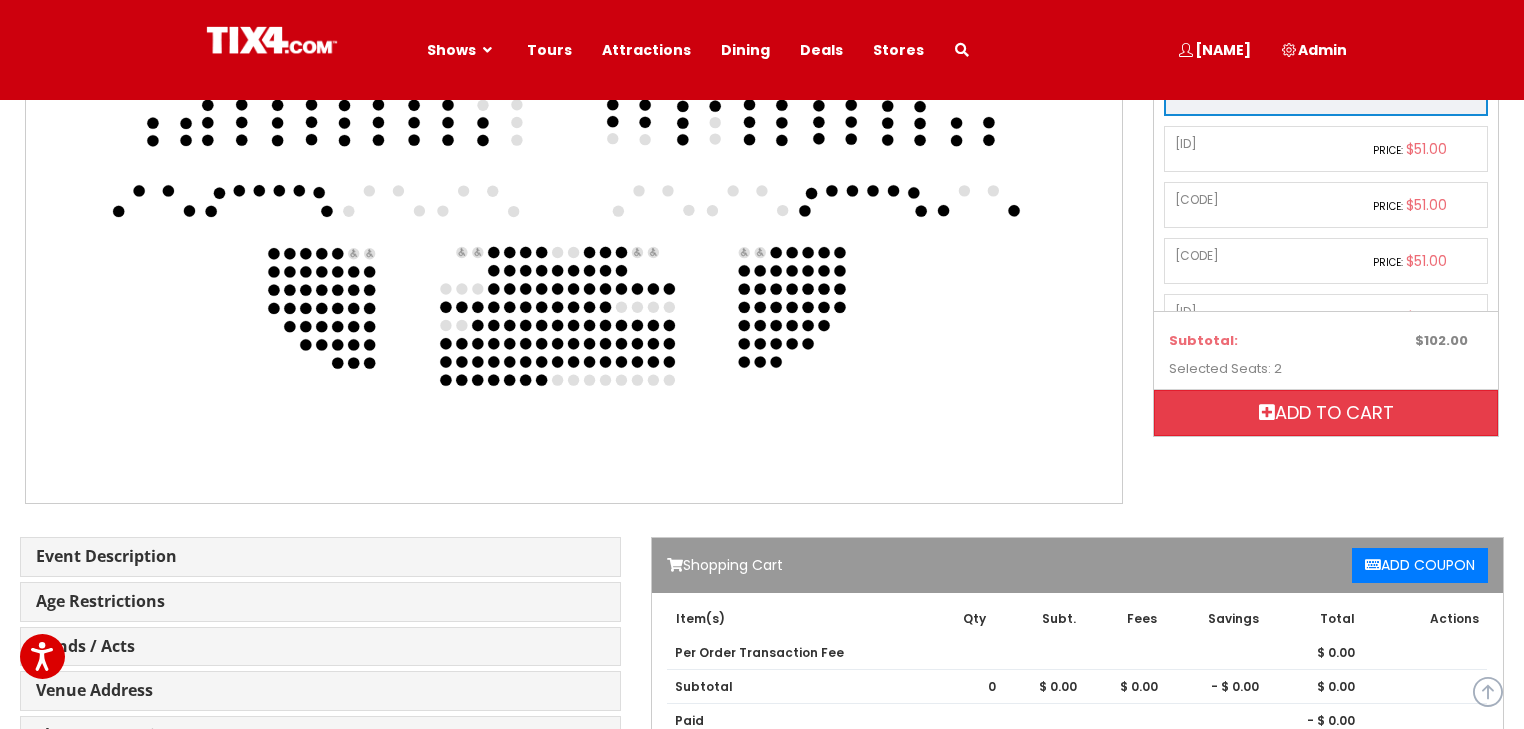 click on "Add to
cart" at bounding box center (1326, 413) 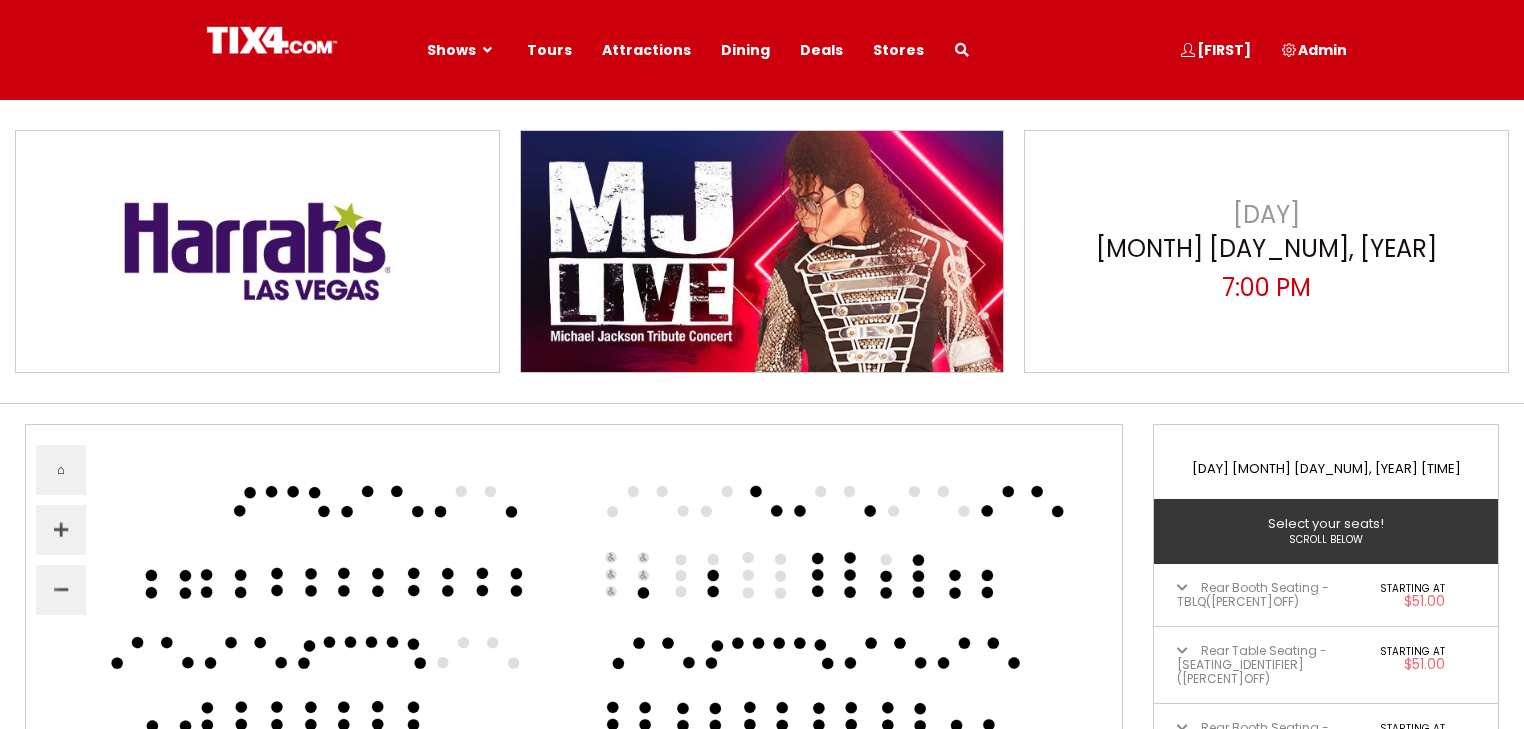 scroll, scrollTop: 0, scrollLeft: 0, axis: both 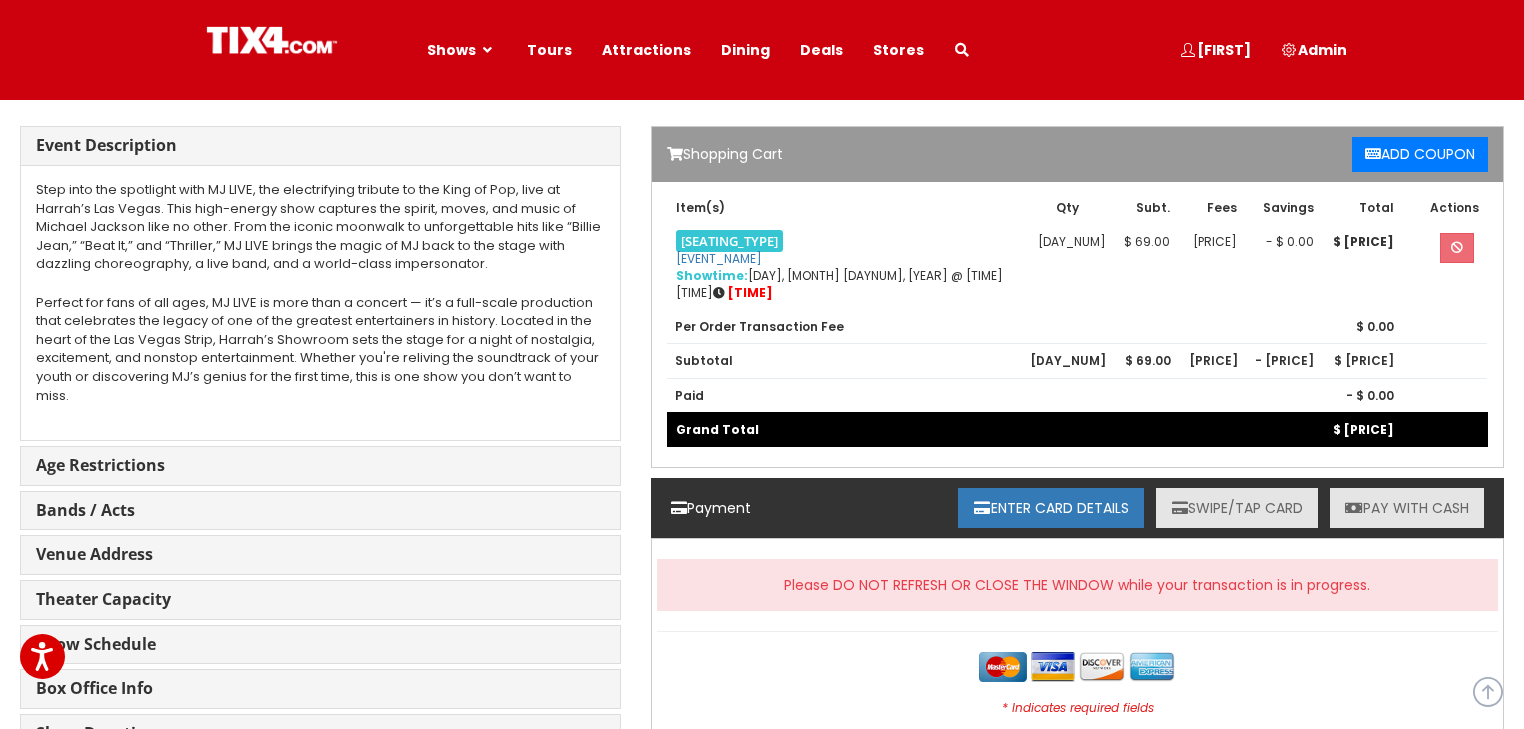 click on "SWIPE/TAP CARD" at bounding box center [1237, 508] 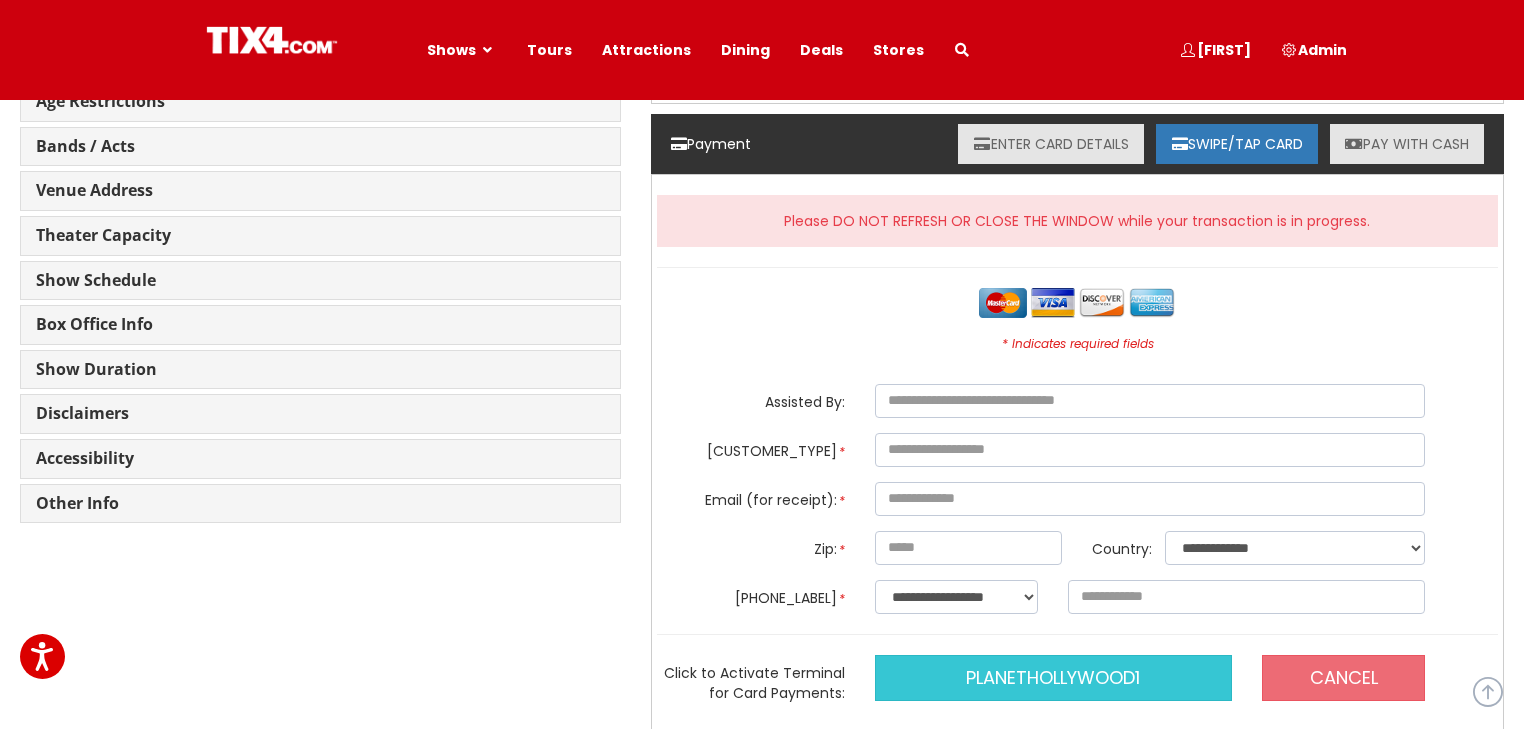 scroll, scrollTop: 1643, scrollLeft: 0, axis: vertical 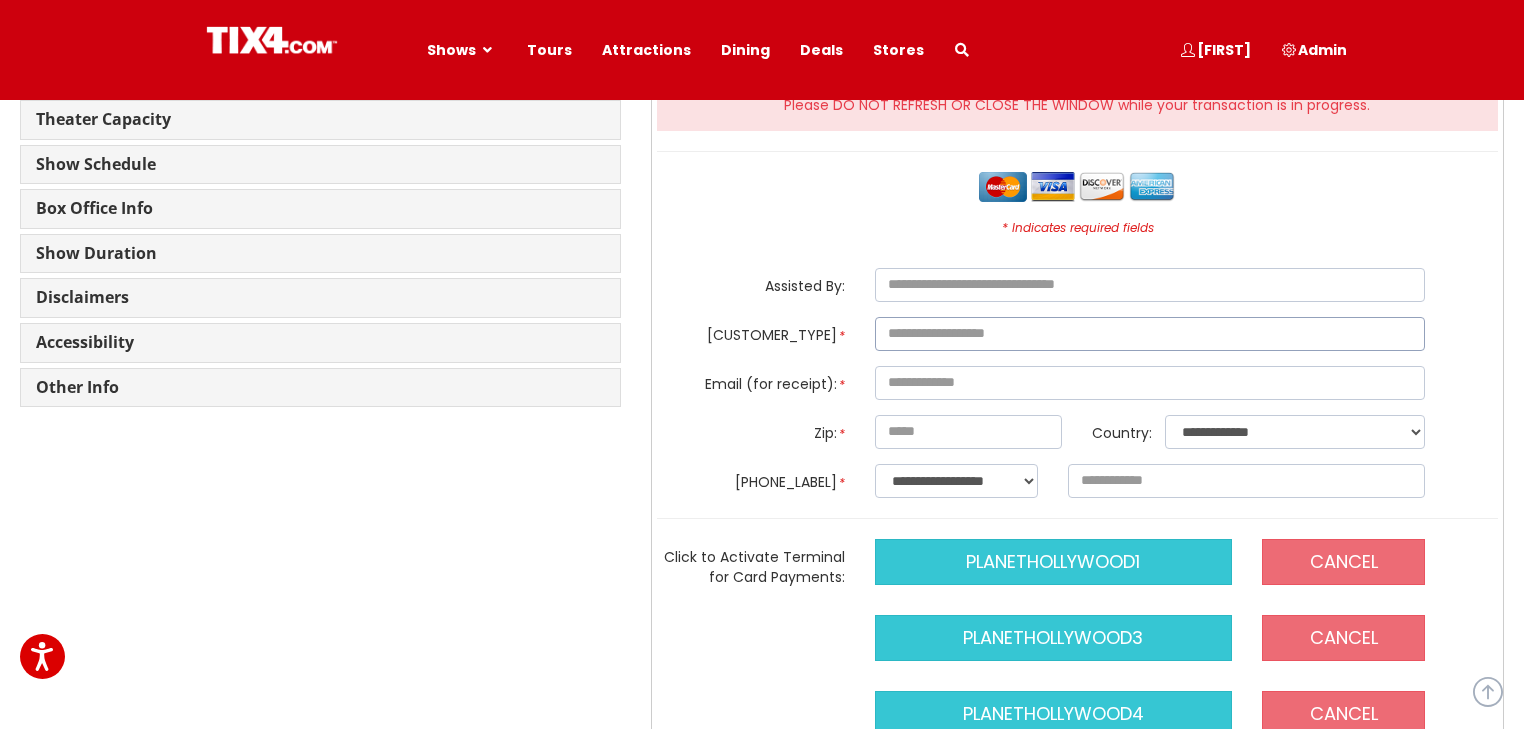 click at bounding box center (1150, 334) 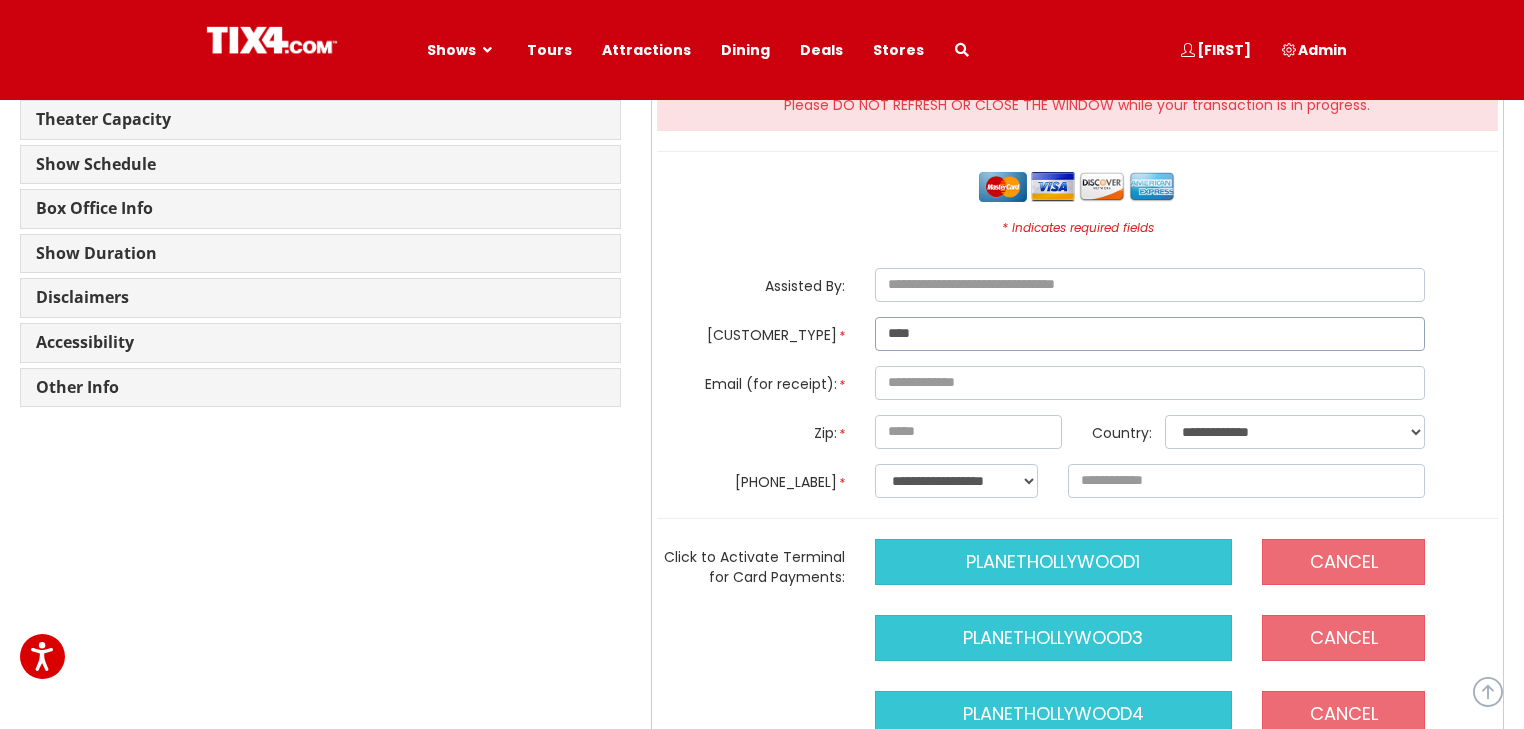 type on "[MASKED_DATA]" 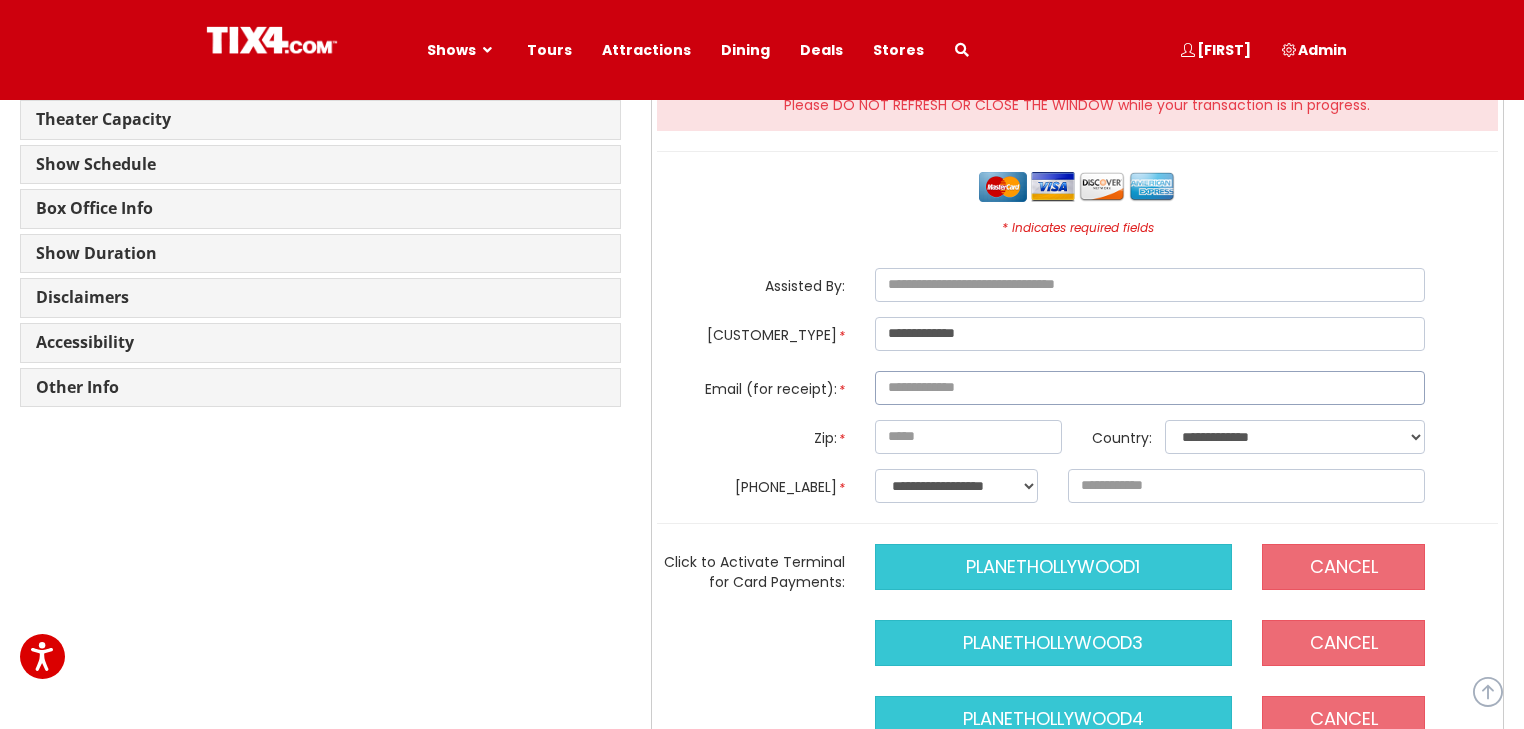 click at bounding box center (1150, 388) 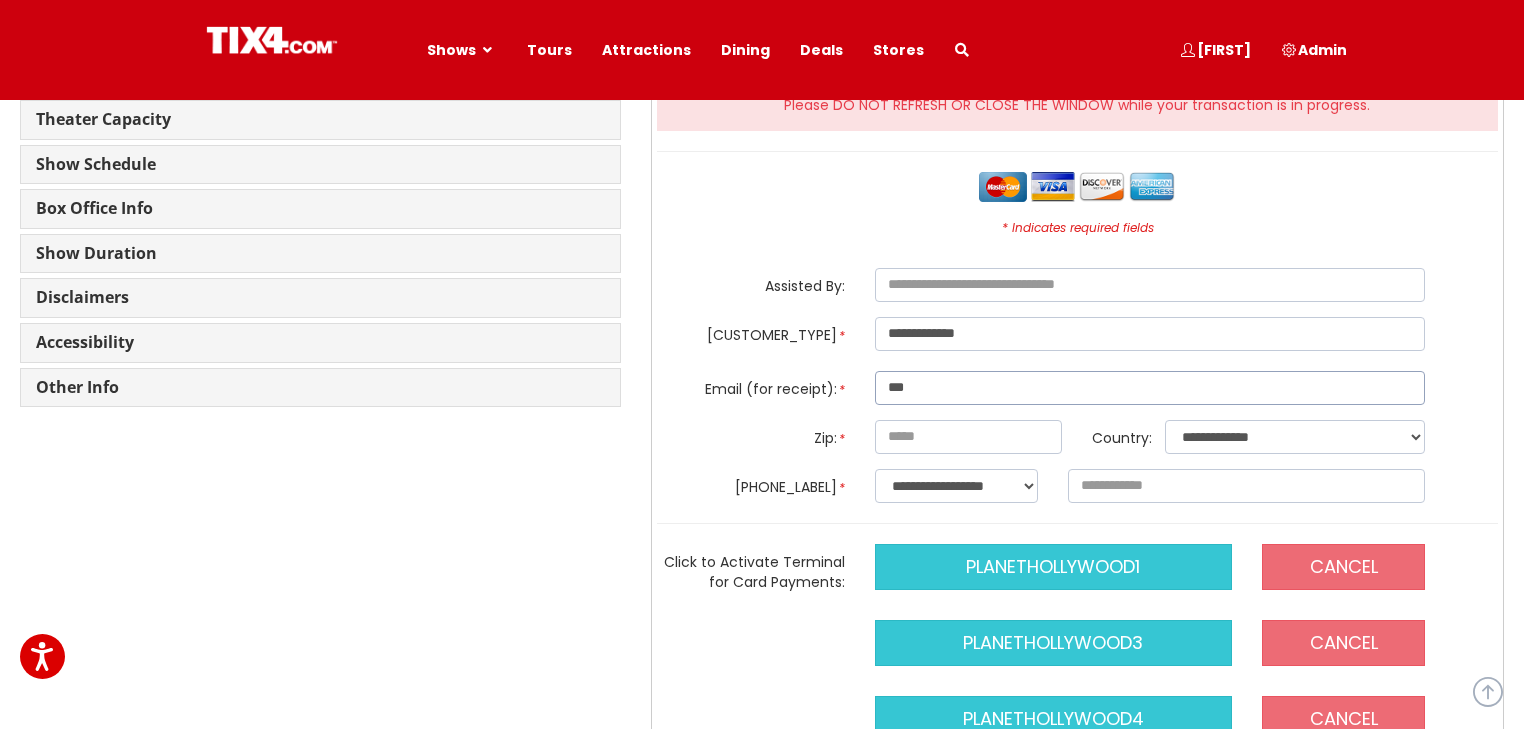 type on "**********" 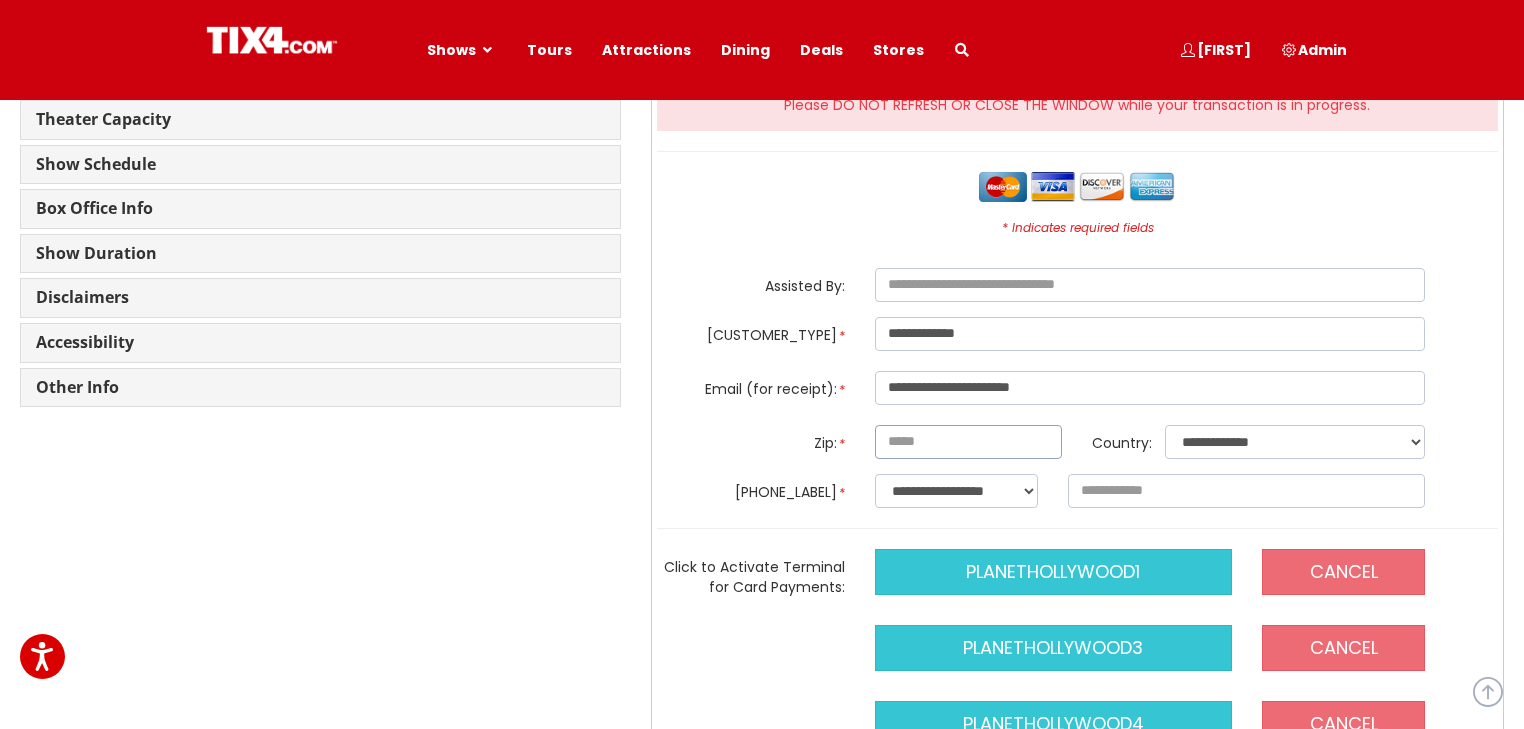 click at bounding box center [969, 442] 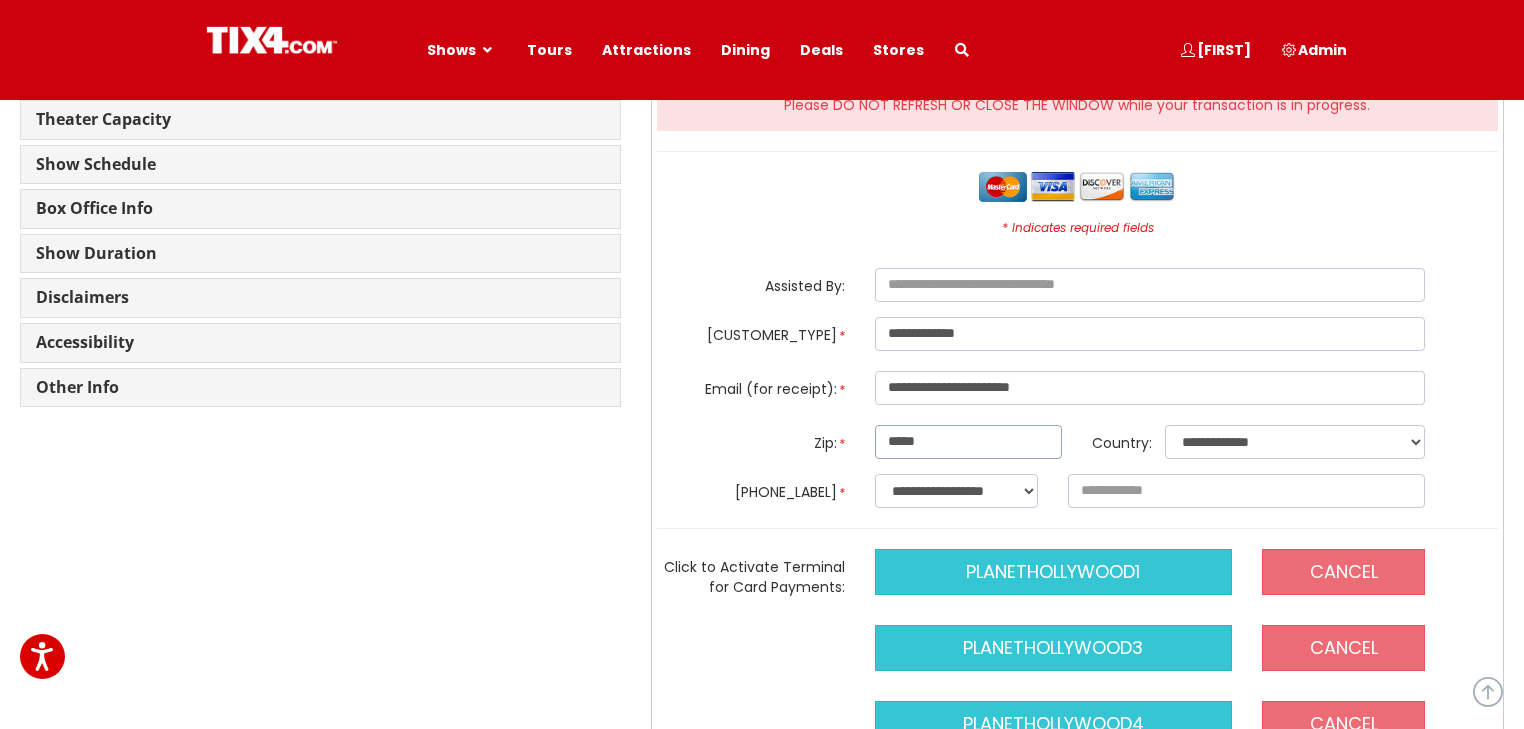 type on "*****" 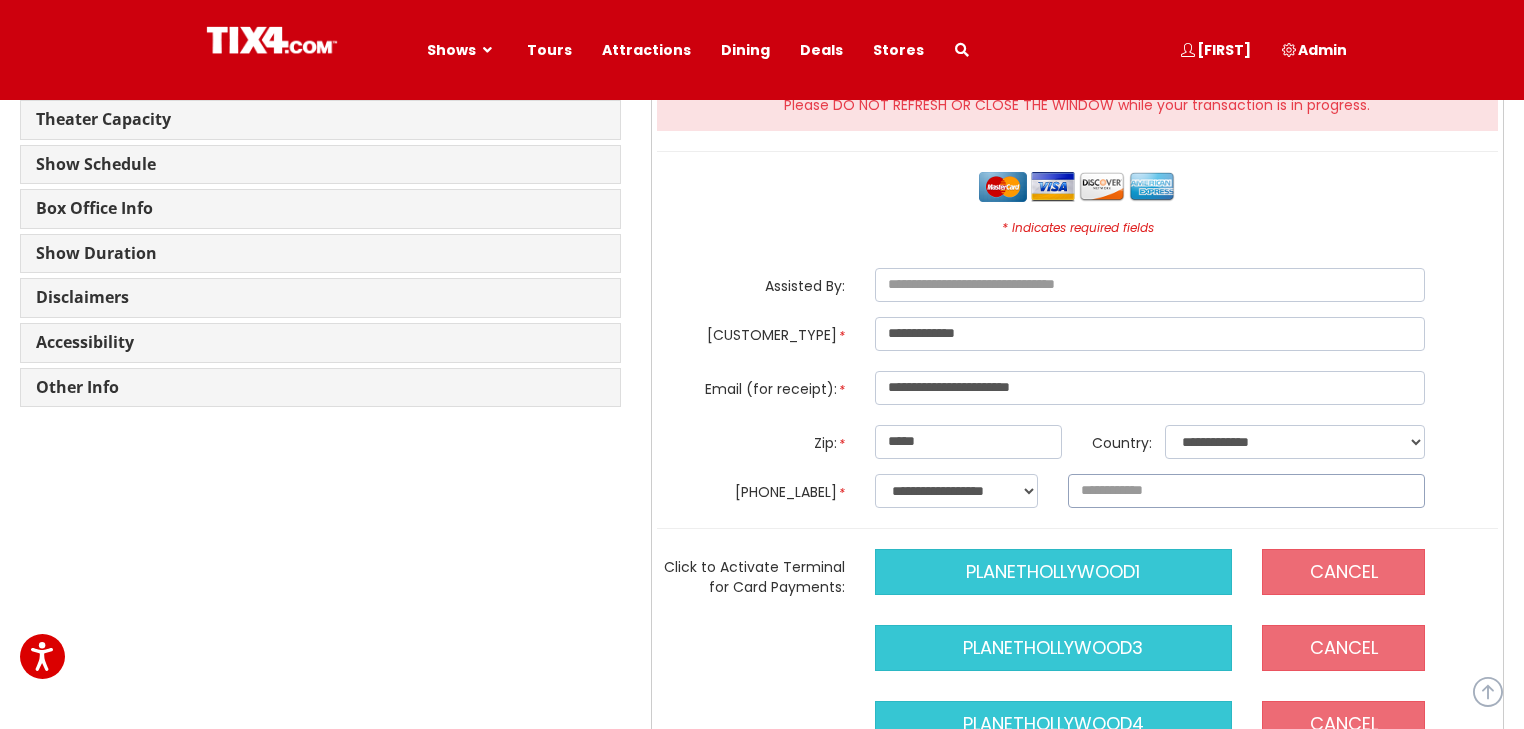 click at bounding box center [1246, 491] 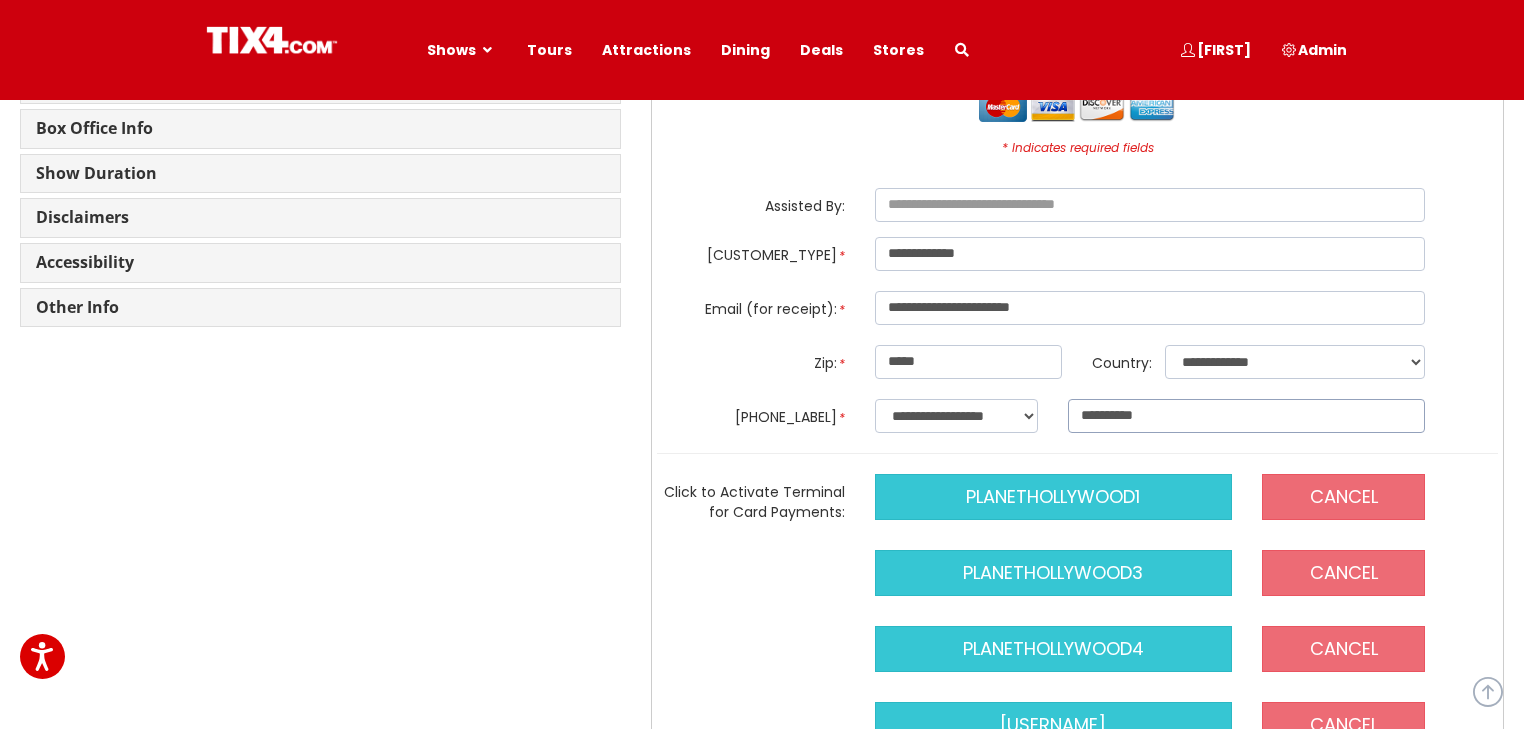scroll, scrollTop: 1883, scrollLeft: 0, axis: vertical 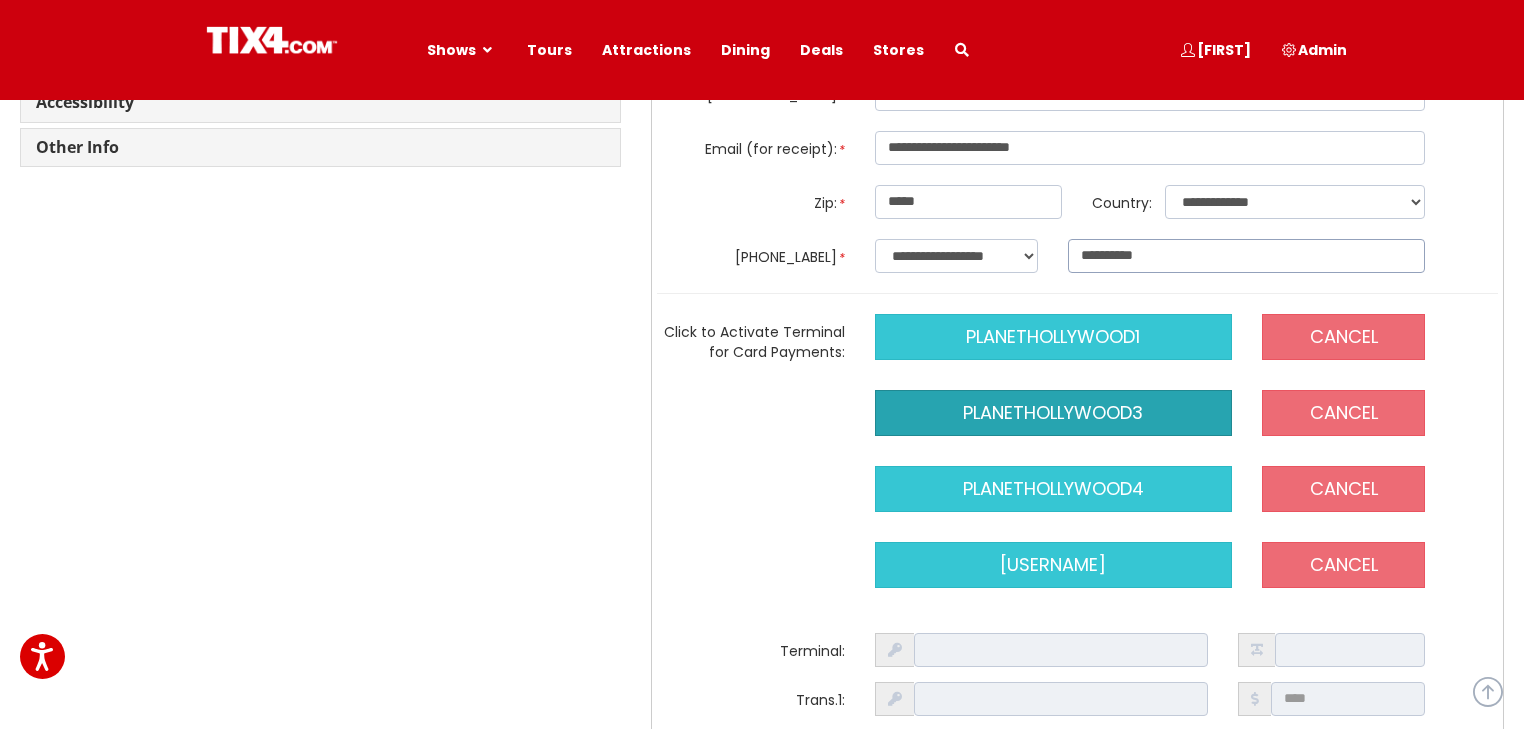 type on "**********" 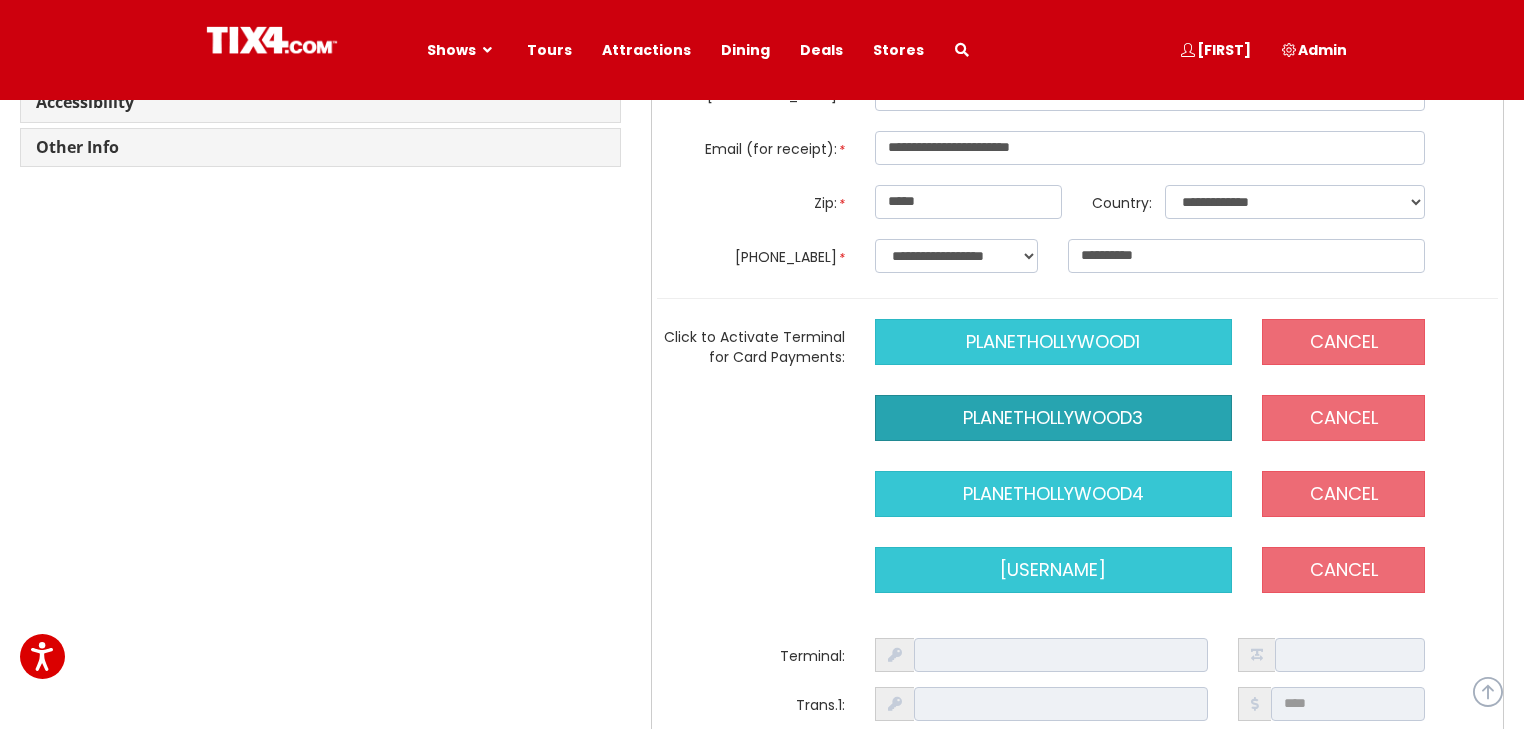 click on "planethollywood3" at bounding box center (1053, 418) 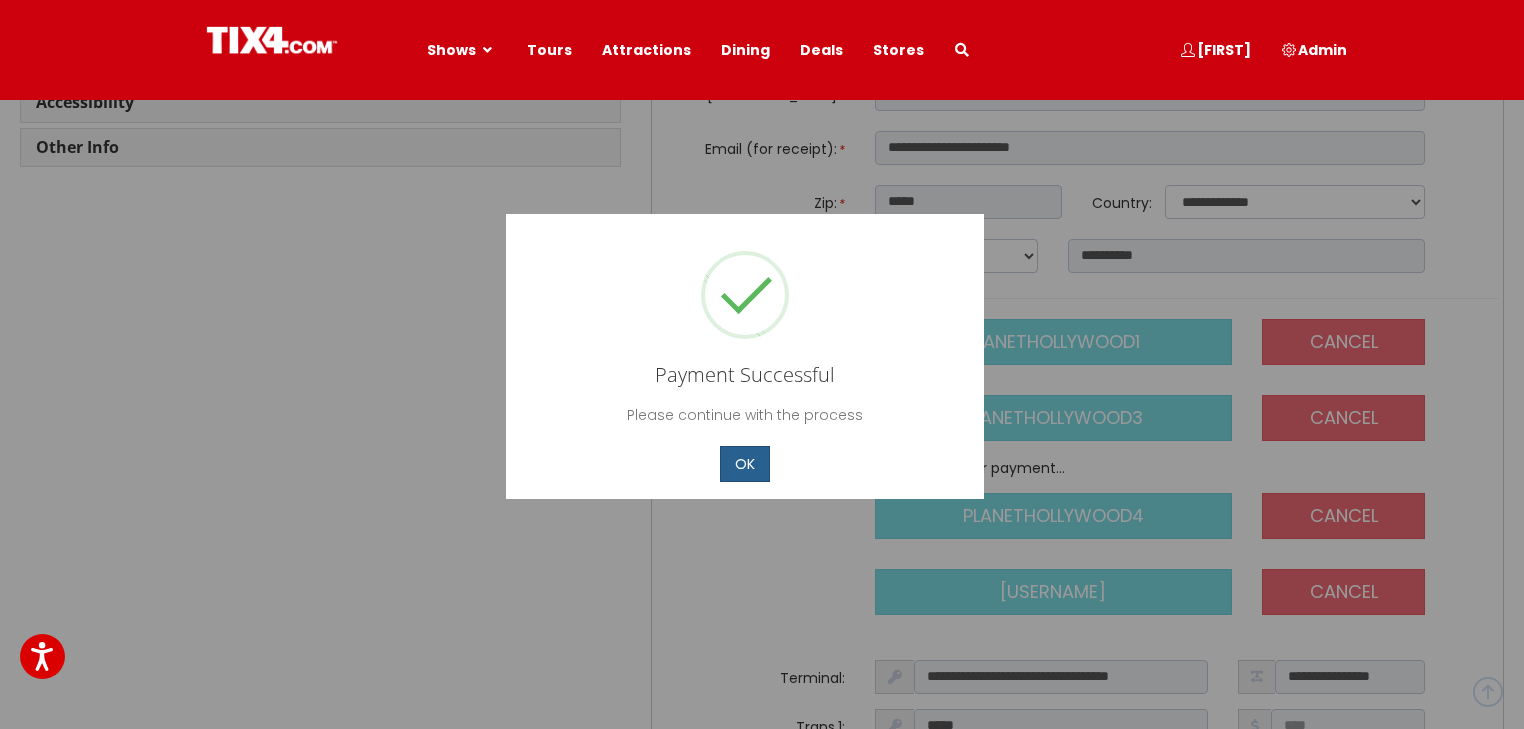 click on "OK" at bounding box center [745, 463] 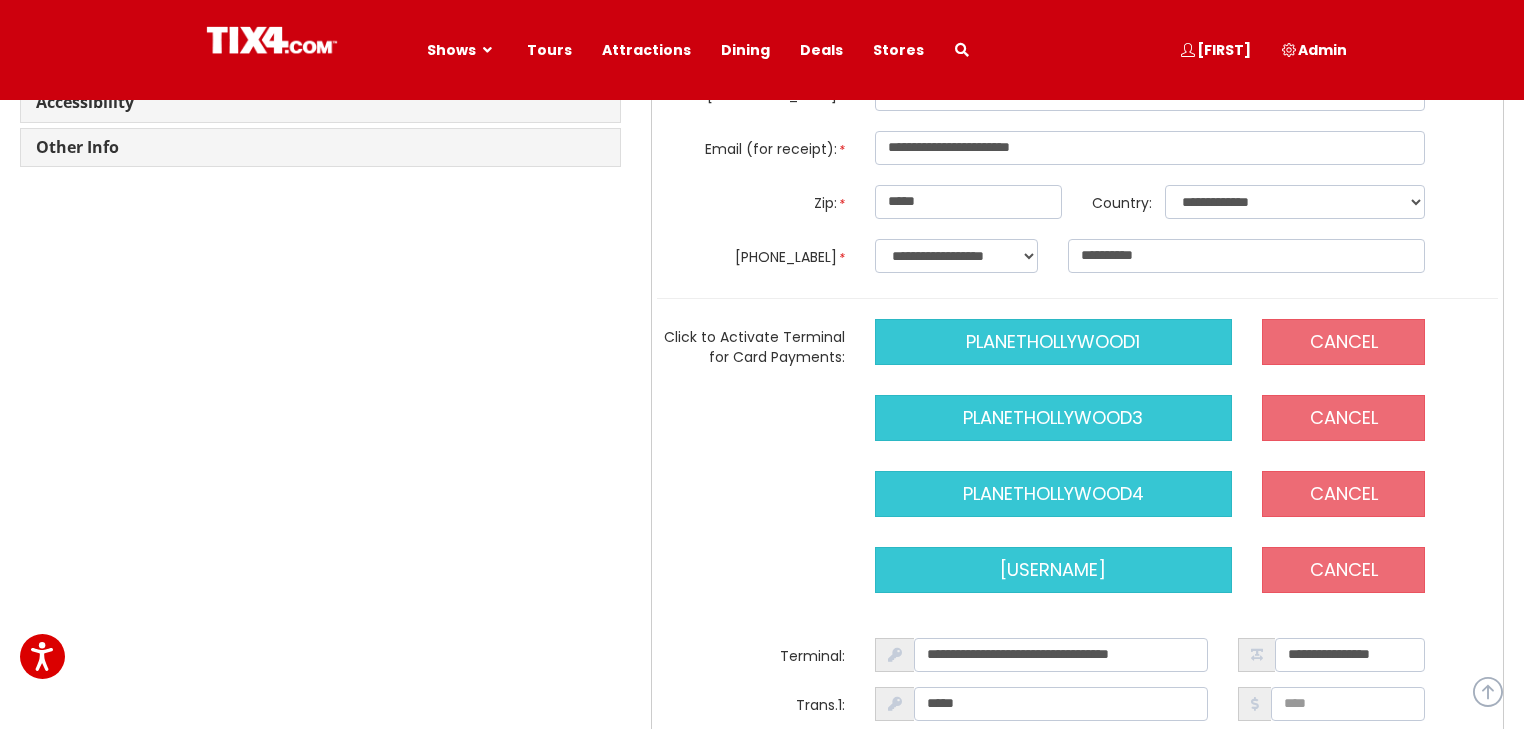 scroll, scrollTop: 2203, scrollLeft: 0, axis: vertical 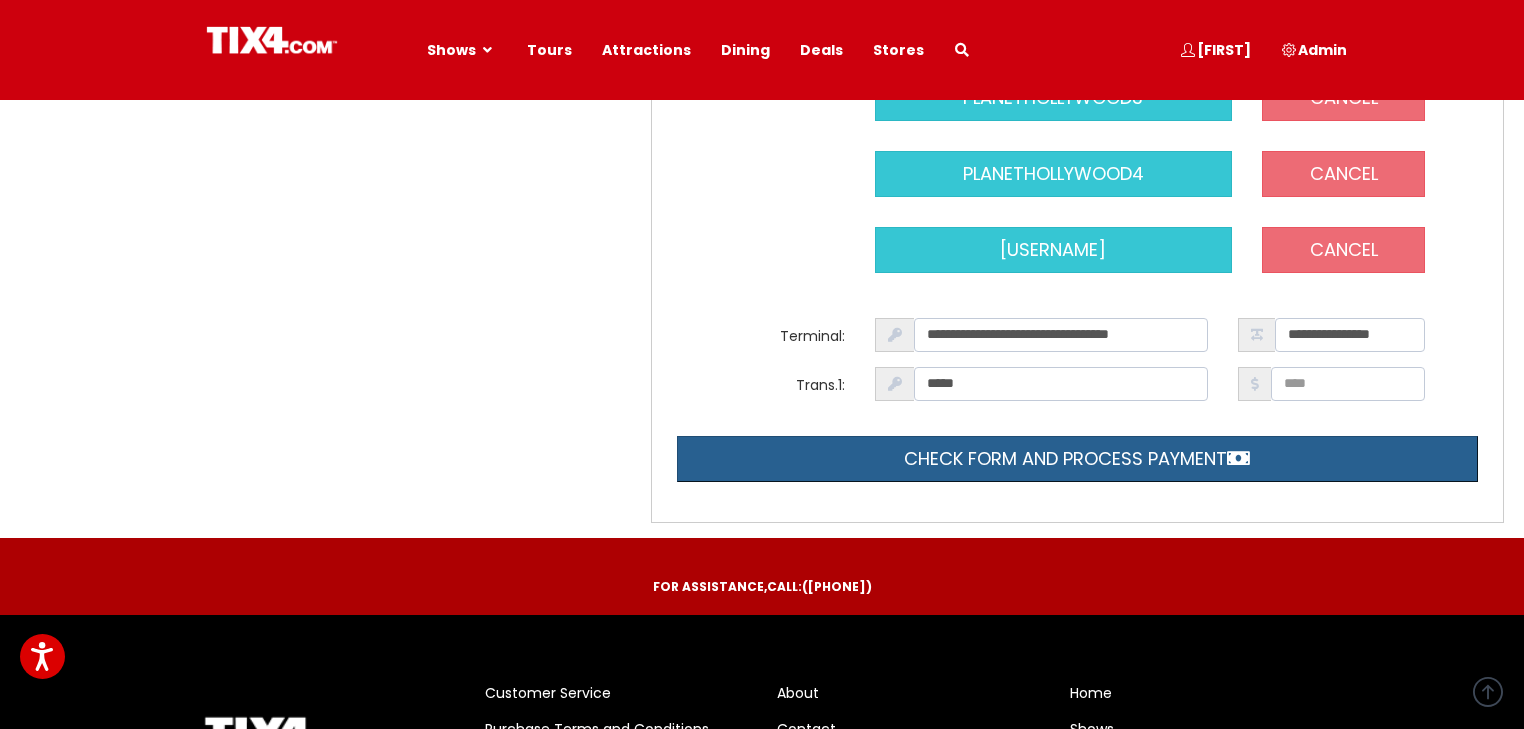 click on "Check form and process payment" at bounding box center (1077, 459) 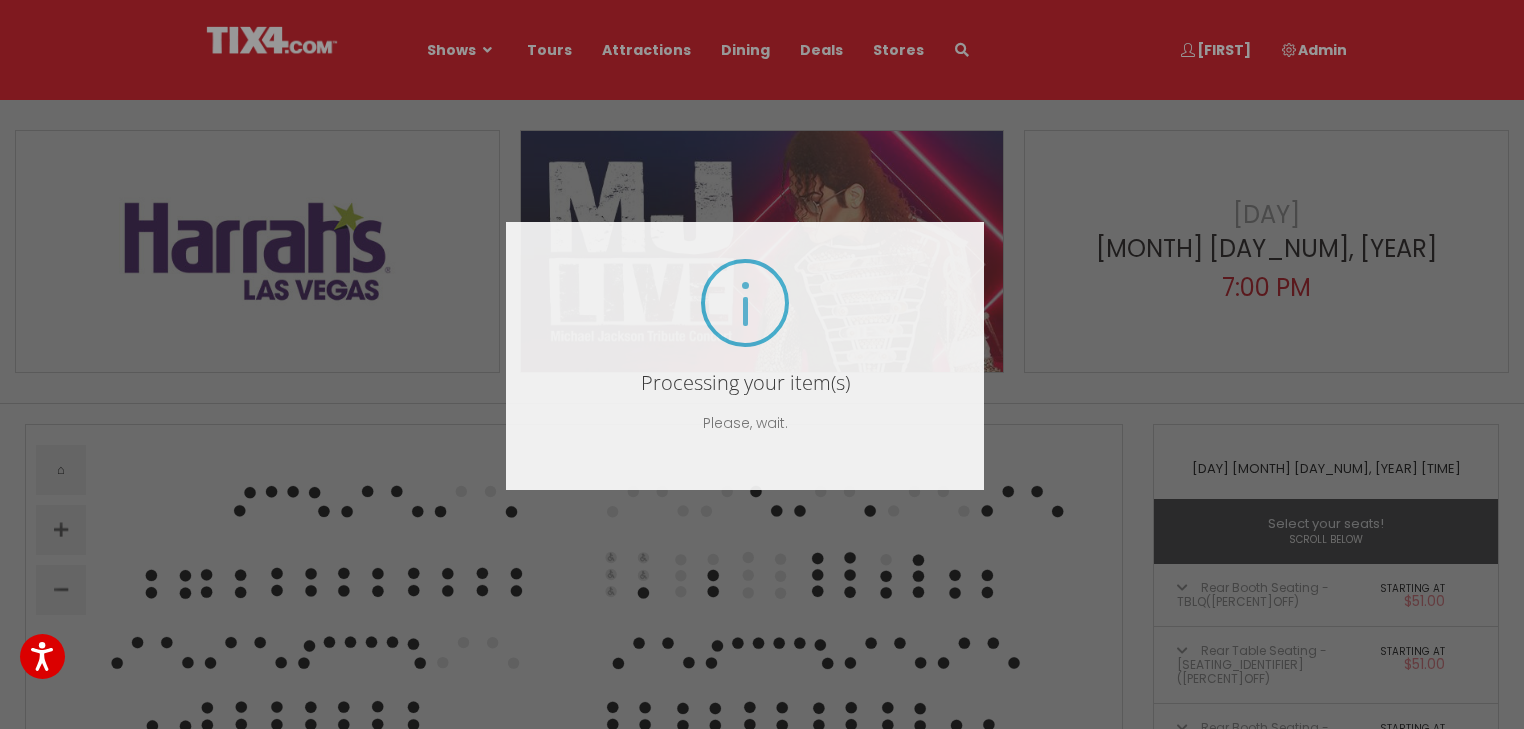 scroll, scrollTop: 0, scrollLeft: 0, axis: both 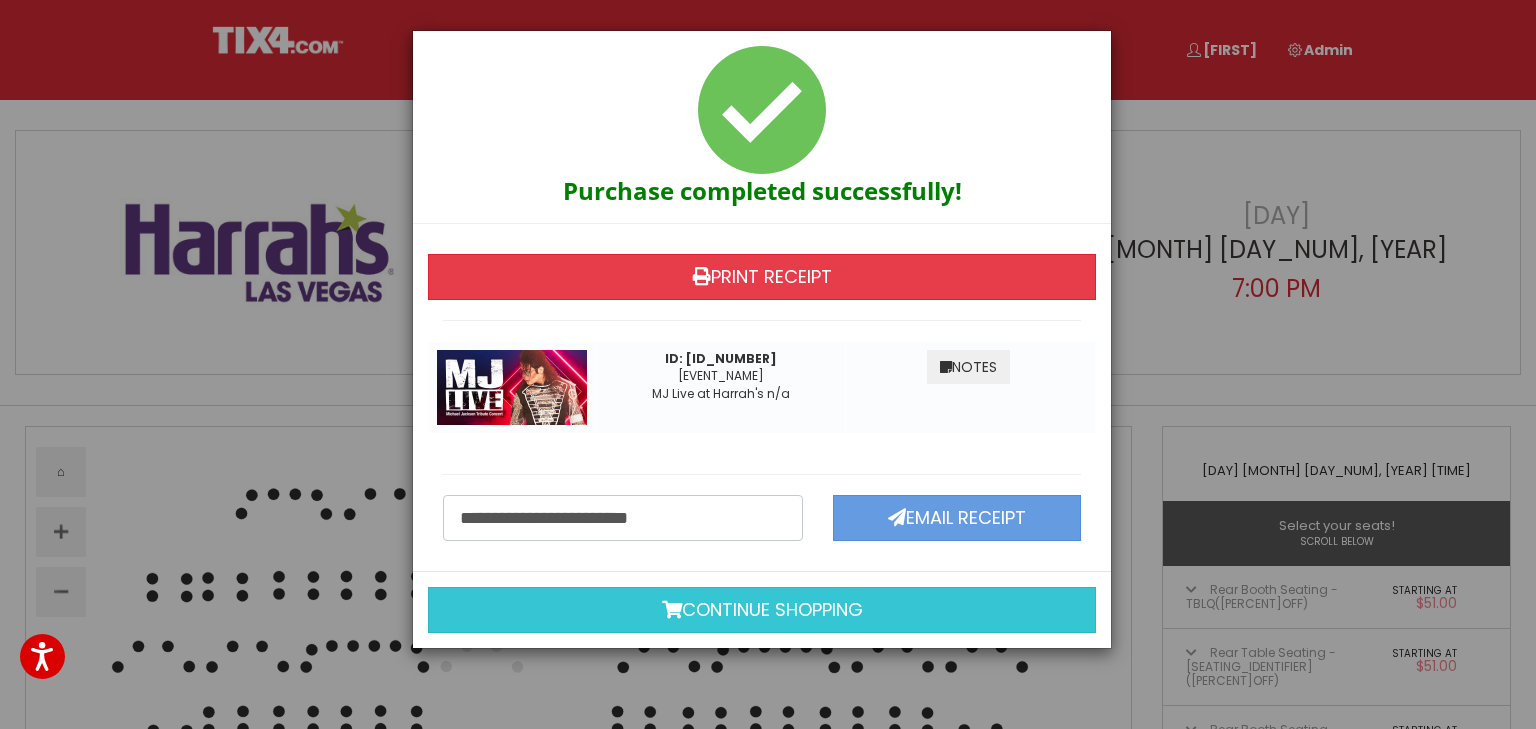 click on "Print Receipt" at bounding box center (762, 277) 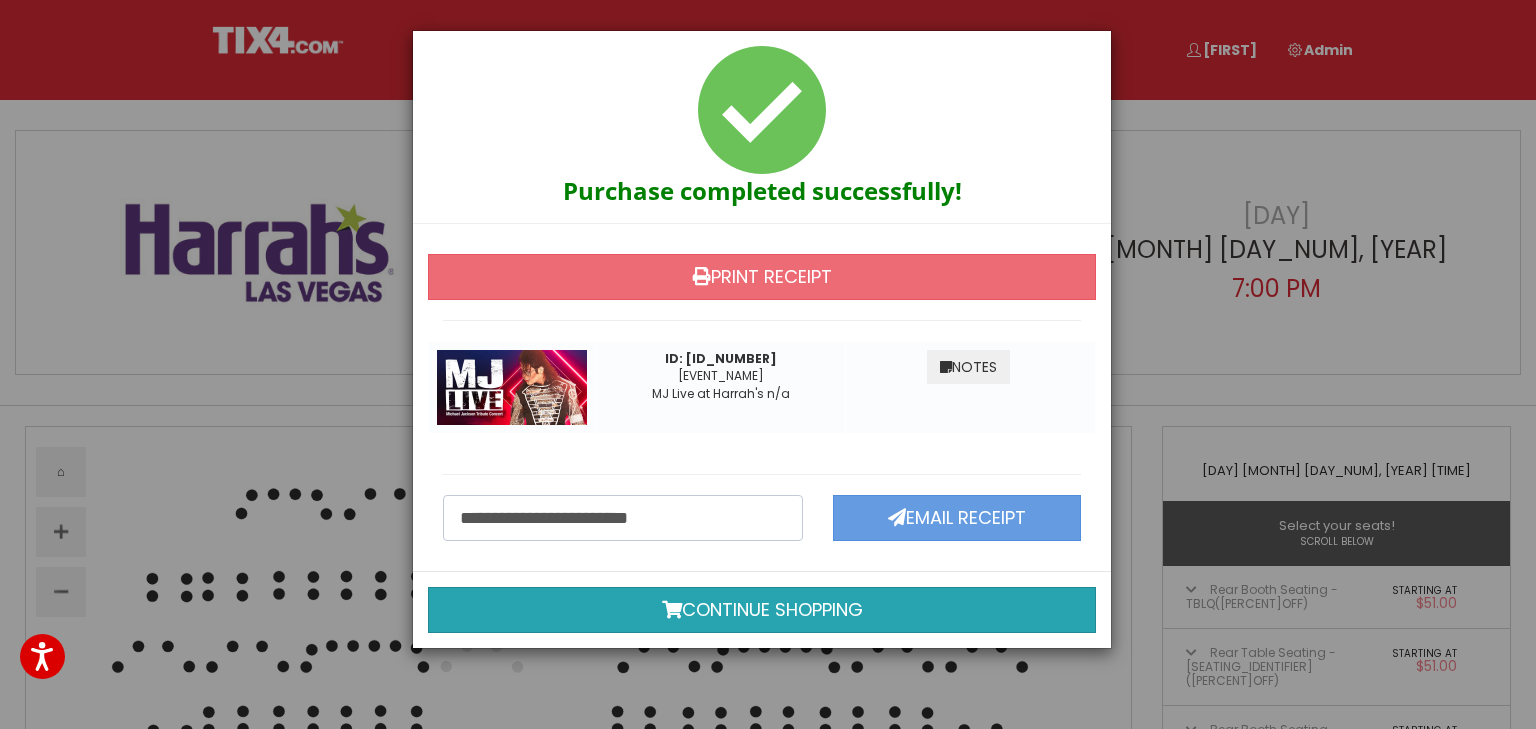 click on "Continue shopping" at bounding box center (762, 610) 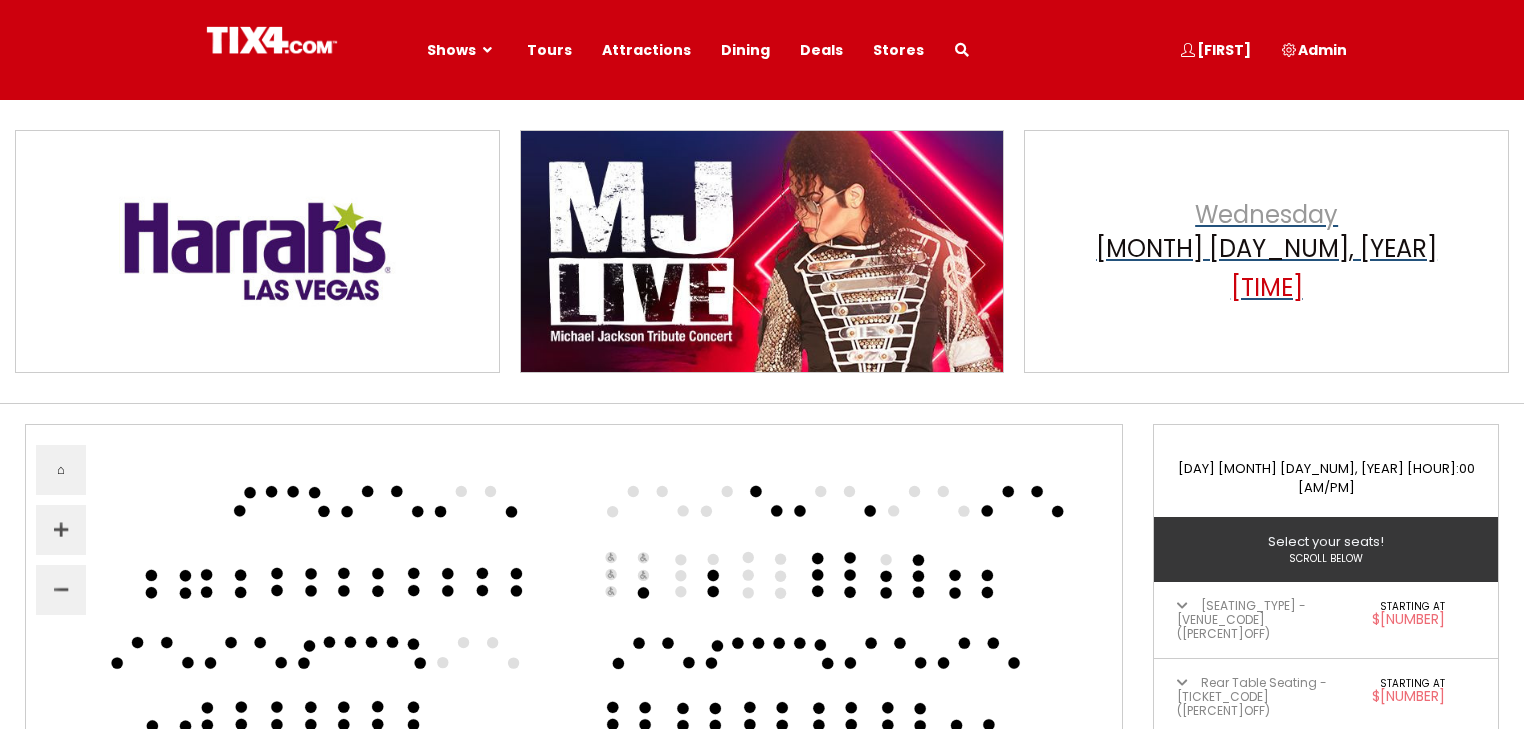 scroll, scrollTop: 0, scrollLeft: 0, axis: both 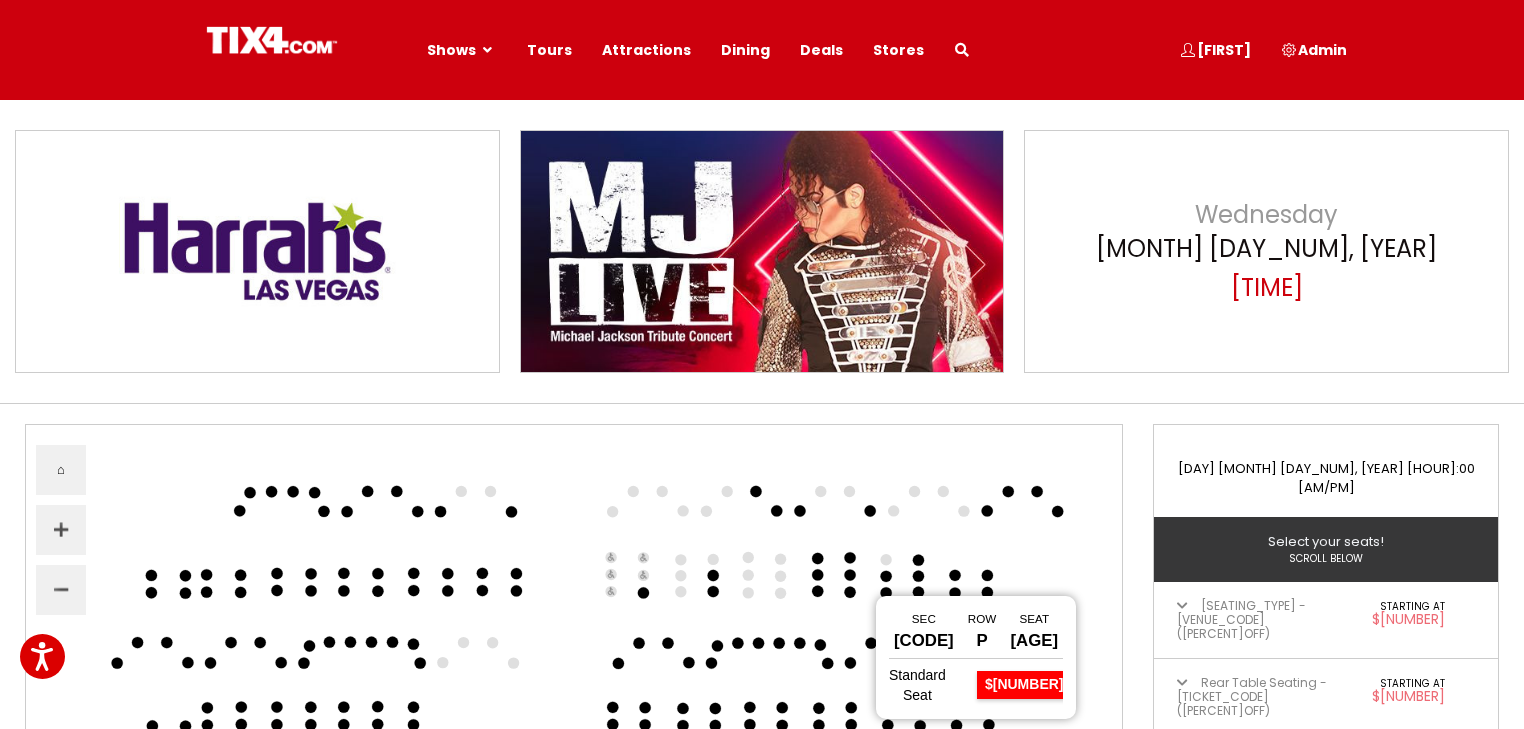 click at bounding box center (849, 592) 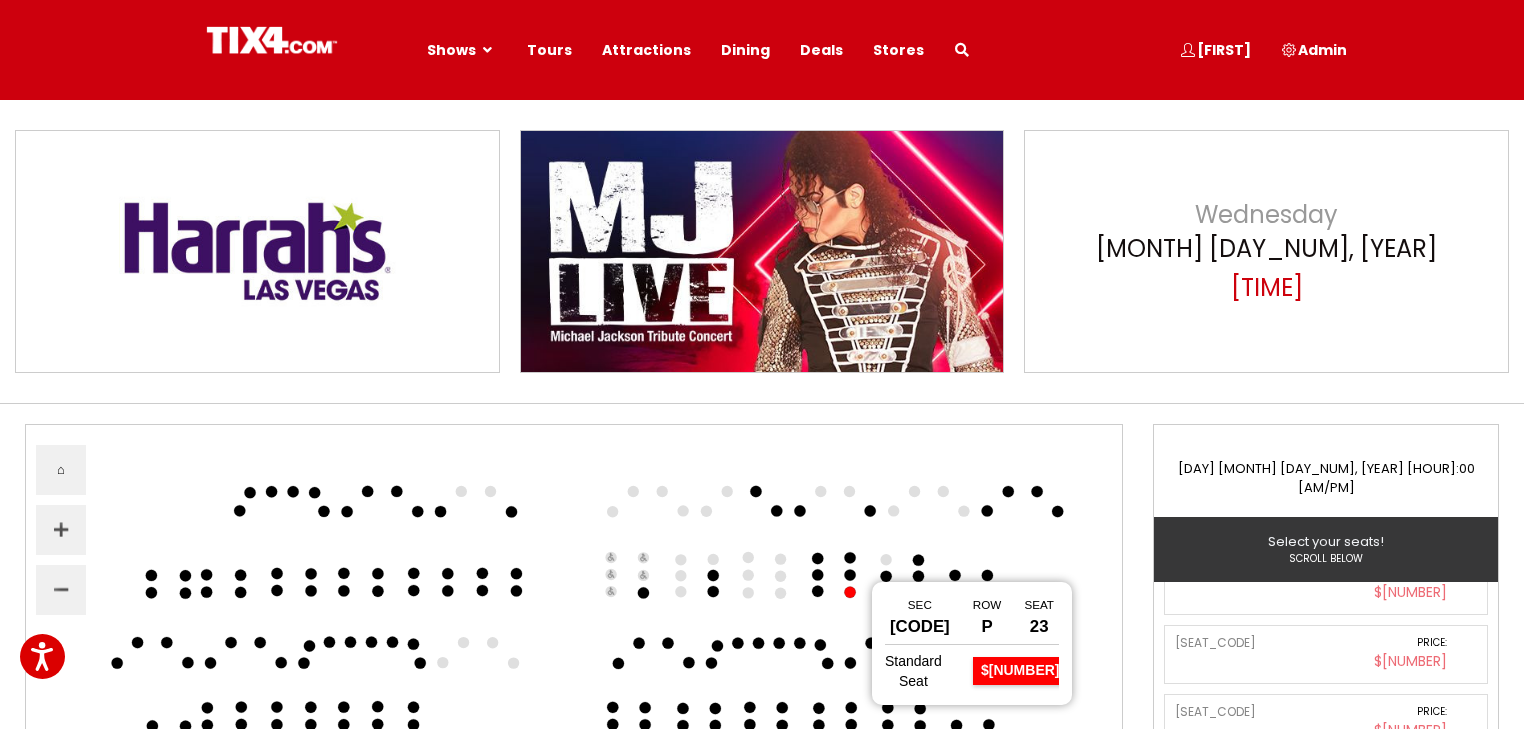 scroll, scrollTop: 374, scrollLeft: 0, axis: vertical 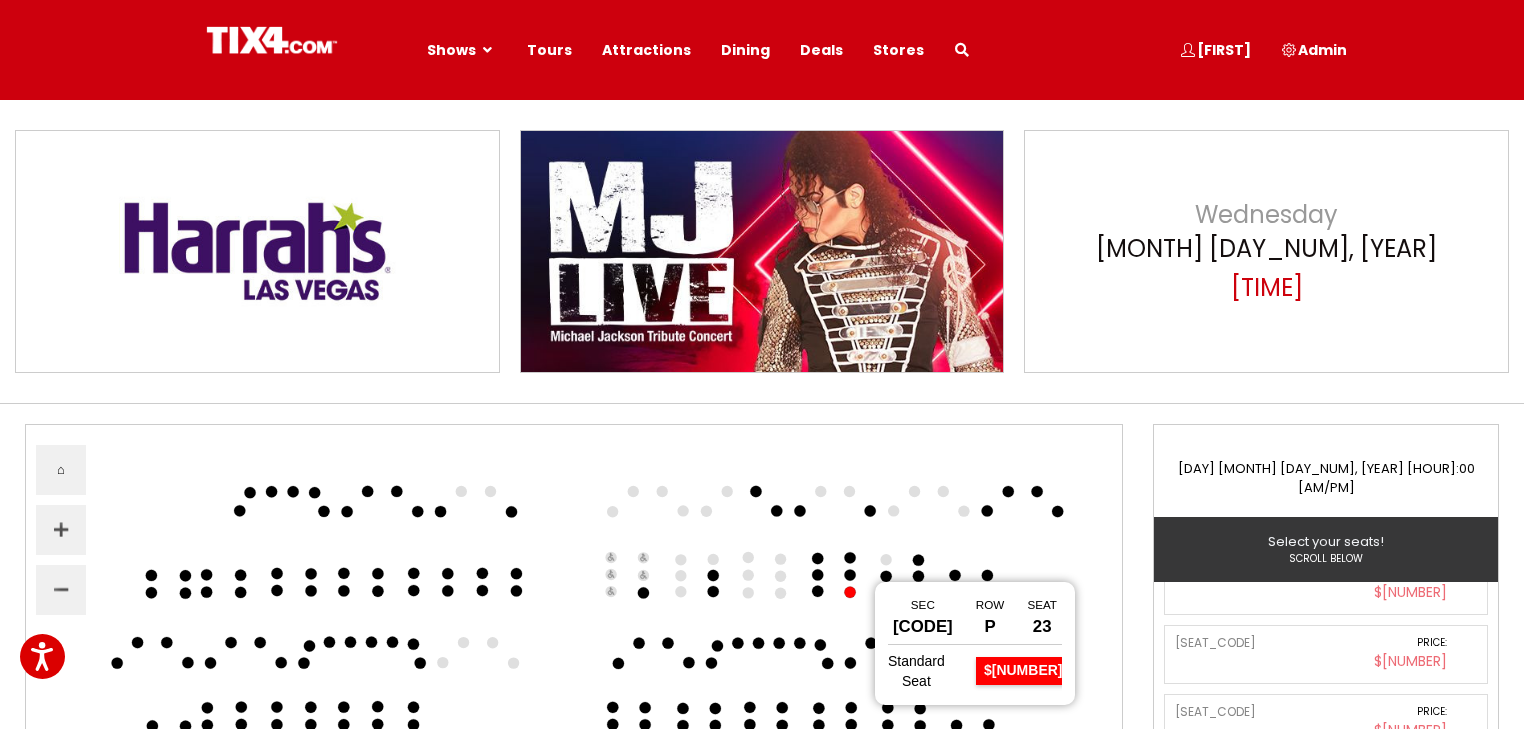 click at bounding box center (849, 575) 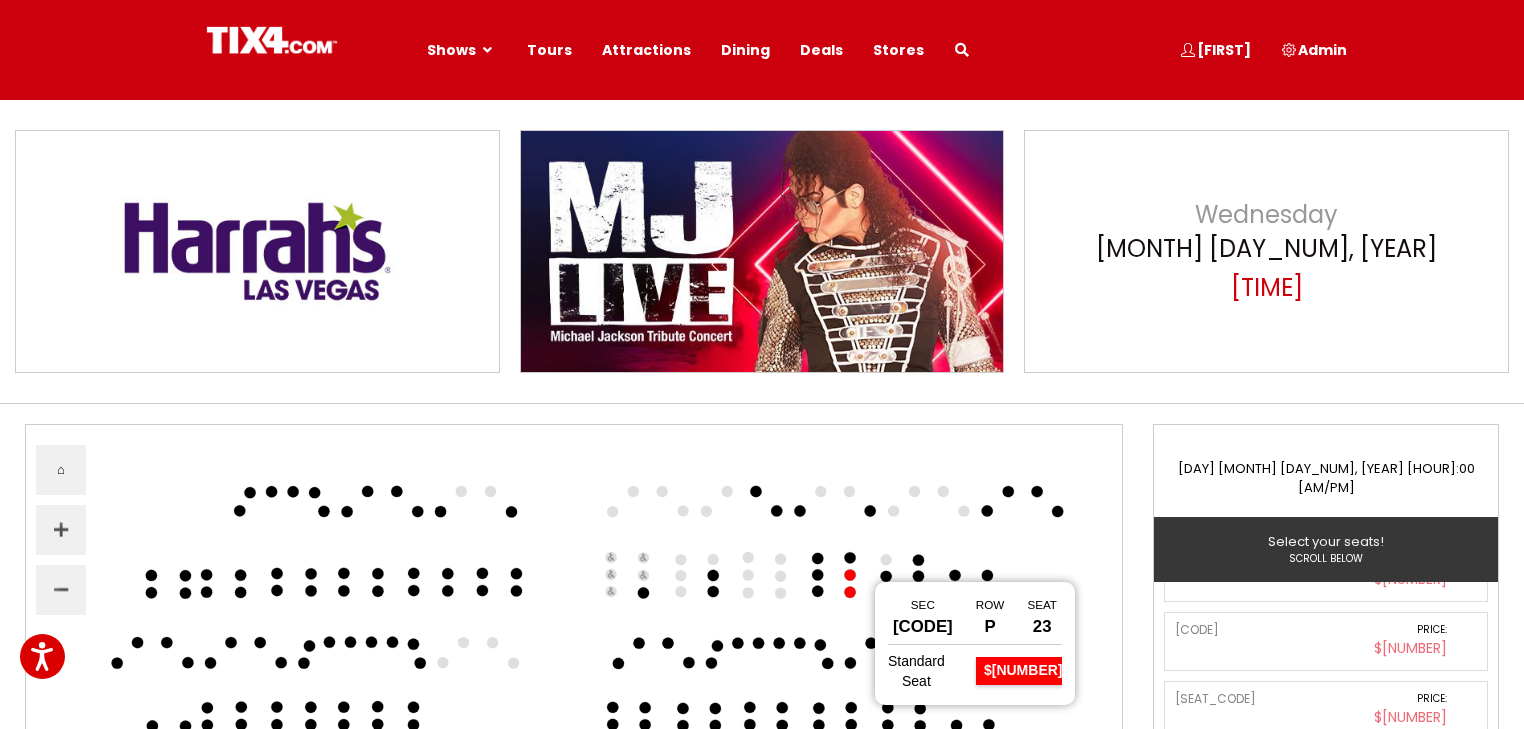 scroll, scrollTop: 318, scrollLeft: 0, axis: vertical 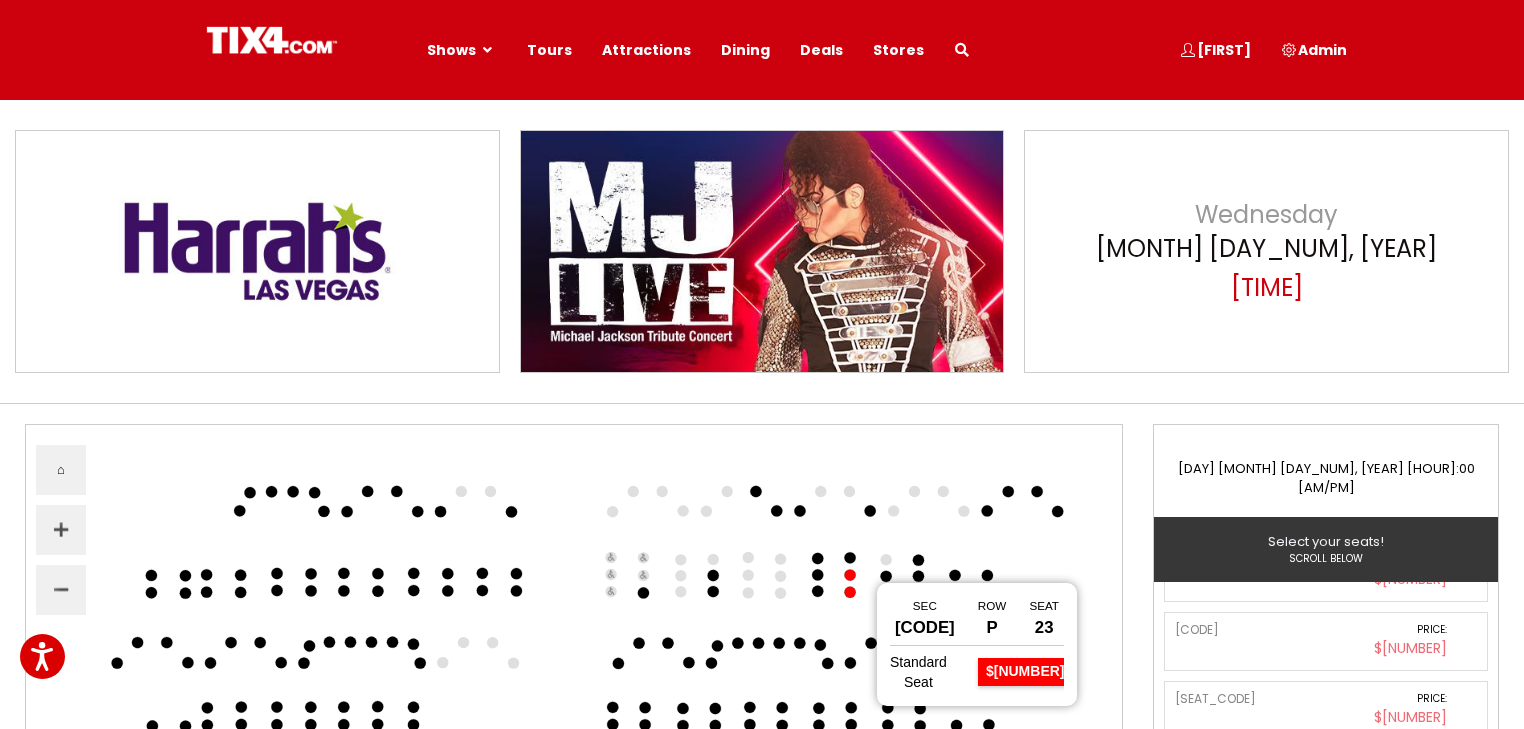 click at bounding box center [849, 575] 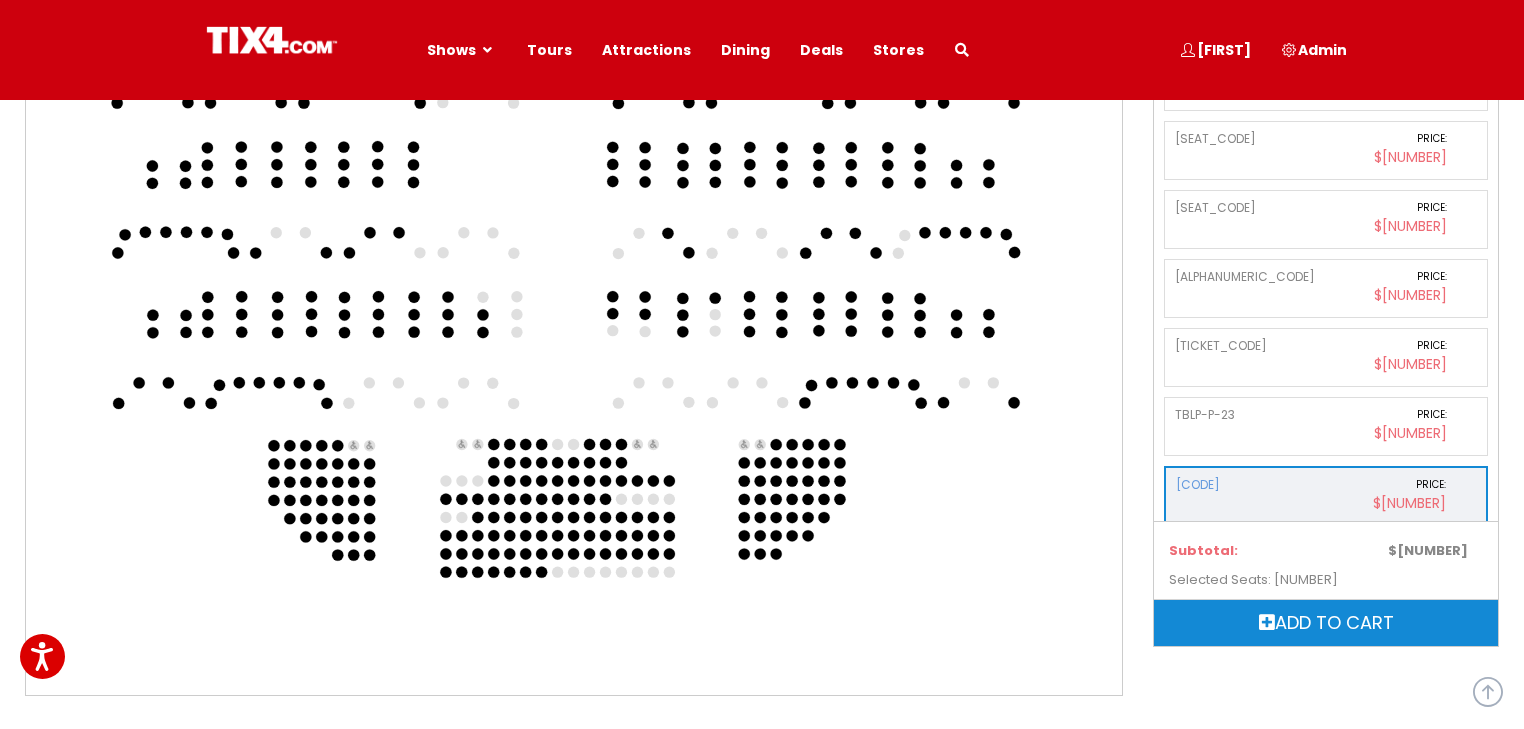 scroll, scrollTop: 640, scrollLeft: 0, axis: vertical 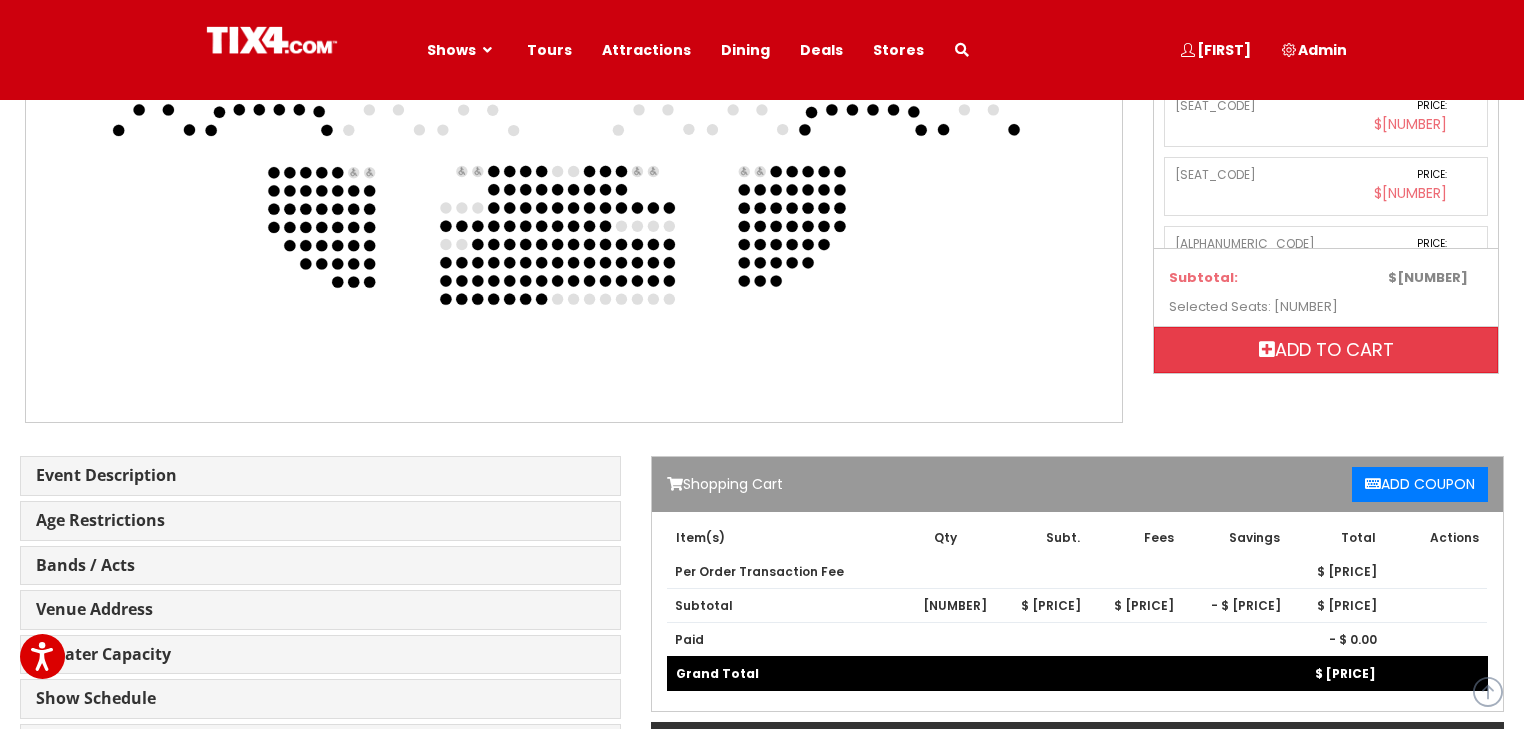 click on "Add to
cart" at bounding box center [1326, 350] 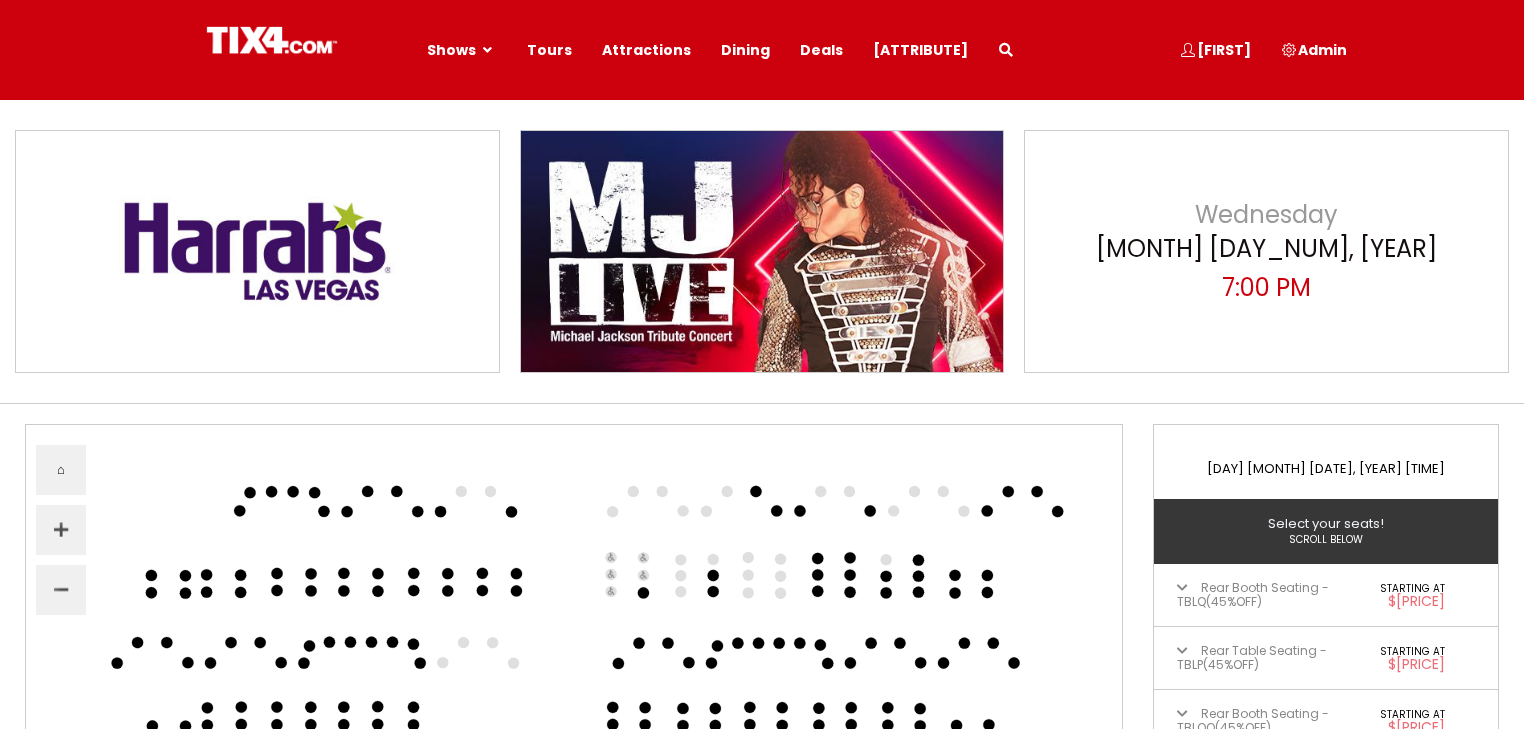 scroll, scrollTop: 0, scrollLeft: 0, axis: both 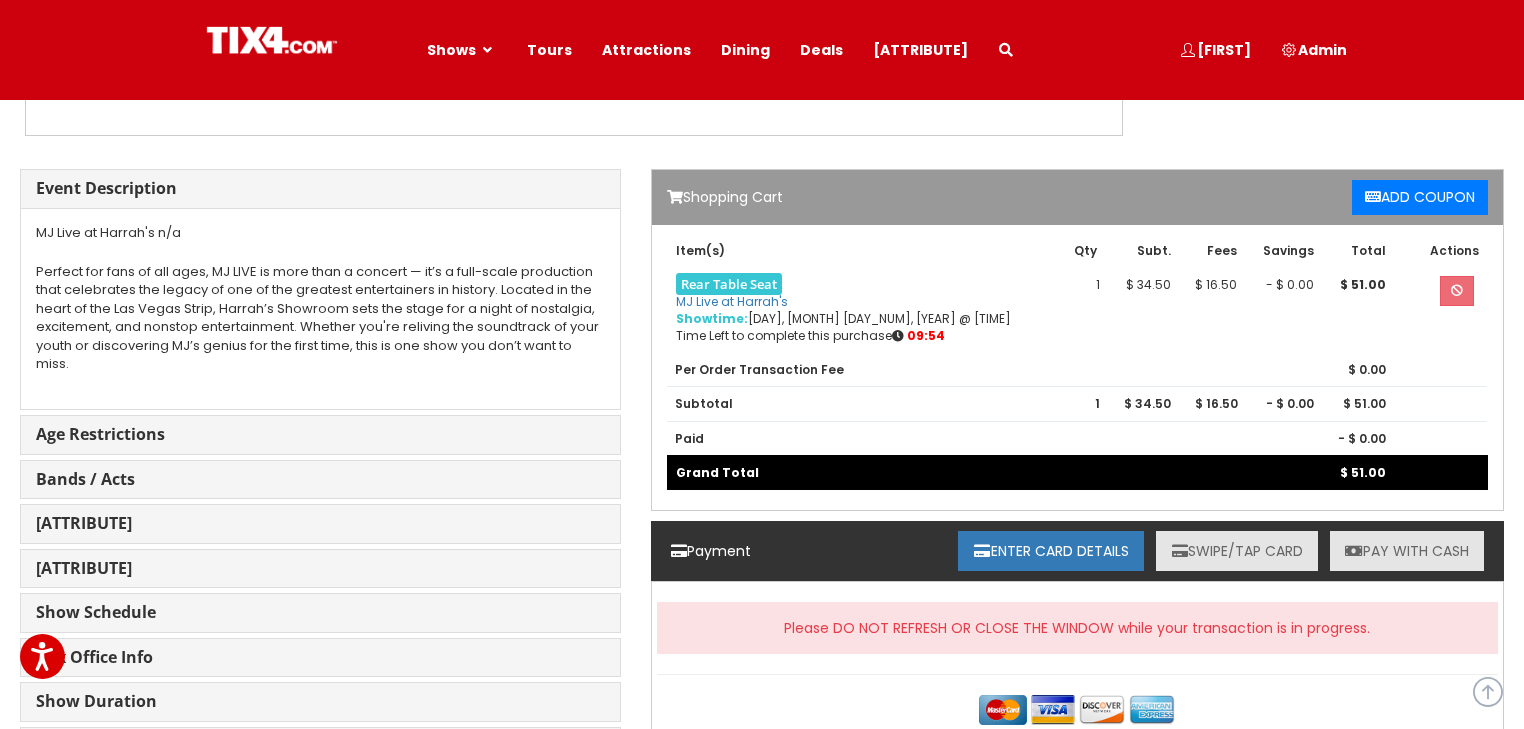 click on "SWIPE/TAP CARD" at bounding box center [1237, 551] 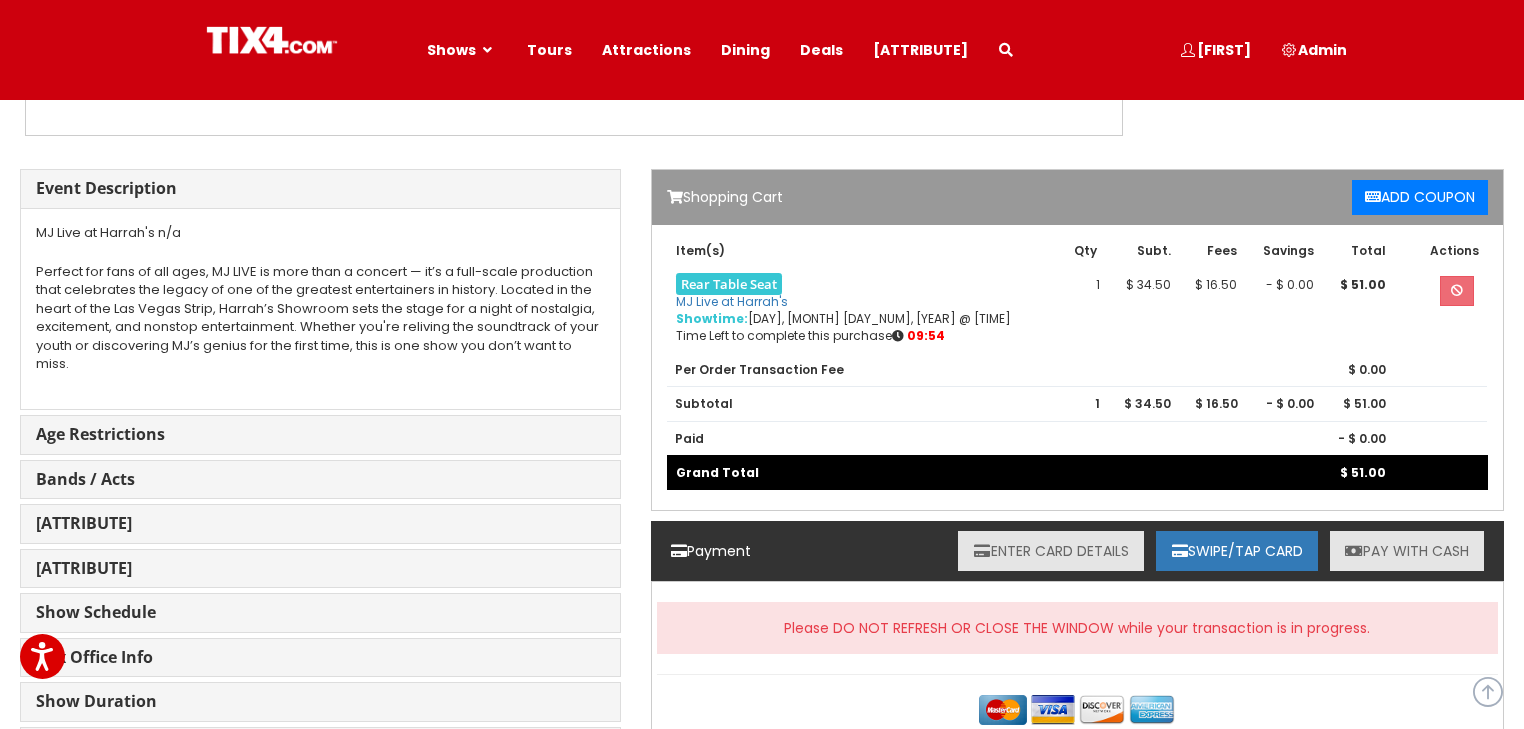 scroll, scrollTop: 1600, scrollLeft: 0, axis: vertical 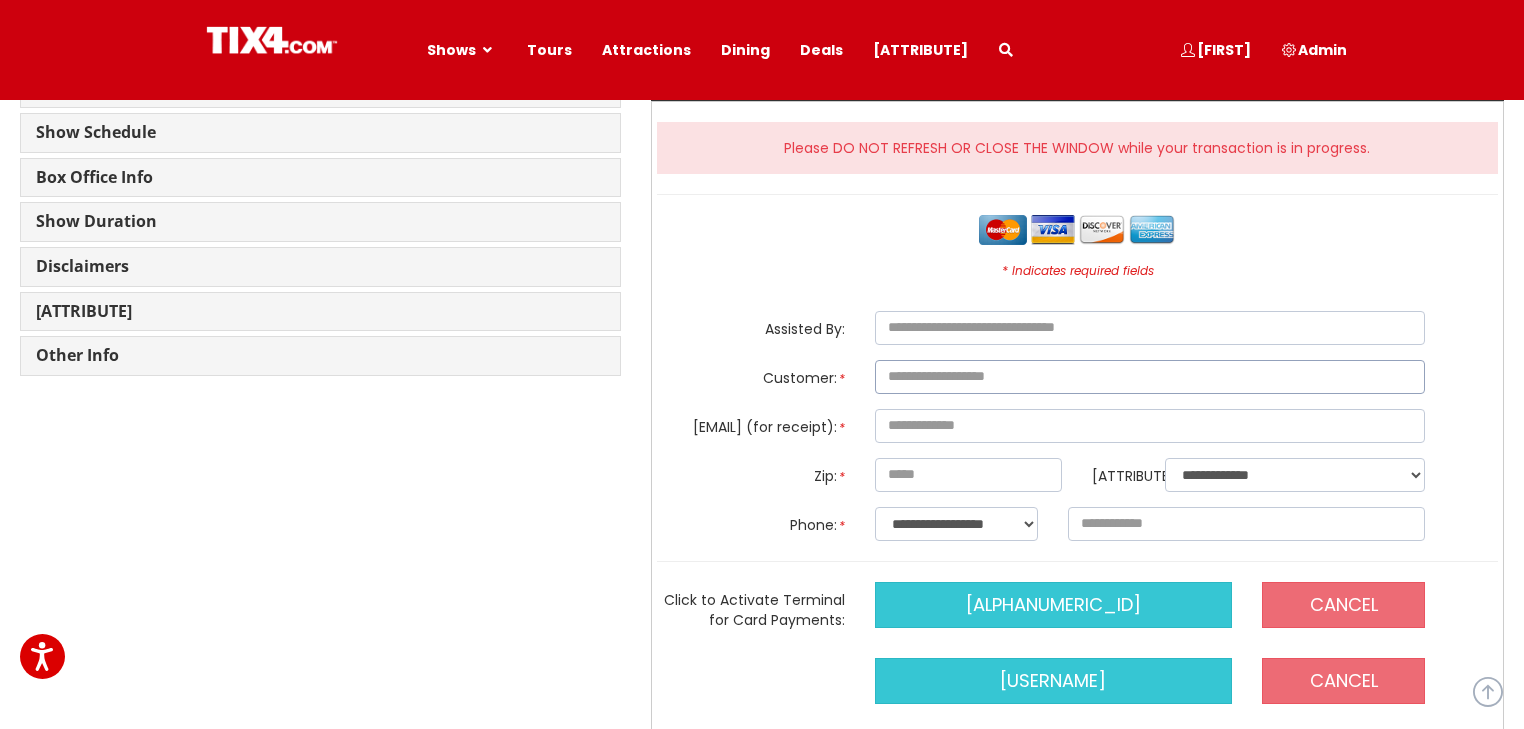 click at bounding box center [1150, 377] 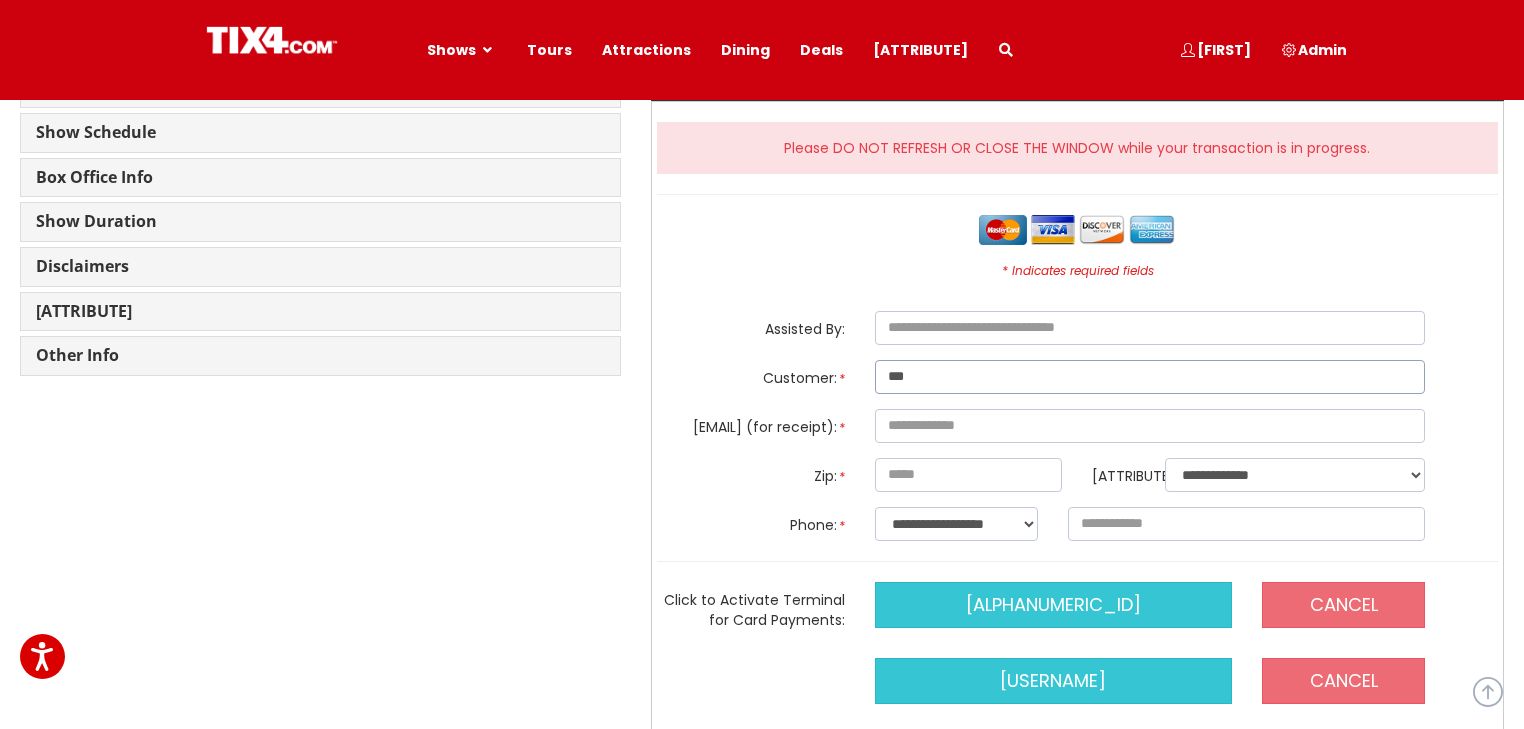type on "[MASKED_DATA]" 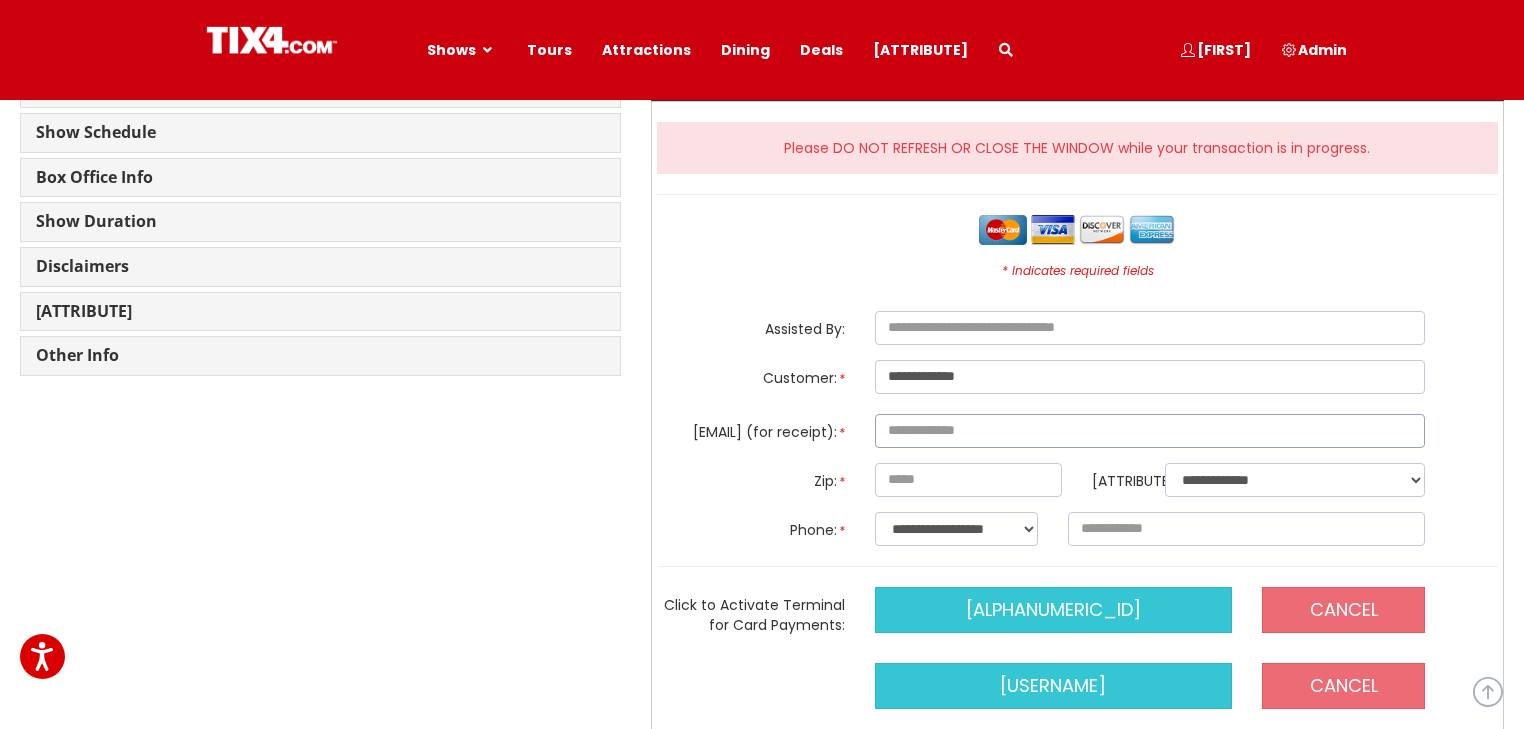 click at bounding box center (1150, 431) 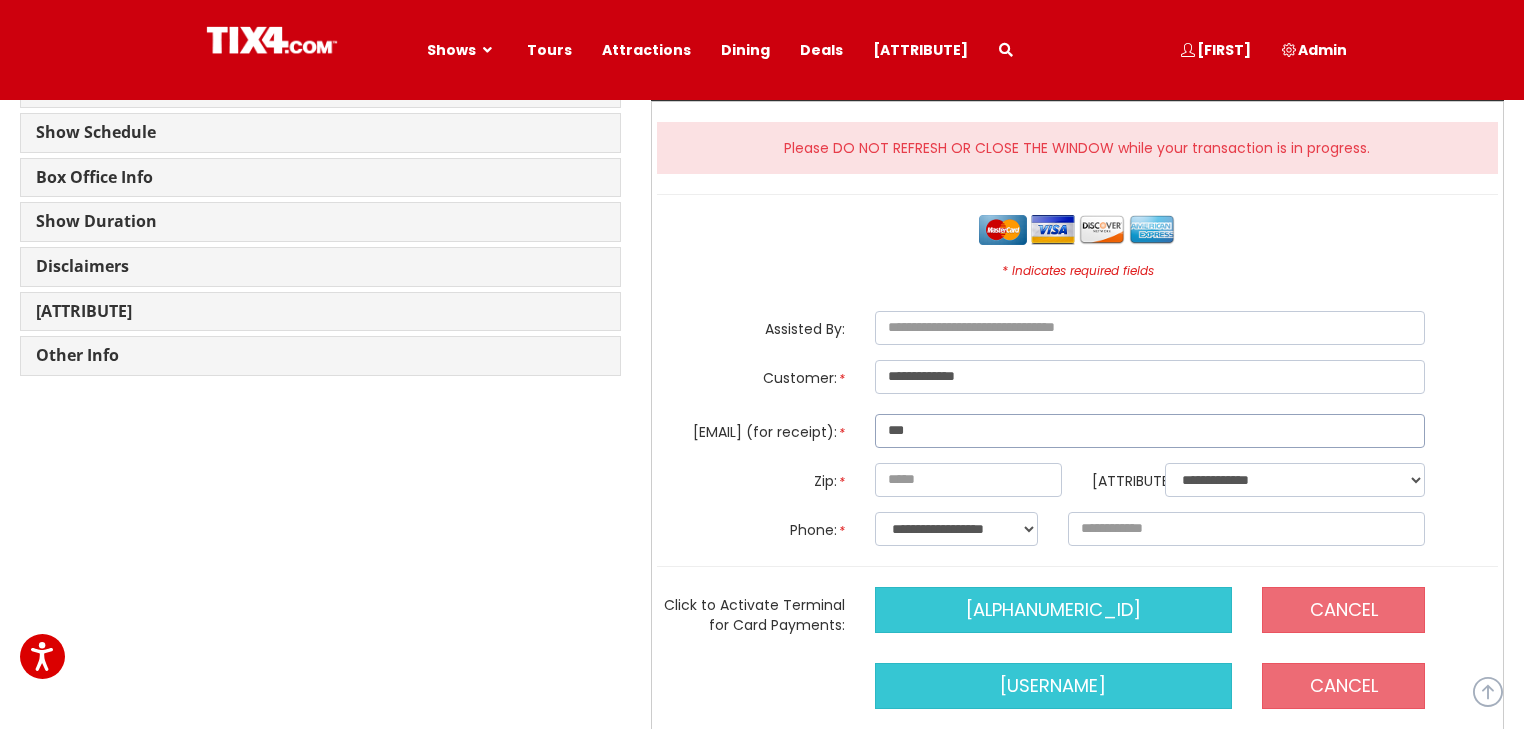 type on "**********" 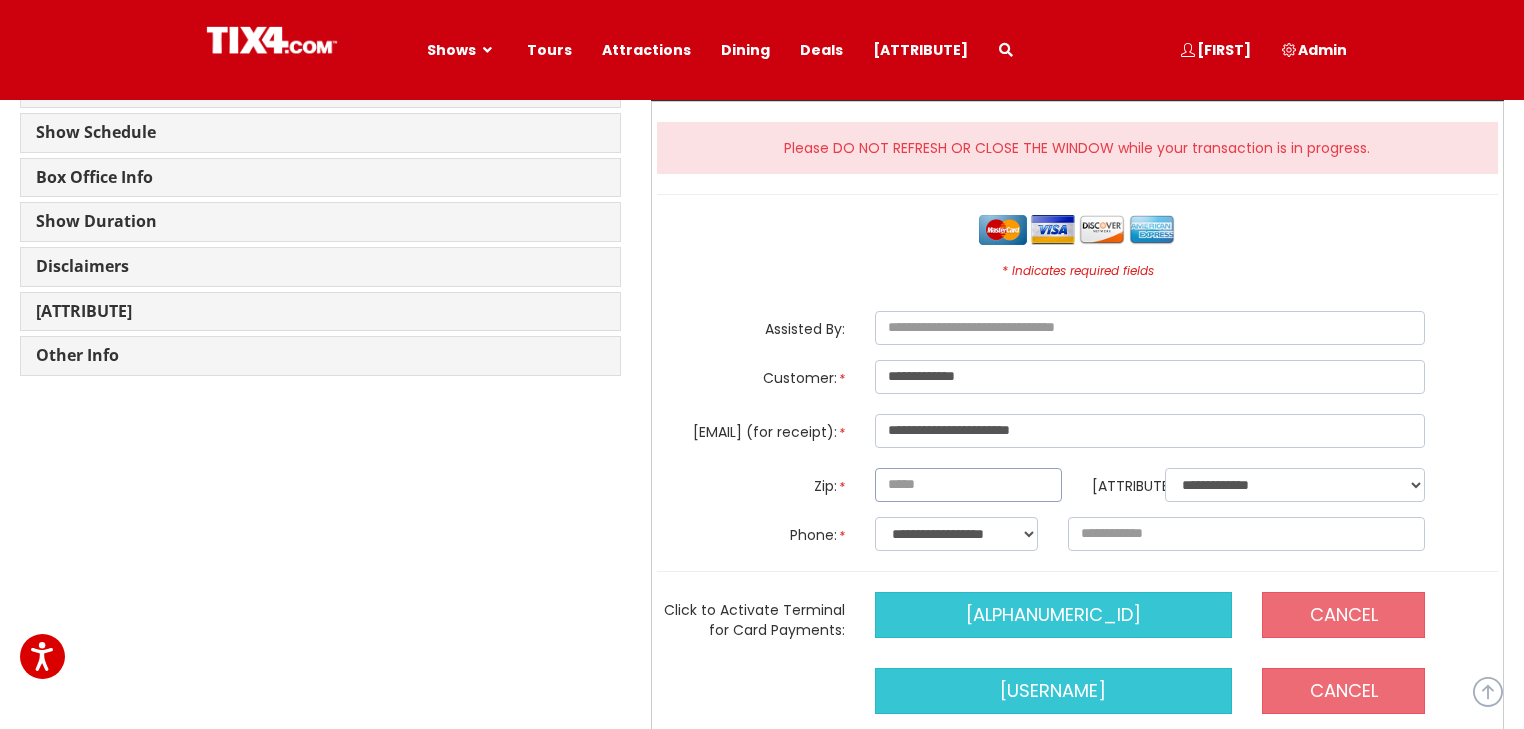 click at bounding box center (969, 485) 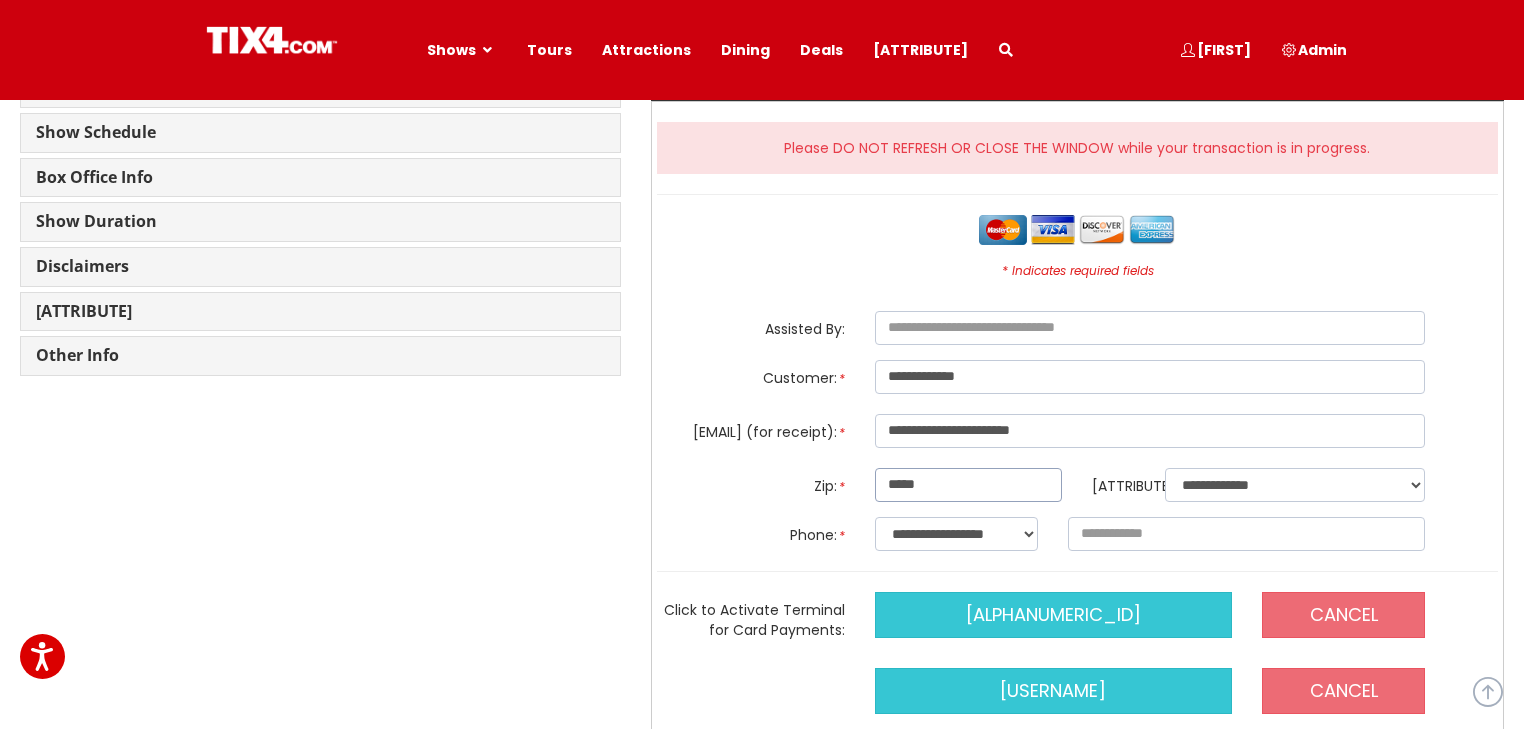 type on "*****" 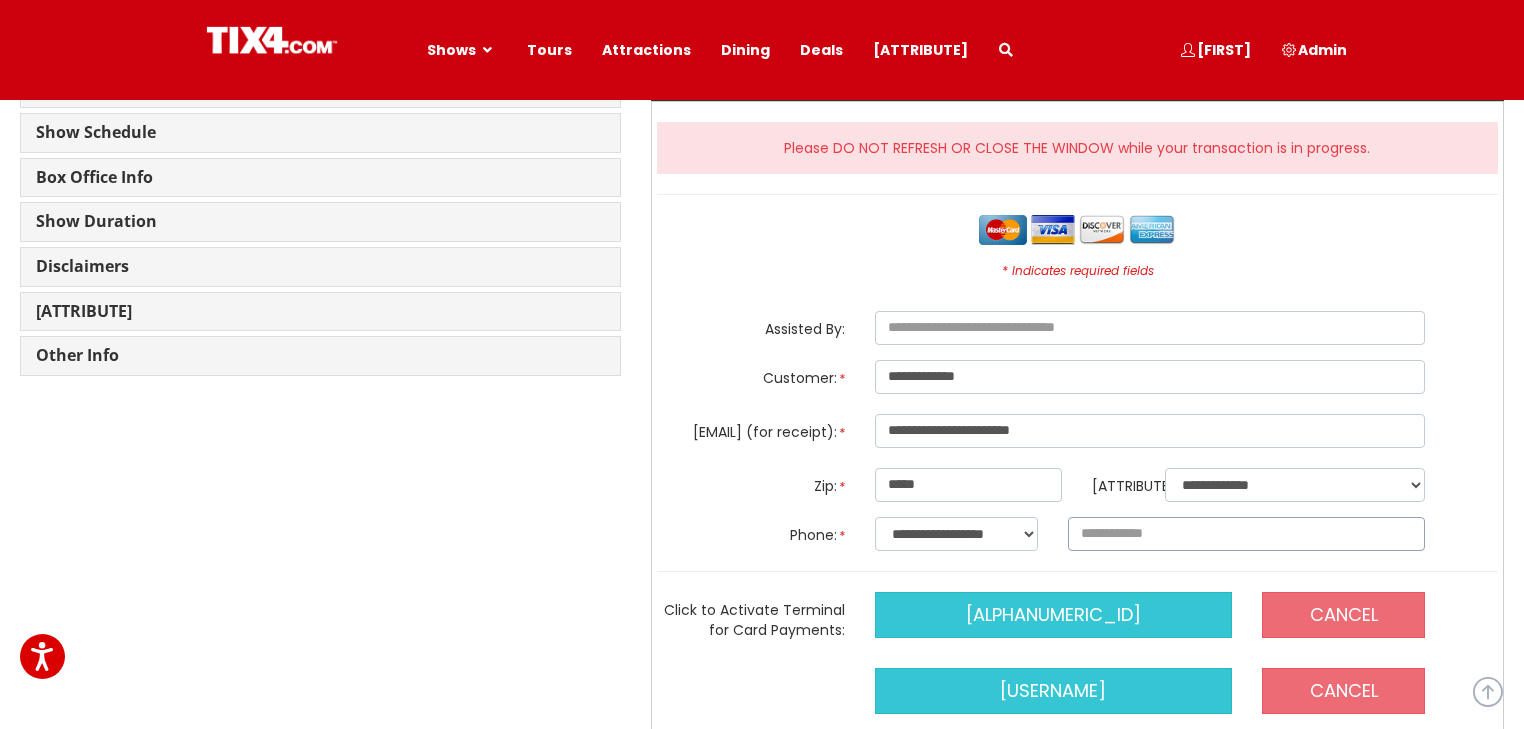 click at bounding box center (1246, 534) 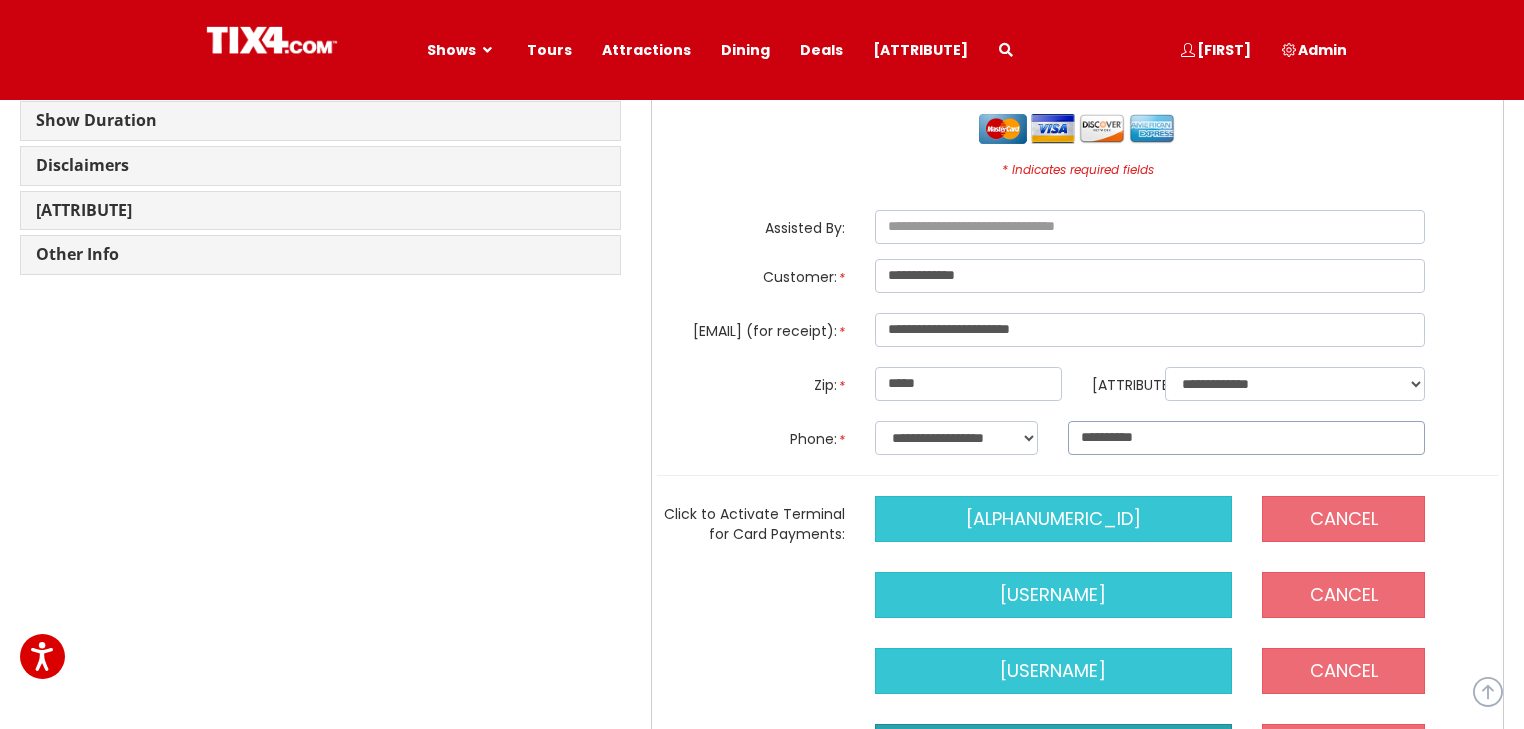 scroll, scrollTop: 1920, scrollLeft: 0, axis: vertical 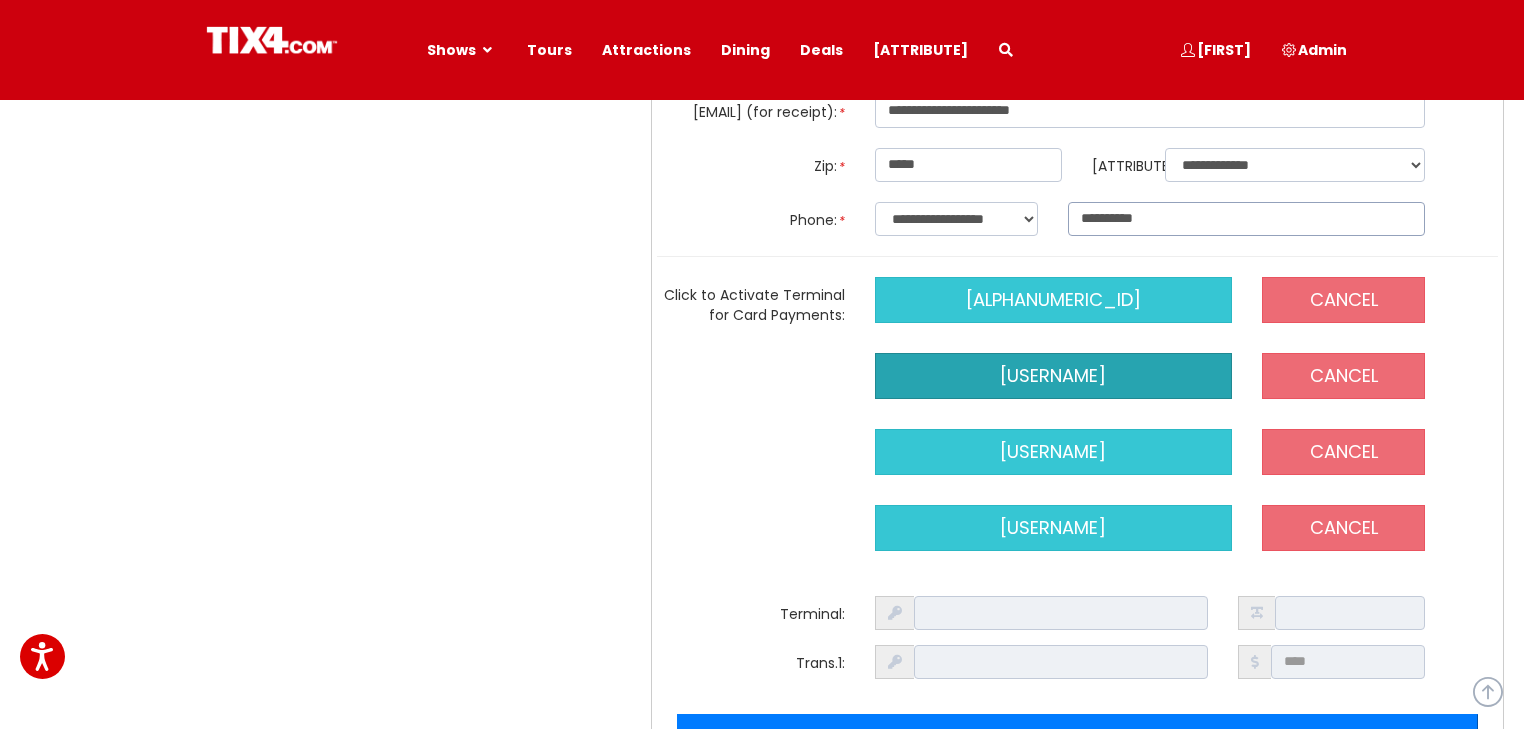 type on "**********" 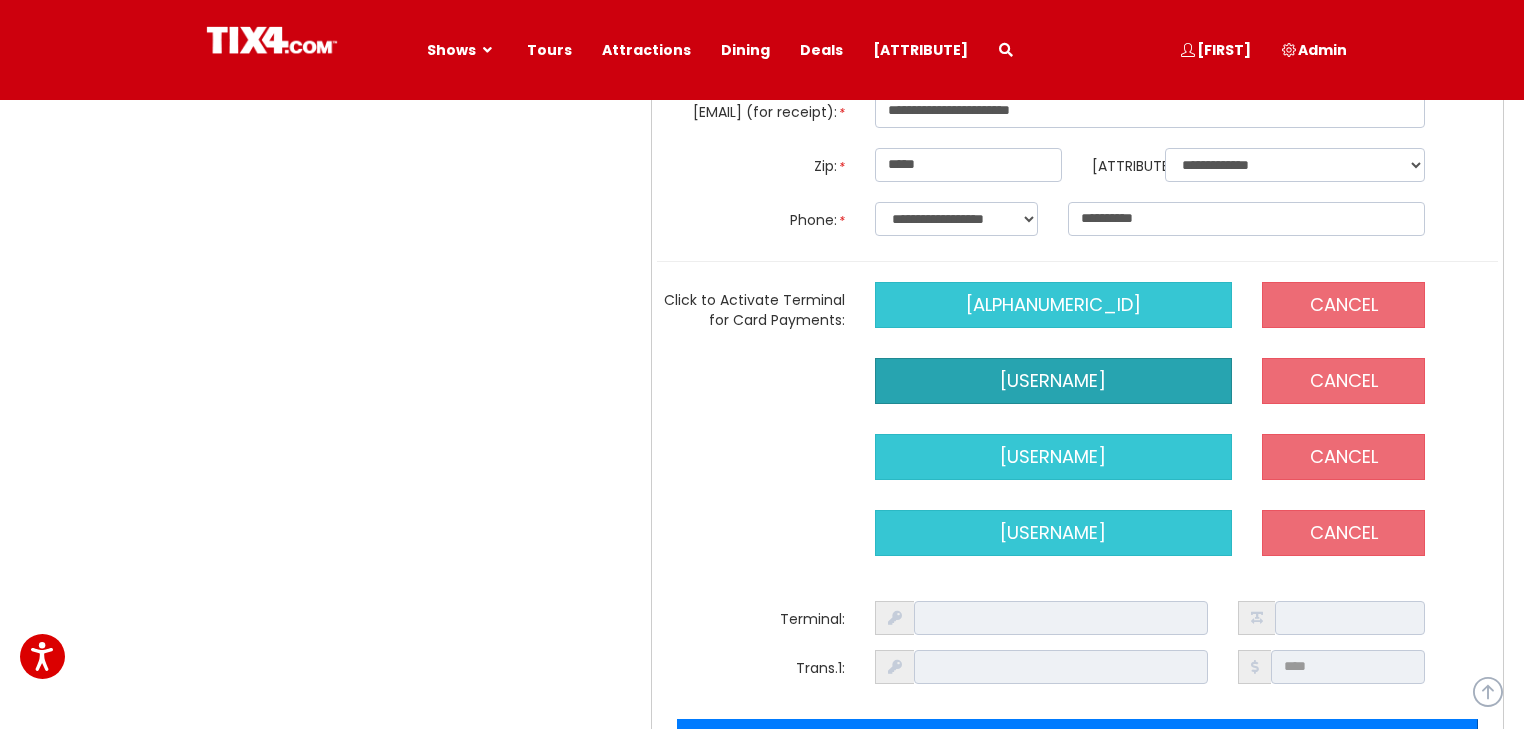 click on "planethollywood3" at bounding box center (1053, 381) 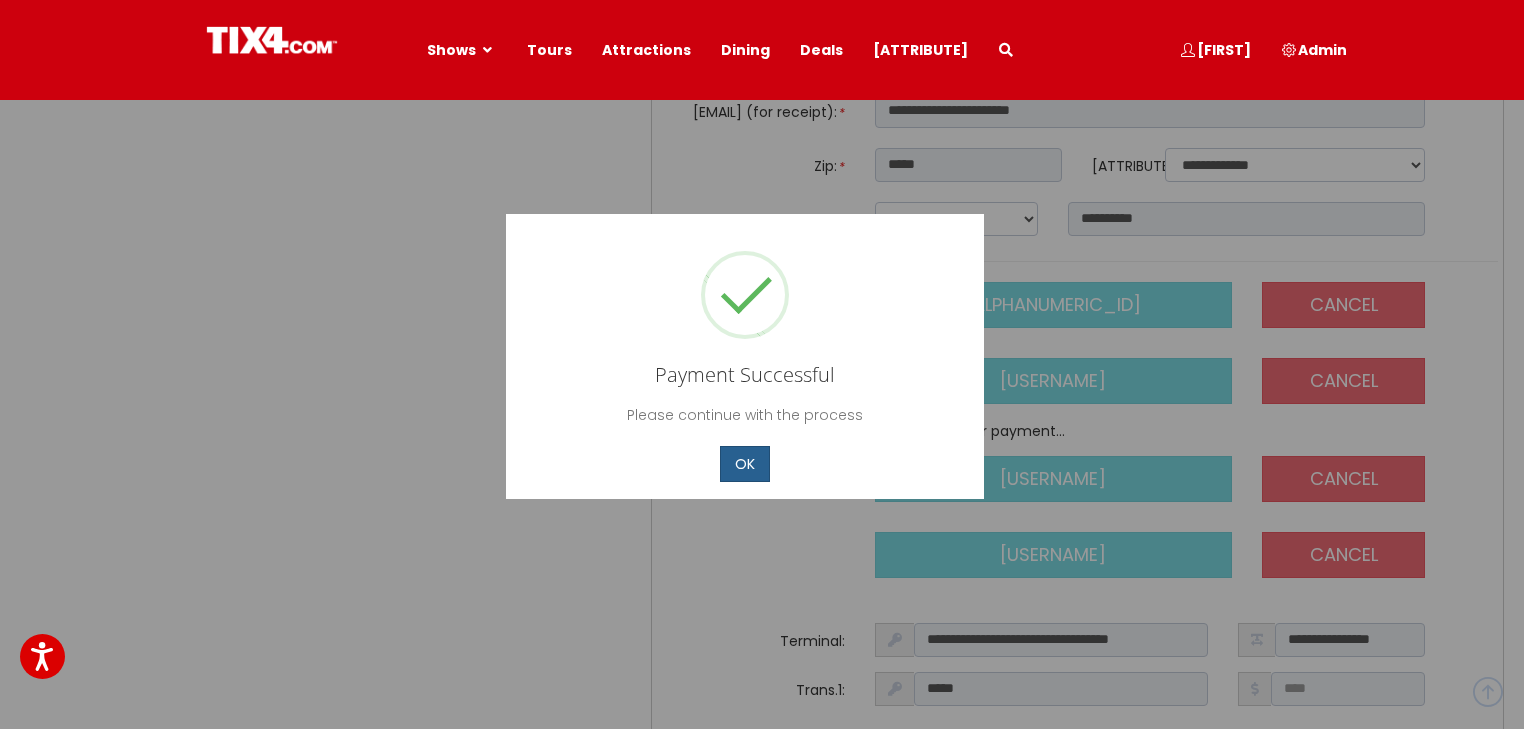 click on "OK" at bounding box center (745, 463) 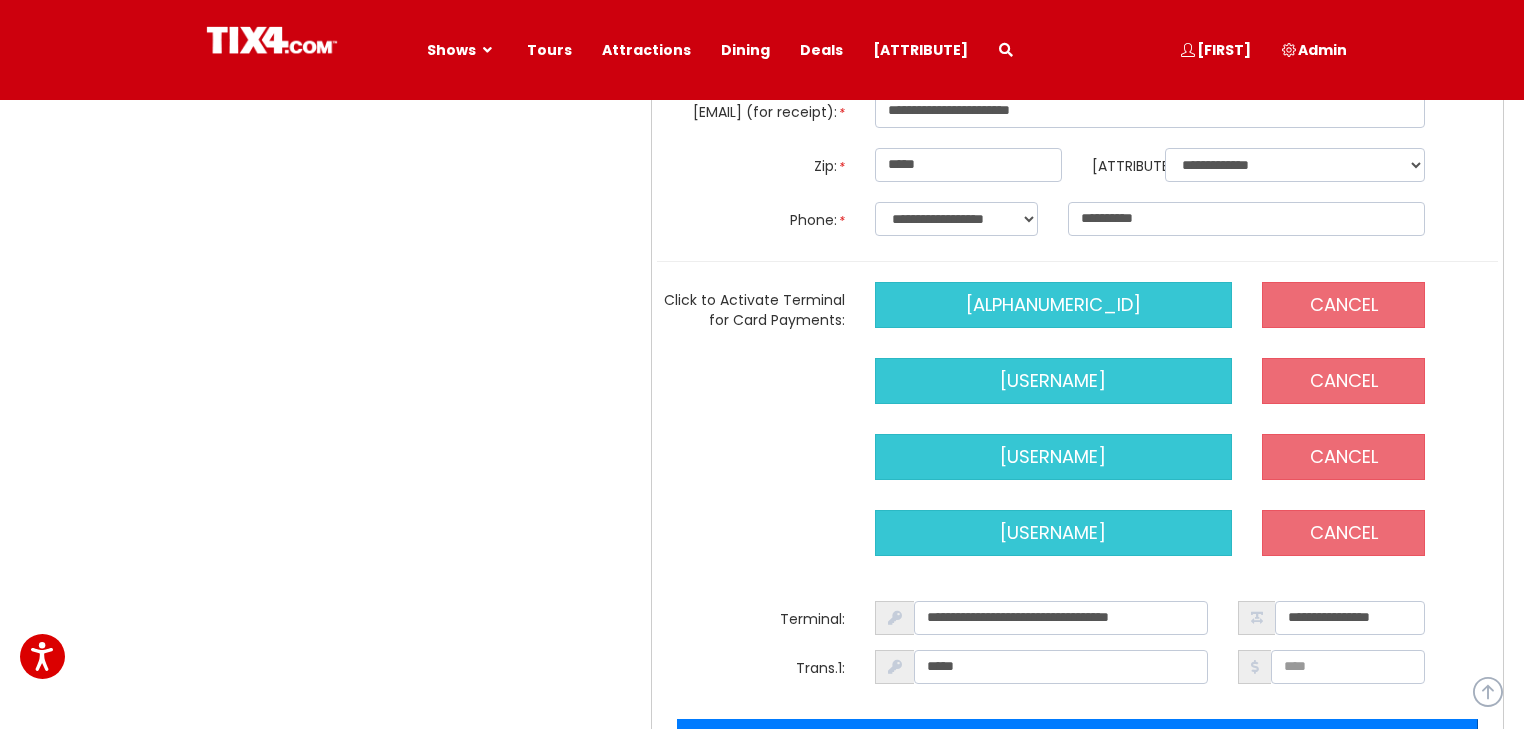 scroll, scrollTop: 2080, scrollLeft: 0, axis: vertical 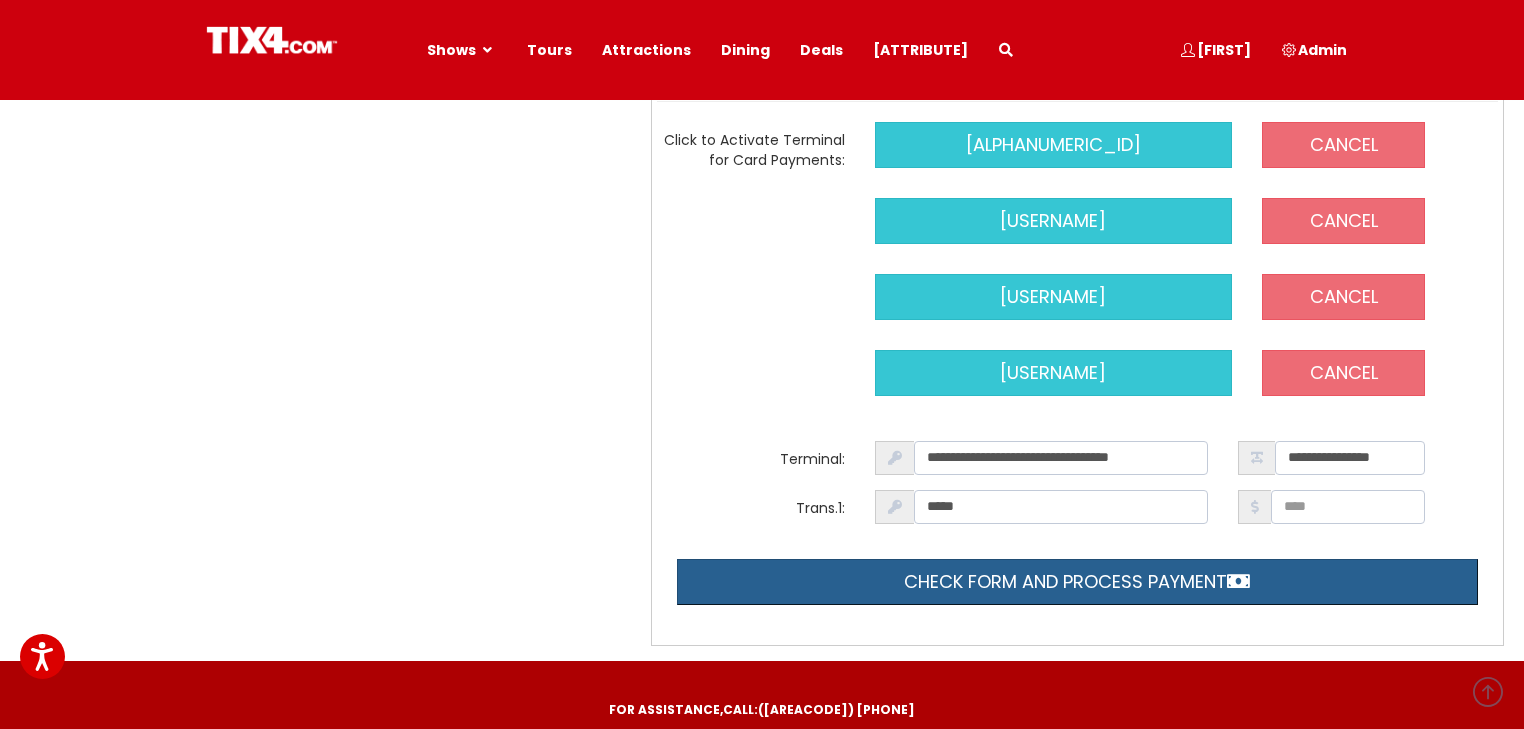 click on "Check form and process payment" at bounding box center (1077, 582) 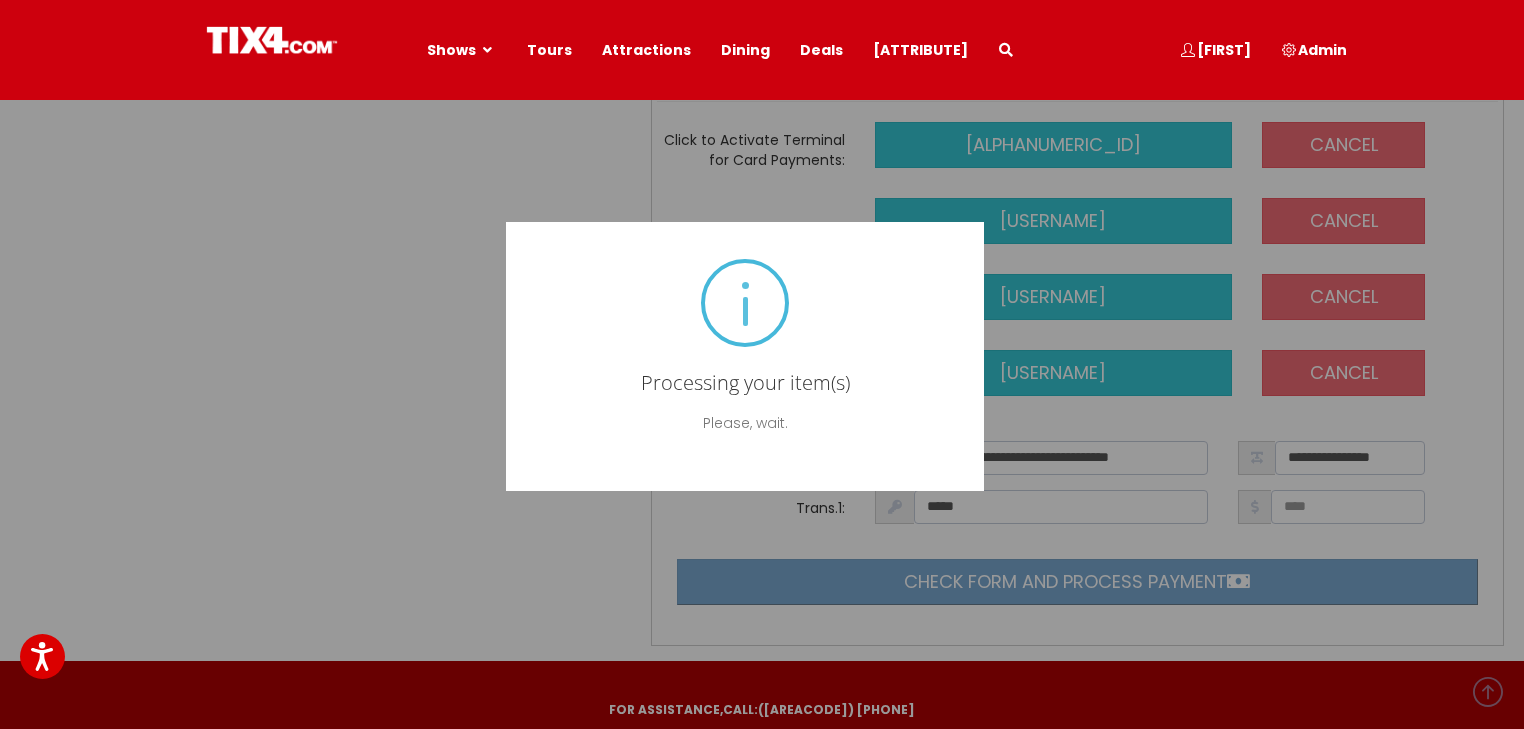 scroll, scrollTop: 0, scrollLeft: 0, axis: both 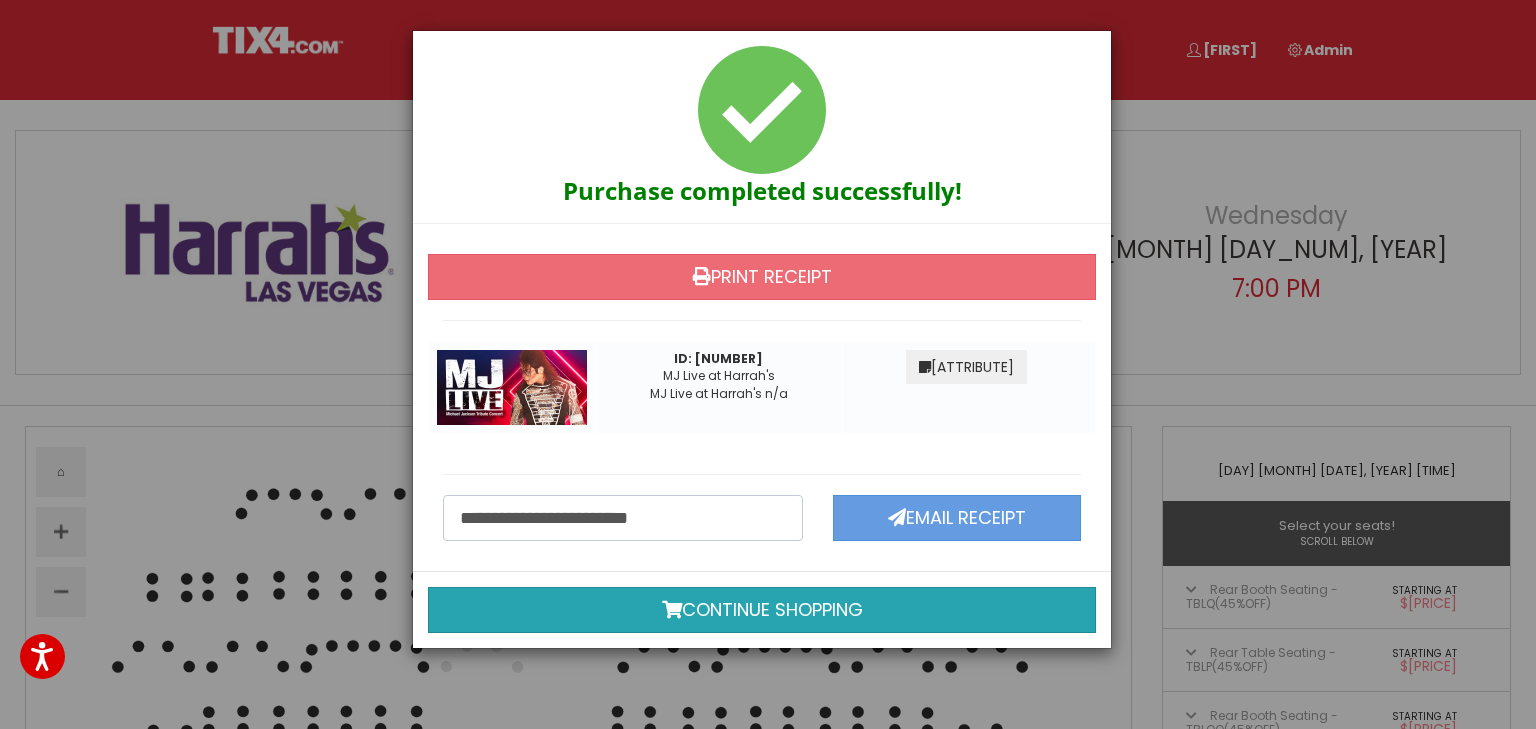 click on "Continue shopping" at bounding box center [762, 610] 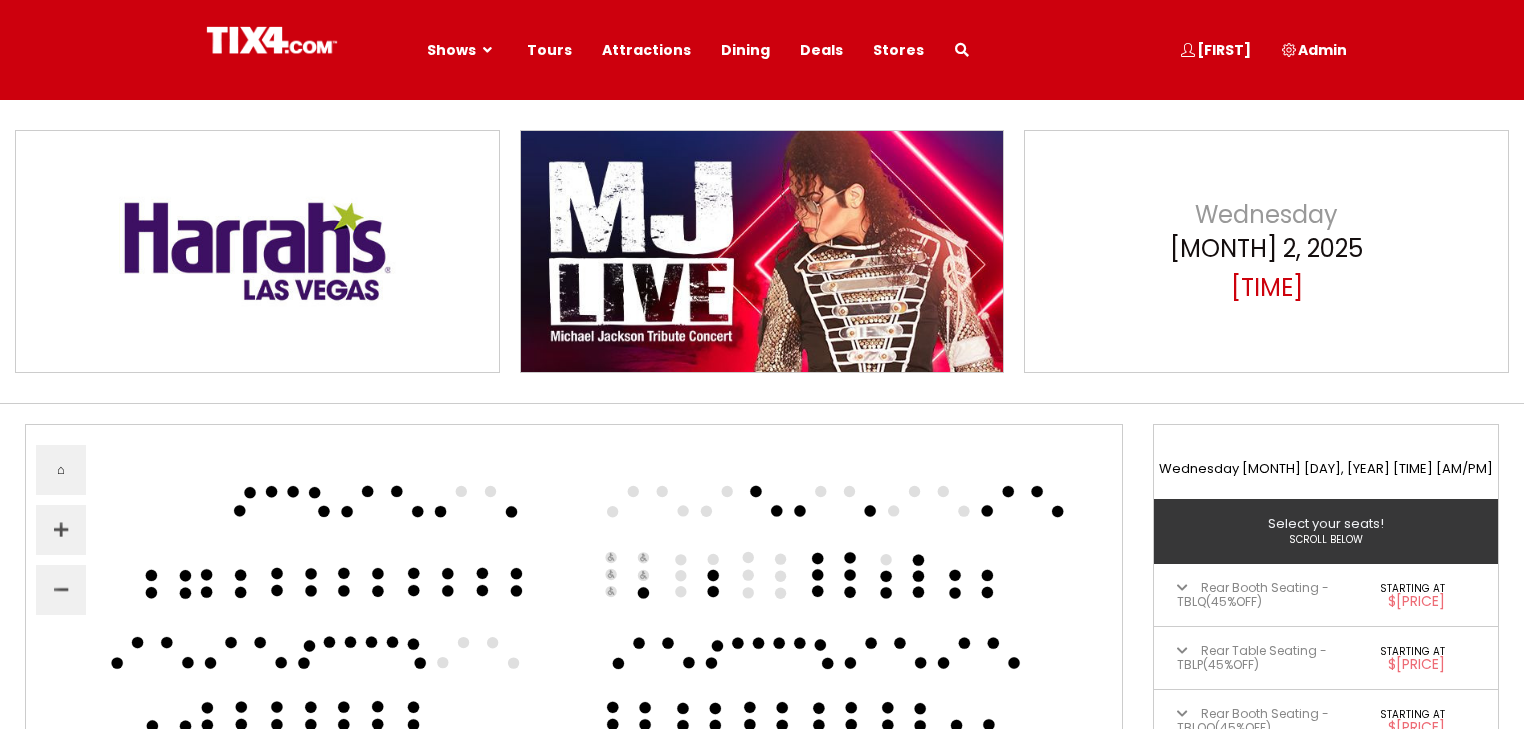 scroll, scrollTop: 0, scrollLeft: 0, axis: both 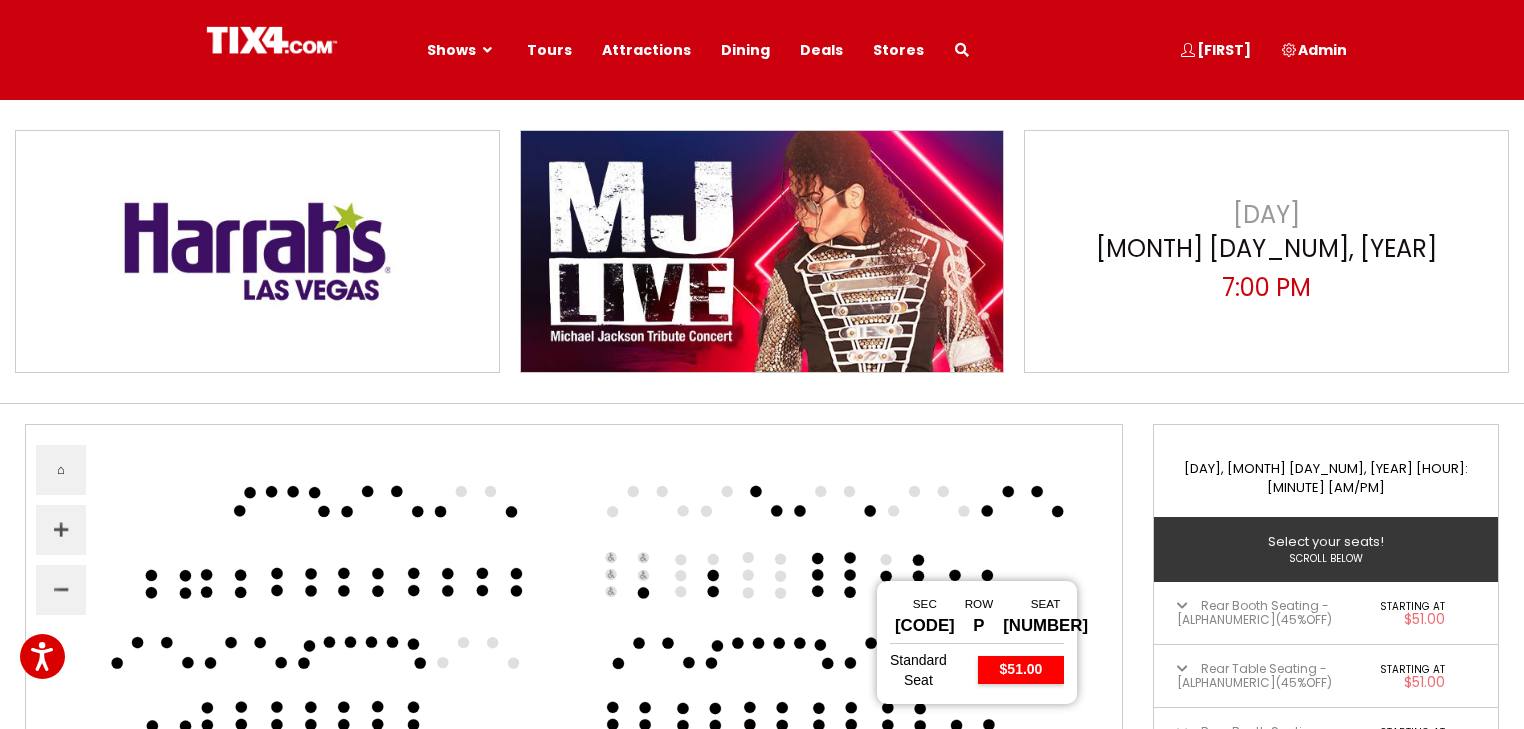 click at bounding box center [849, 575] 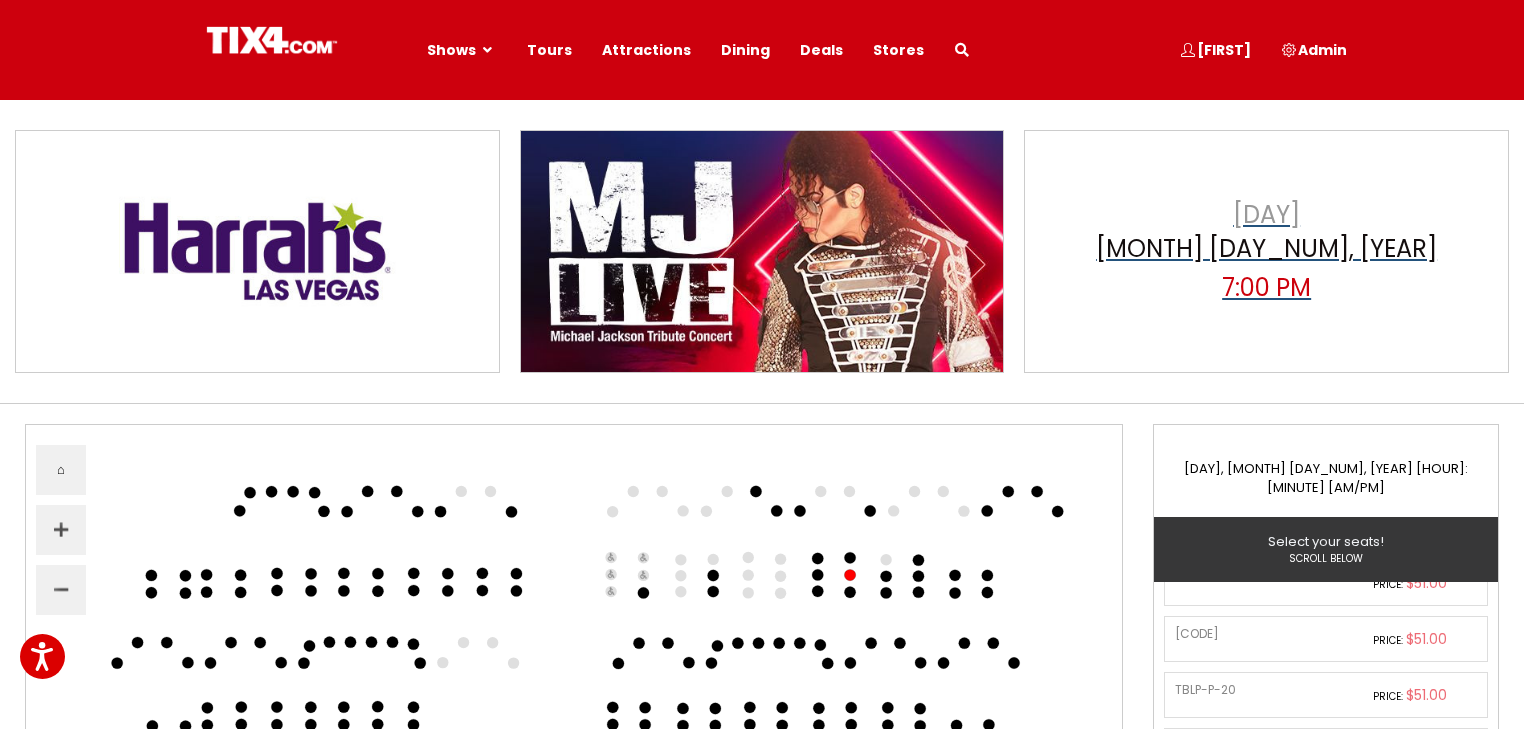 scroll, scrollTop: 318, scrollLeft: 0, axis: vertical 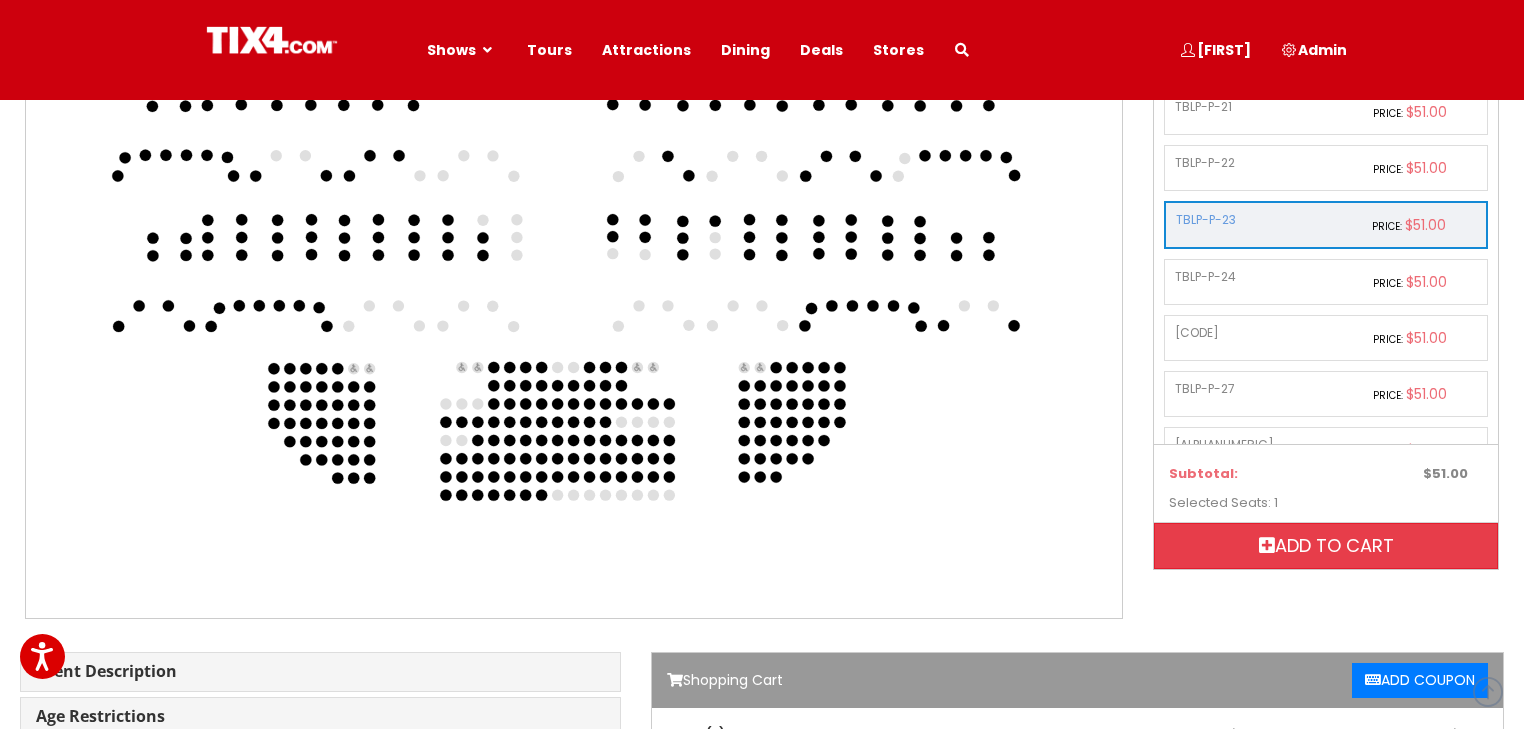 click on "Add to
cart" at bounding box center (1326, 546) 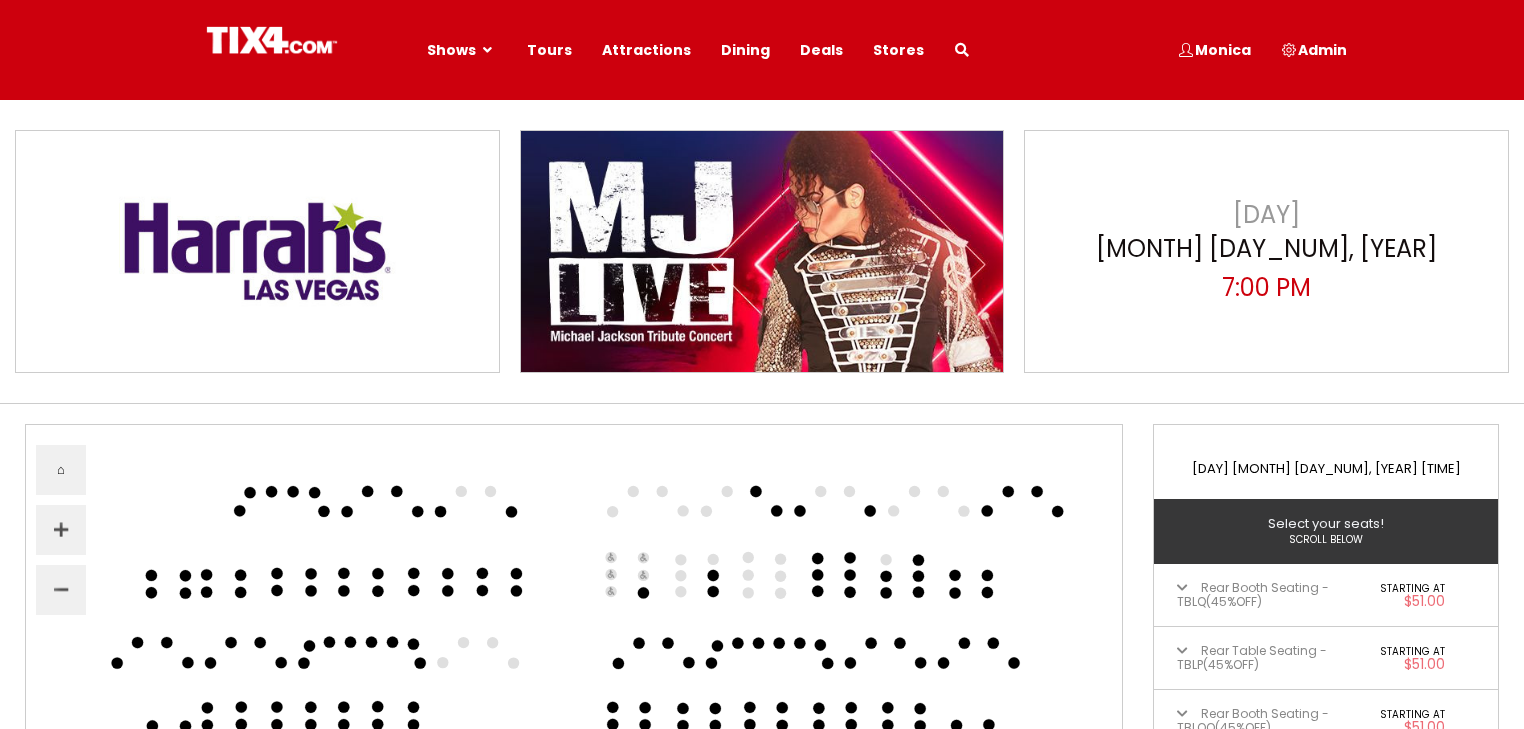 scroll, scrollTop: 0, scrollLeft: 0, axis: both 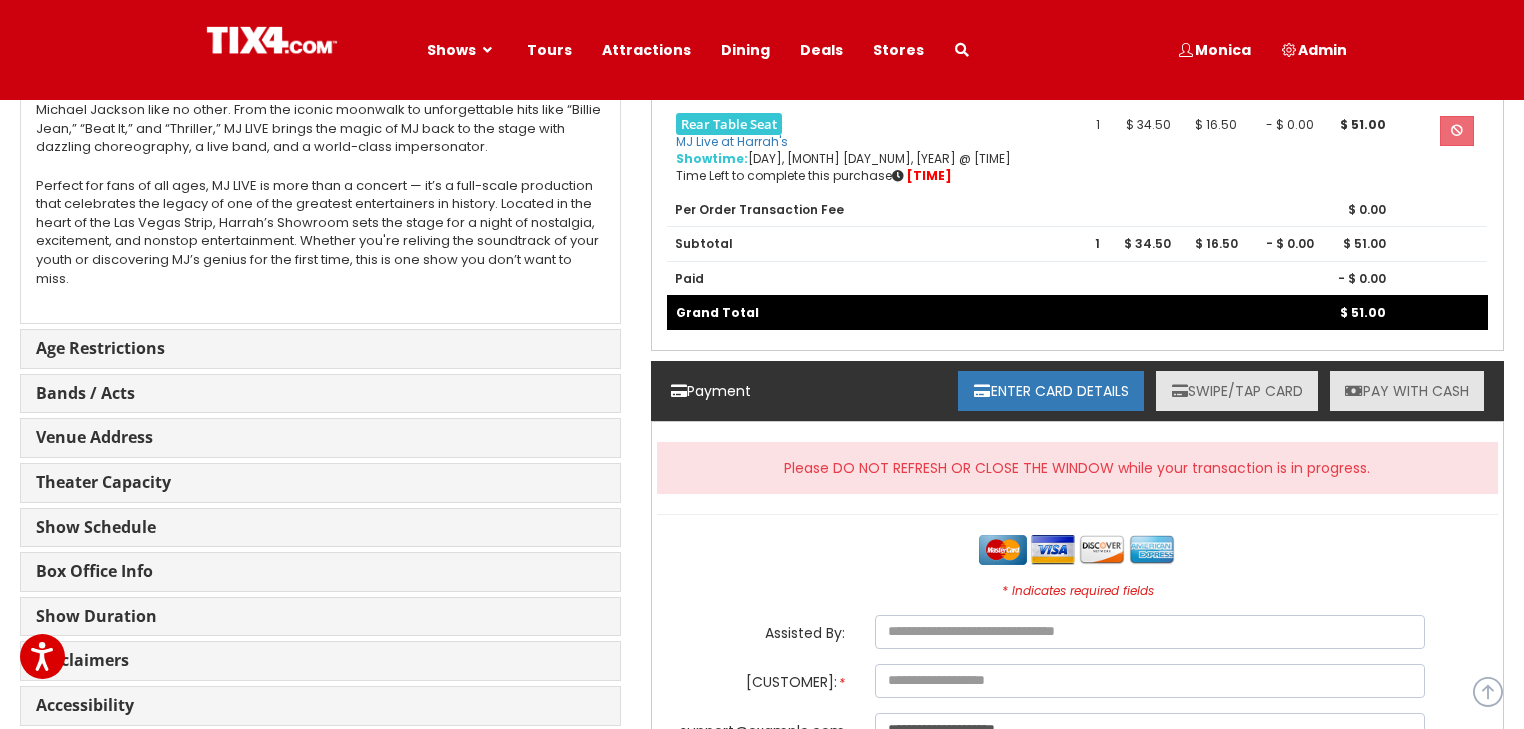 click on "SWIPE/TAP CARD" at bounding box center (1237, 391) 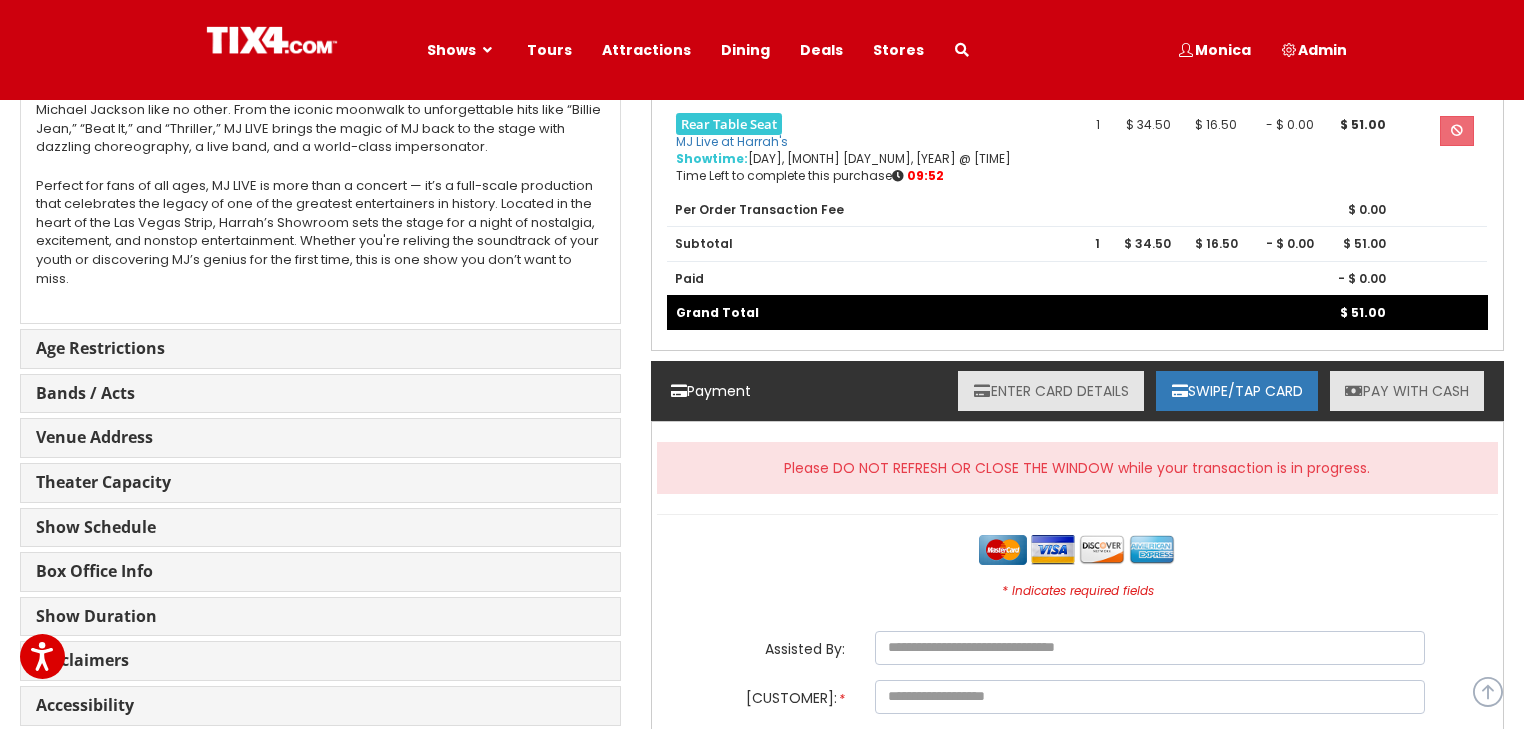 scroll, scrollTop: 1520, scrollLeft: 0, axis: vertical 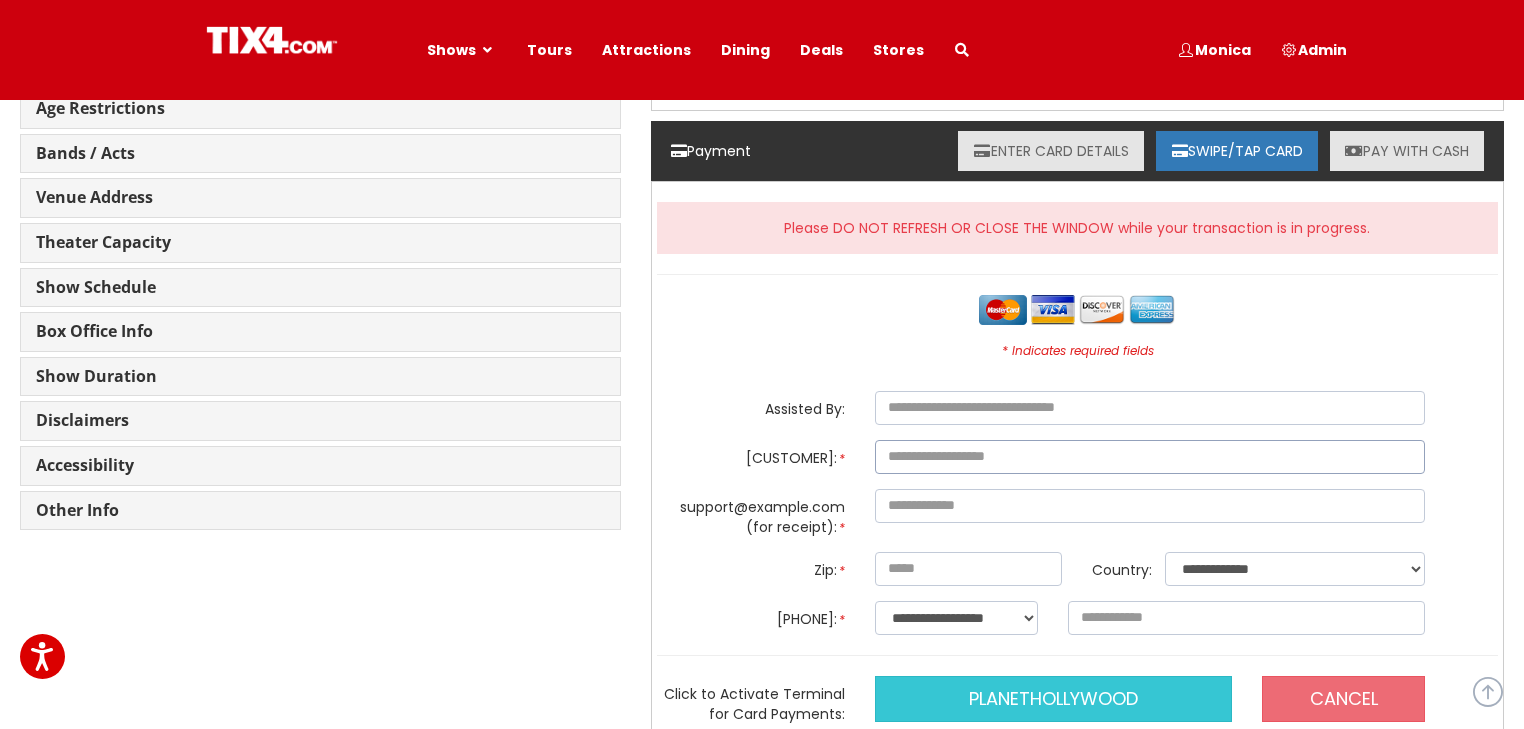 click at bounding box center [1150, 457] 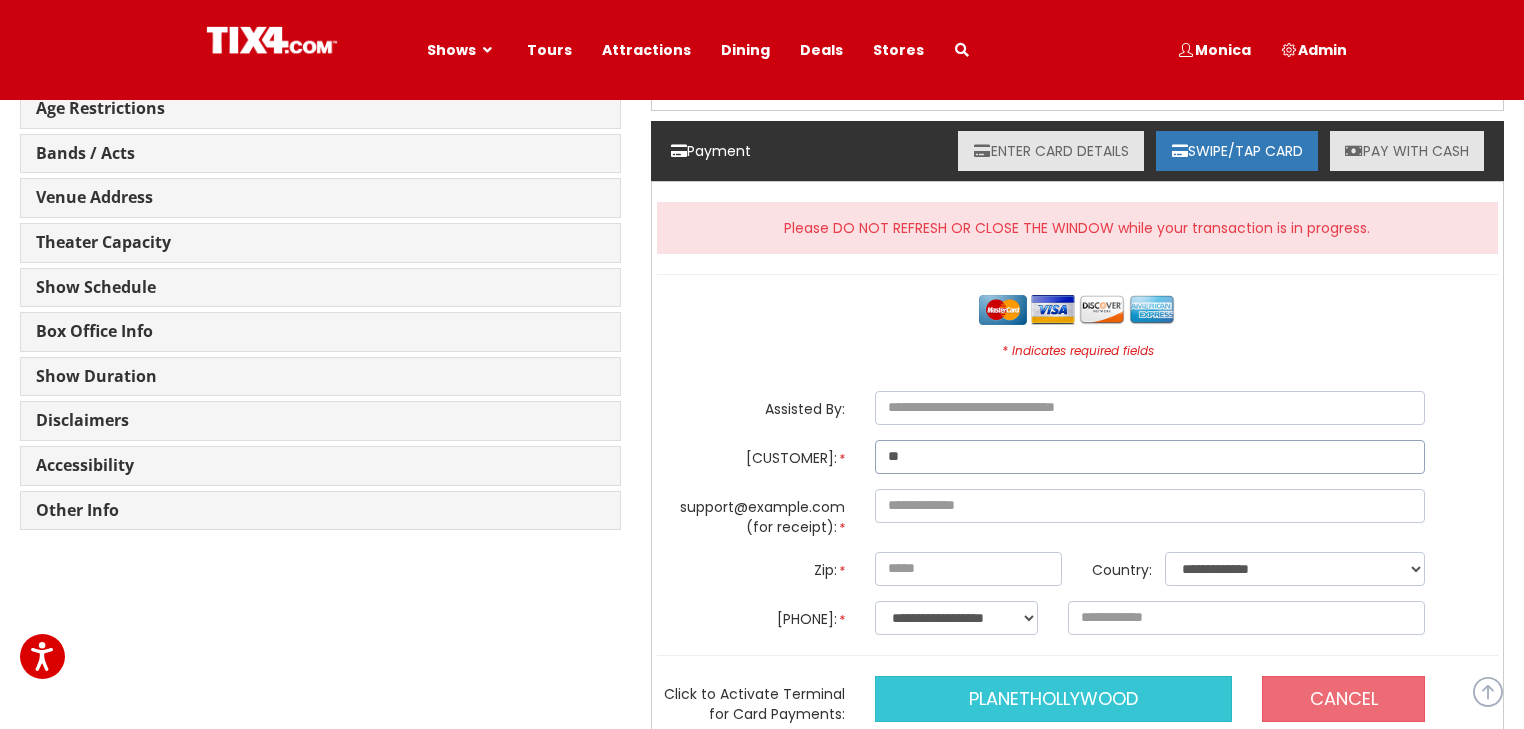 type on "**********" 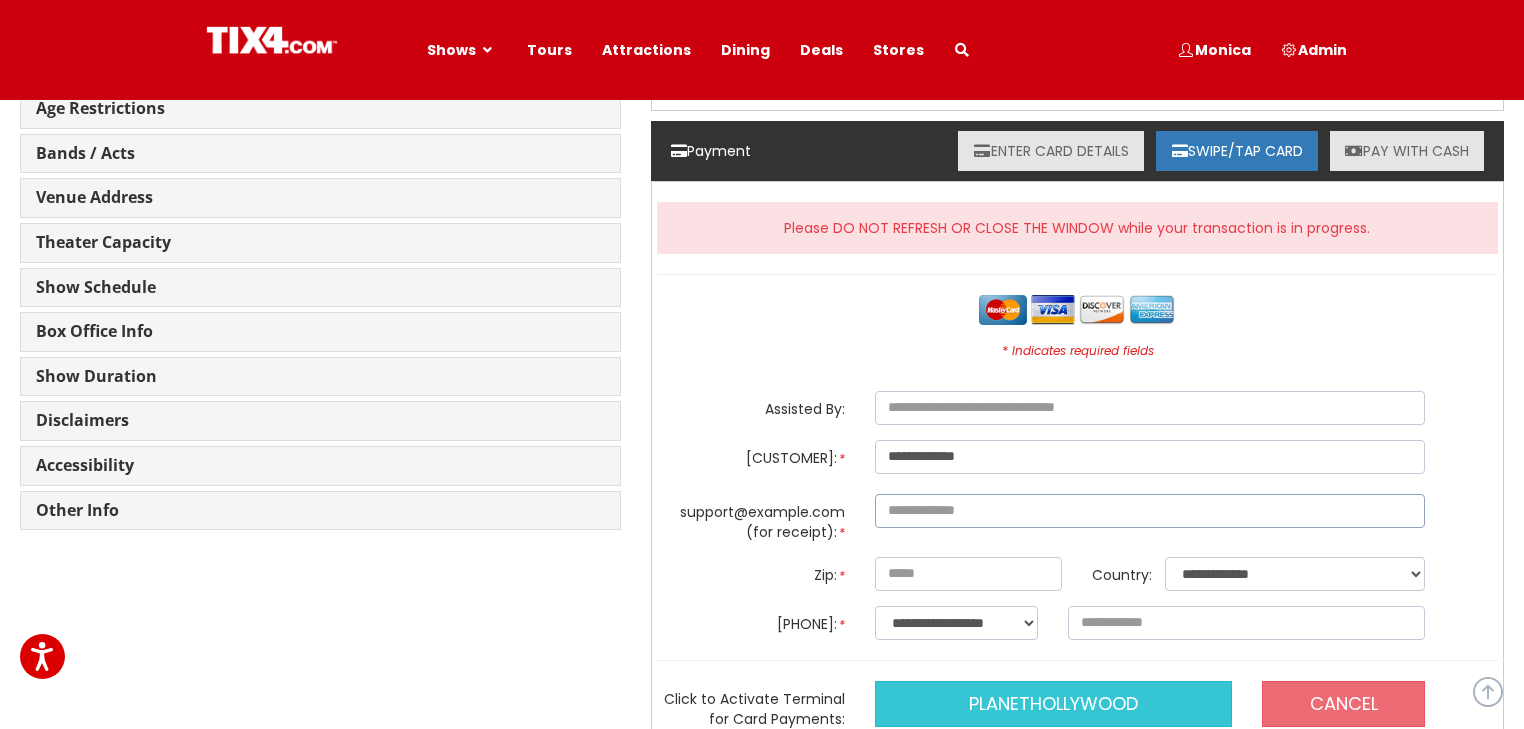 click at bounding box center [1150, 511] 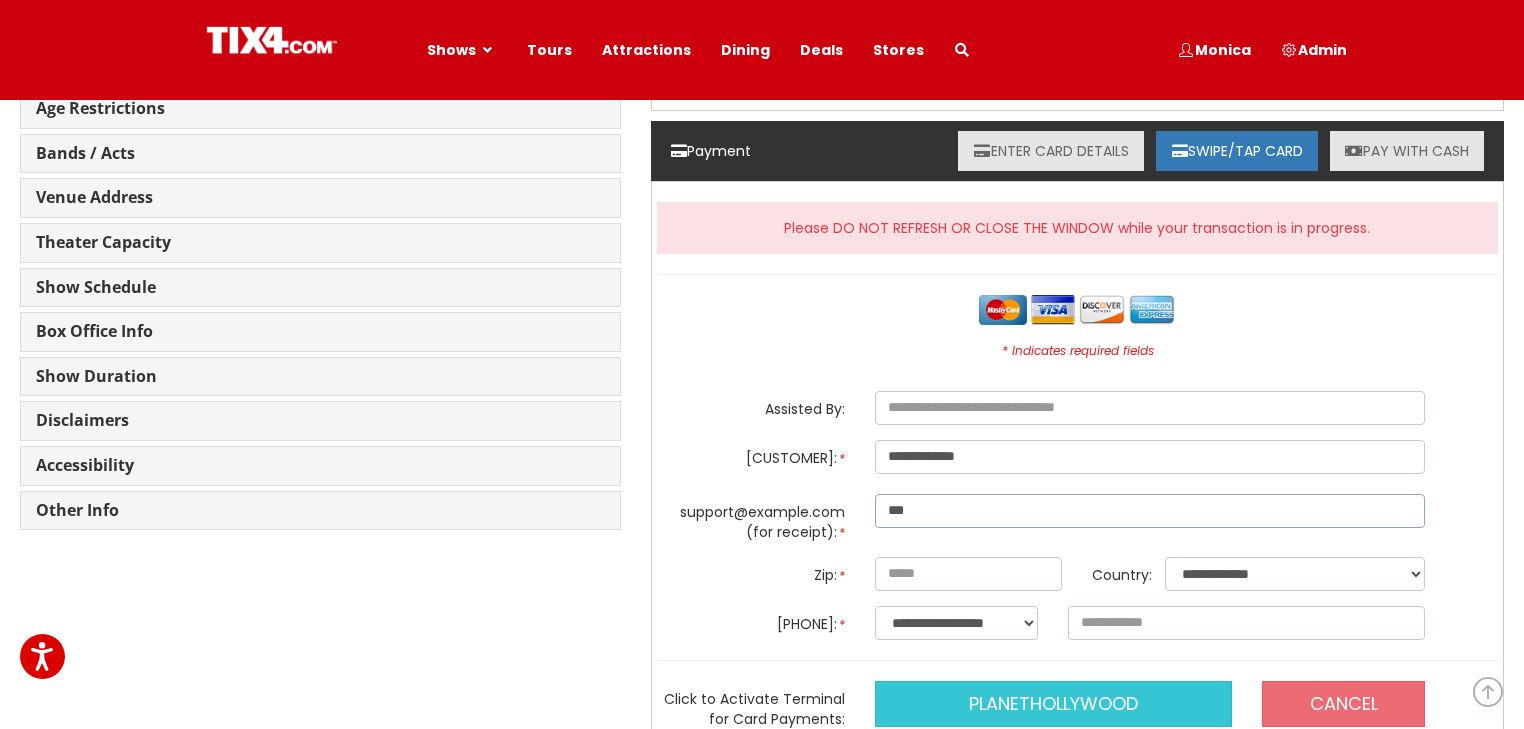 type on "**********" 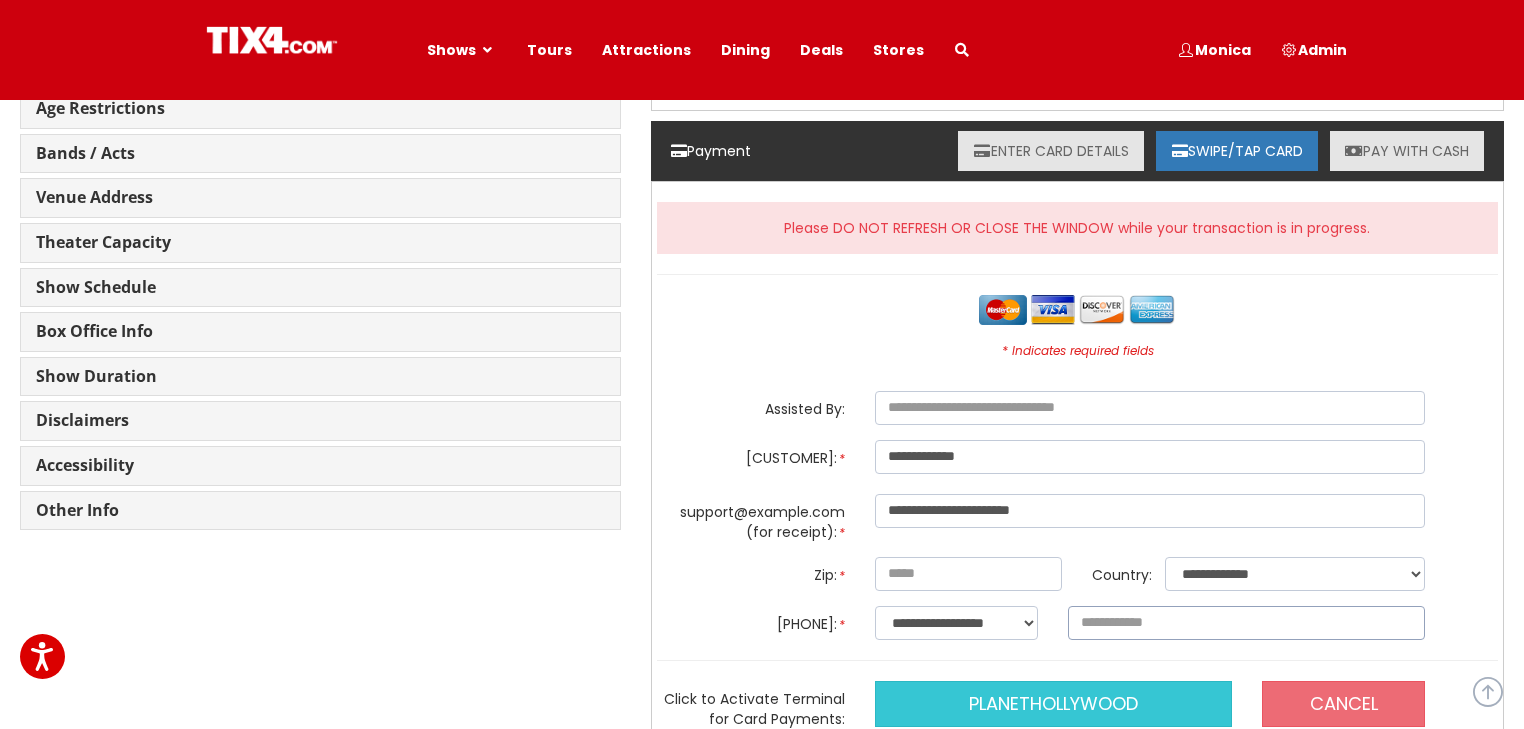 click at bounding box center (1246, 623) 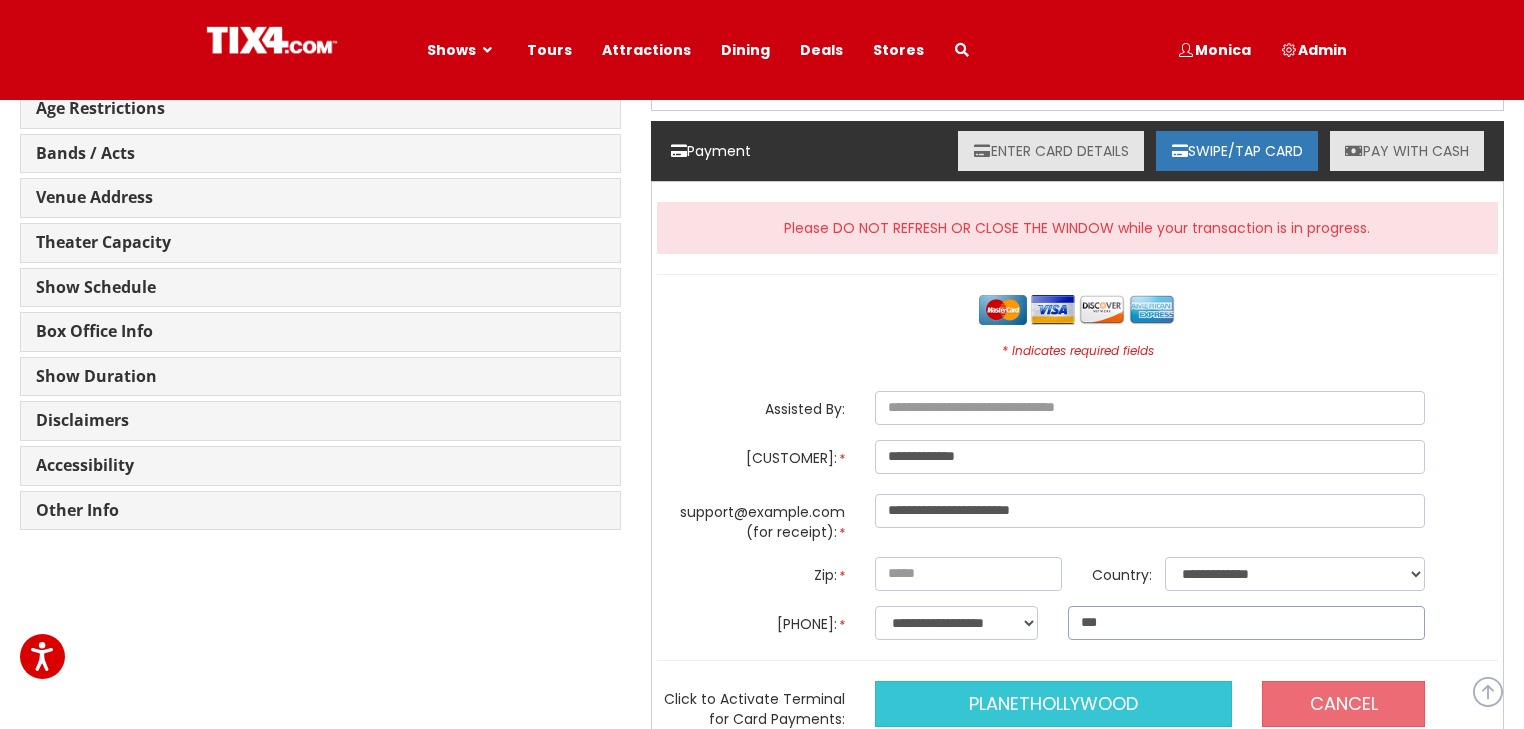 type on "***" 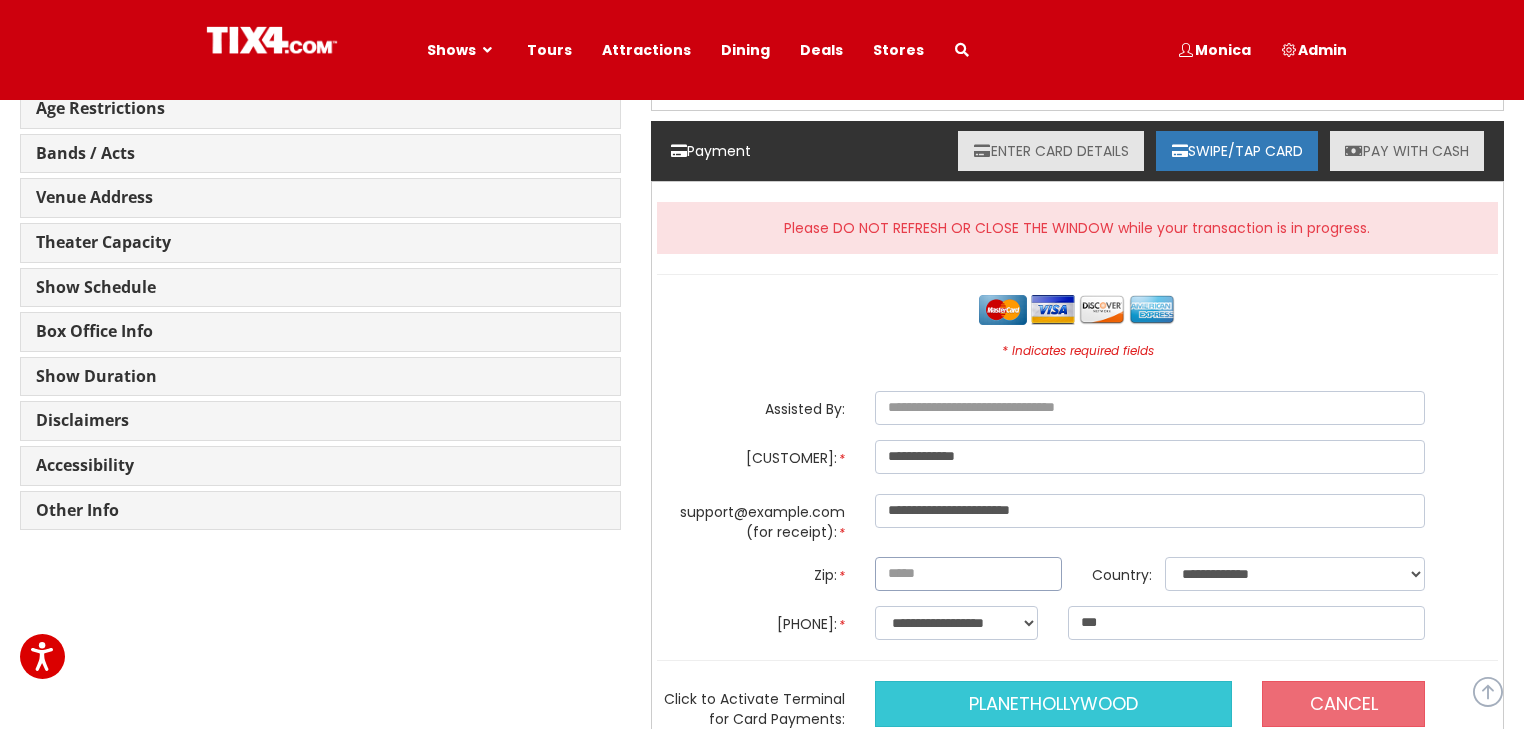 click at bounding box center (969, 574) 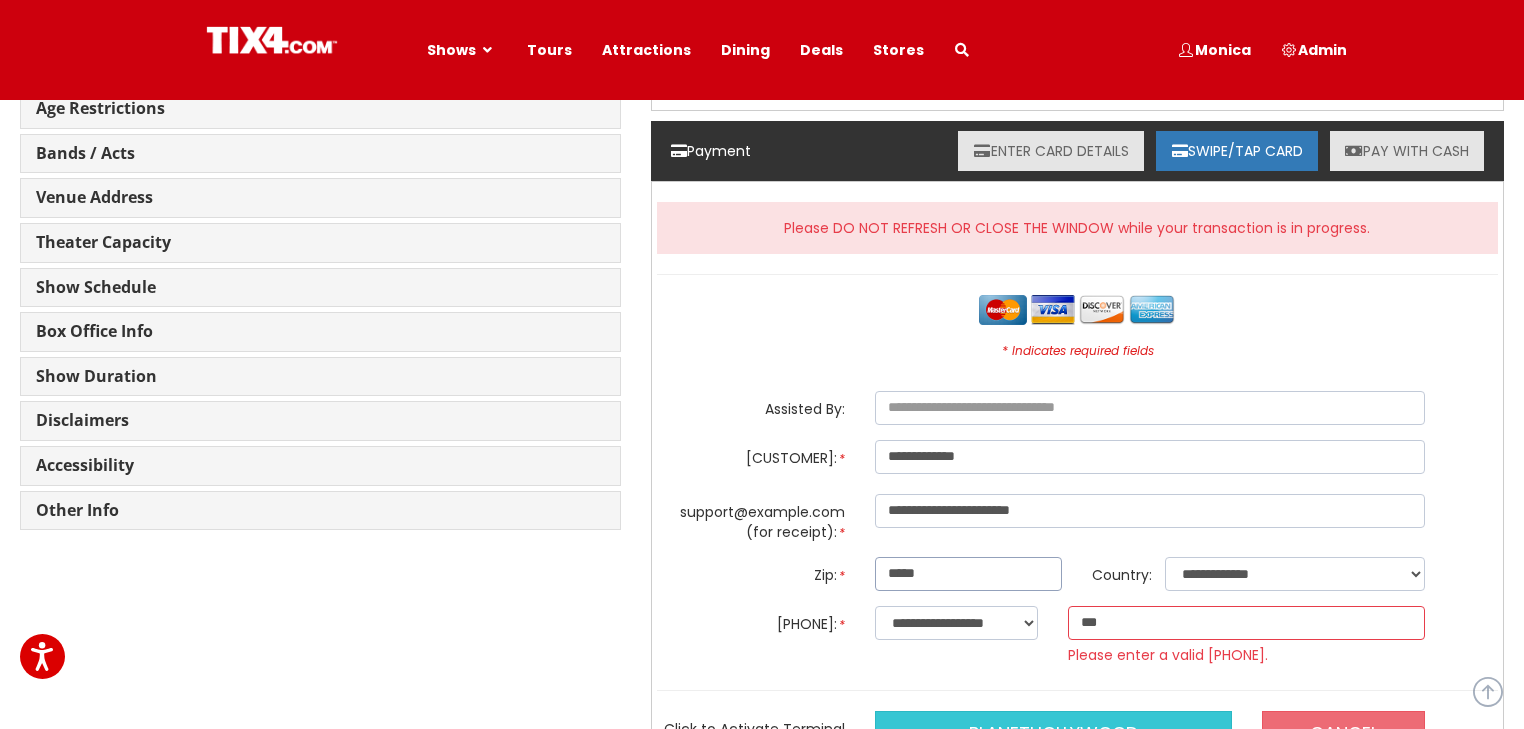 type on "*****" 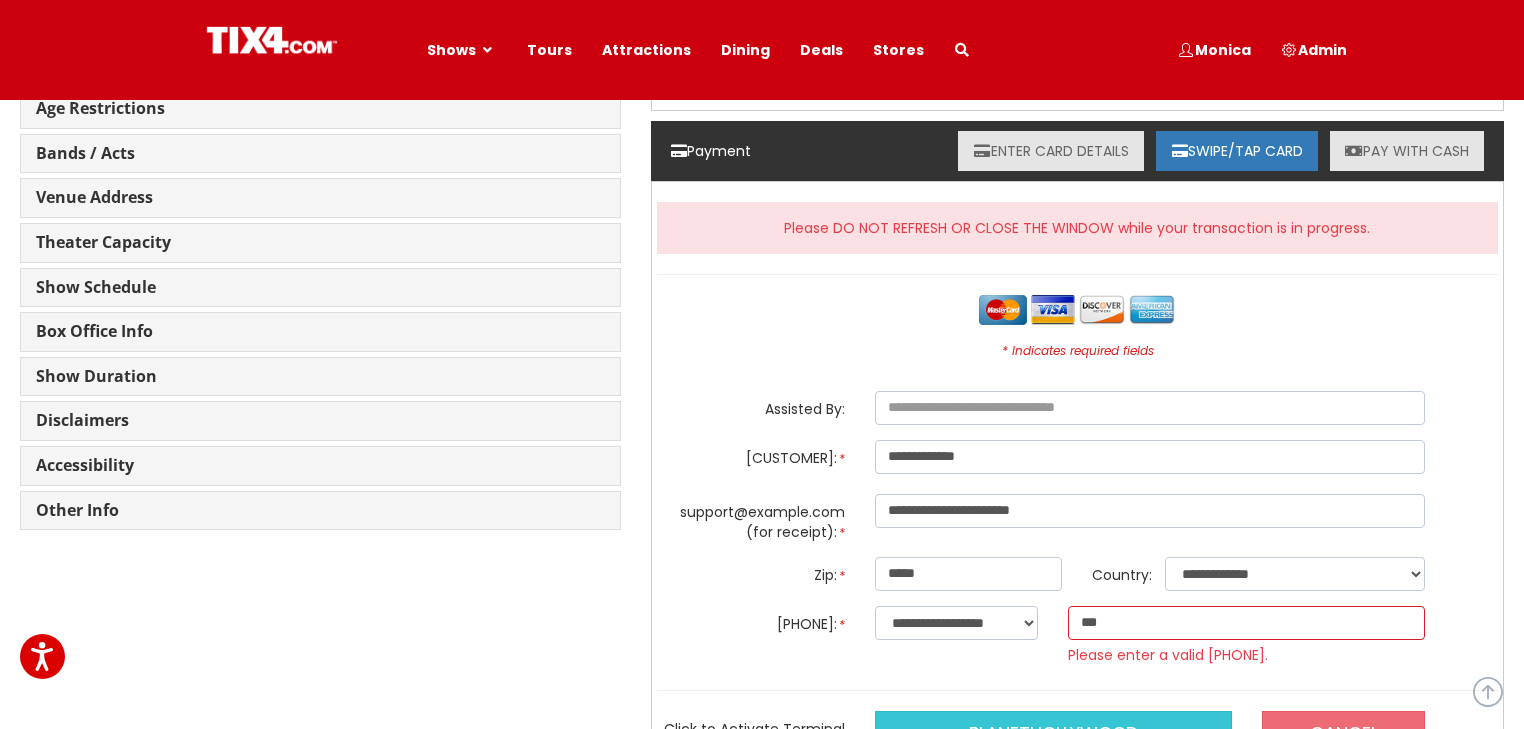 click on "***" at bounding box center (1246, 623) 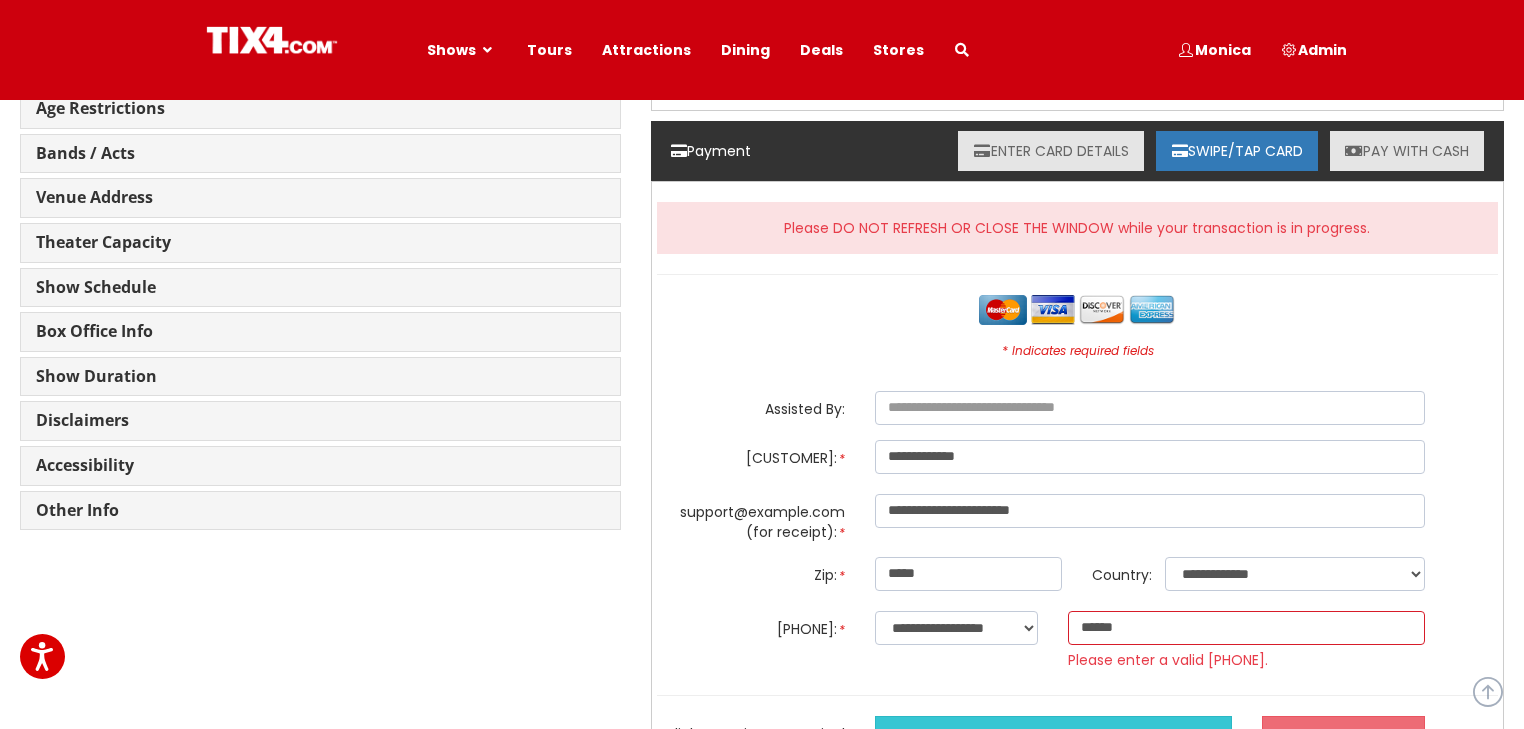 type on "**********" 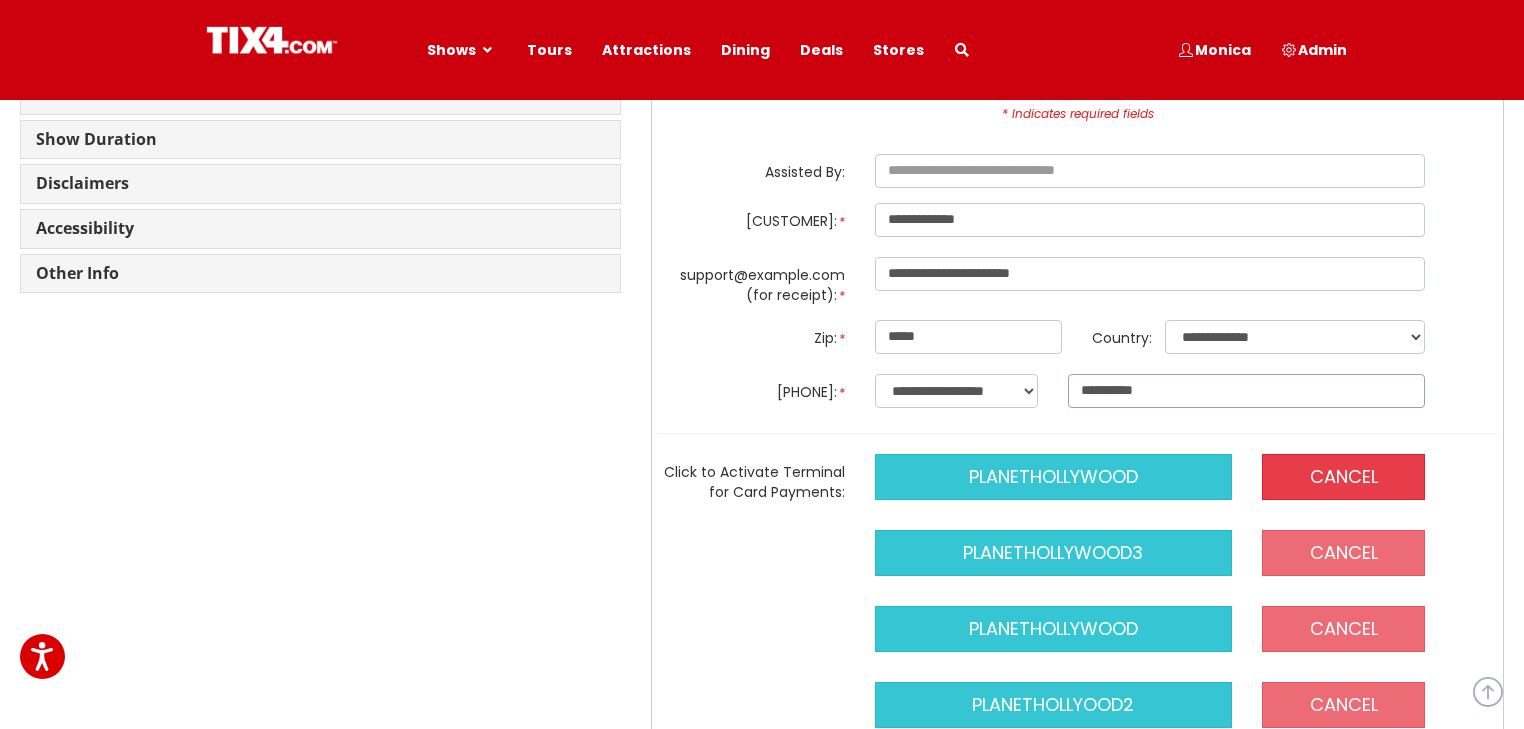 scroll, scrollTop: 1840, scrollLeft: 0, axis: vertical 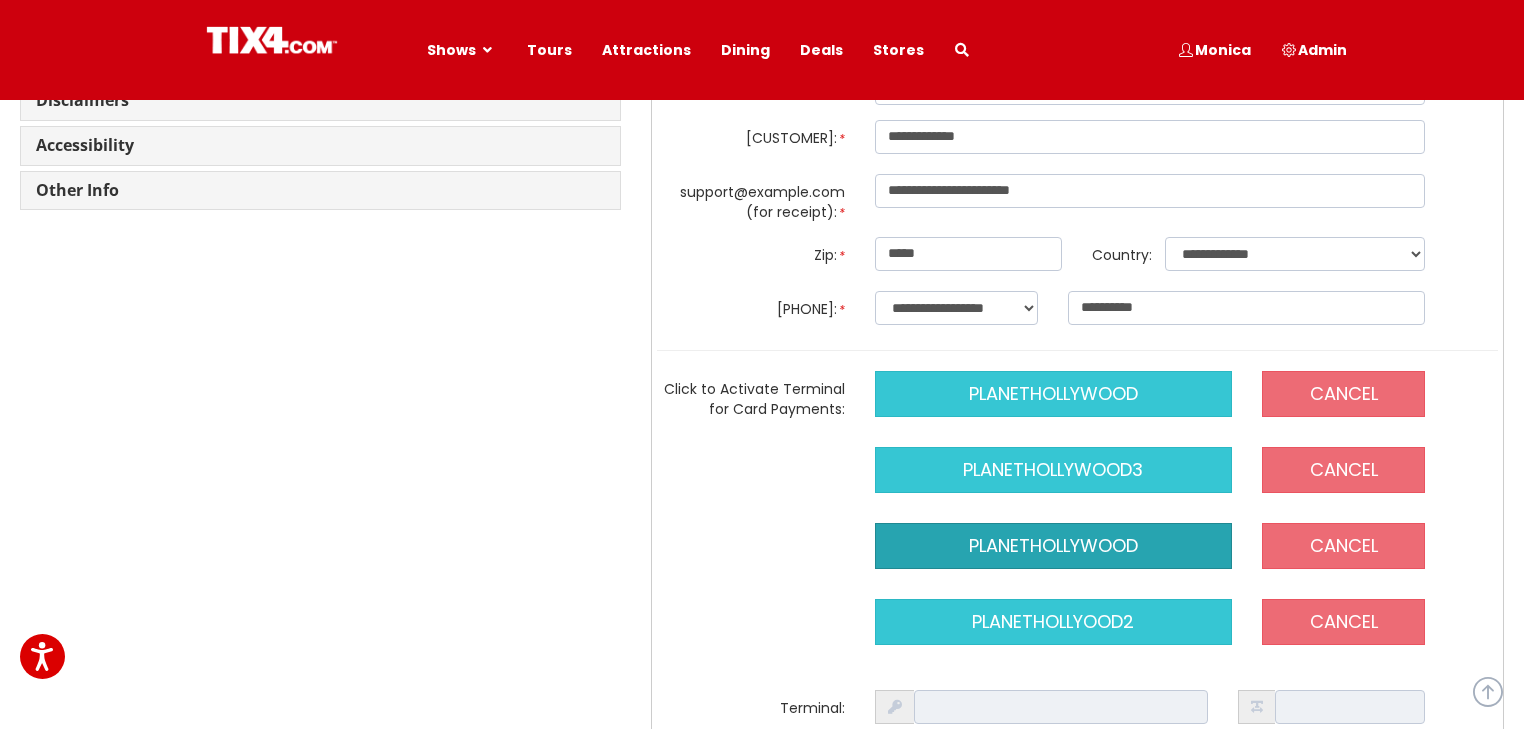 click on "planethollywood4" at bounding box center [1053, 546] 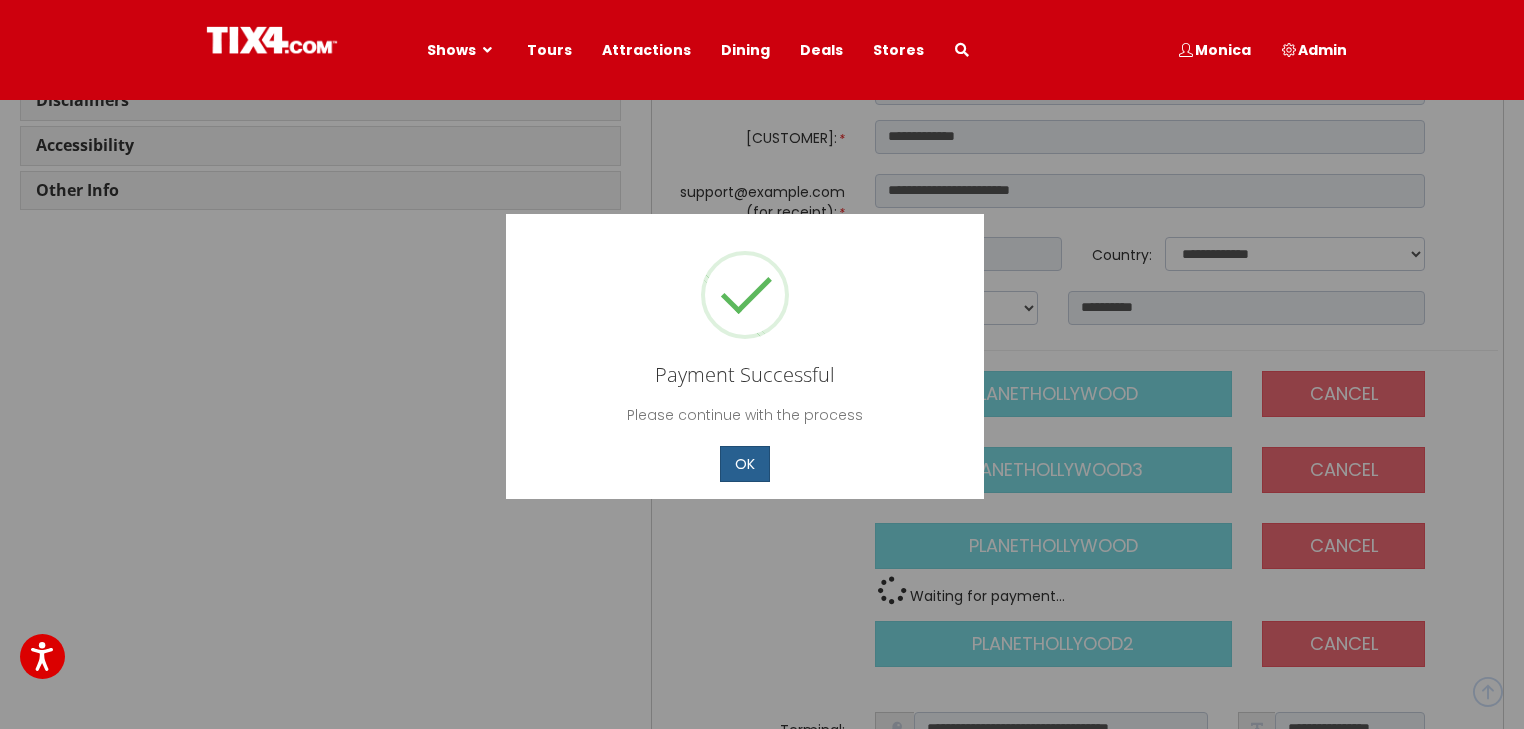 click on "OK" at bounding box center (745, 463) 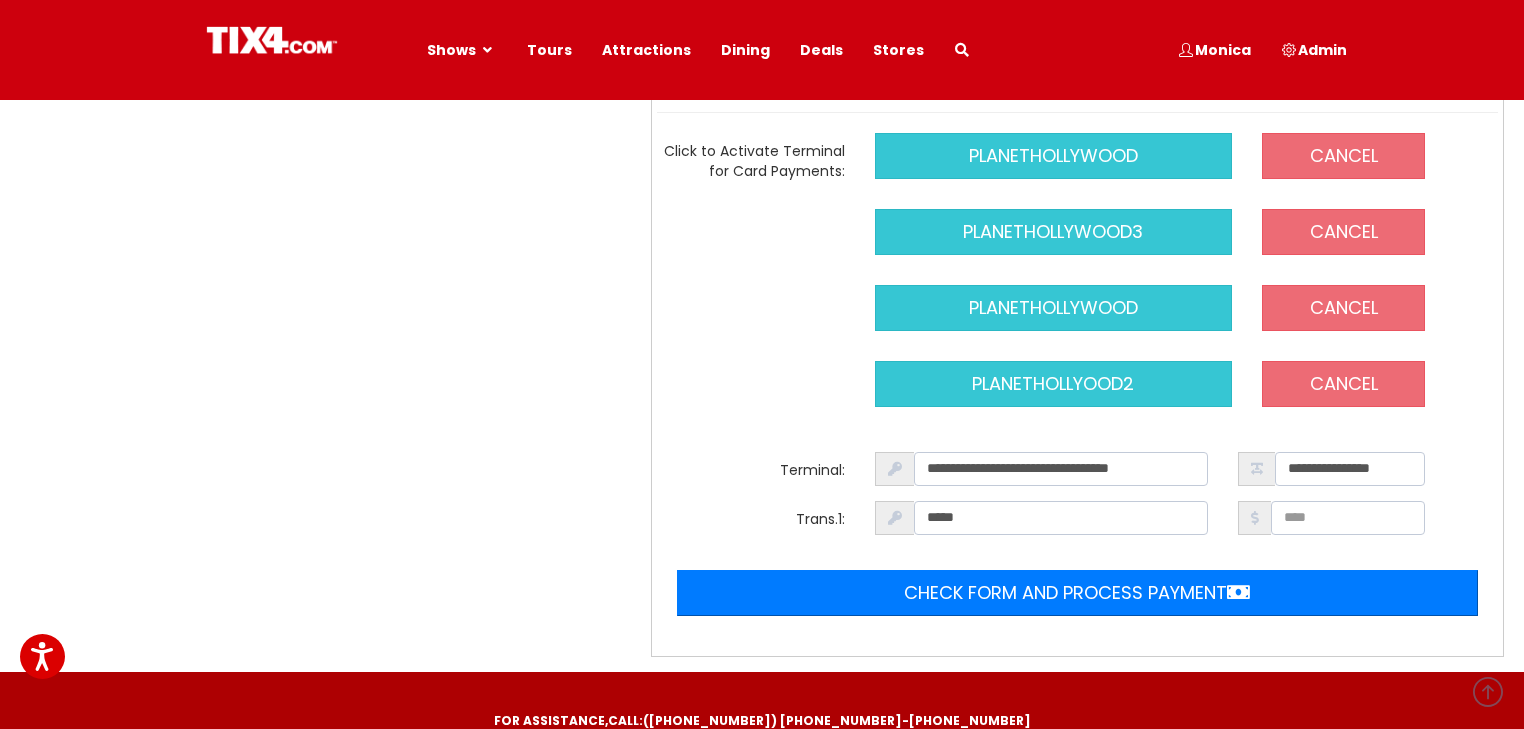 scroll, scrollTop: 2080, scrollLeft: 0, axis: vertical 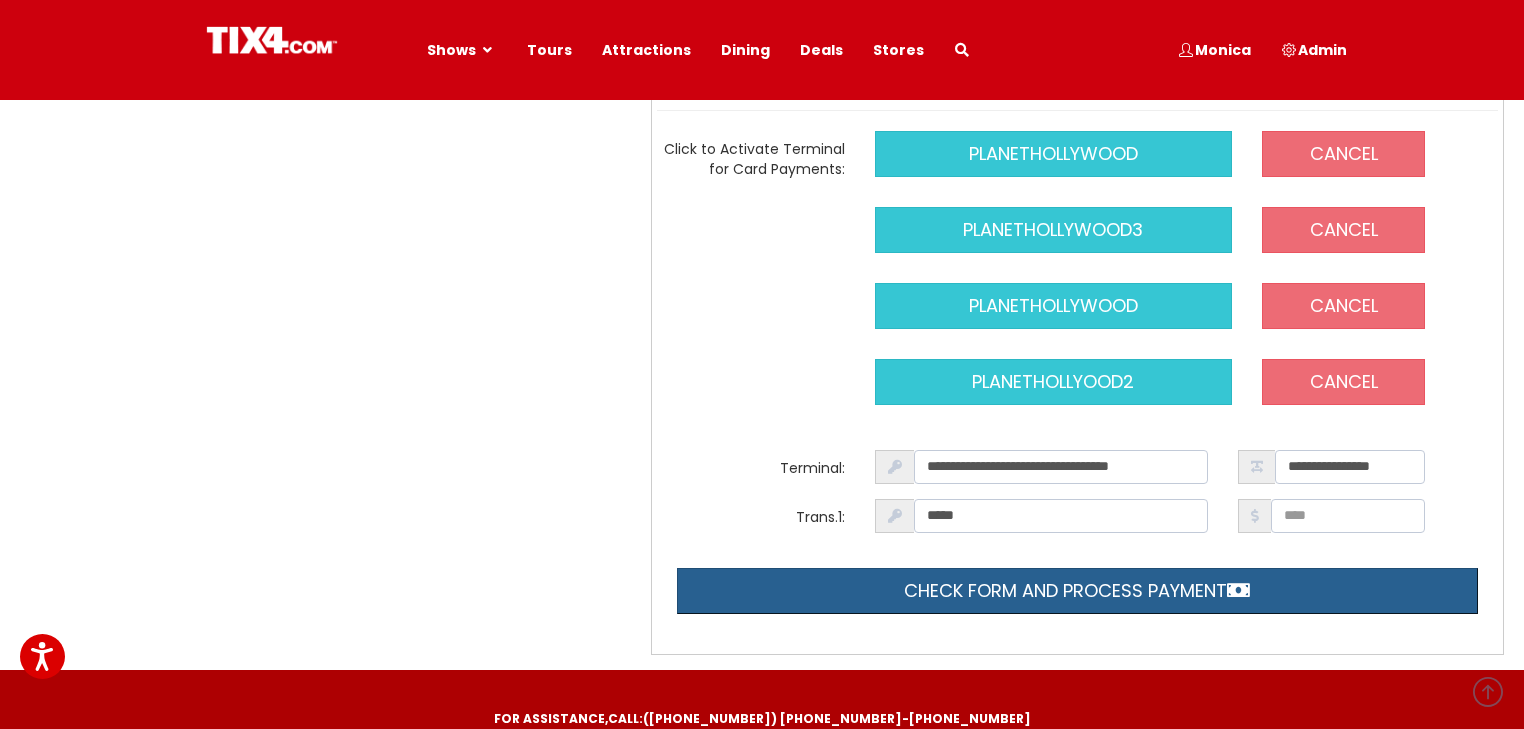 click on "Check form and process payment" at bounding box center (1077, 591) 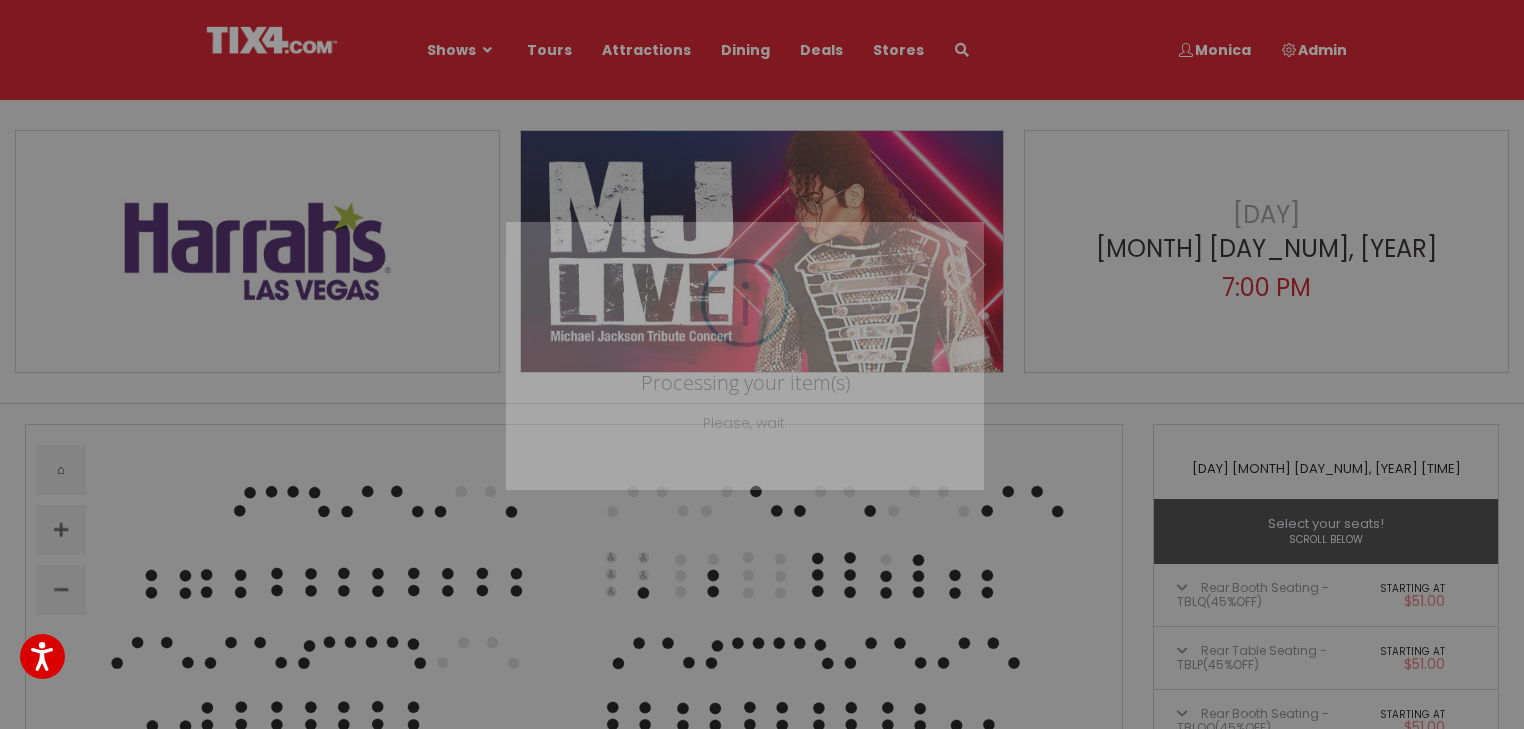 scroll, scrollTop: 0, scrollLeft: 0, axis: both 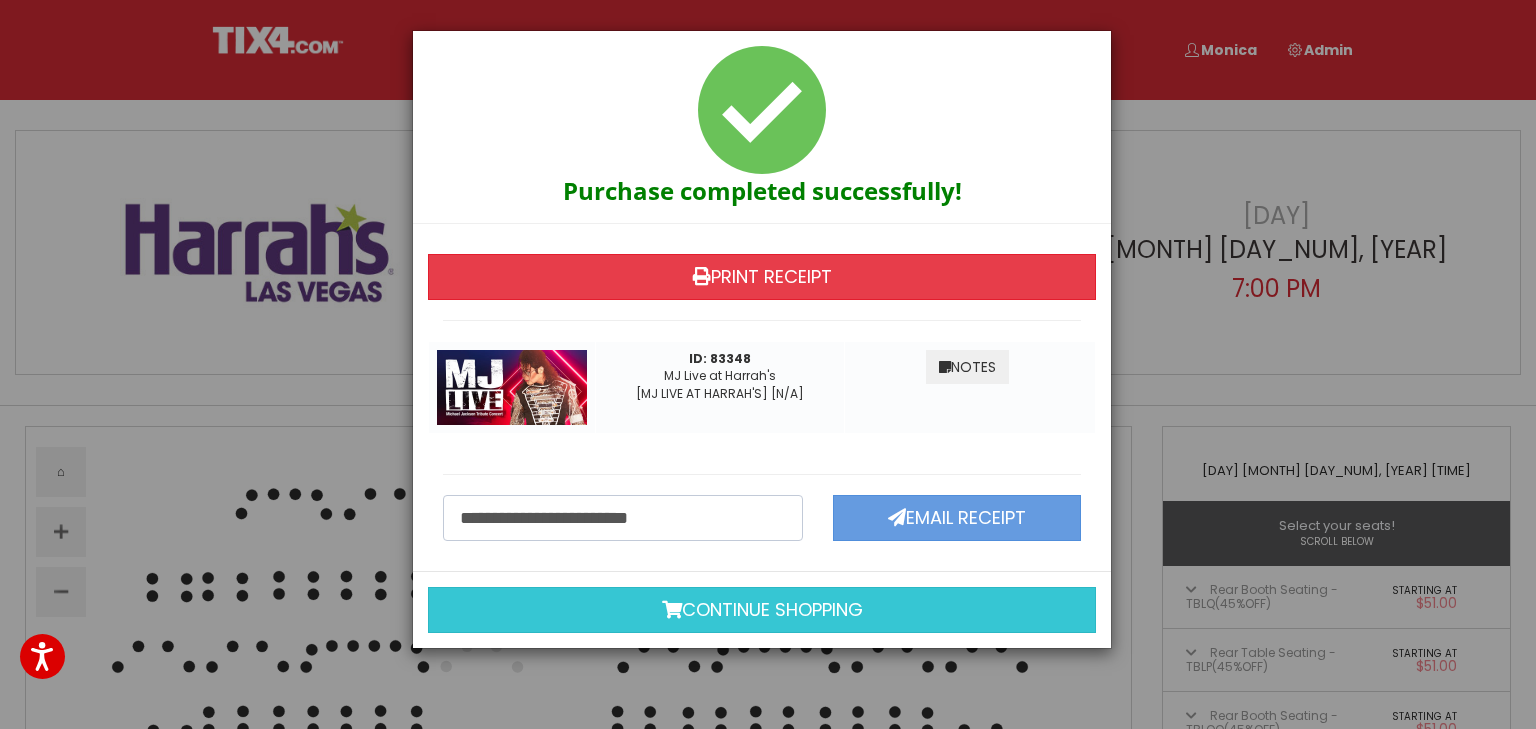click on "Print Receipt" at bounding box center [762, 277] 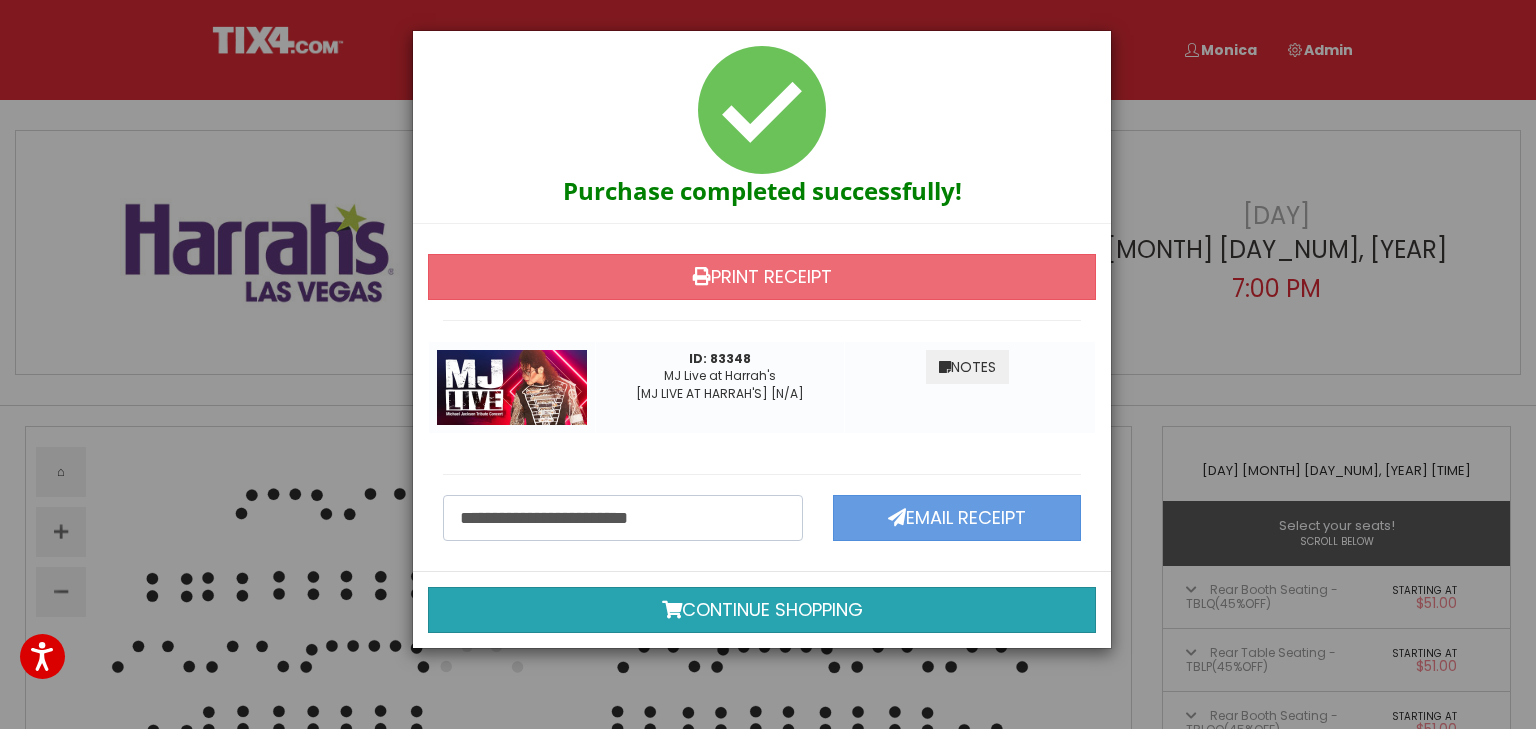 click on "Continue shopping" at bounding box center [762, 610] 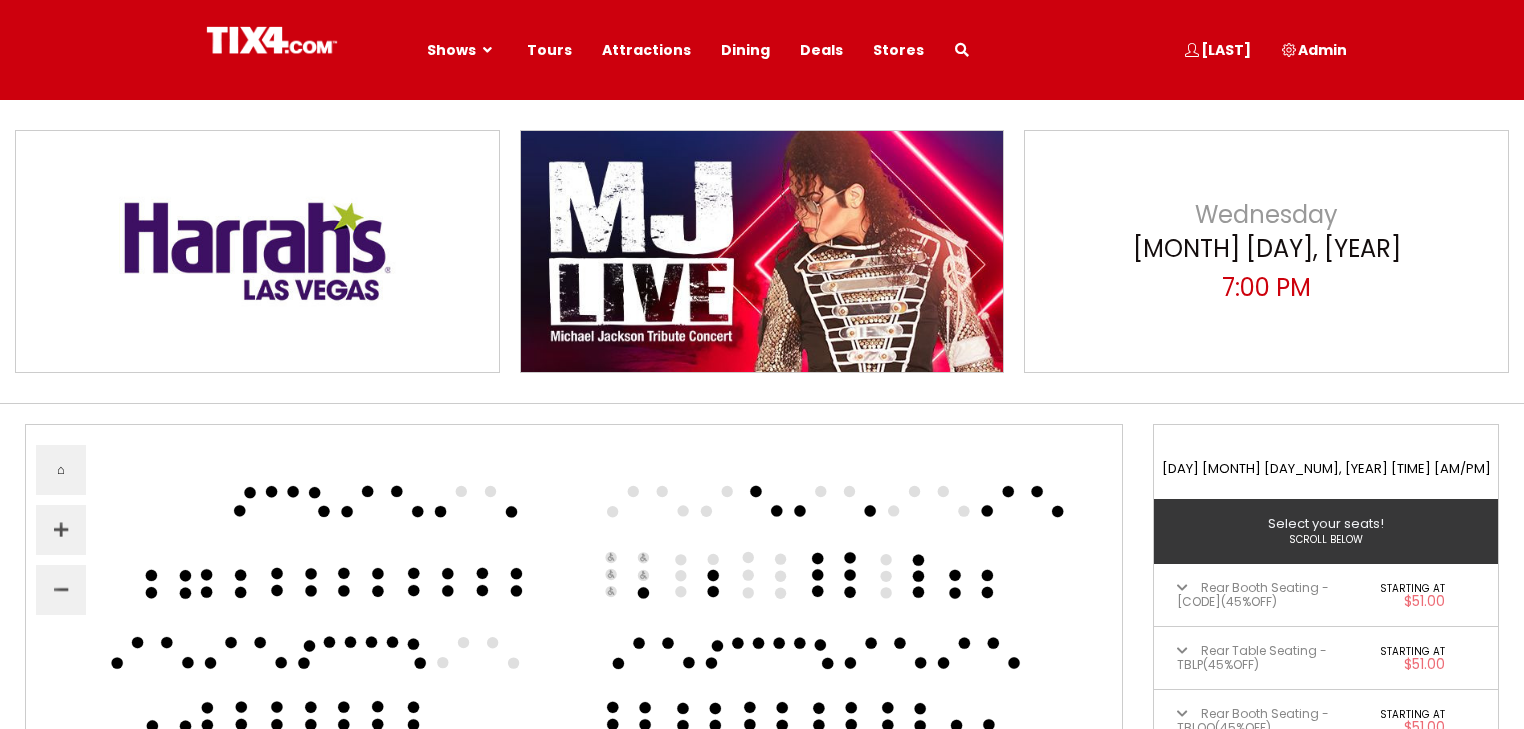 scroll, scrollTop: 0, scrollLeft: 0, axis: both 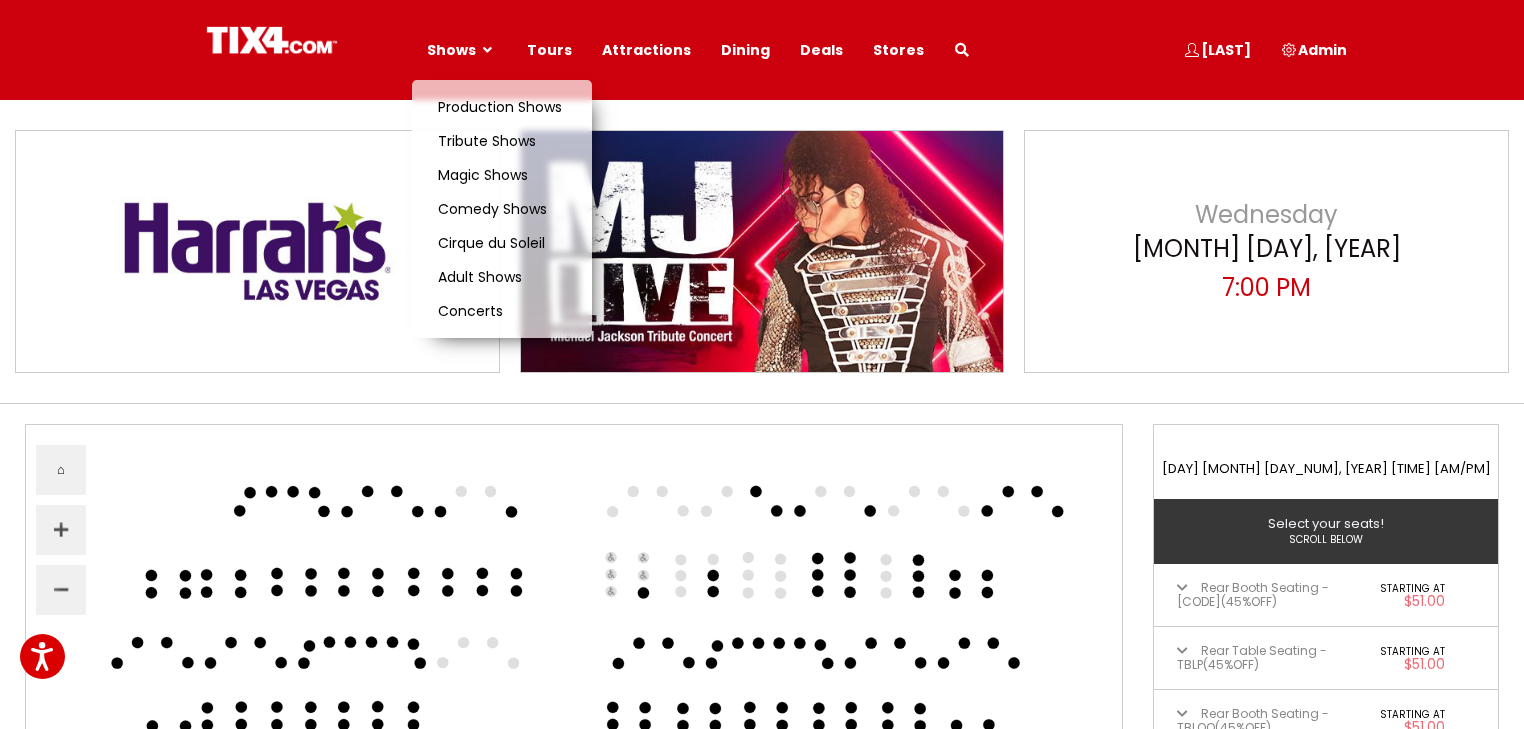 click on "Shows" at bounding box center (451, 50) 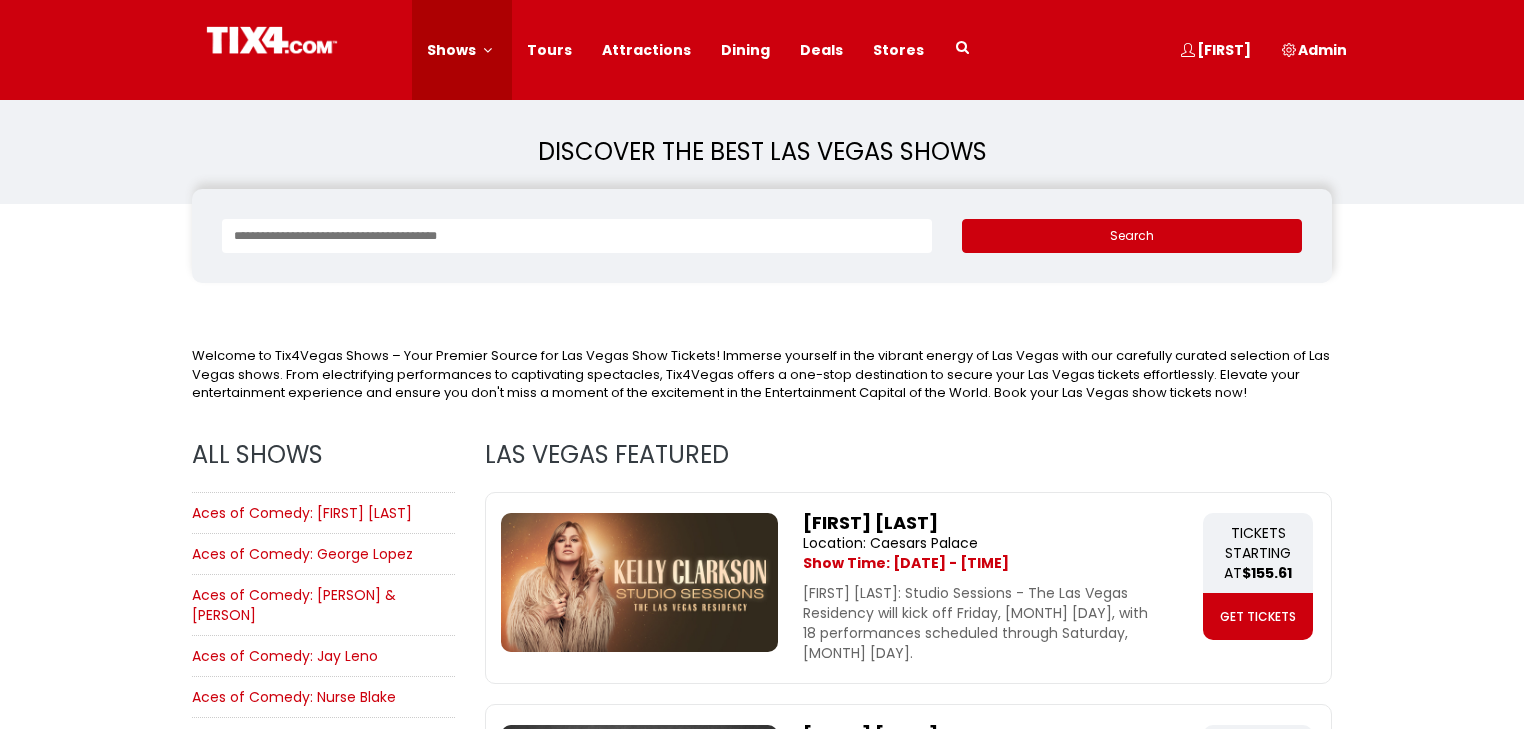scroll, scrollTop: 0, scrollLeft: 0, axis: both 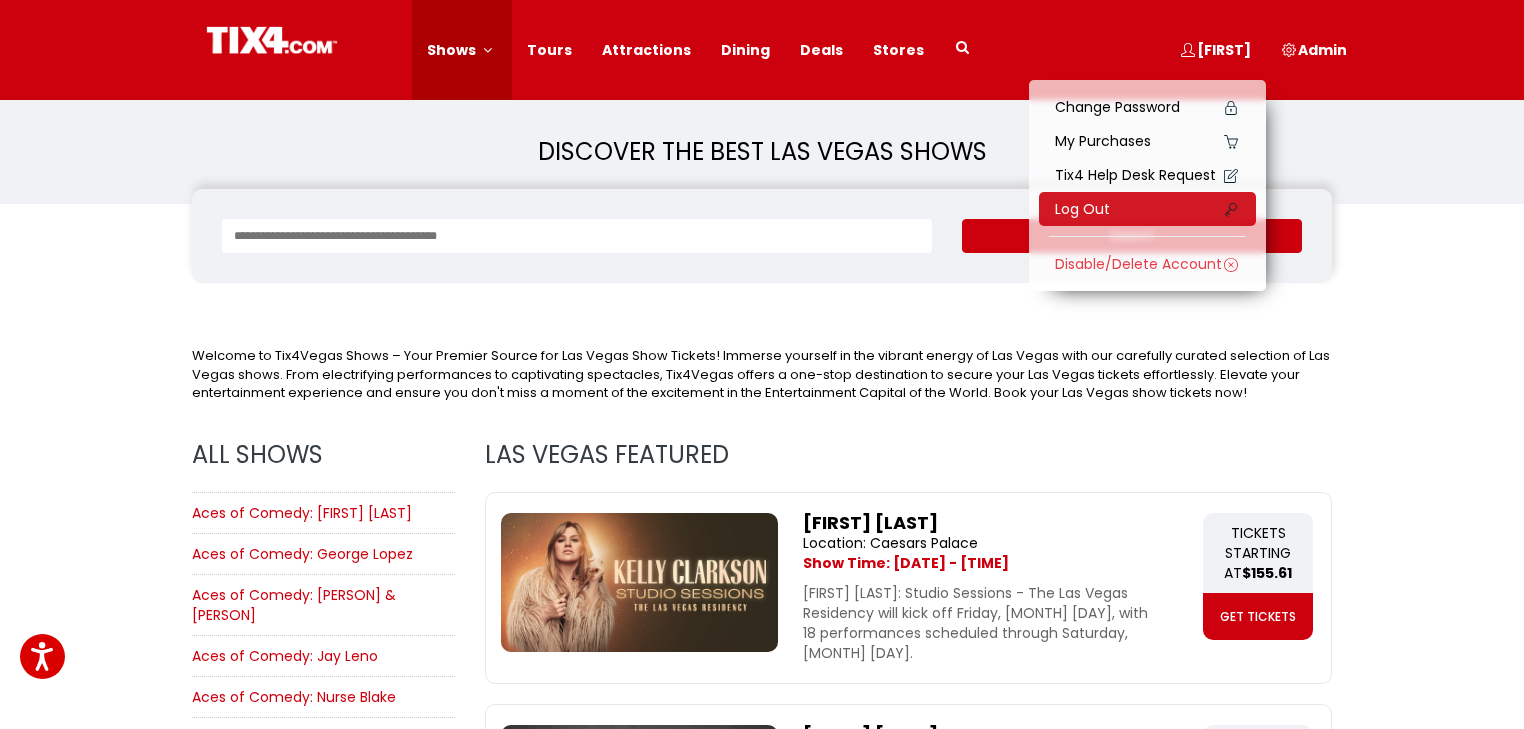 click on "Log Out" at bounding box center [1147, 209] 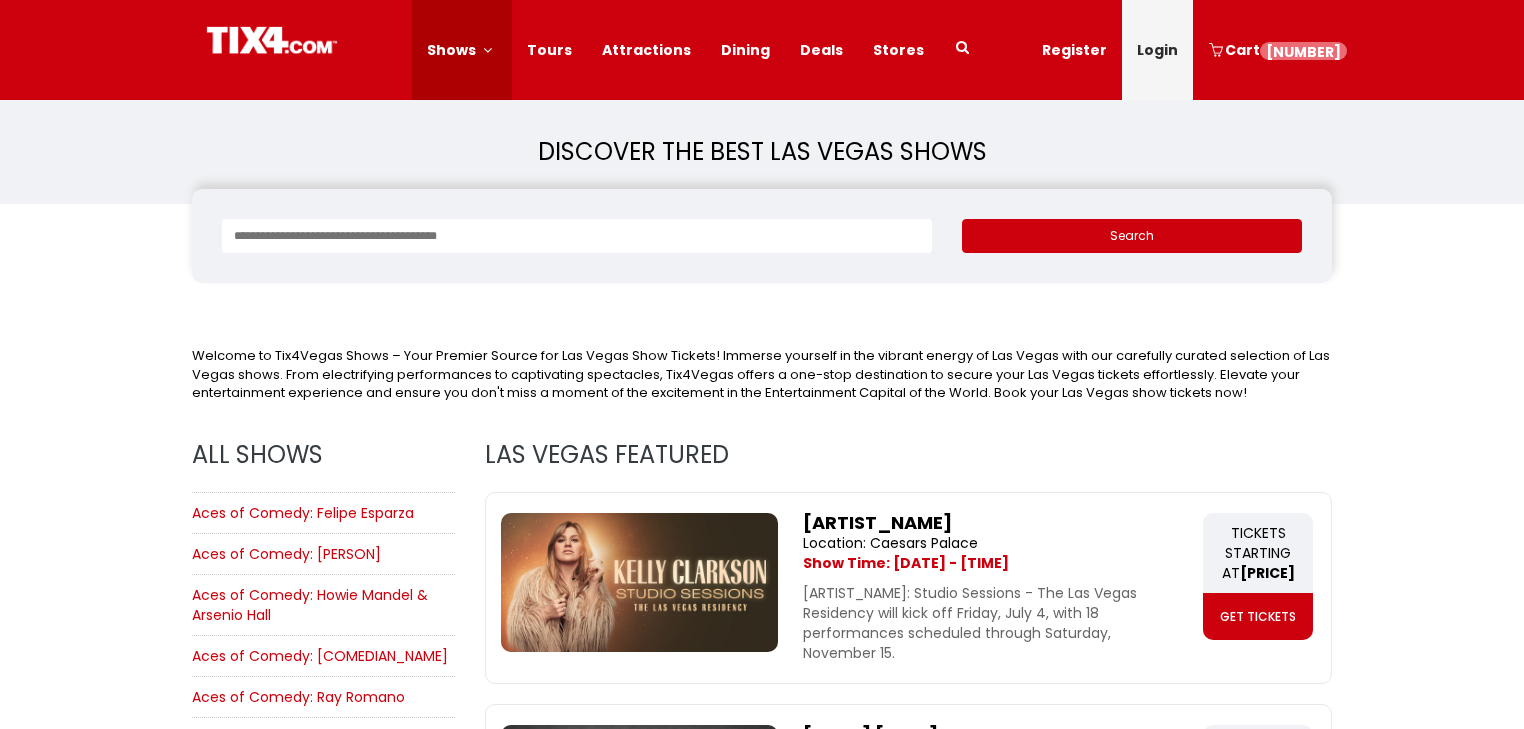 scroll, scrollTop: 0, scrollLeft: 0, axis: both 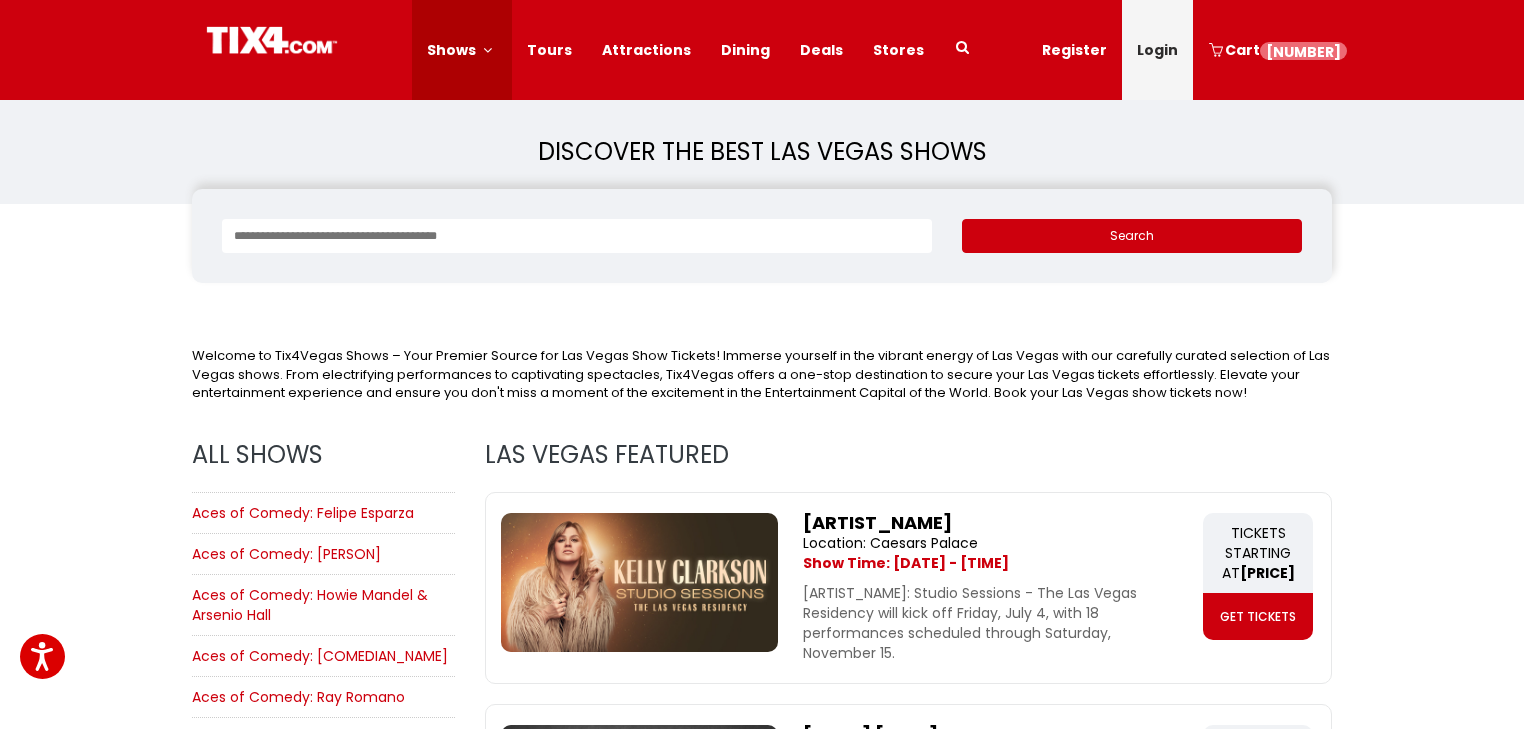 click on "Login" at bounding box center [1157, 50] 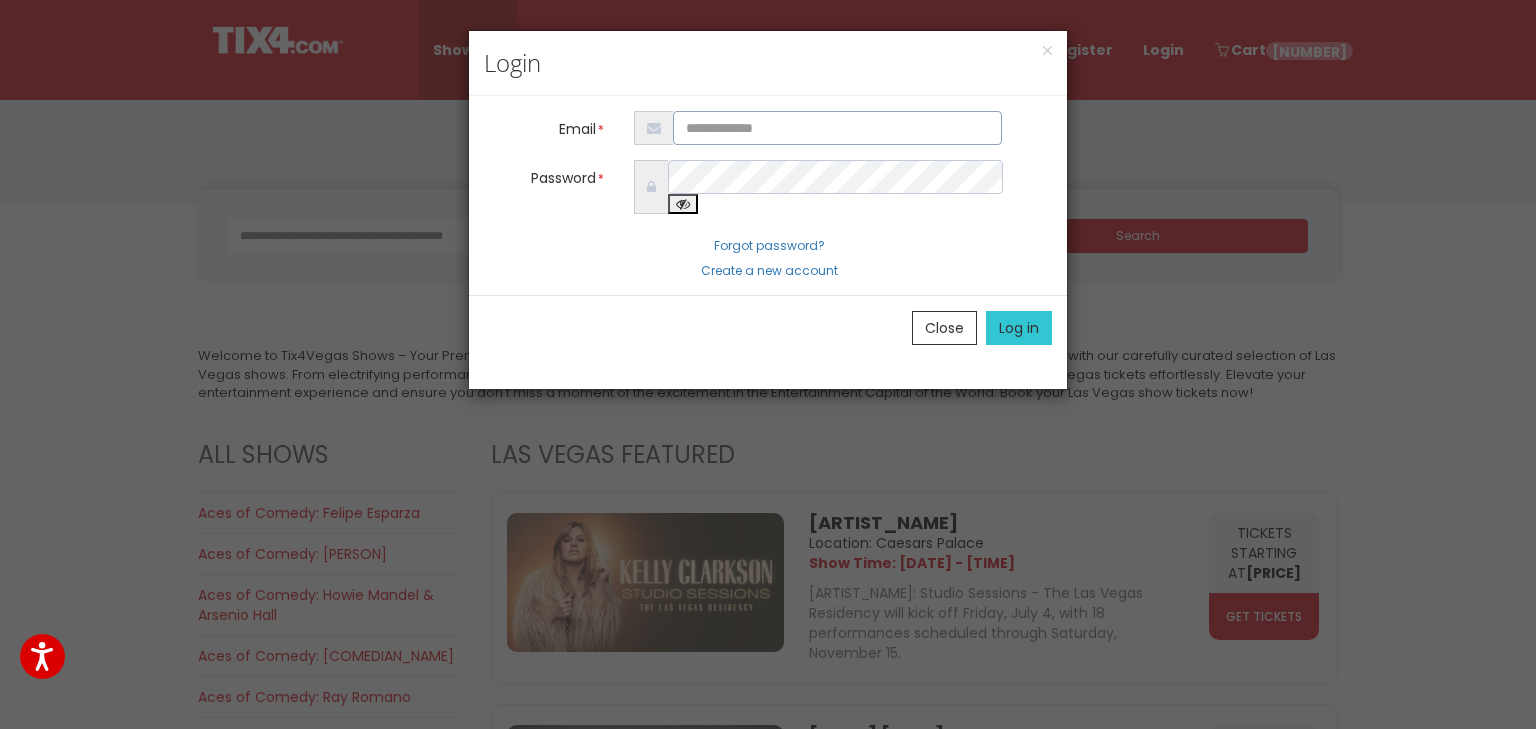 click at bounding box center (838, 128) 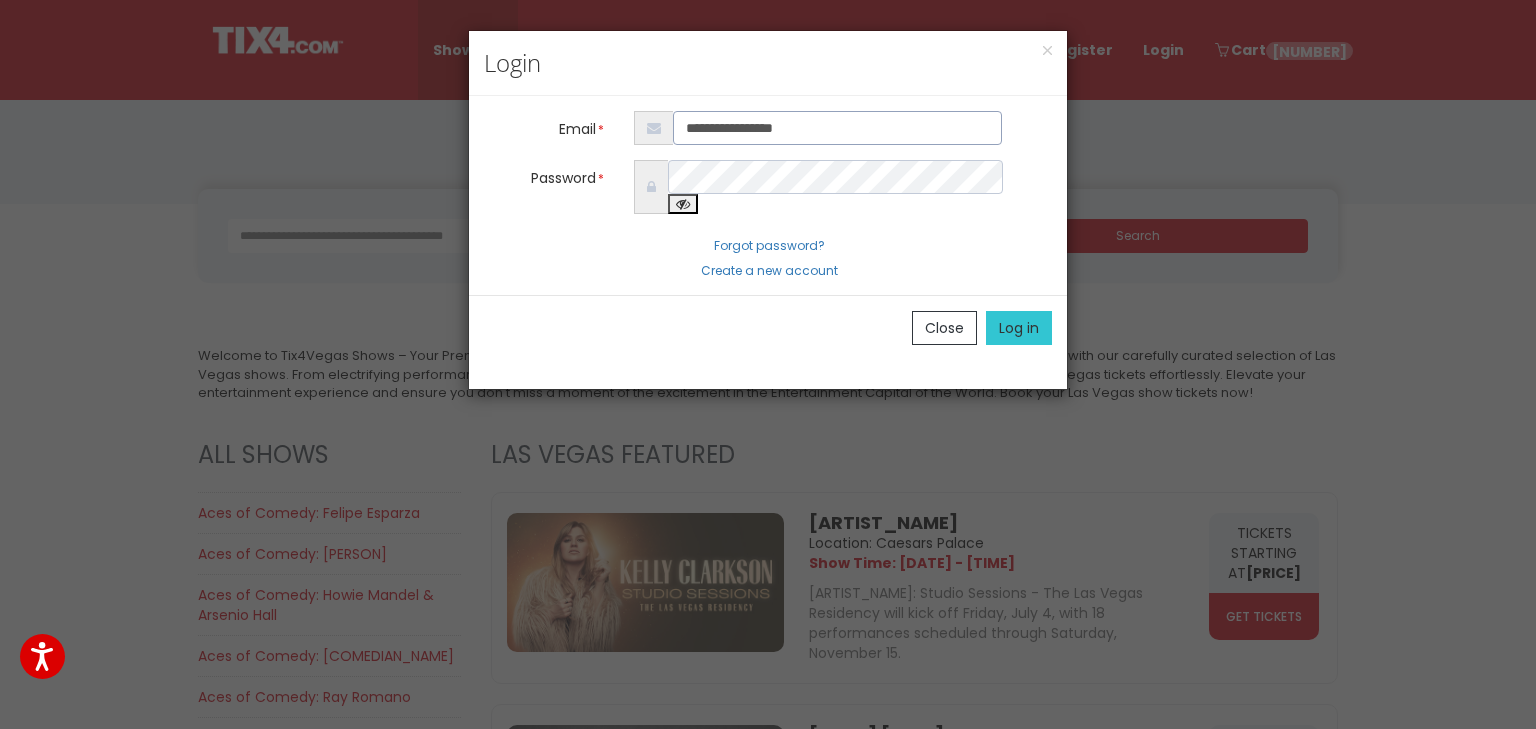 type on "**********" 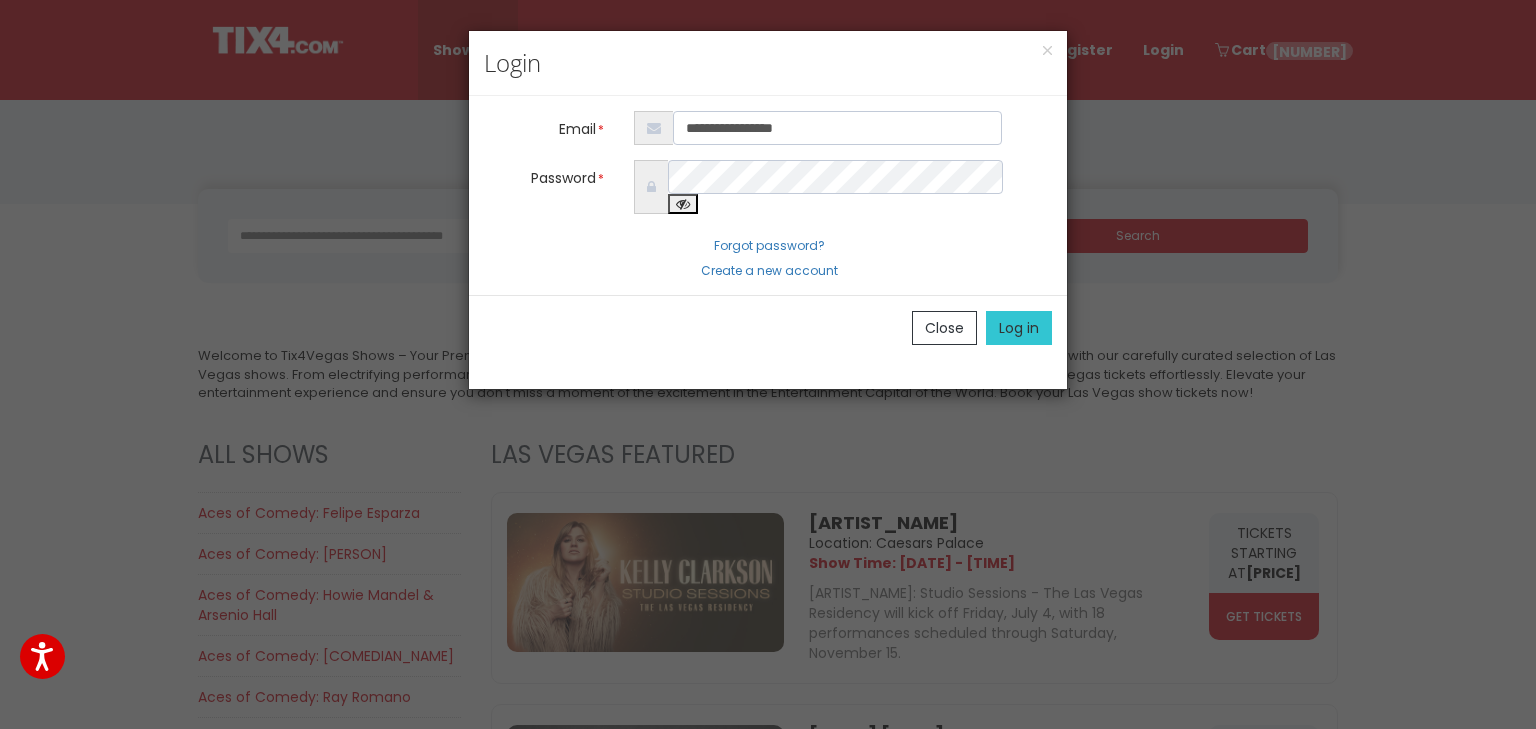 click on "Log in" at bounding box center [1019, 328] 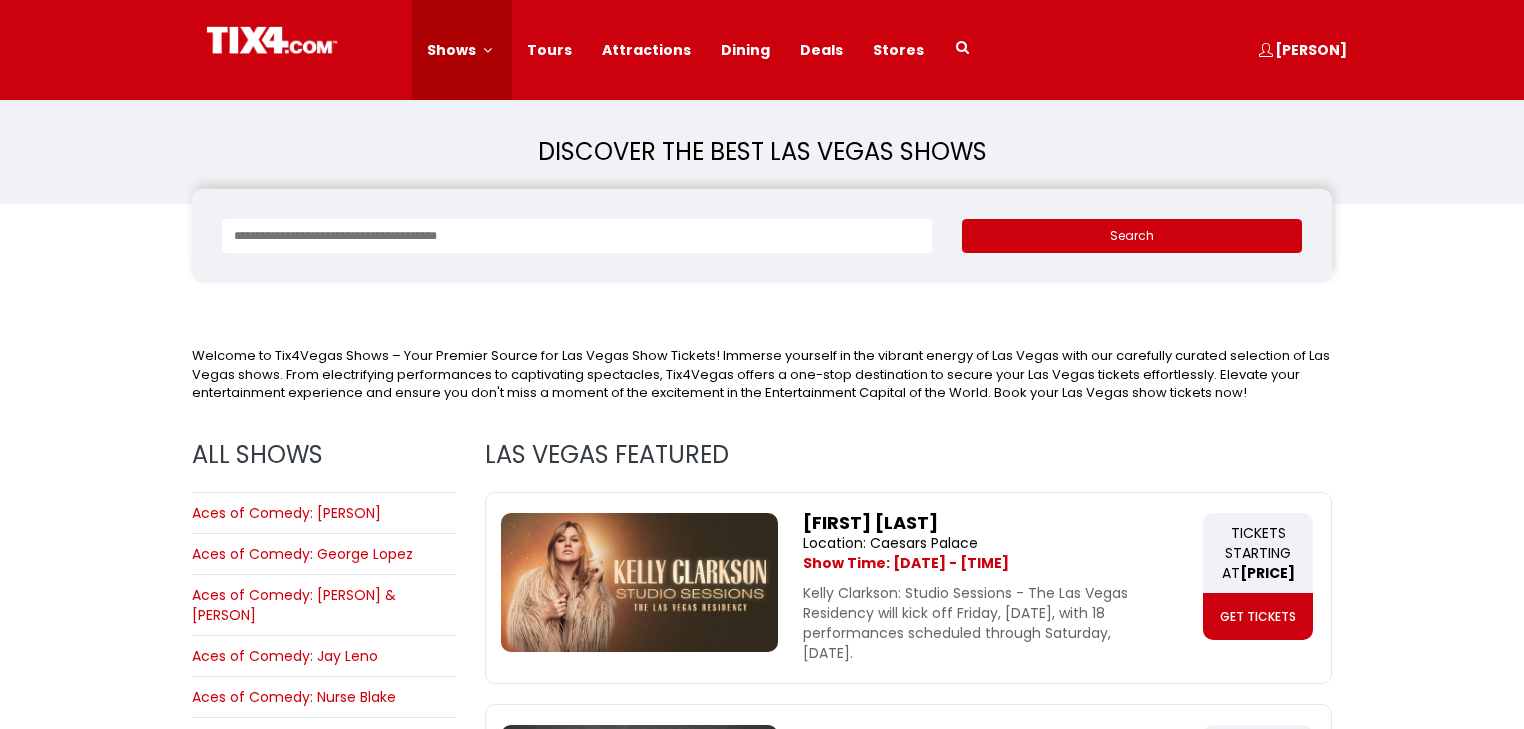 scroll, scrollTop: 0, scrollLeft: 0, axis: both 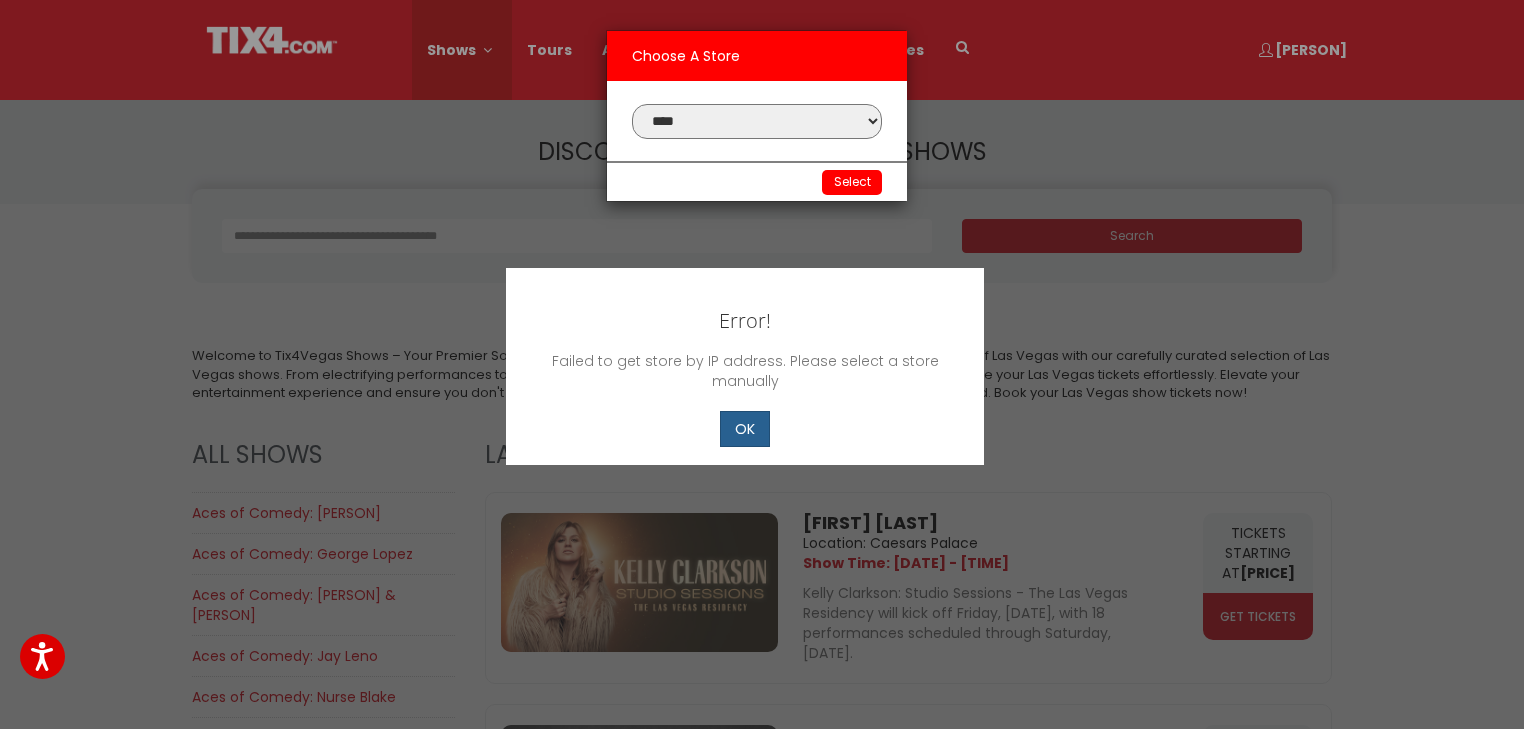 click on "OK" at bounding box center (745, 429) 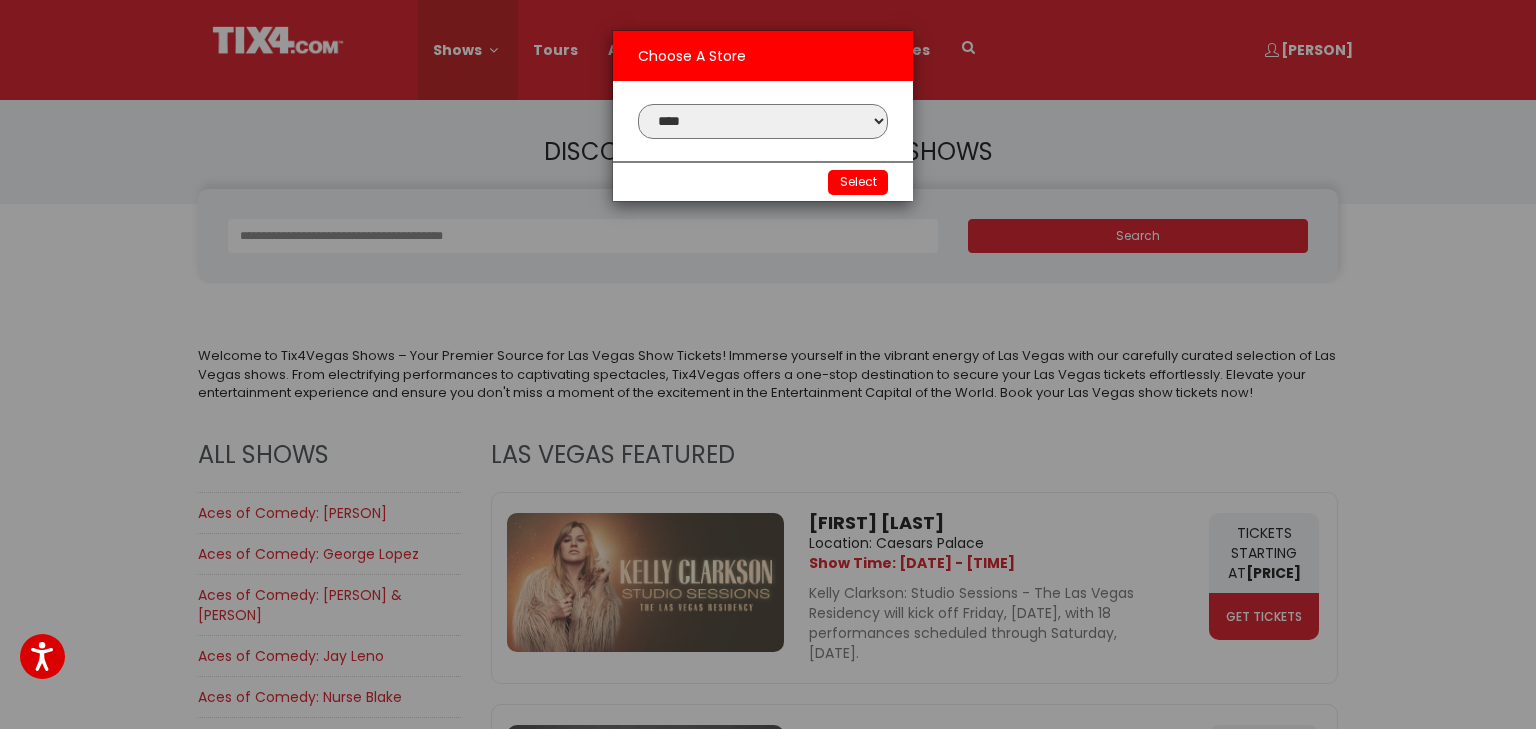 click on "**********" at bounding box center (763, 121) 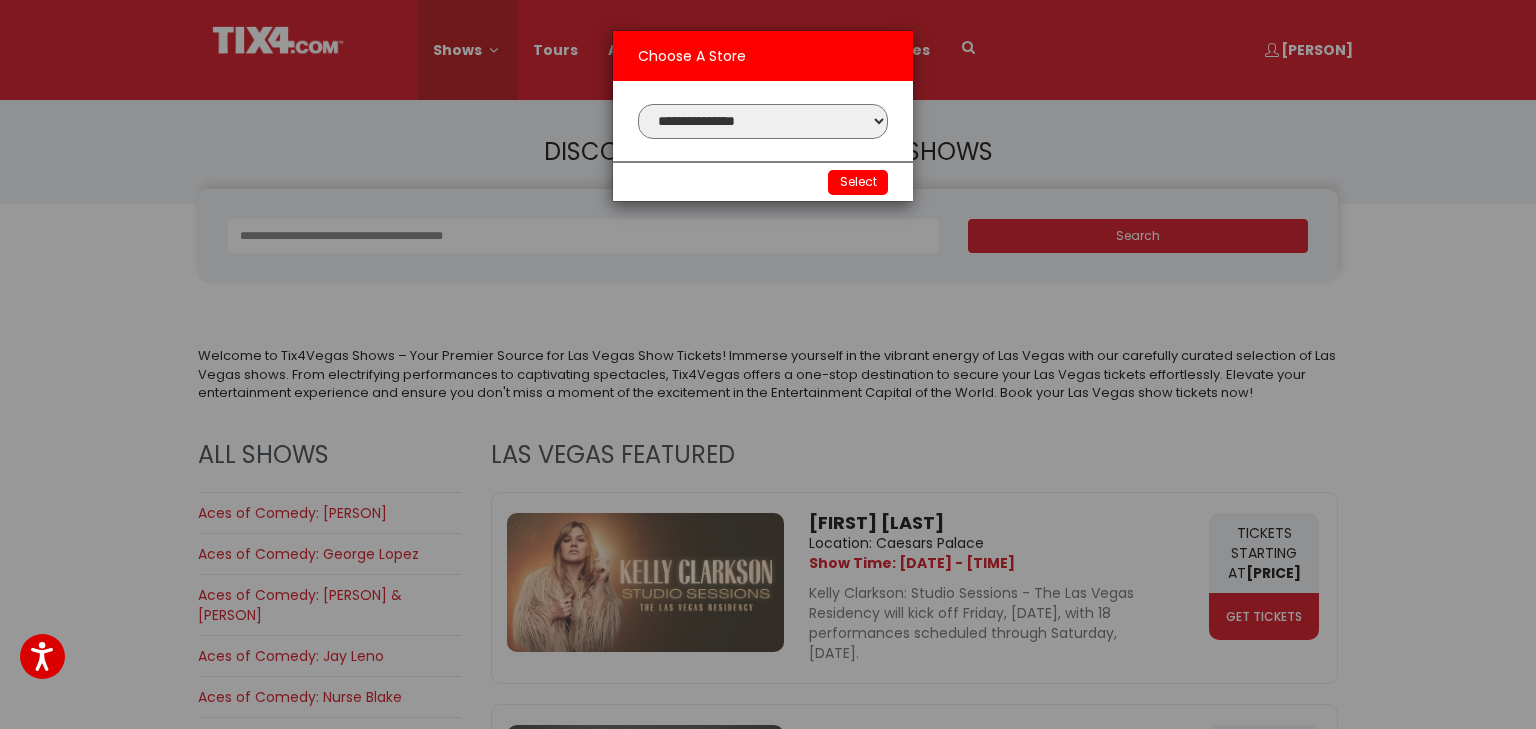 click on "**********" at bounding box center [763, 121] 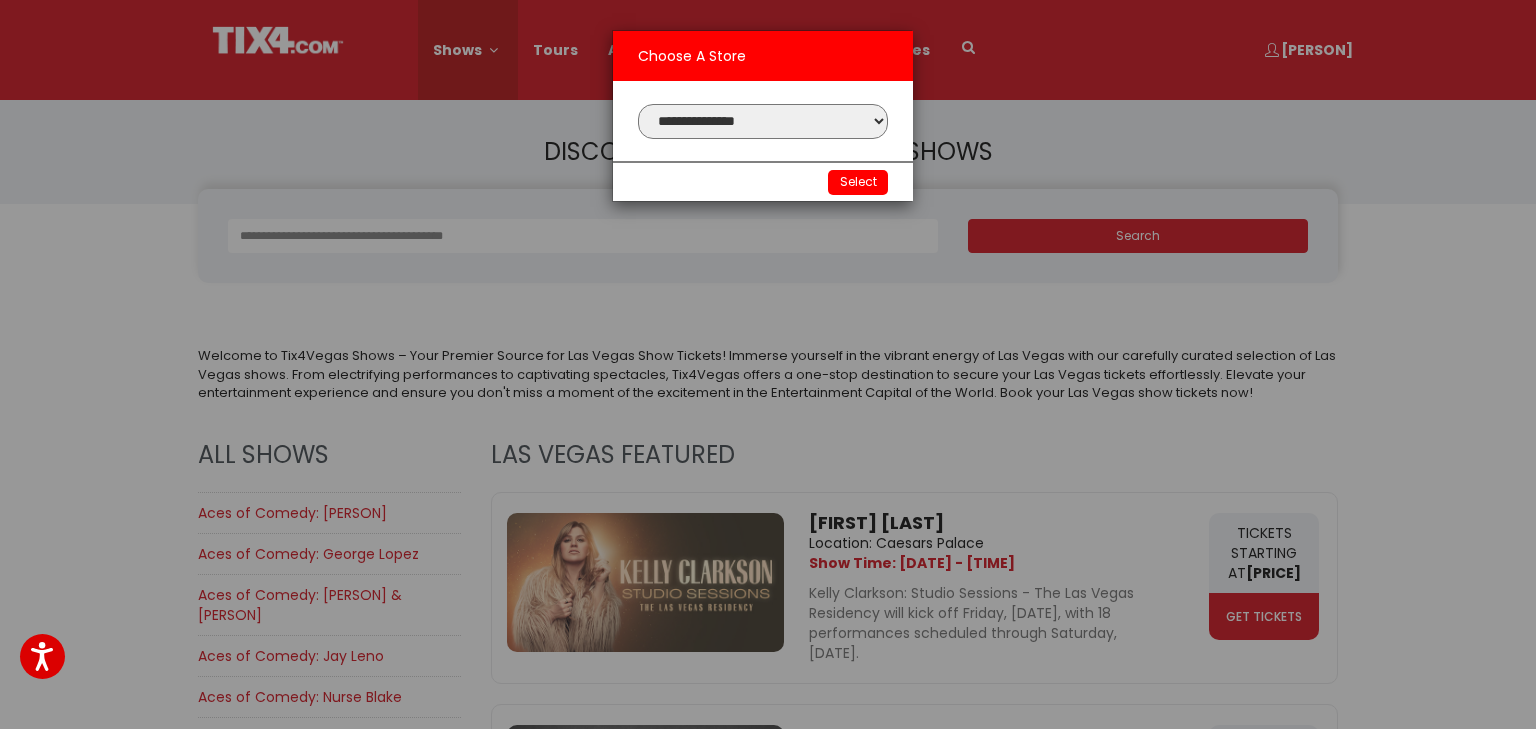 click on "Select" at bounding box center (858, 181) 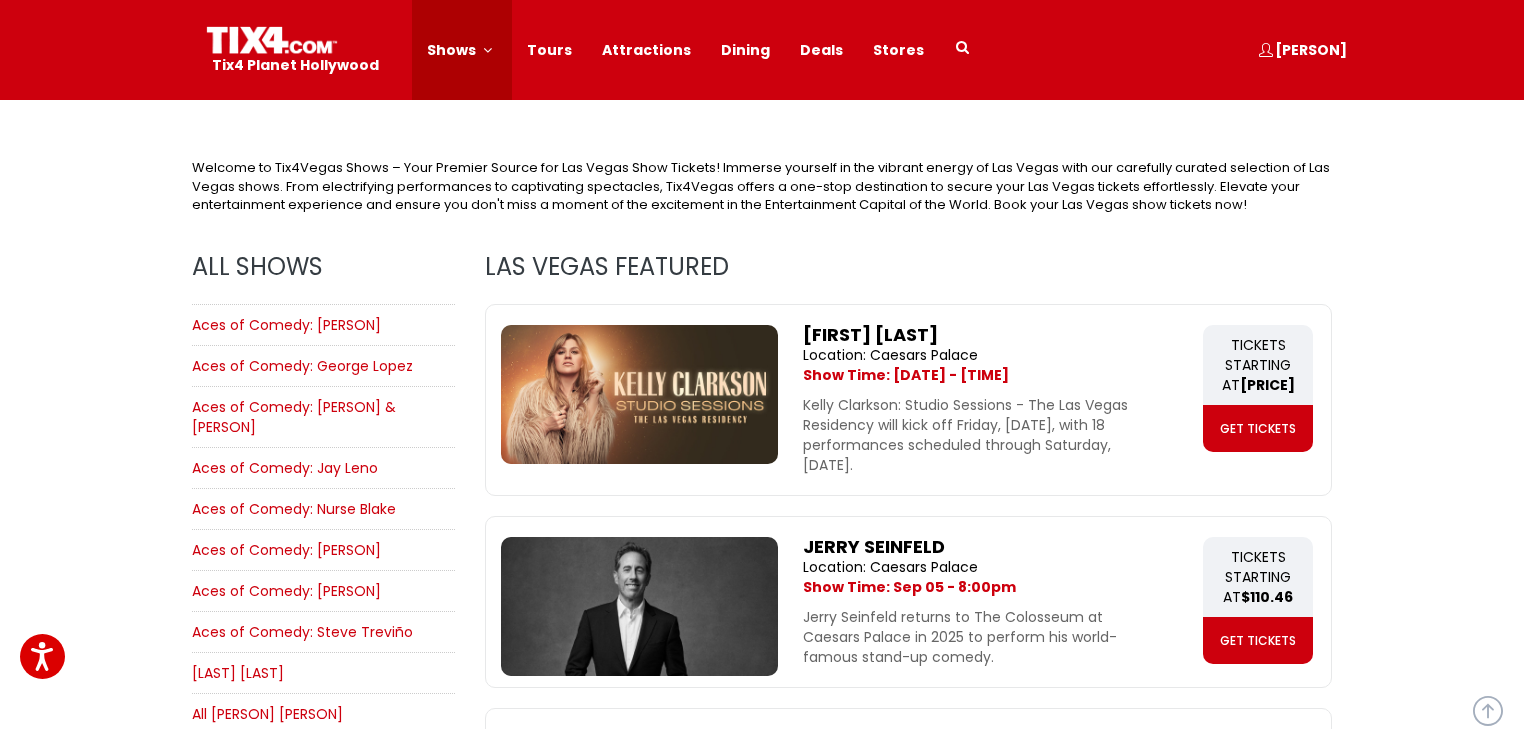 scroll, scrollTop: 0, scrollLeft: 0, axis: both 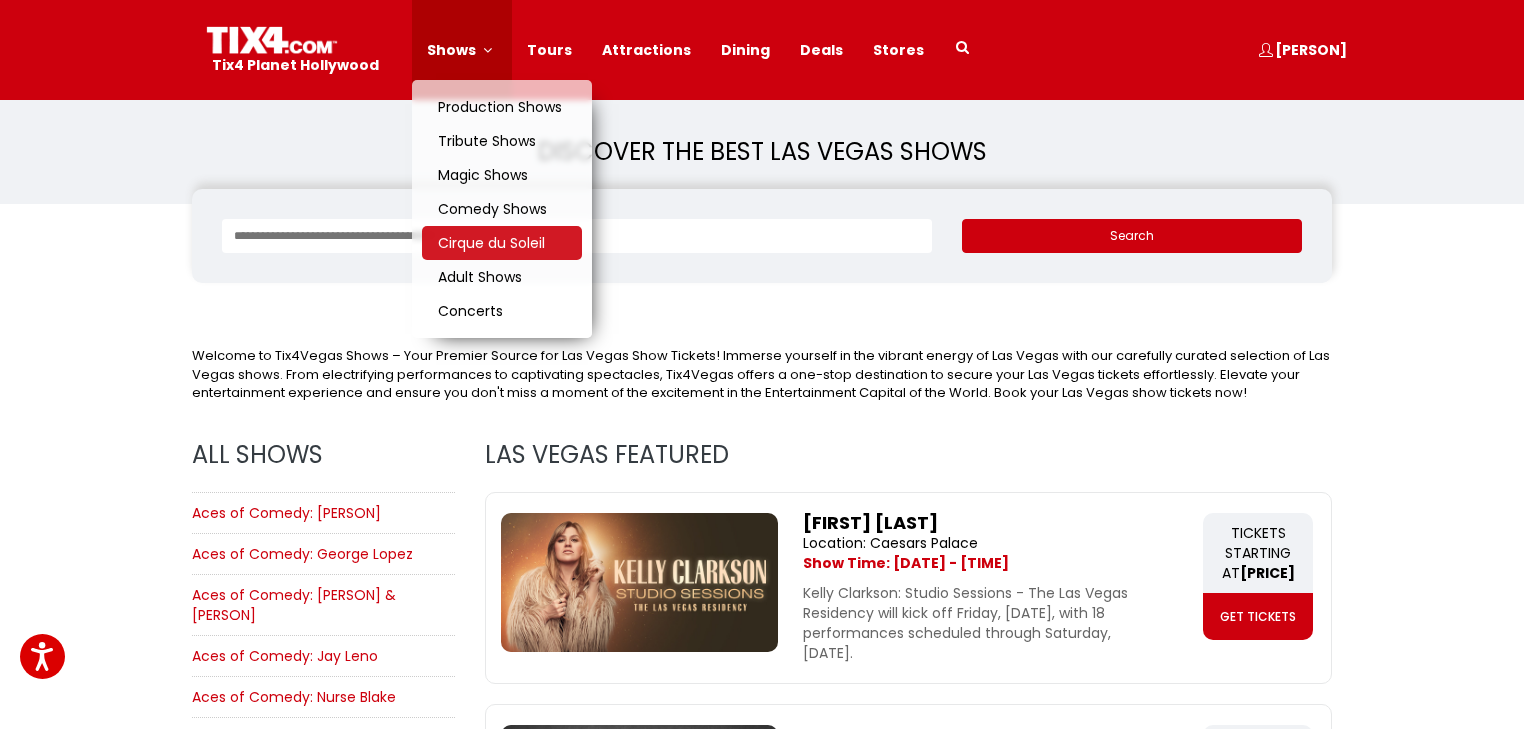 click on "Cirque du Soleil" at bounding box center (491, 243) 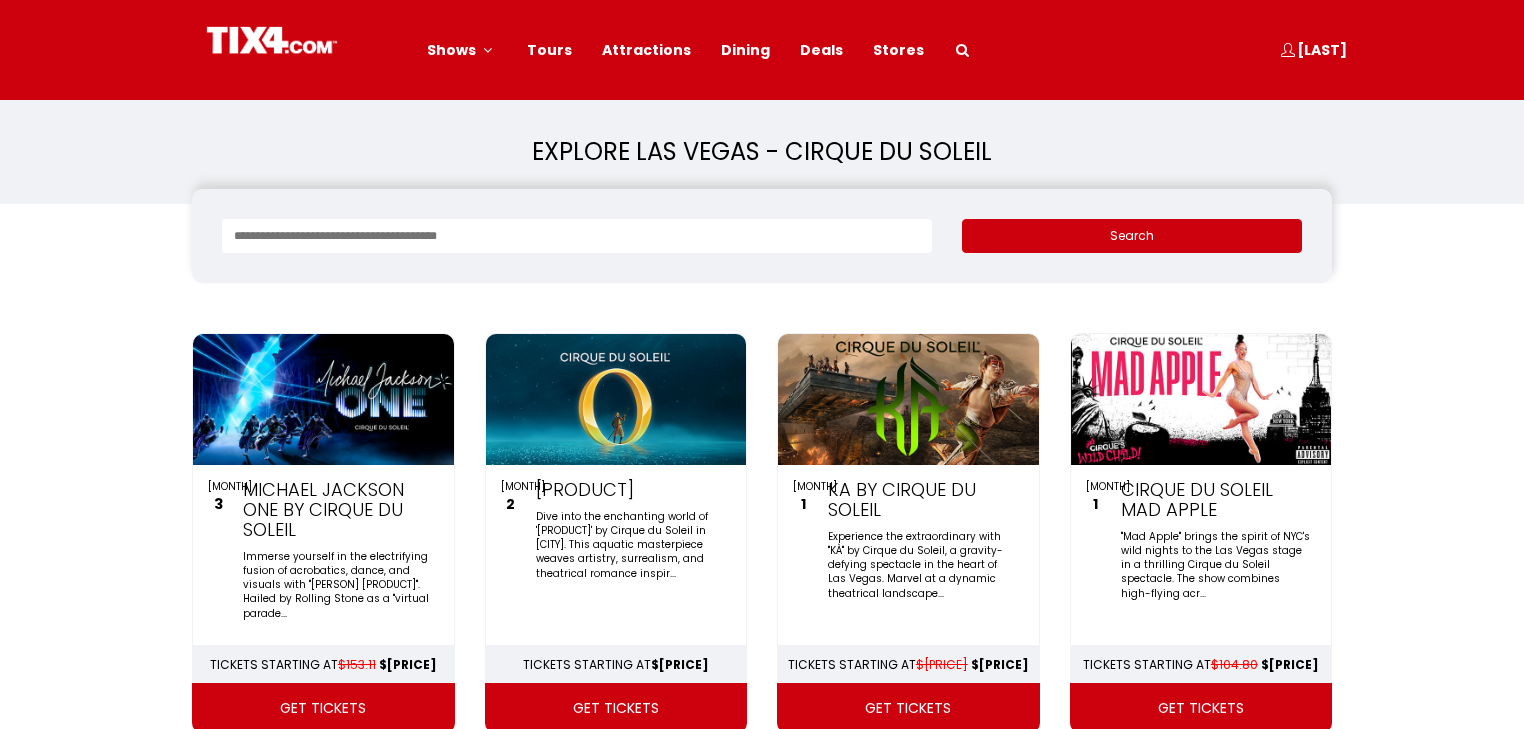 scroll, scrollTop: 0, scrollLeft: 0, axis: both 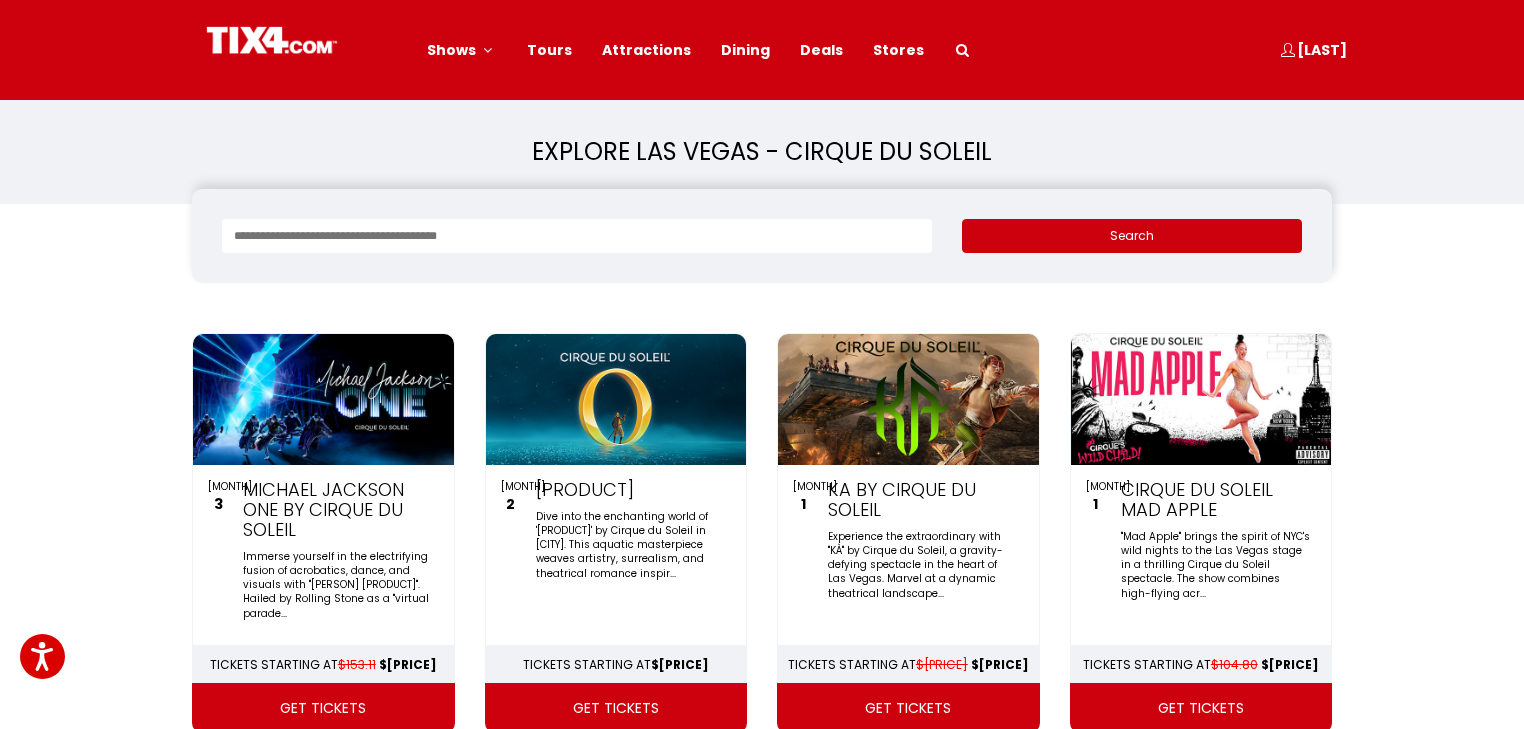 click at bounding box center (1201, 399) 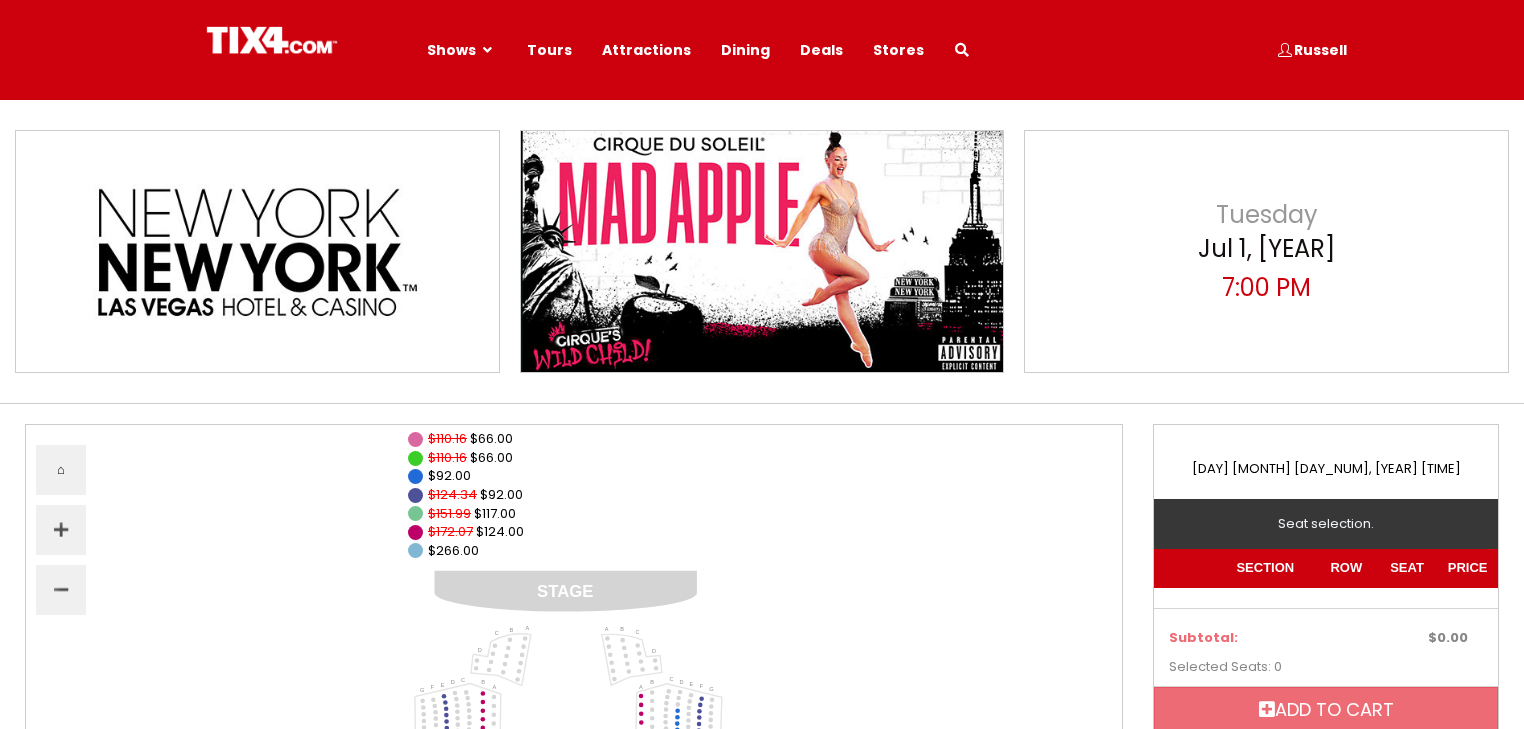 scroll, scrollTop: 0, scrollLeft: 0, axis: both 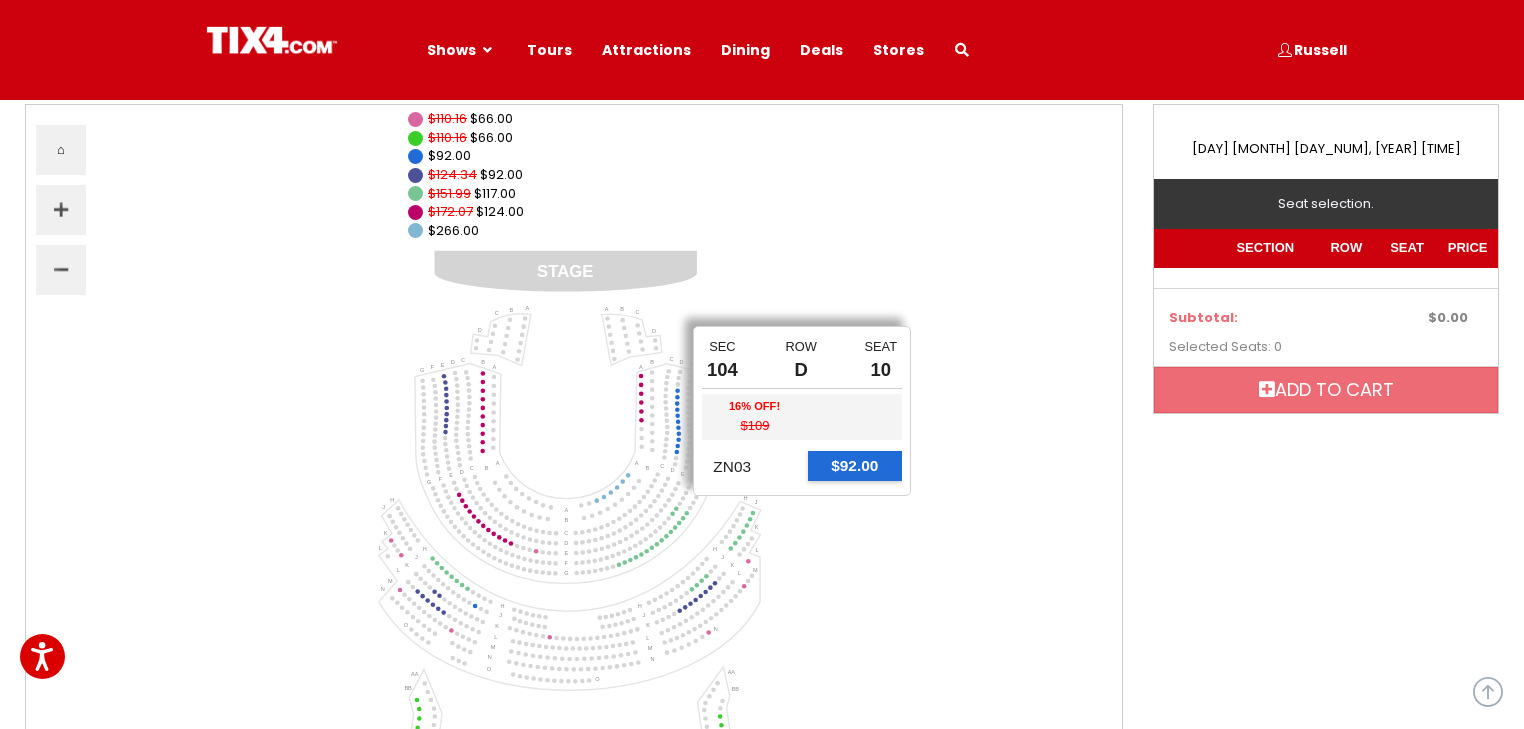 click at bounding box center [677, 410] 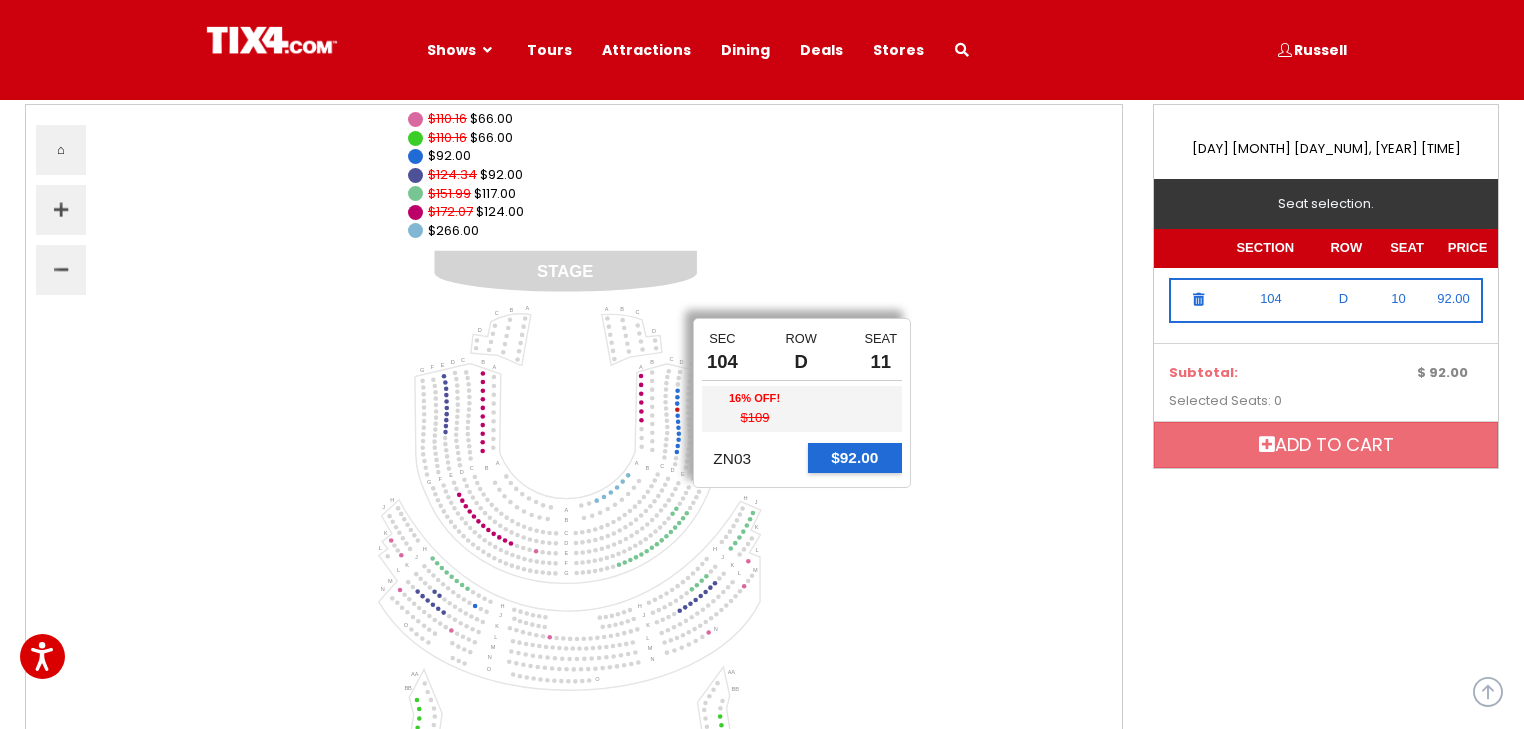 click at bounding box center [677, 404] 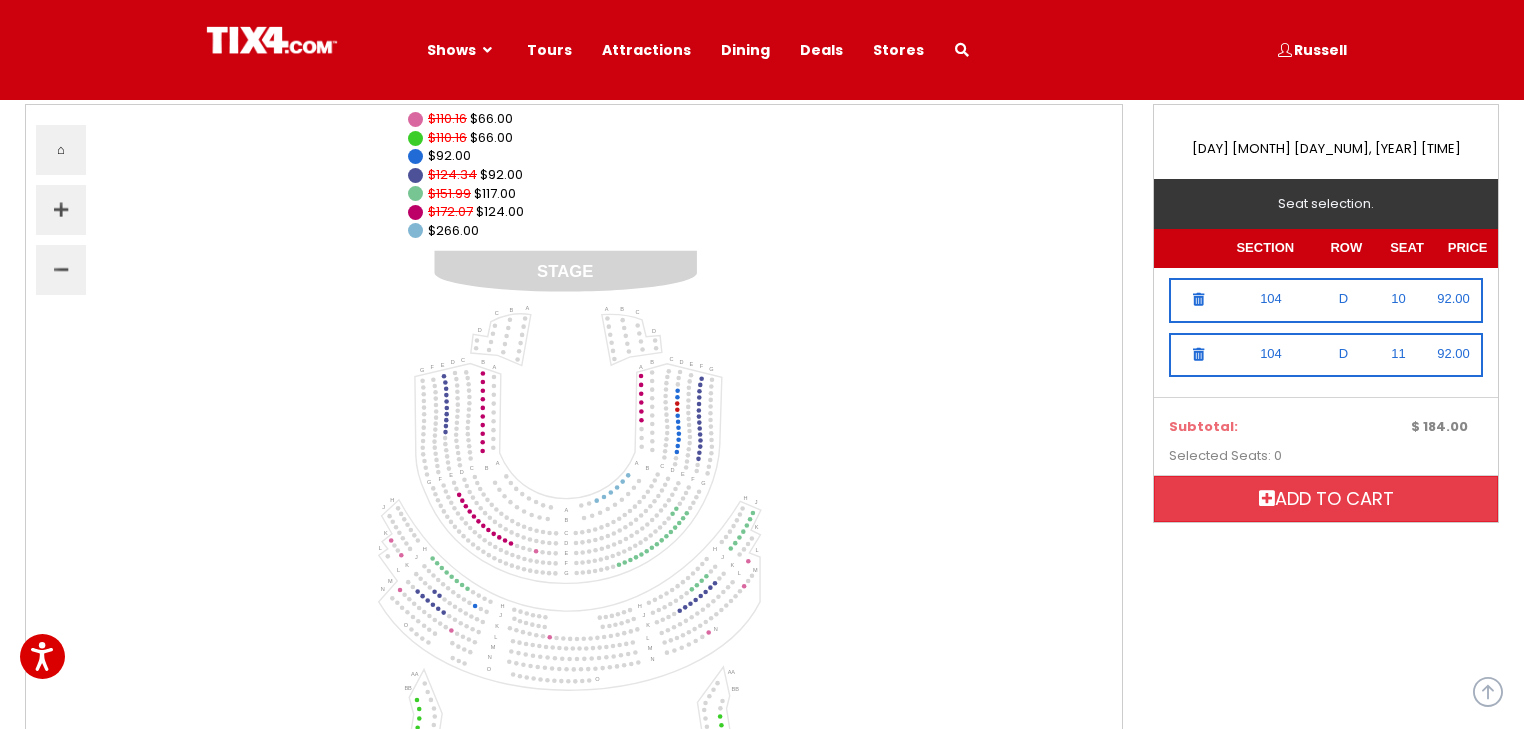 click on "Add to cart" at bounding box center [1326, 499] 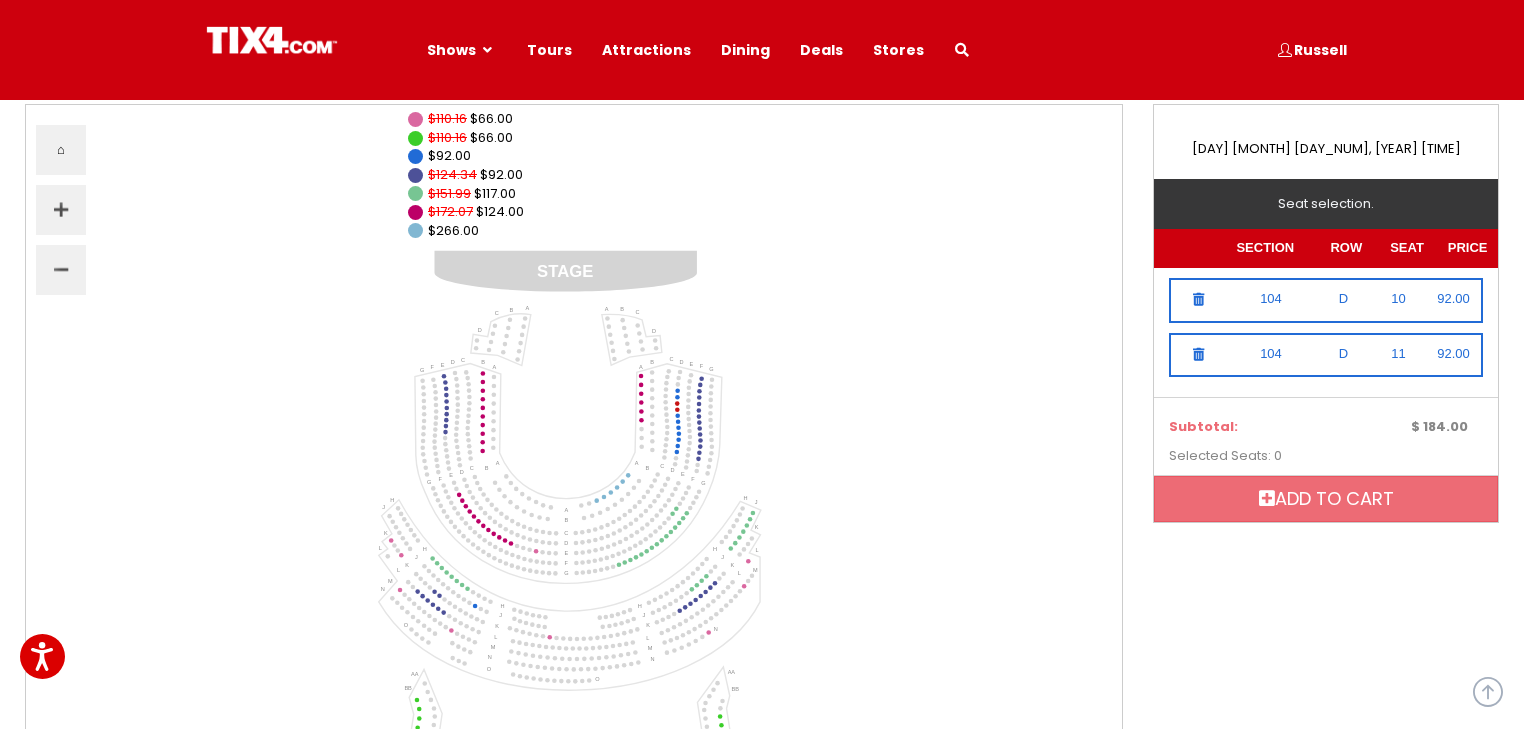 drag, startPoint x: 1166, startPoint y: 479, endPoint x: 1119, endPoint y: 480, distance: 47.010635 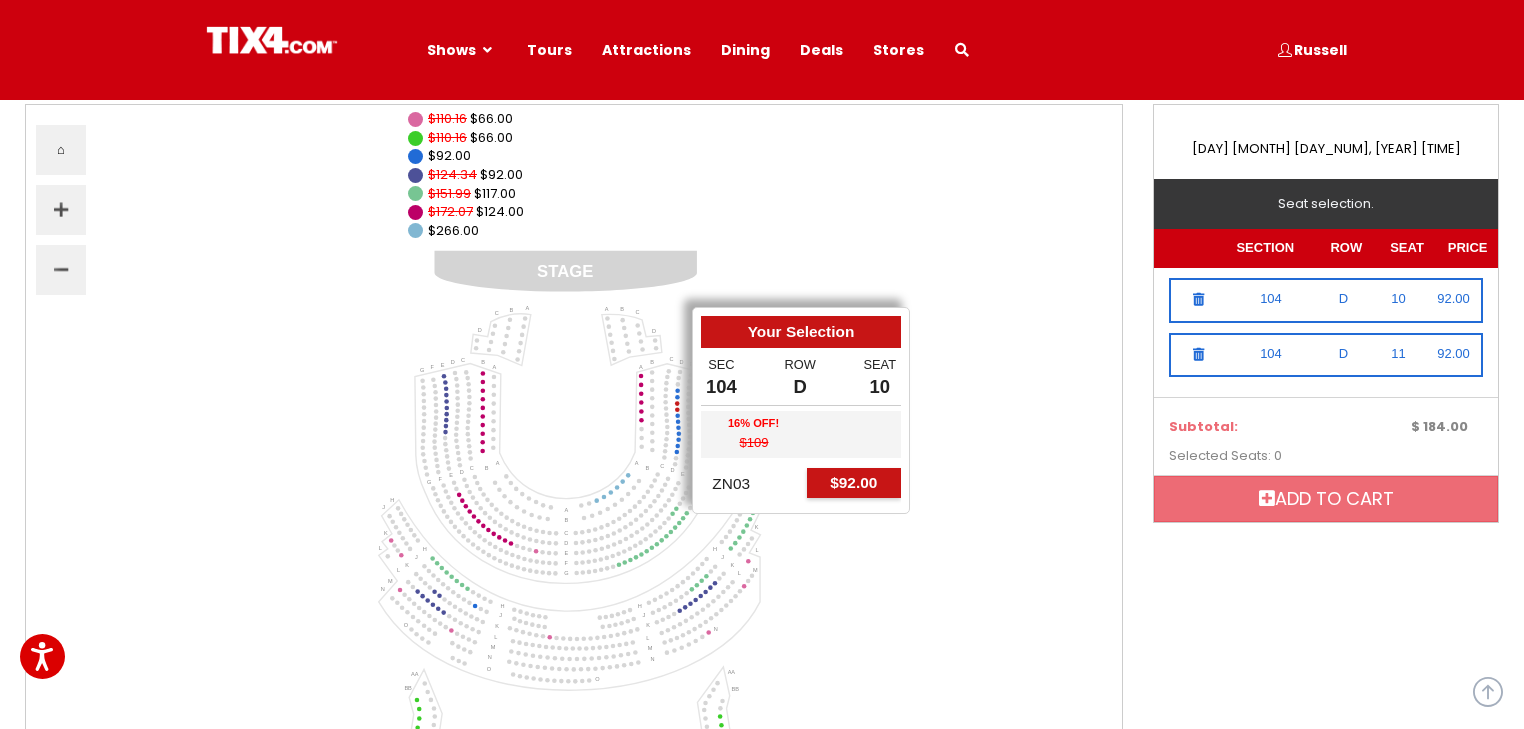 click at bounding box center [677, 410] 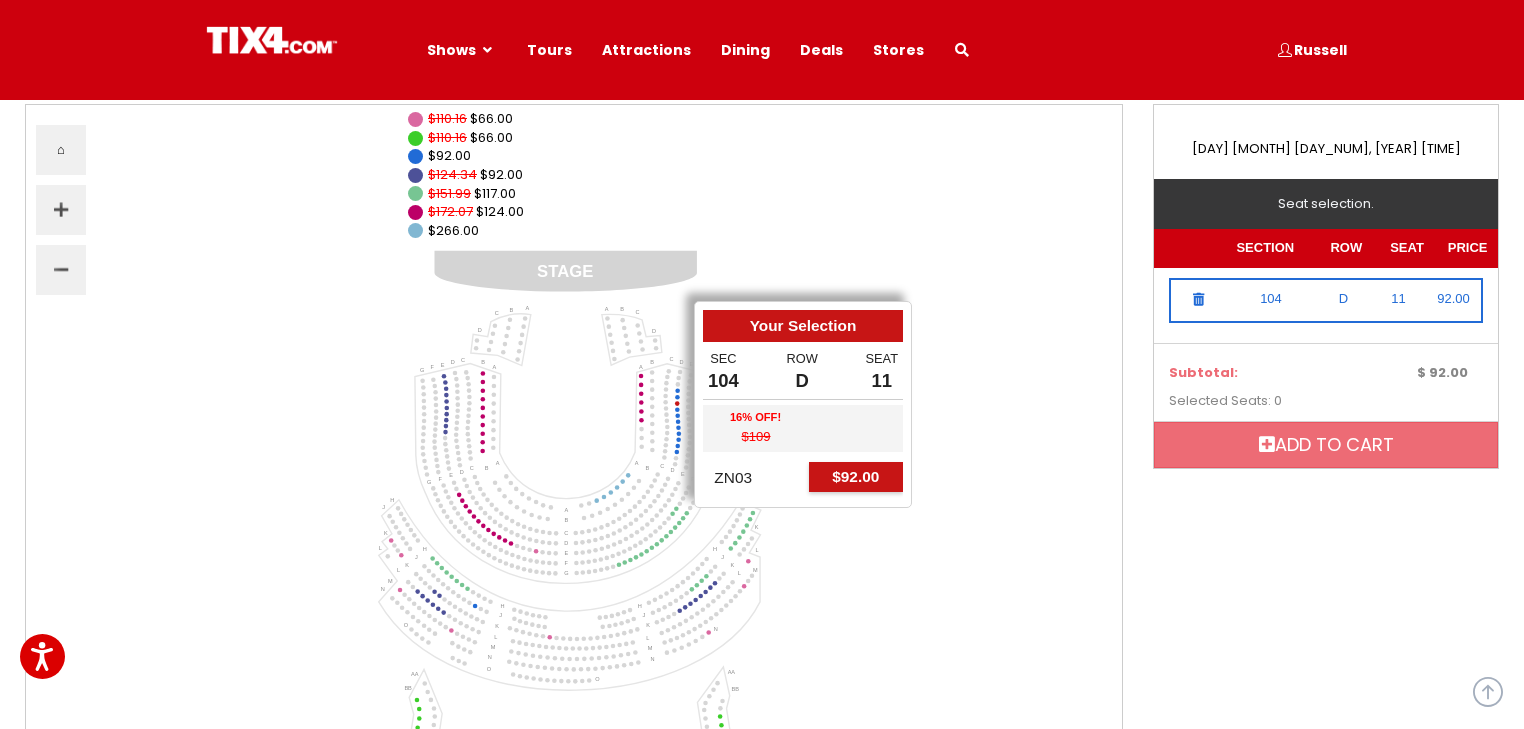 click at bounding box center (677, 404) 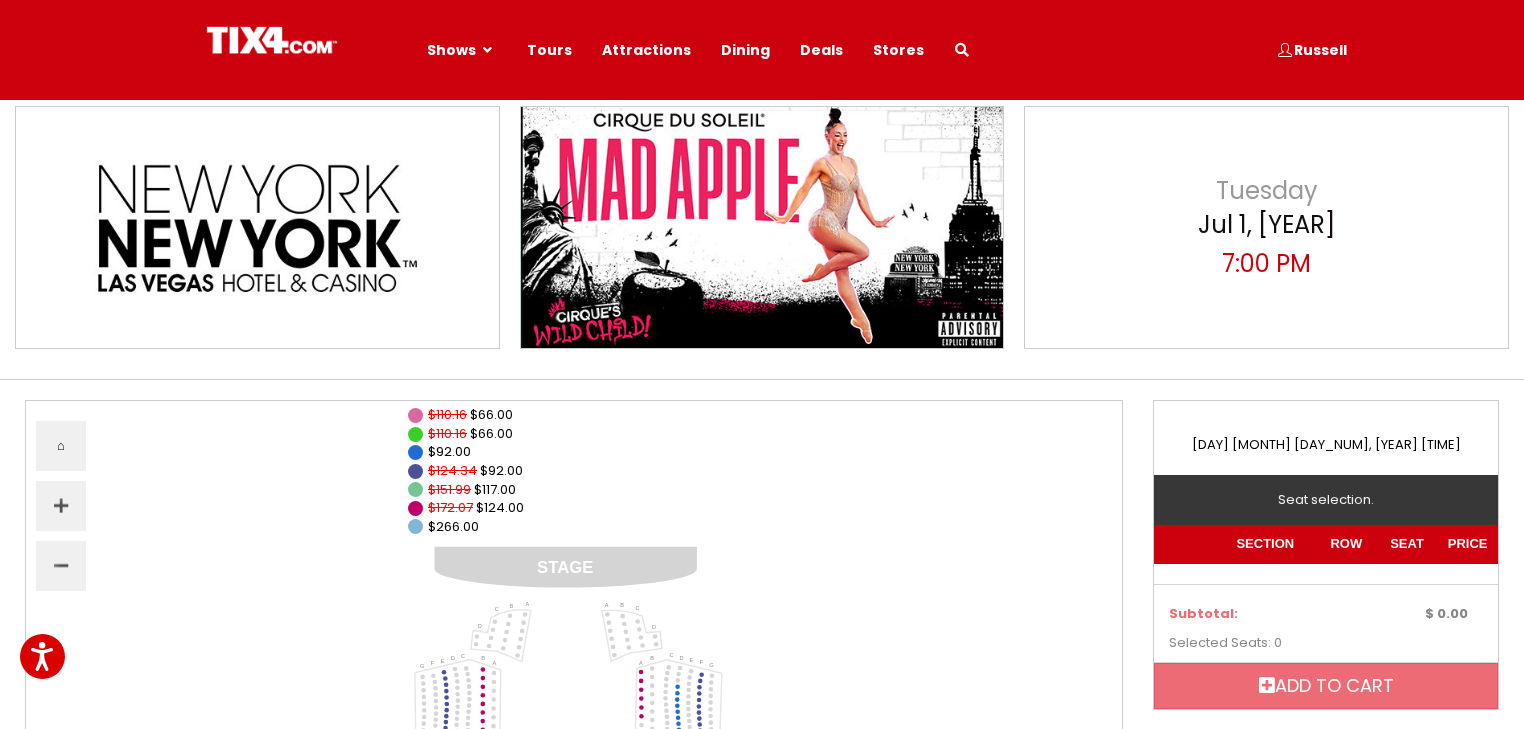 scroll, scrollTop: 0, scrollLeft: 0, axis: both 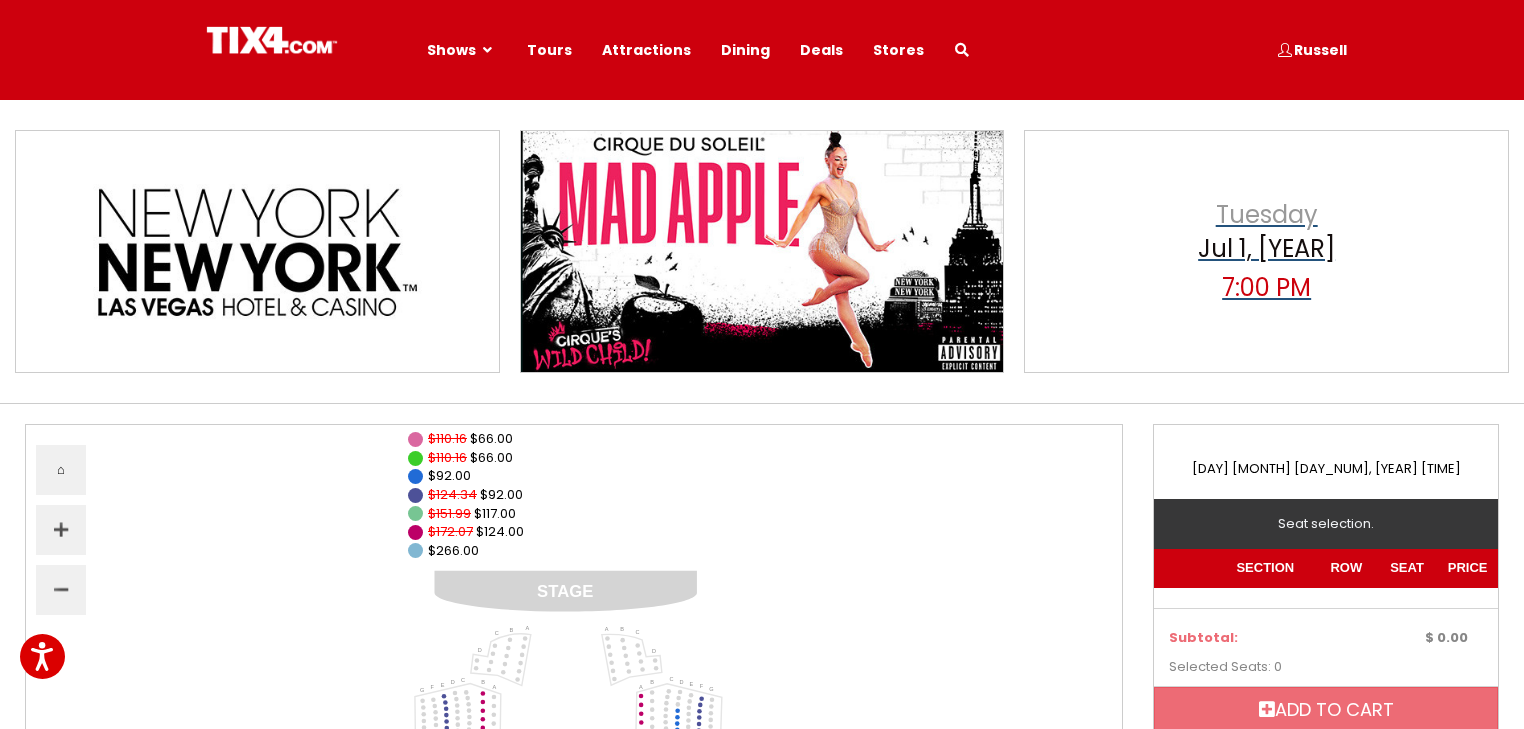 click on "Tuesday" at bounding box center (1267, 215) 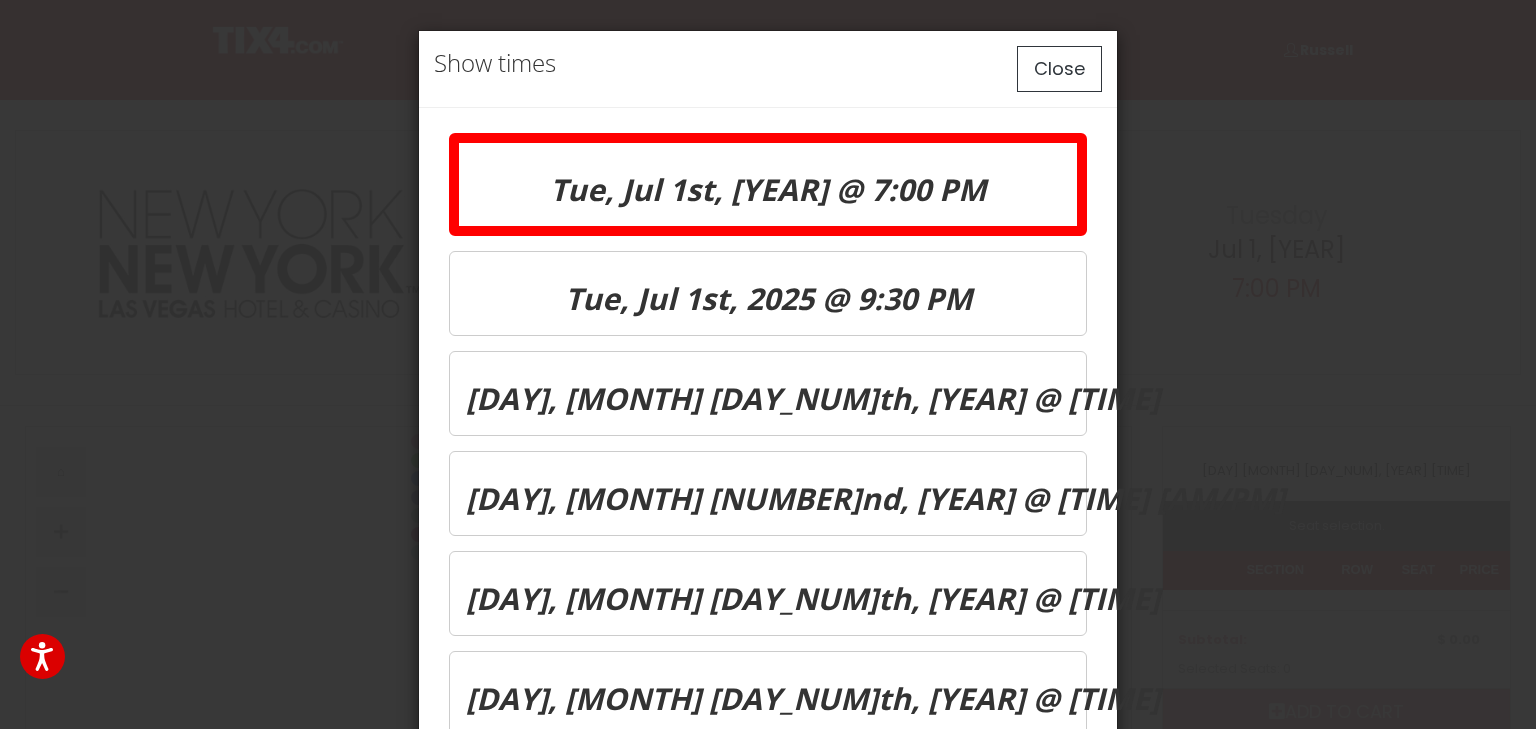 click on "Close
Show times
Tue, Jul 1st, 2025 @ 7:00 PM" at bounding box center (768, 364) 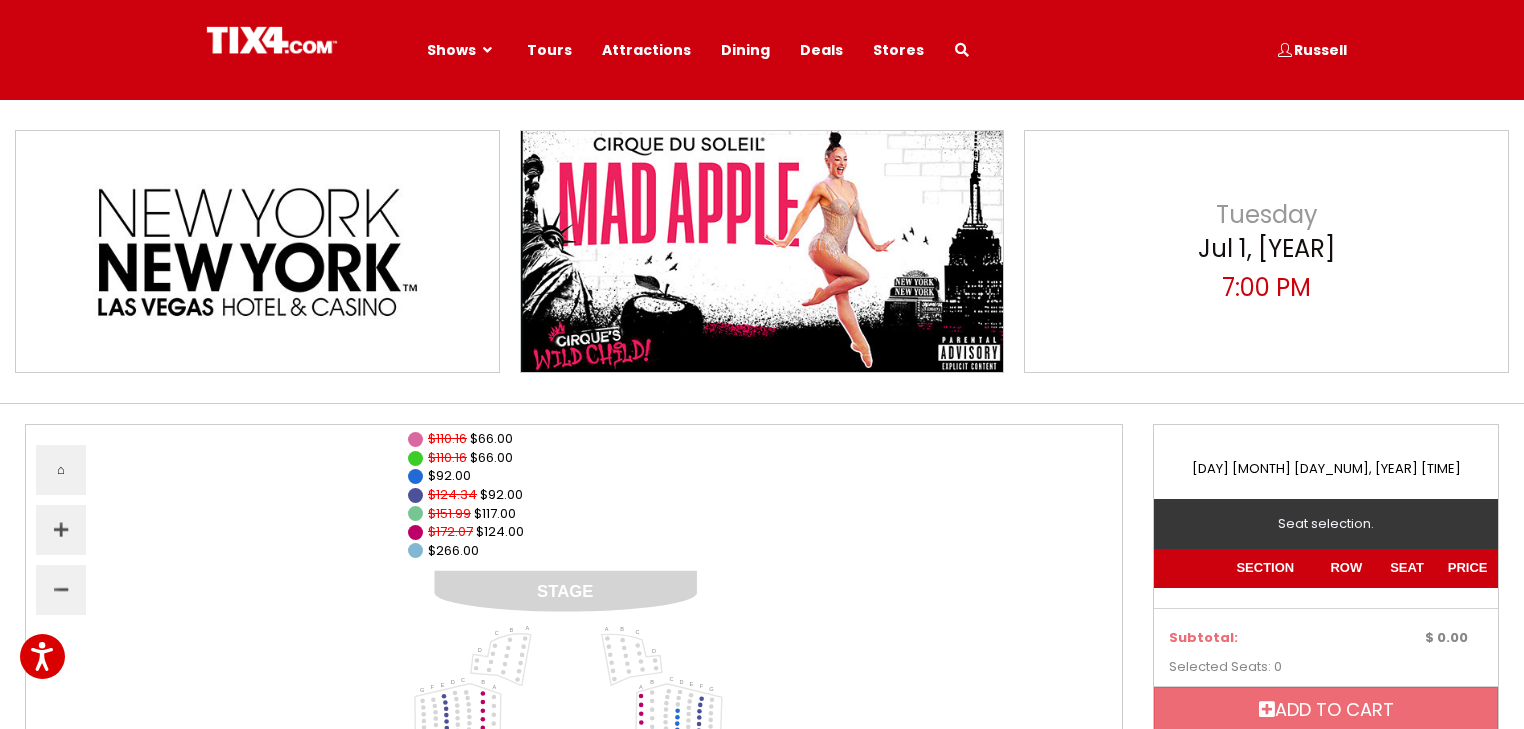 click on "$110.16
$66.00" at bounding box center (574, 495) 